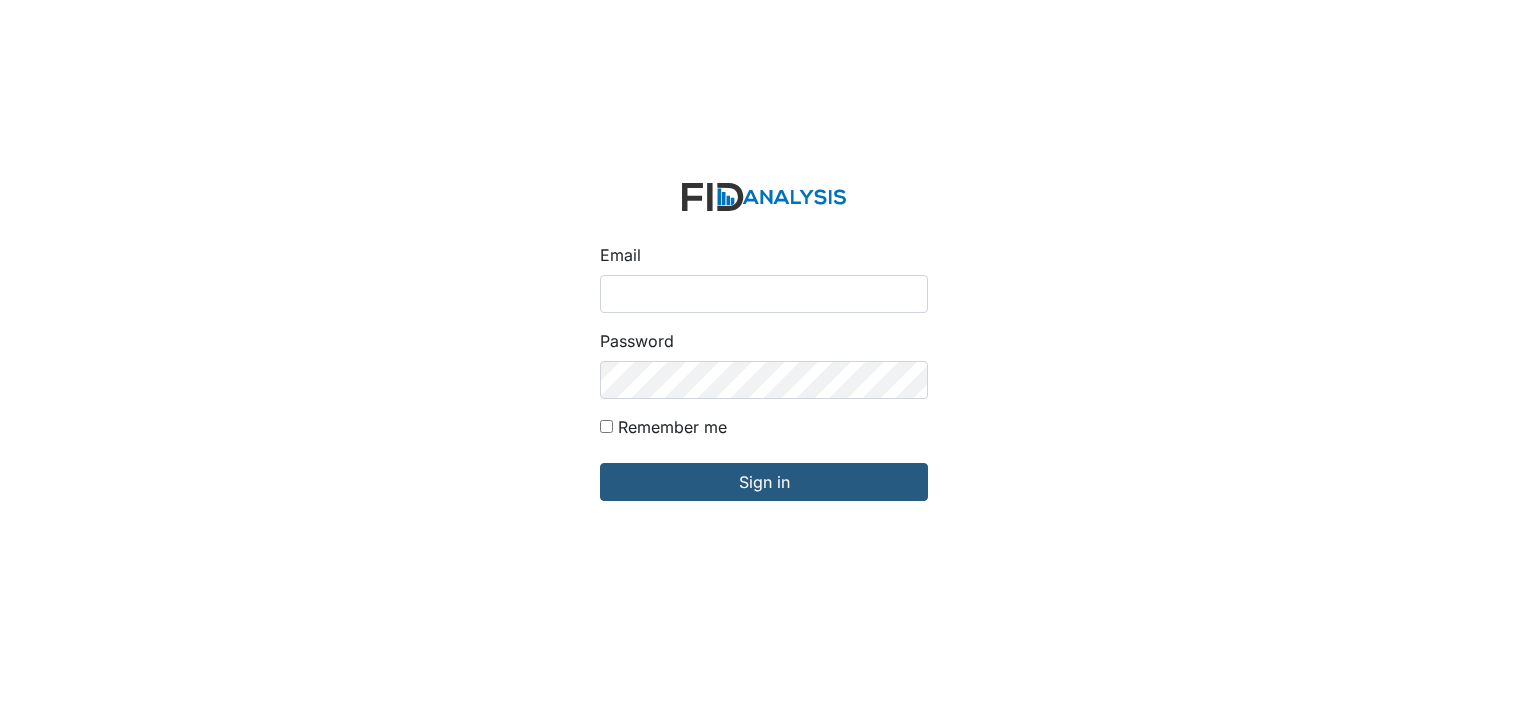 scroll, scrollTop: 0, scrollLeft: 0, axis: both 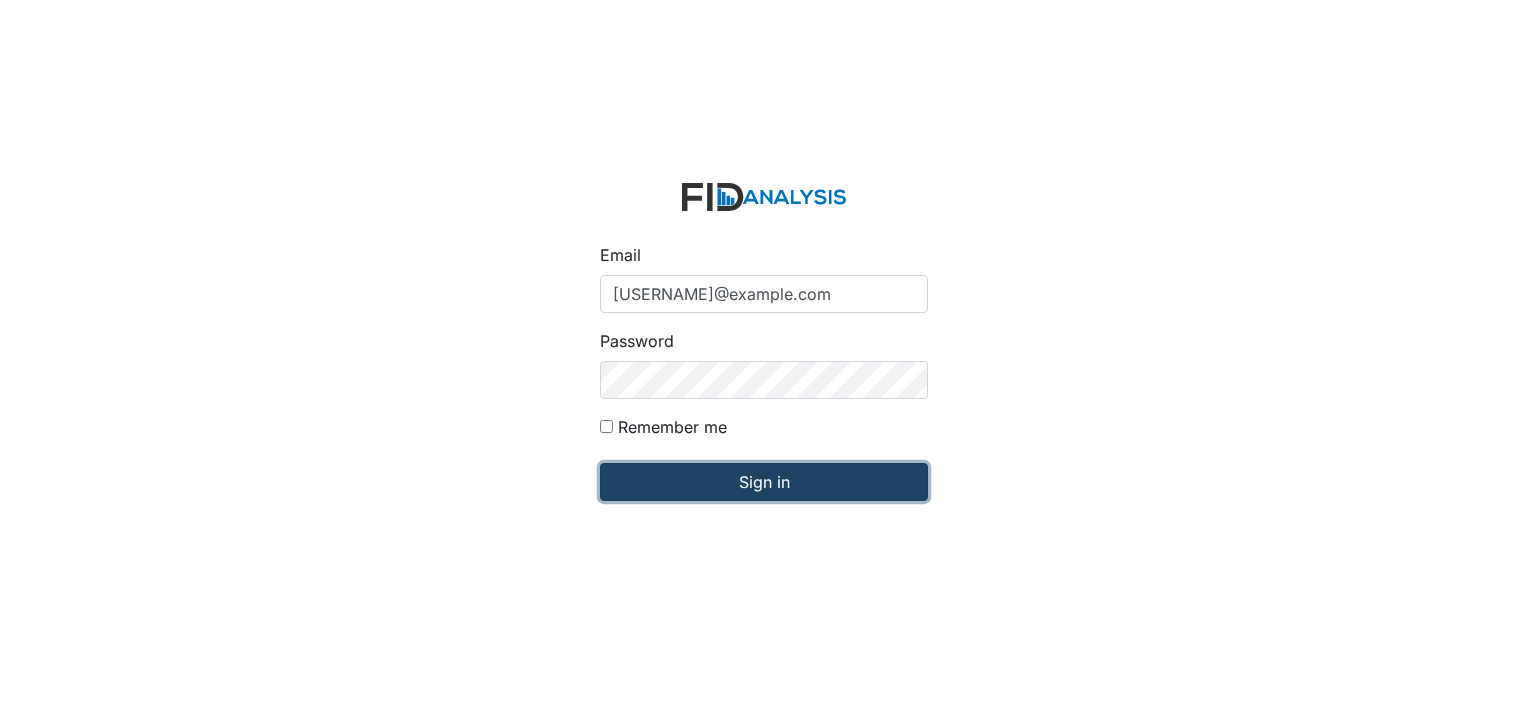 click on "Sign in" at bounding box center [764, 482] 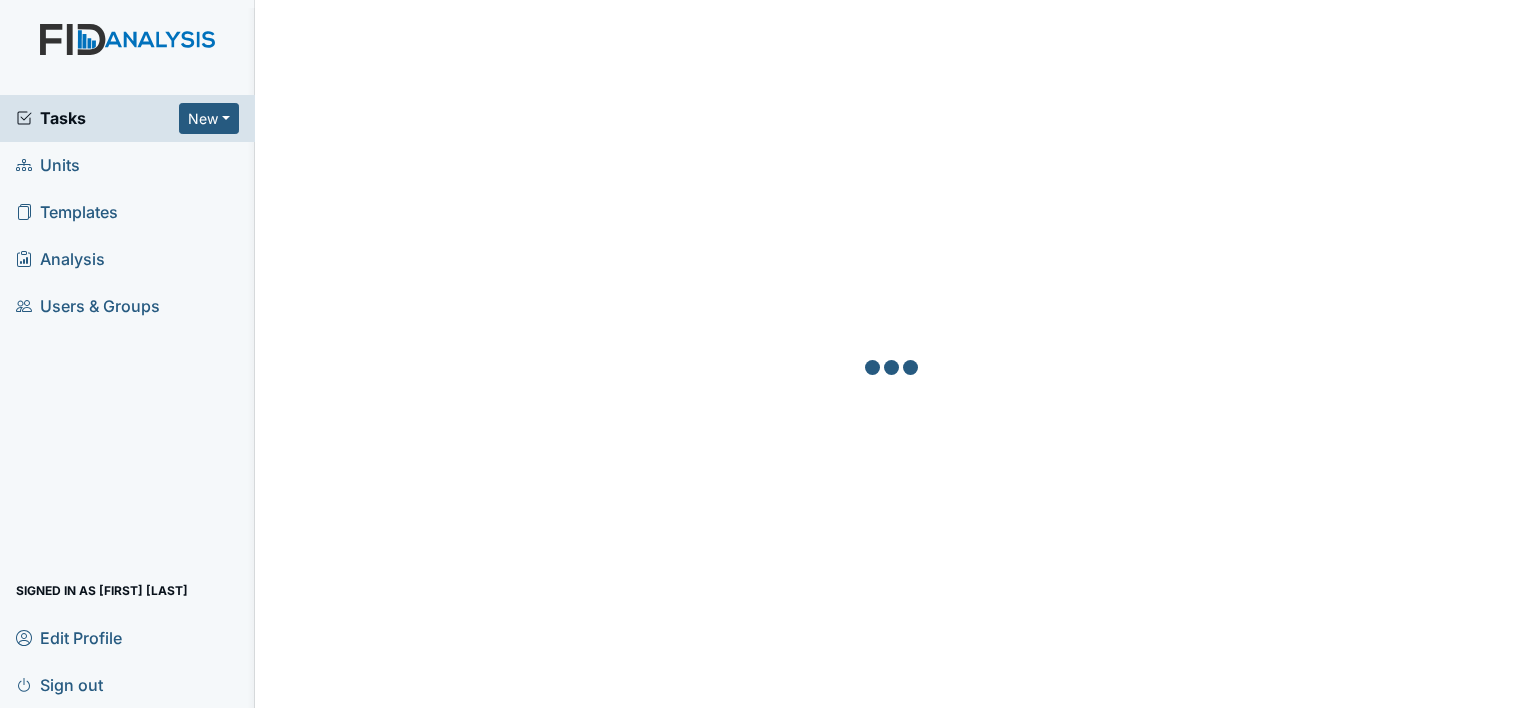 scroll, scrollTop: 0, scrollLeft: 0, axis: both 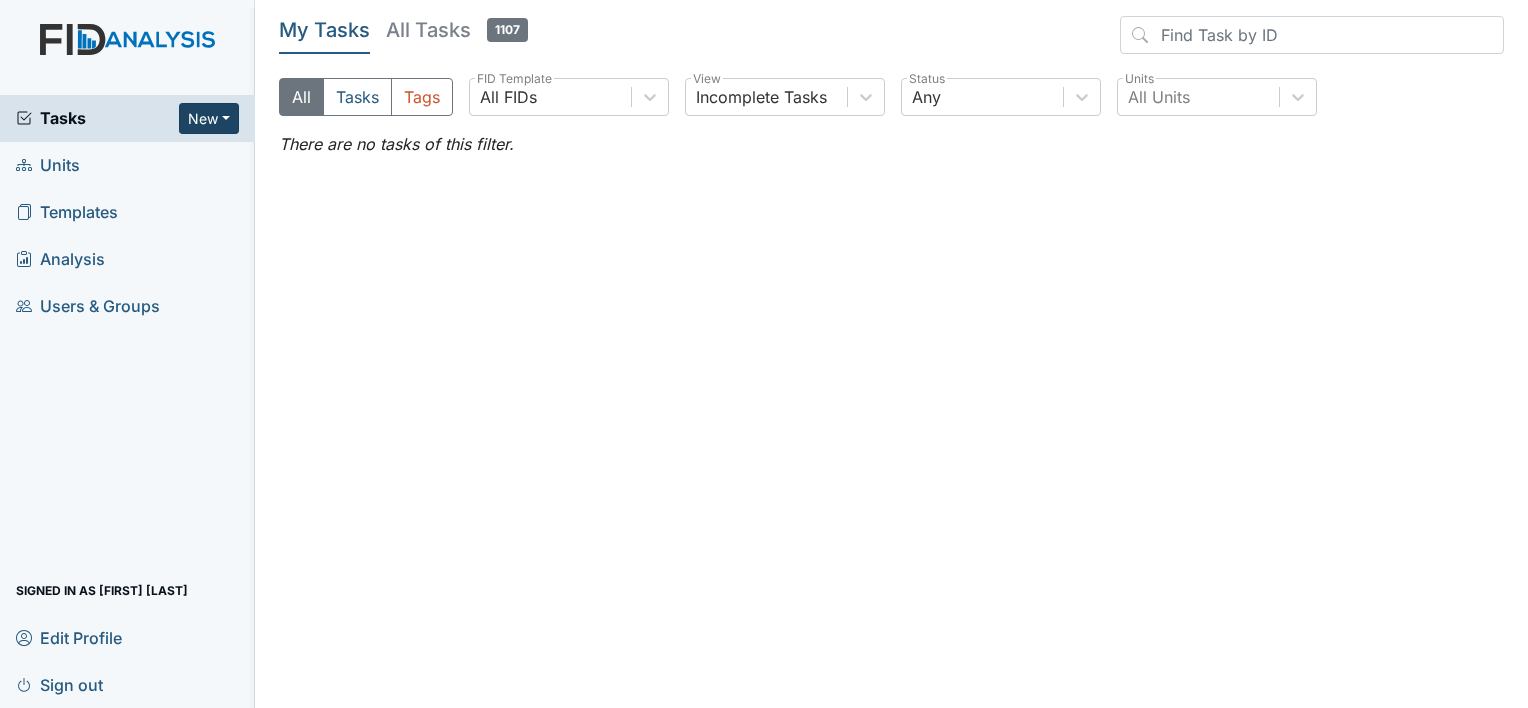 click on "New" at bounding box center [209, 118] 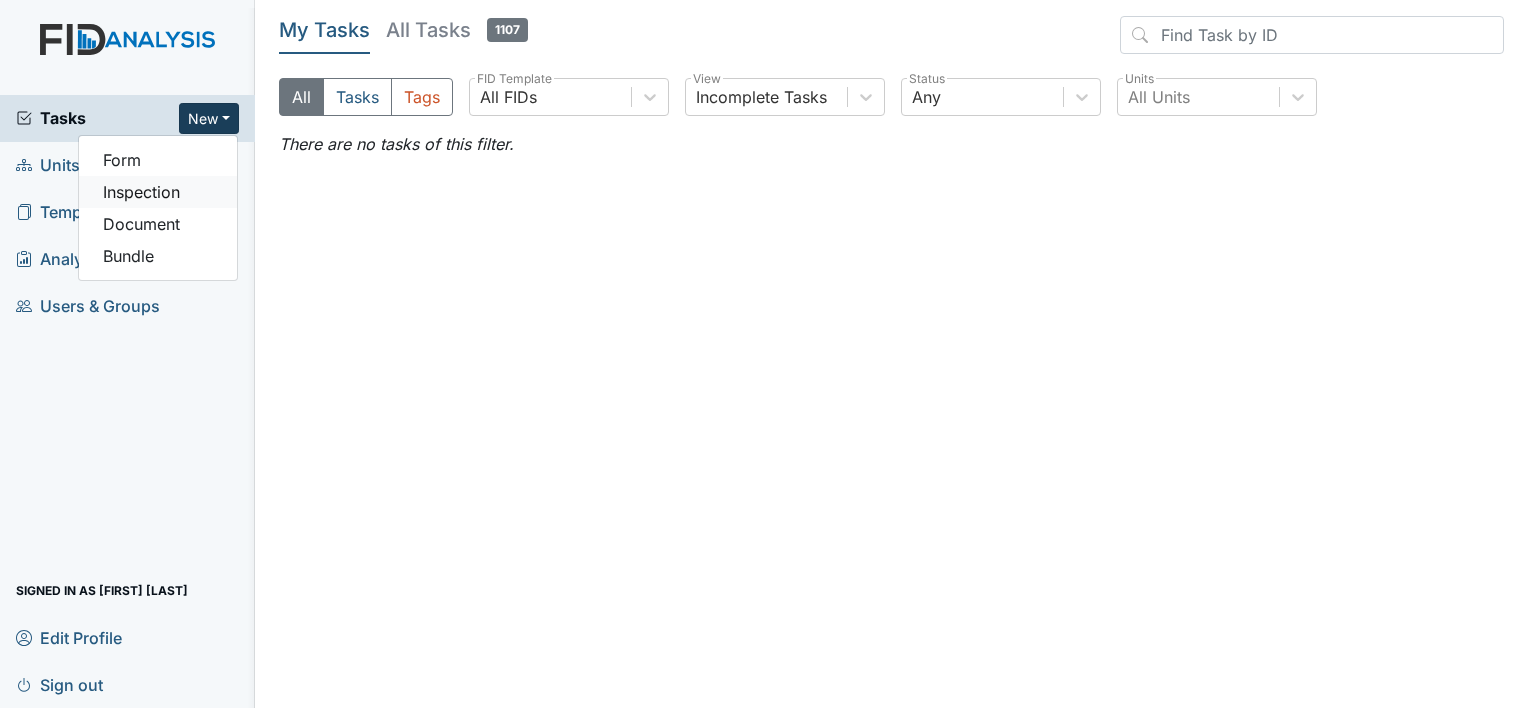 click on "Inspection" at bounding box center (158, 192) 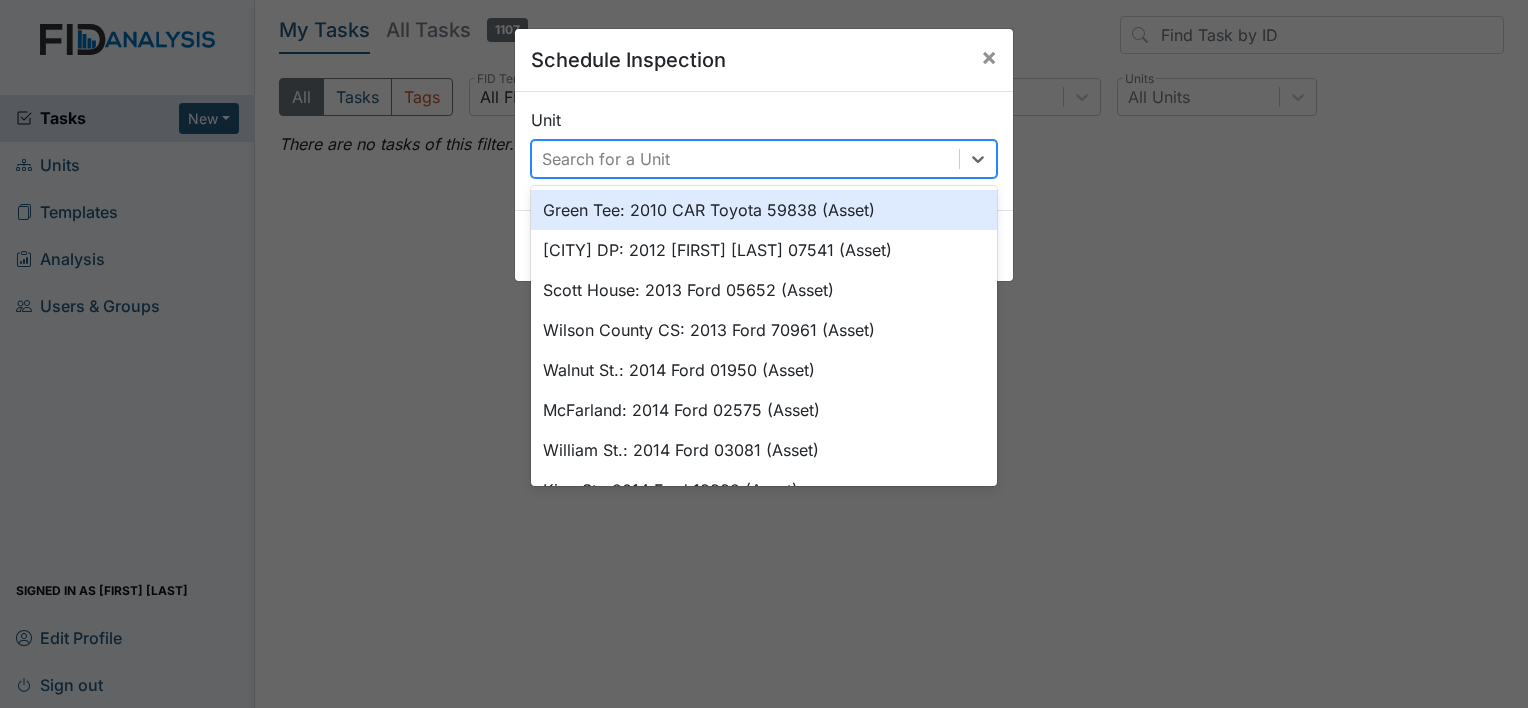 click on "Search for a Unit" at bounding box center [606, 159] 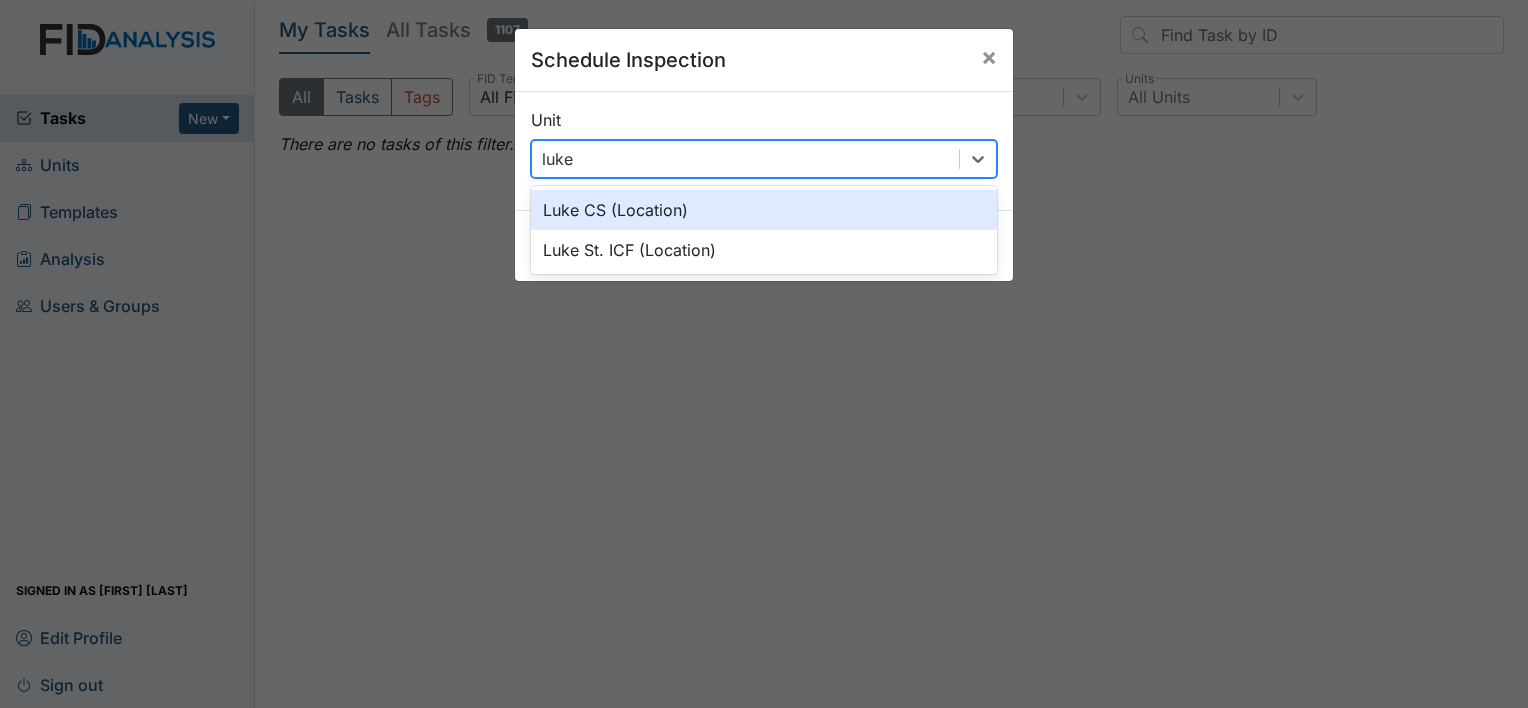 type on "luke" 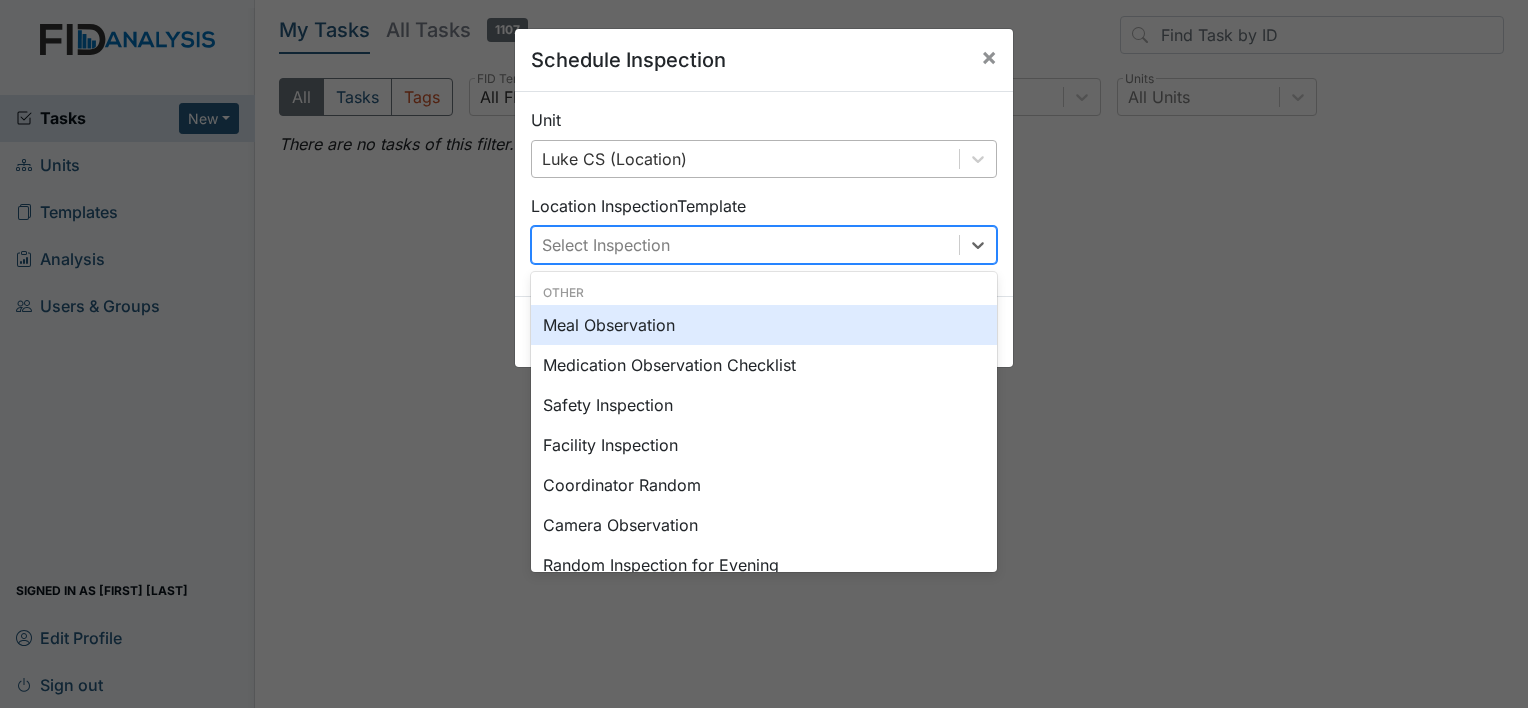 click on "Select Inspection" at bounding box center (606, 245) 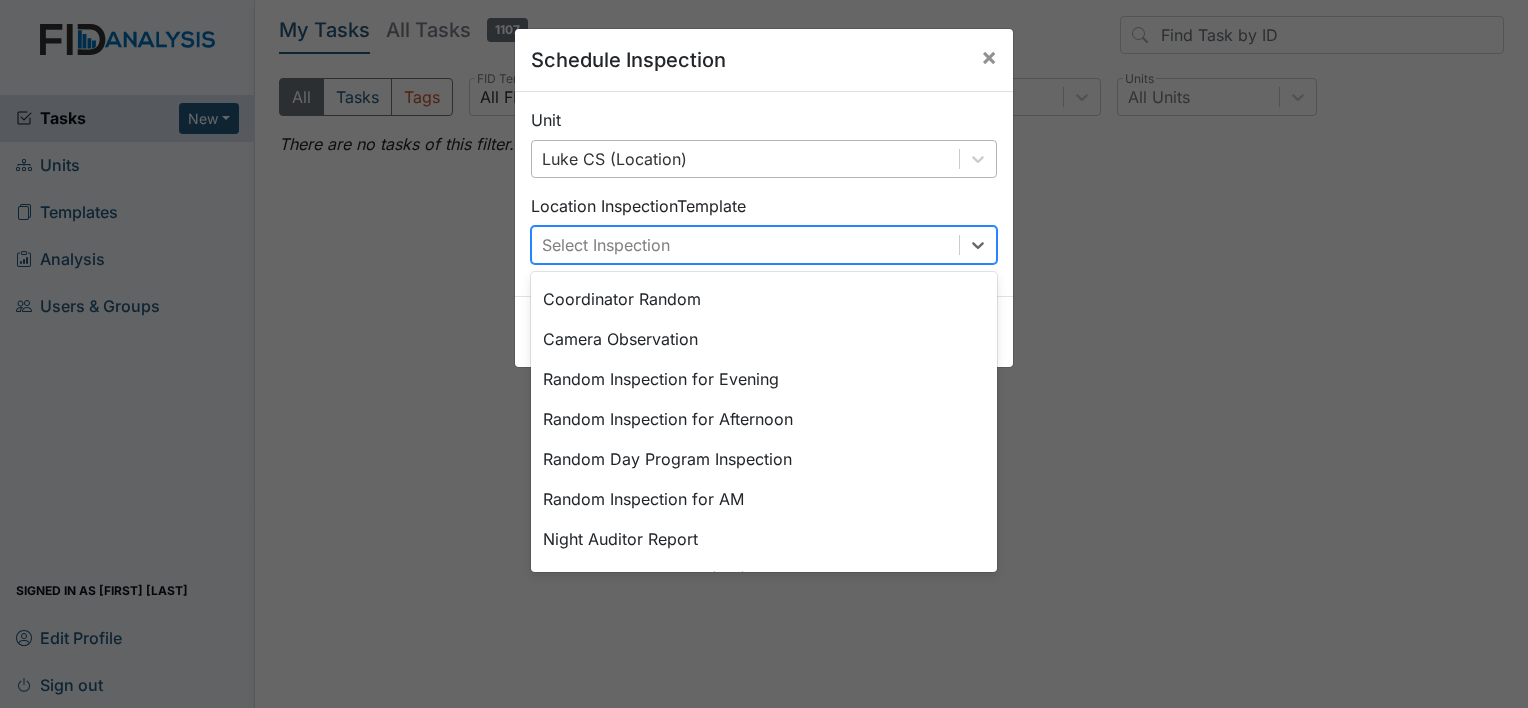 scroll, scrollTop: 200, scrollLeft: 0, axis: vertical 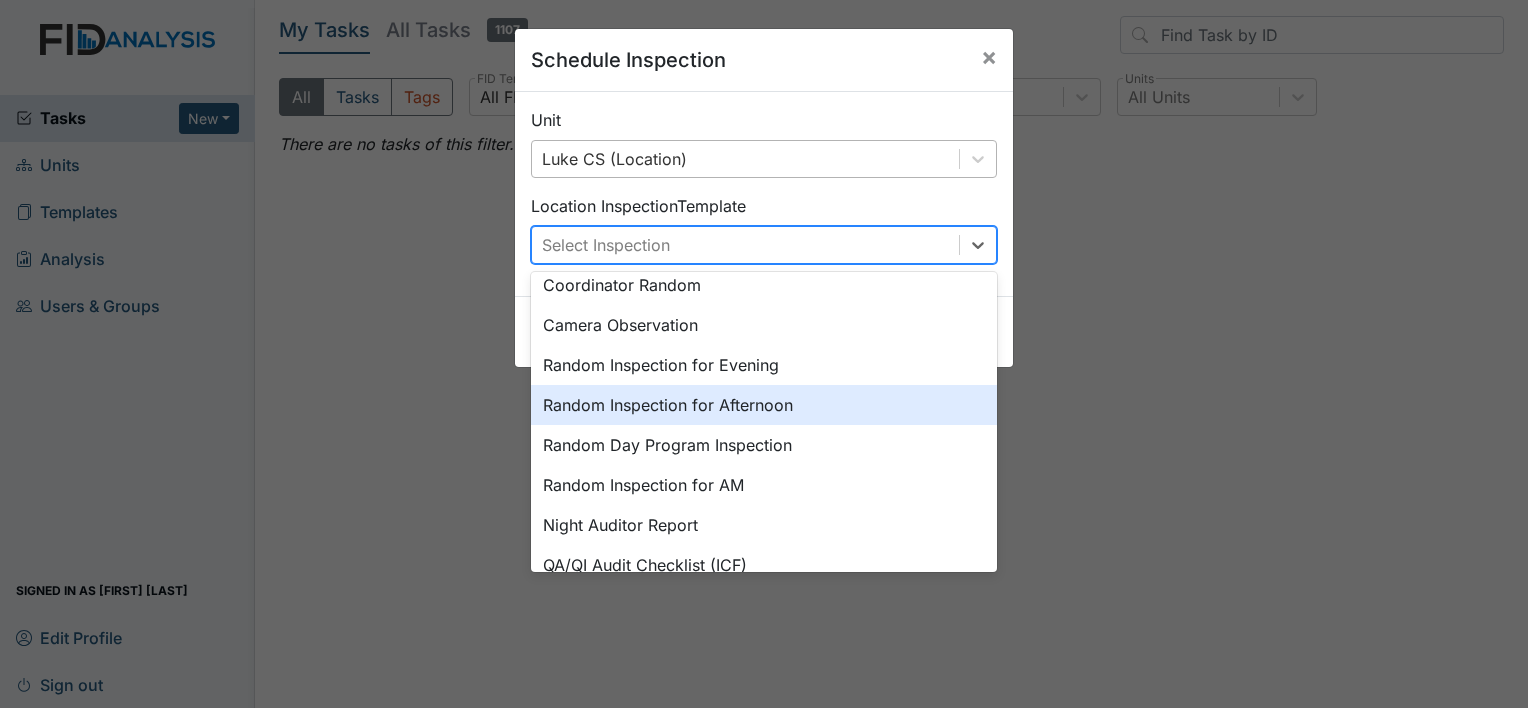 click on "Random Inspection for Afternoon" at bounding box center (764, 405) 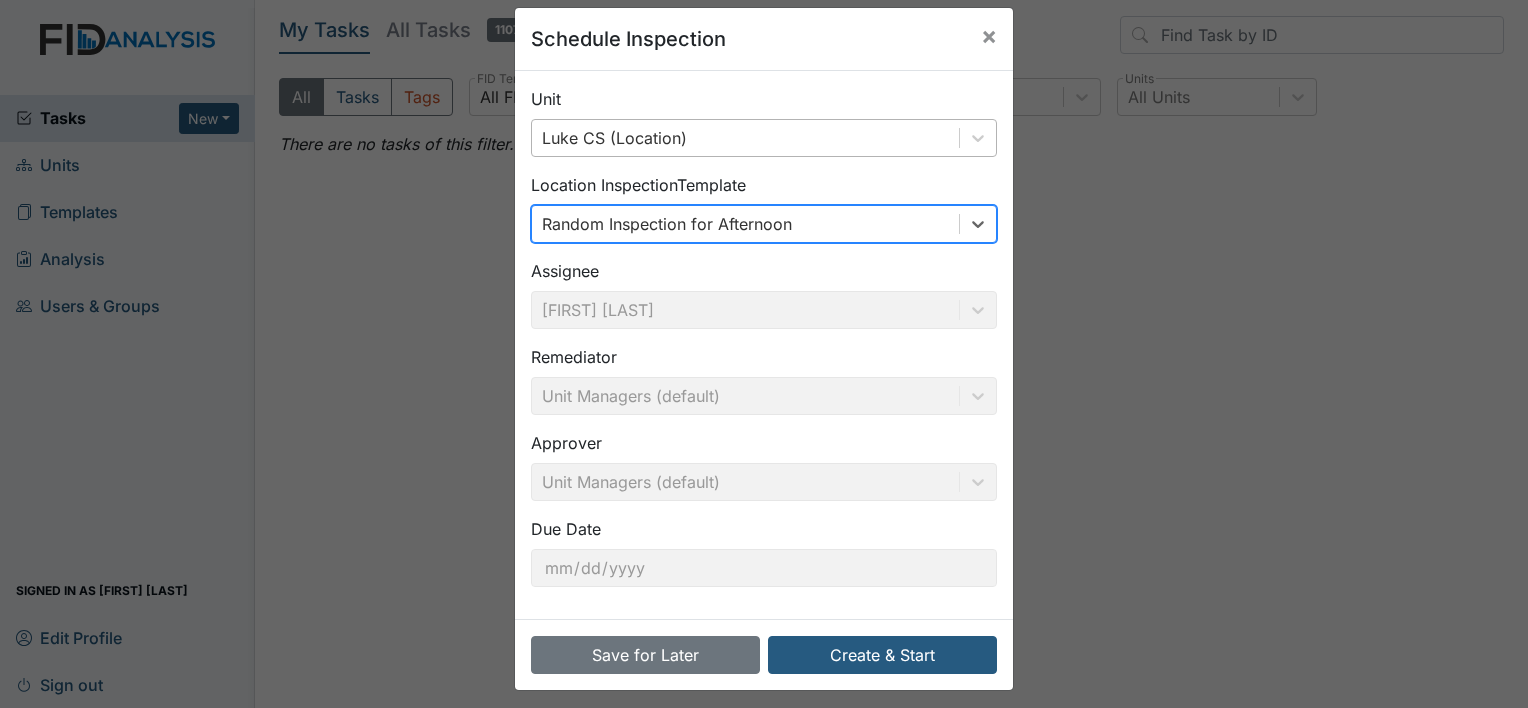 scroll, scrollTop: 31, scrollLeft: 0, axis: vertical 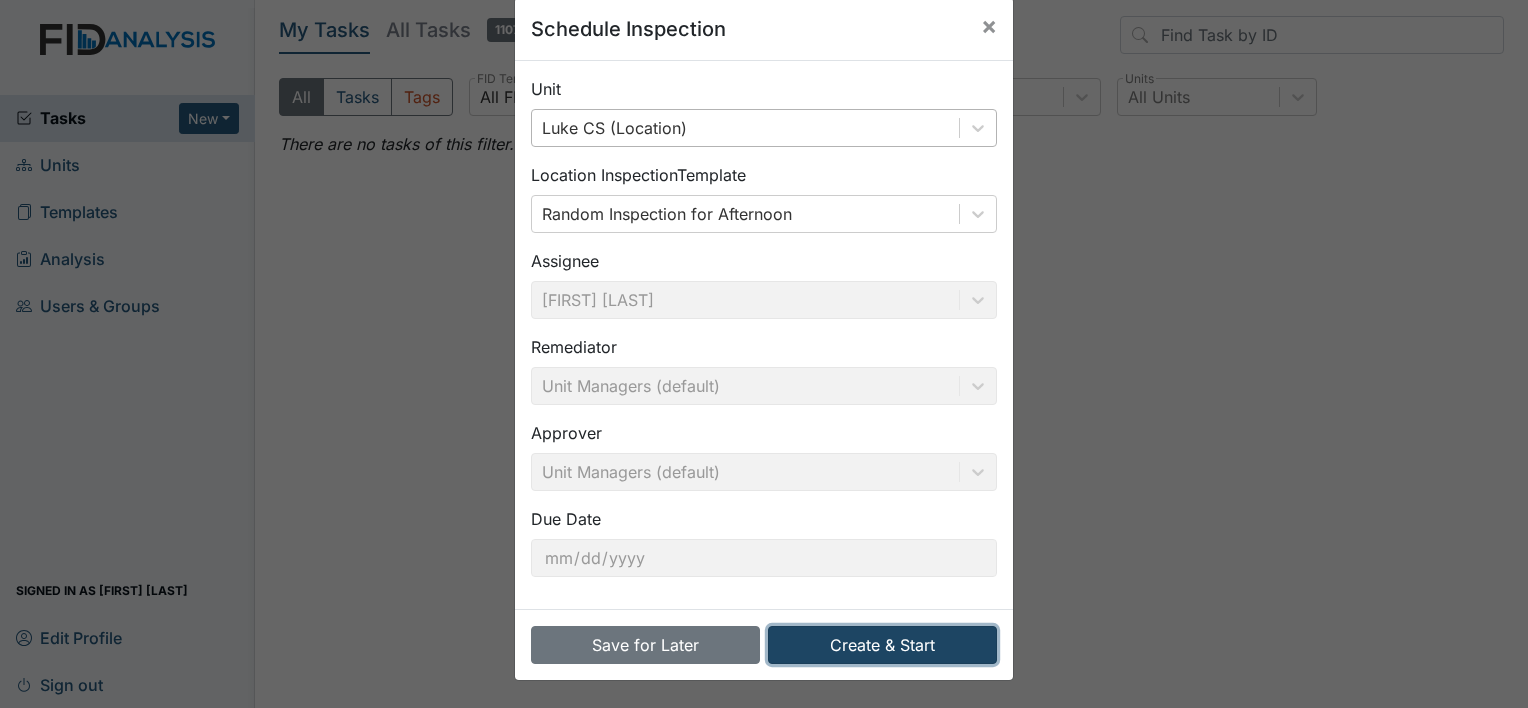 click on "Create & Start" at bounding box center (882, 645) 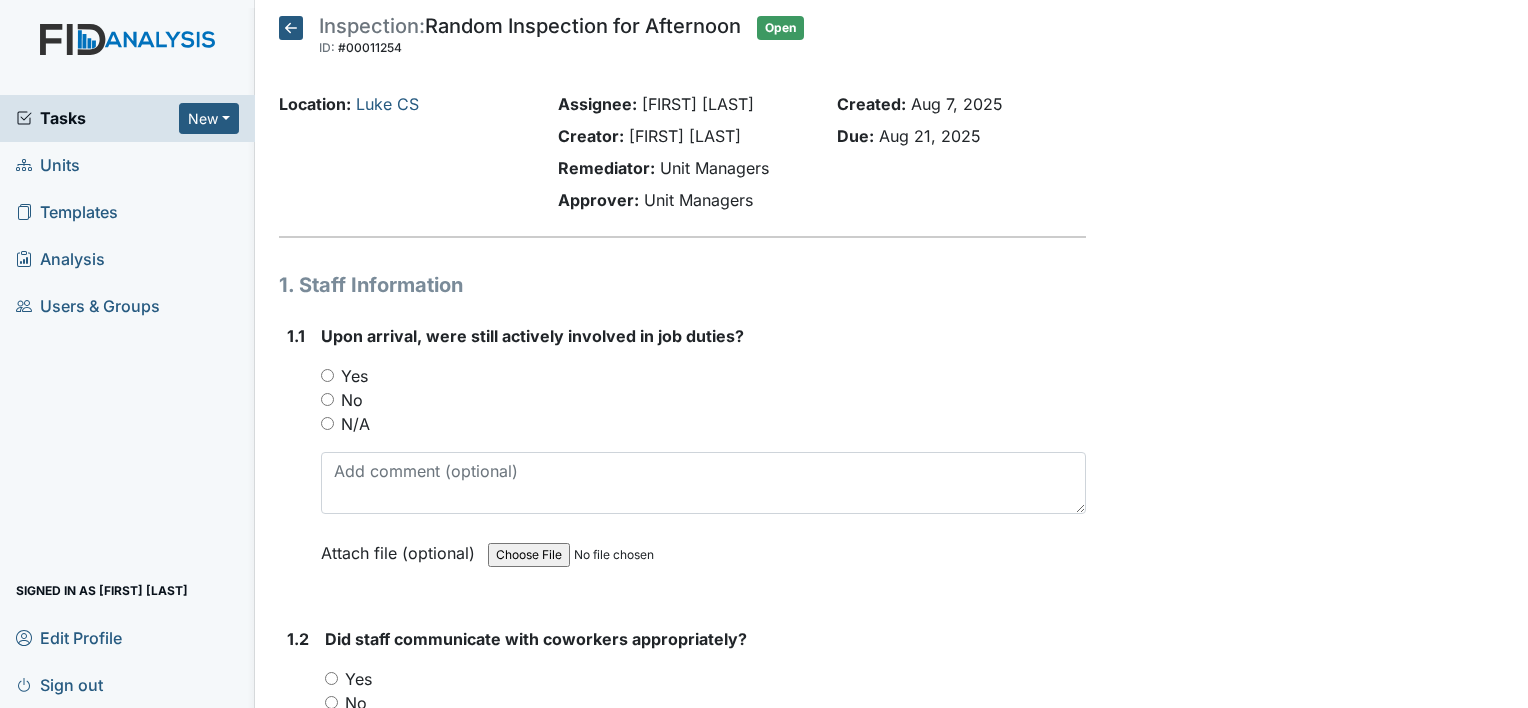 scroll, scrollTop: 0, scrollLeft: 0, axis: both 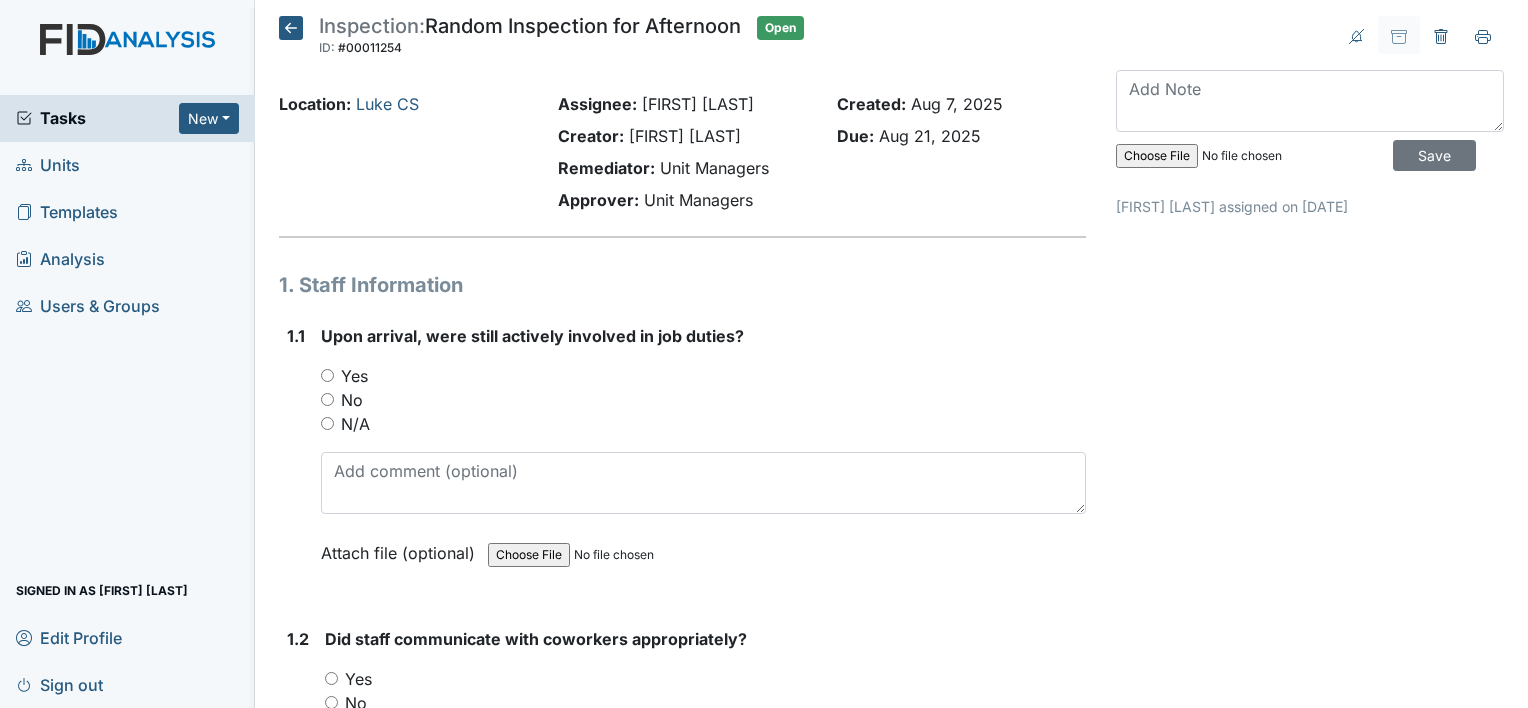 click on "Yes" at bounding box center (327, 375) 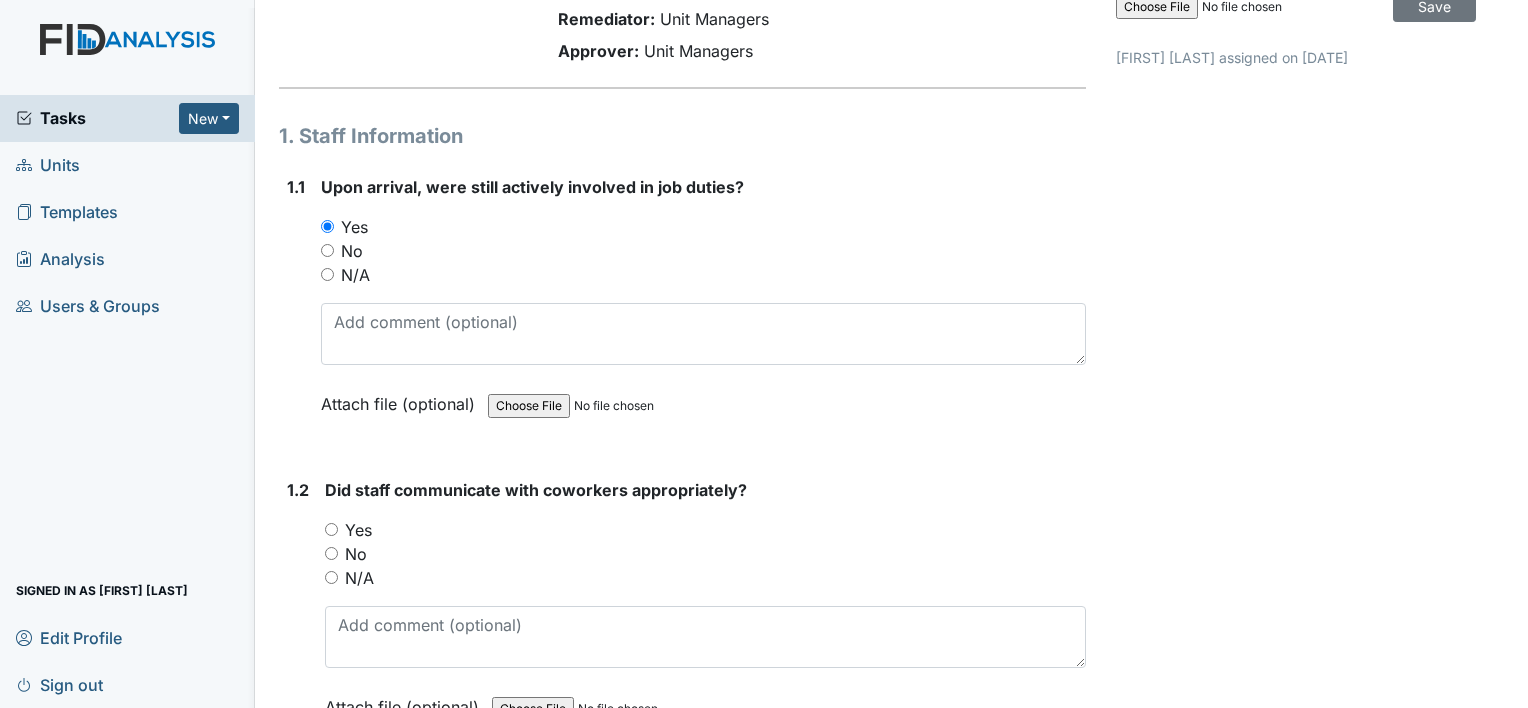 scroll, scrollTop: 200, scrollLeft: 0, axis: vertical 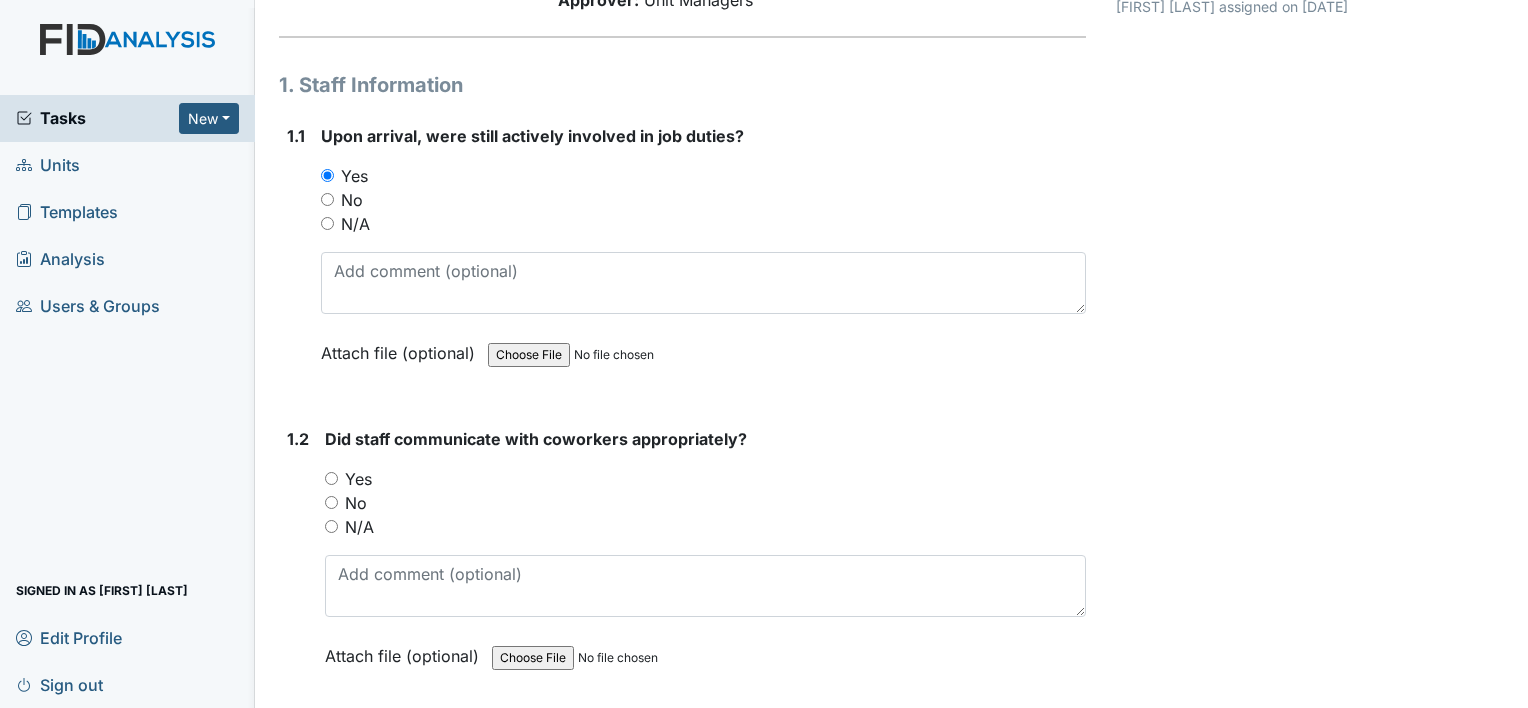 click on "Yes" at bounding box center (331, 478) 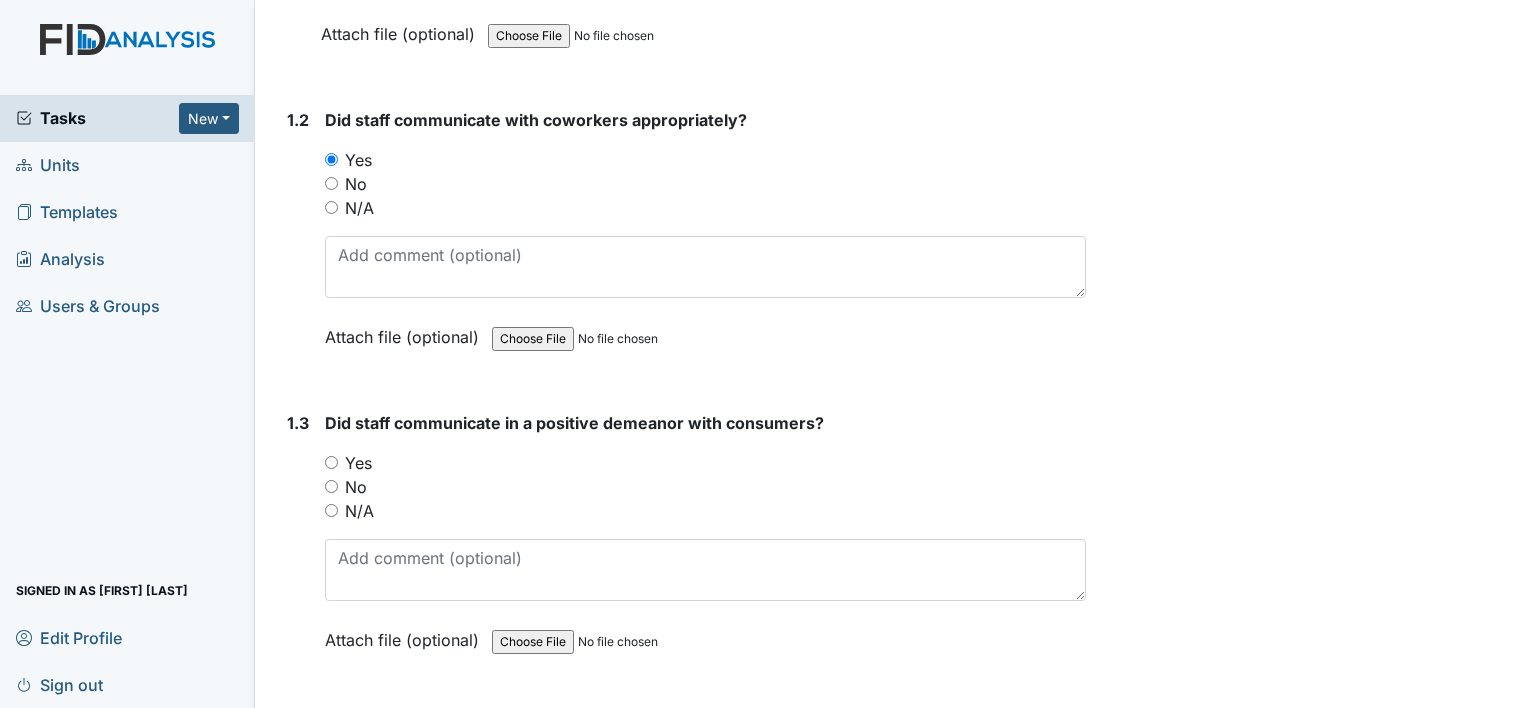 scroll, scrollTop: 600, scrollLeft: 0, axis: vertical 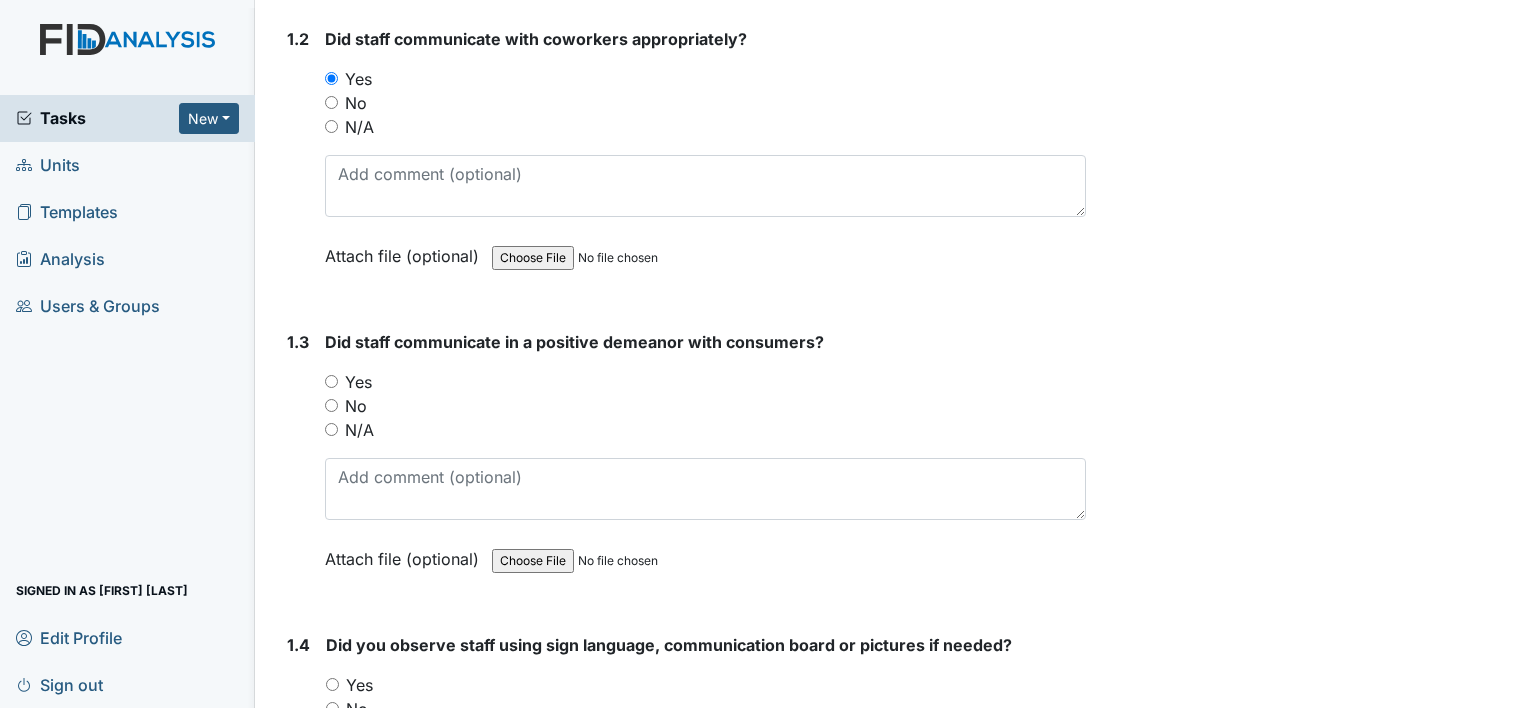 click on "Yes" at bounding box center [331, 381] 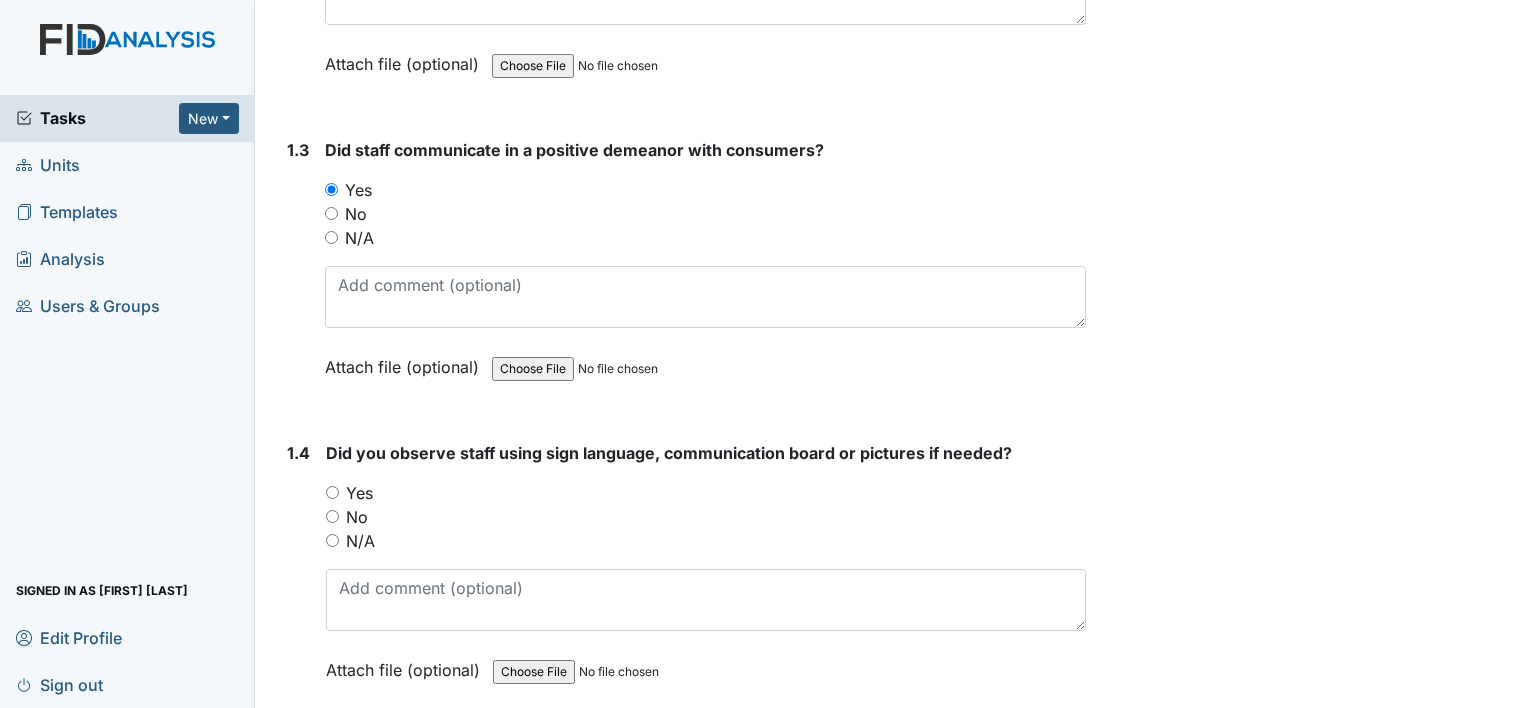scroll, scrollTop: 800, scrollLeft: 0, axis: vertical 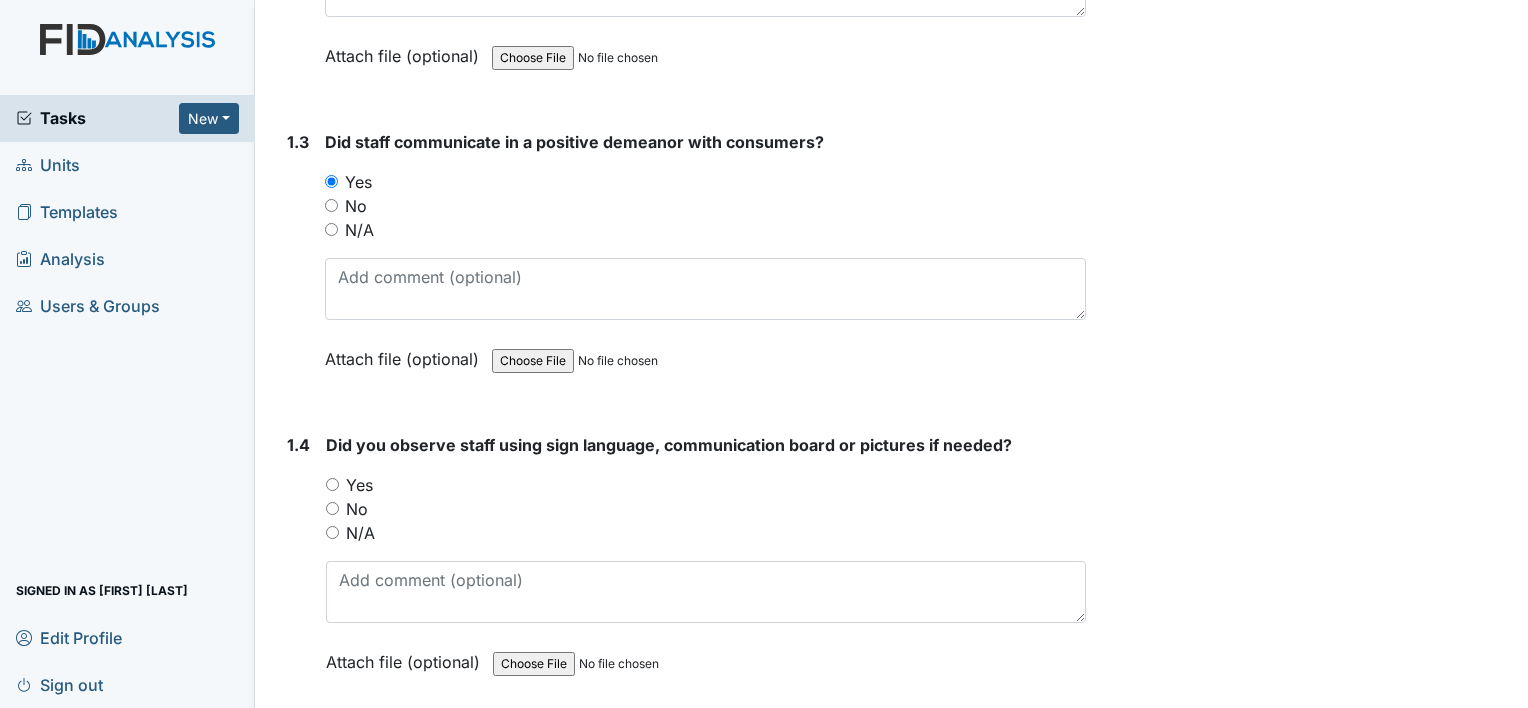 click on "N/A" at bounding box center [332, 532] 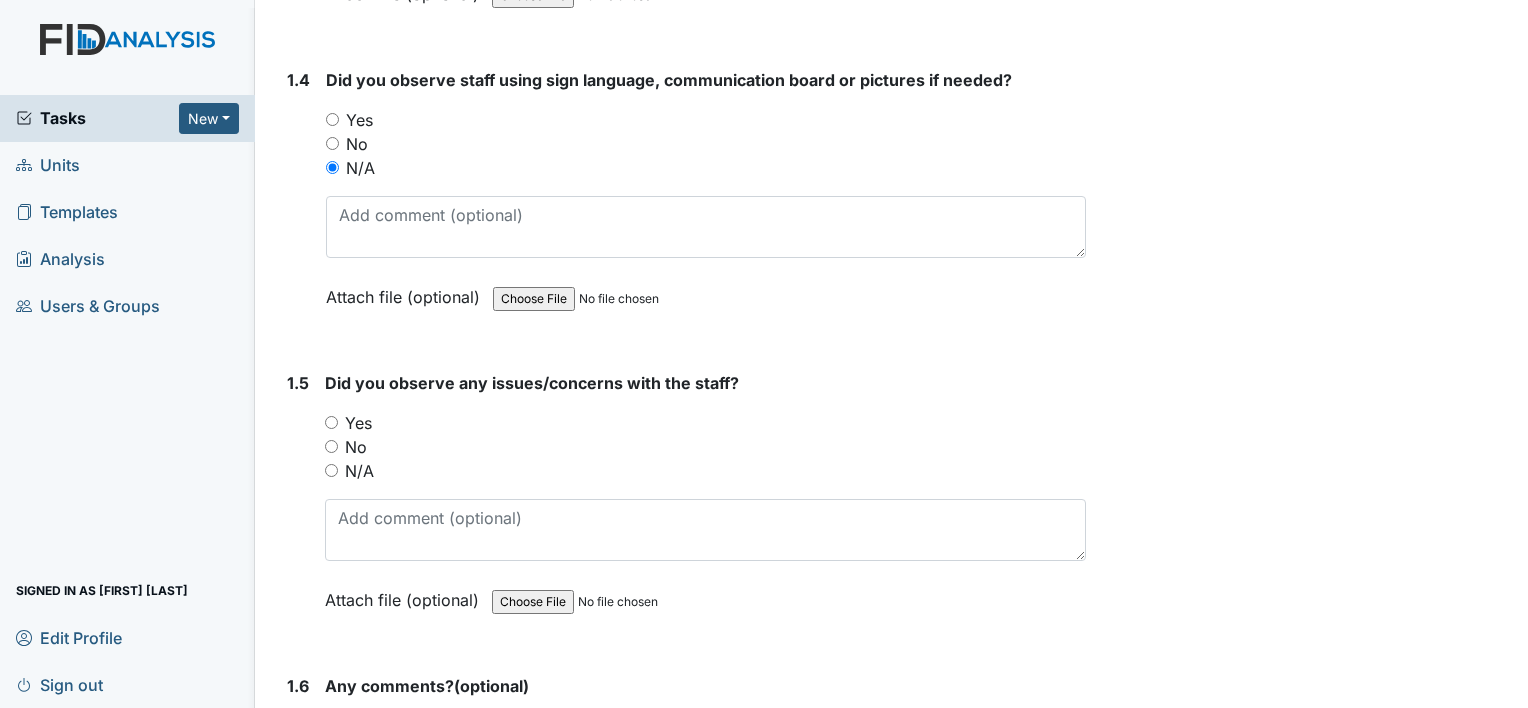 scroll, scrollTop: 1200, scrollLeft: 0, axis: vertical 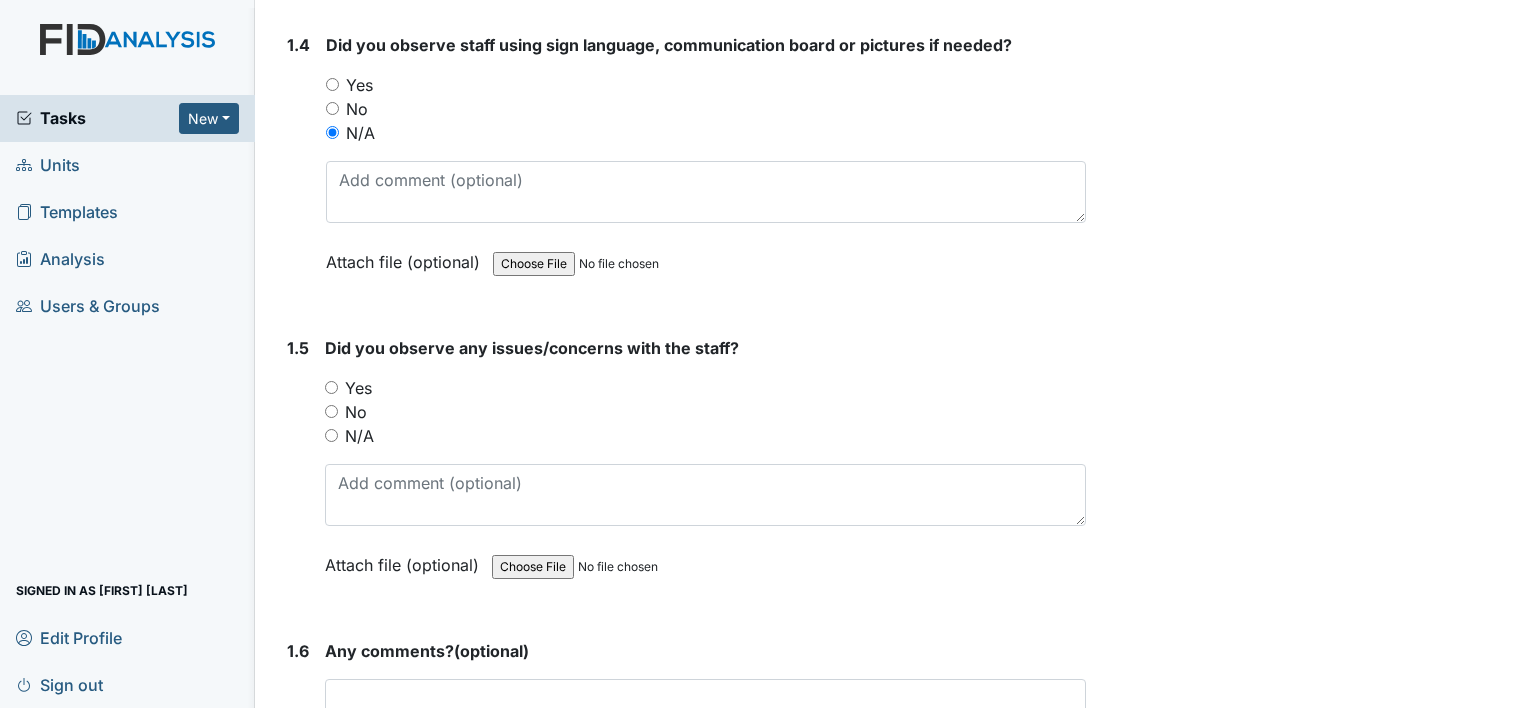 click on "No" at bounding box center (331, 411) 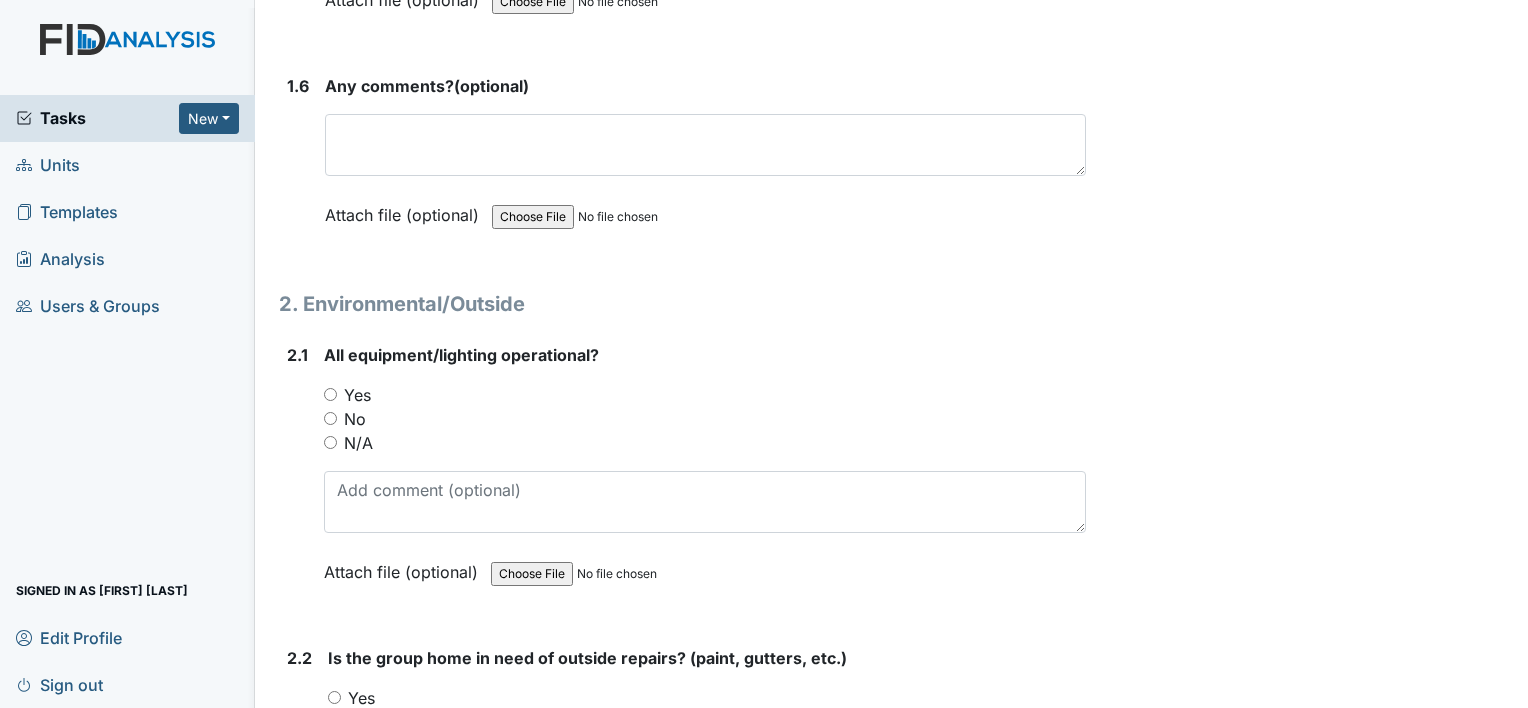 scroll, scrollTop: 1800, scrollLeft: 0, axis: vertical 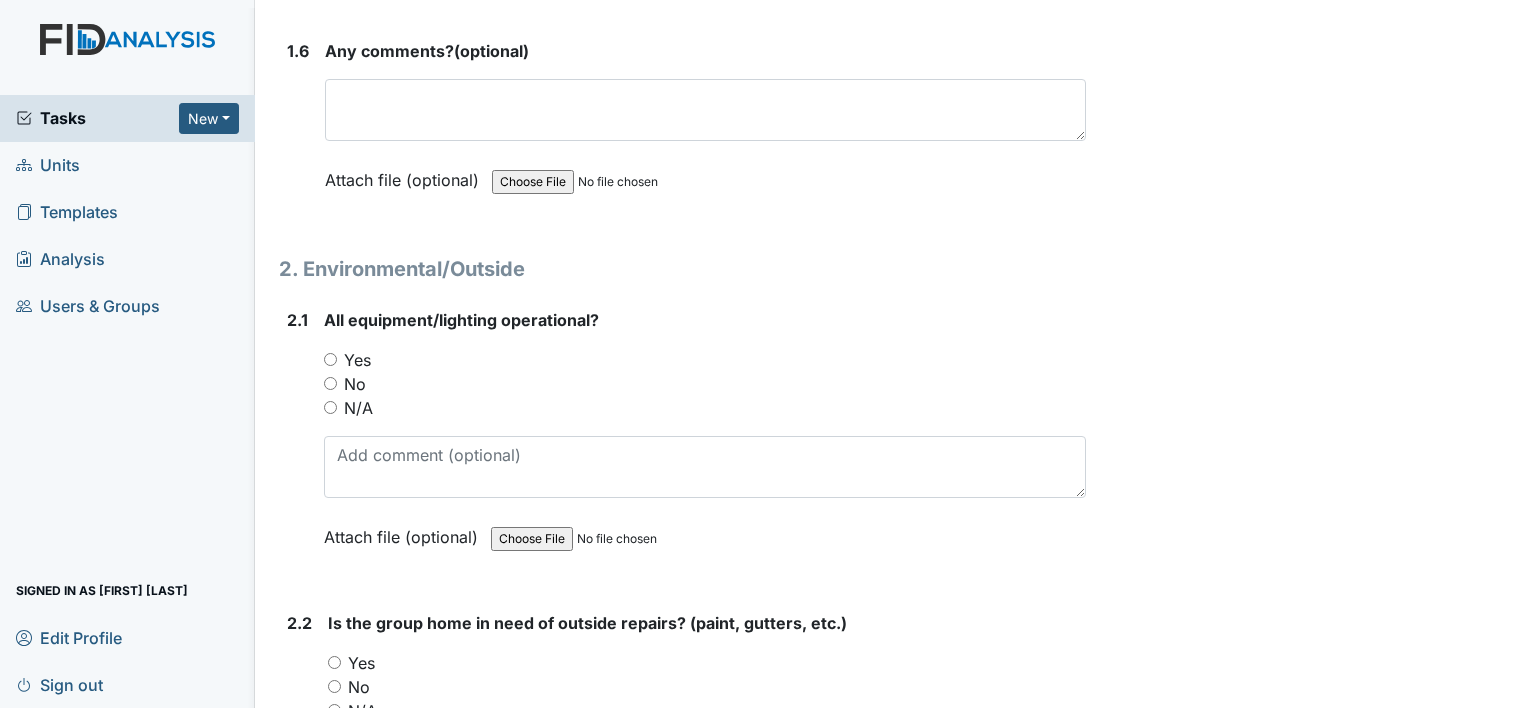 click on "Yes" at bounding box center (330, 359) 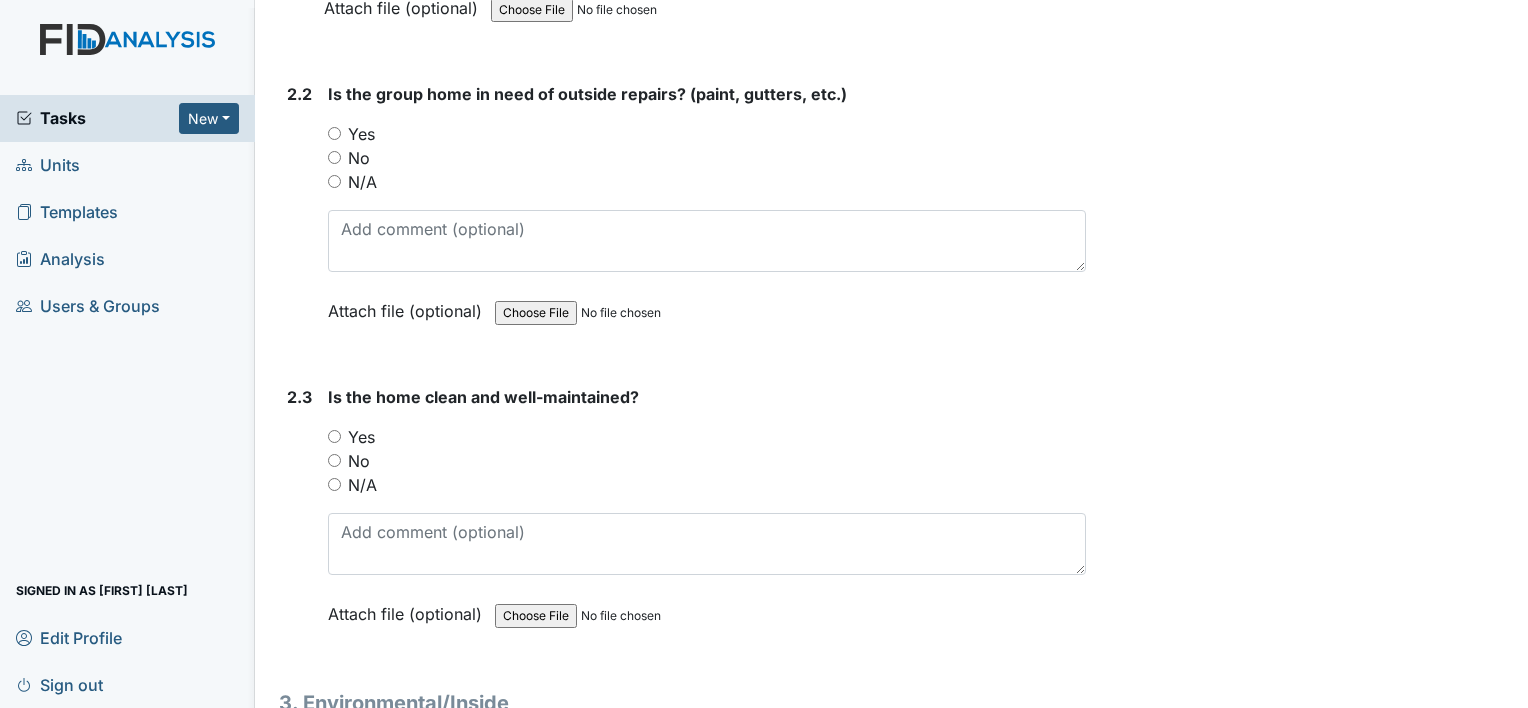 scroll, scrollTop: 2300, scrollLeft: 0, axis: vertical 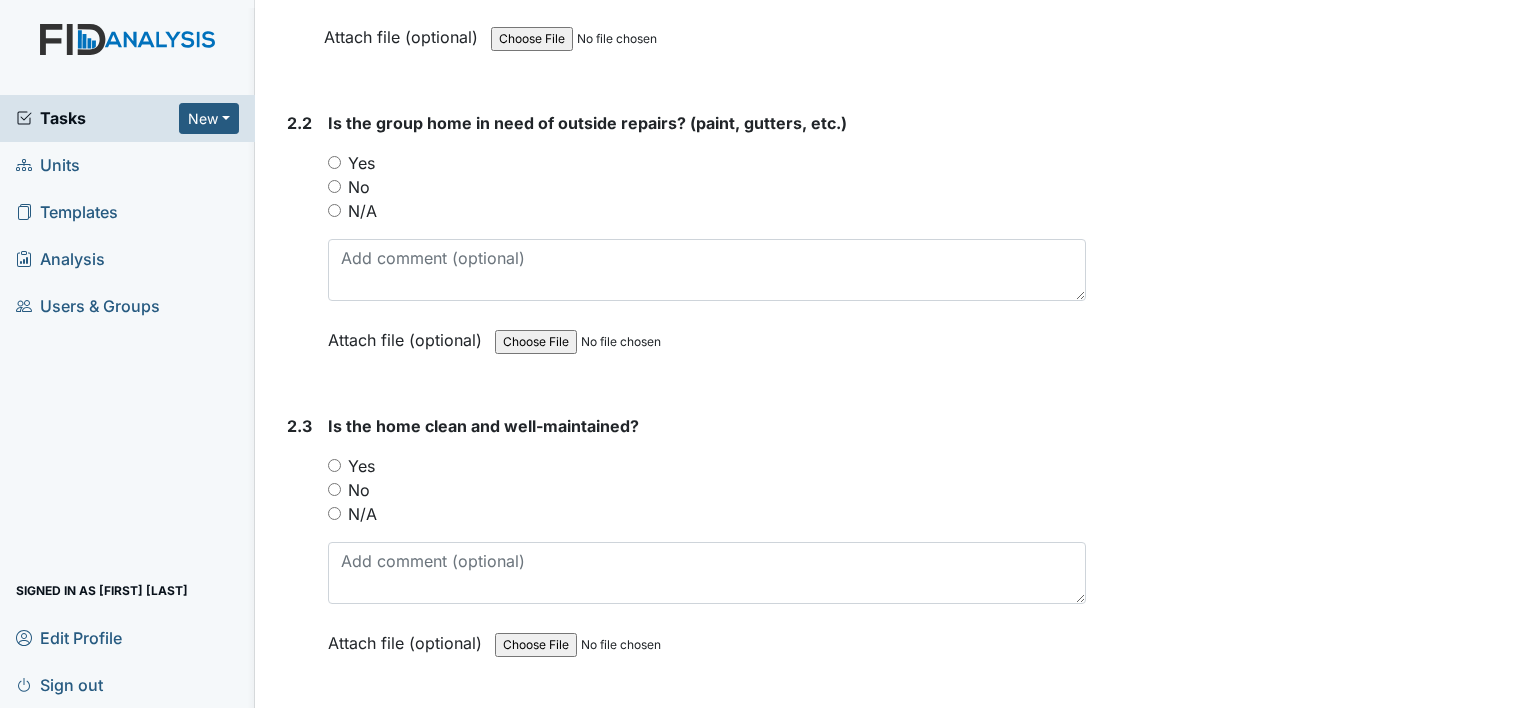 click on "No" at bounding box center [334, 186] 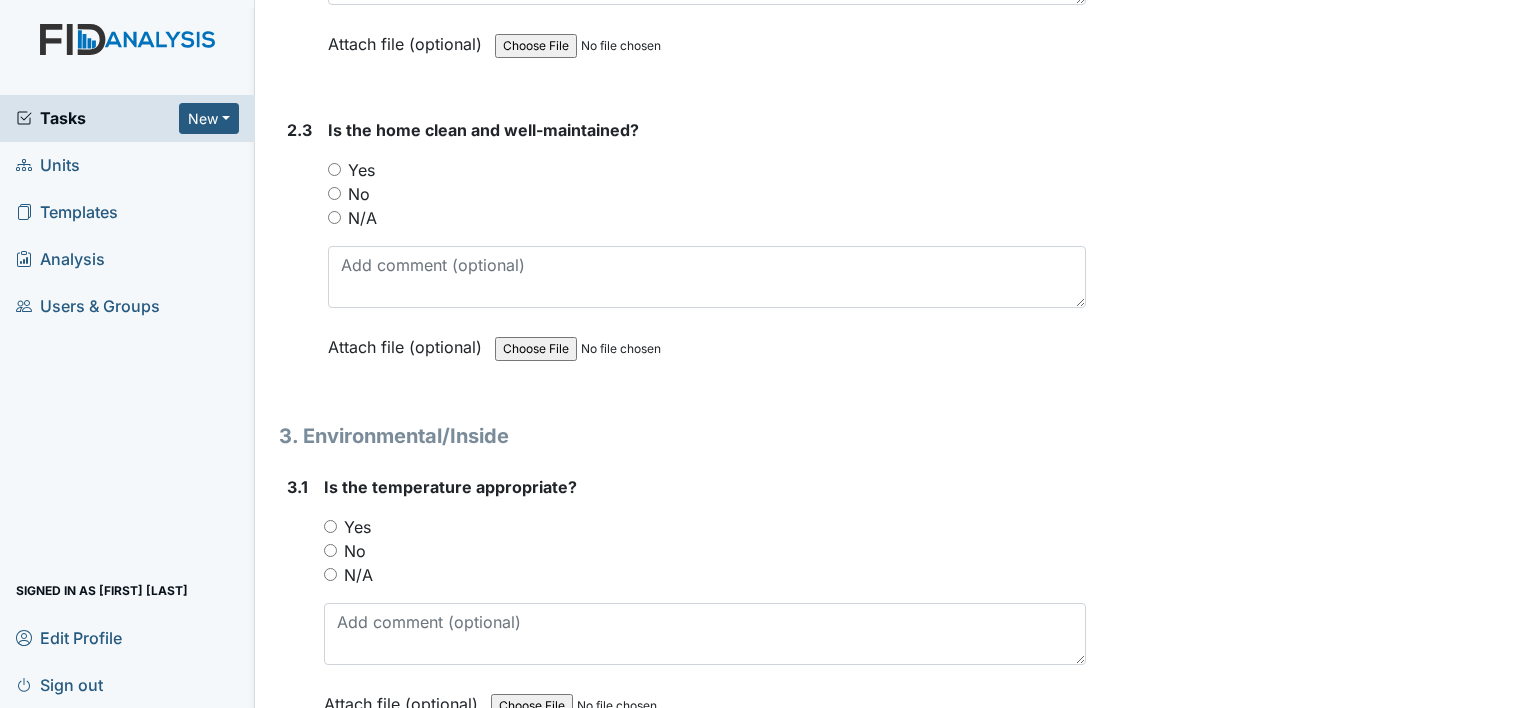 scroll, scrollTop: 2600, scrollLeft: 0, axis: vertical 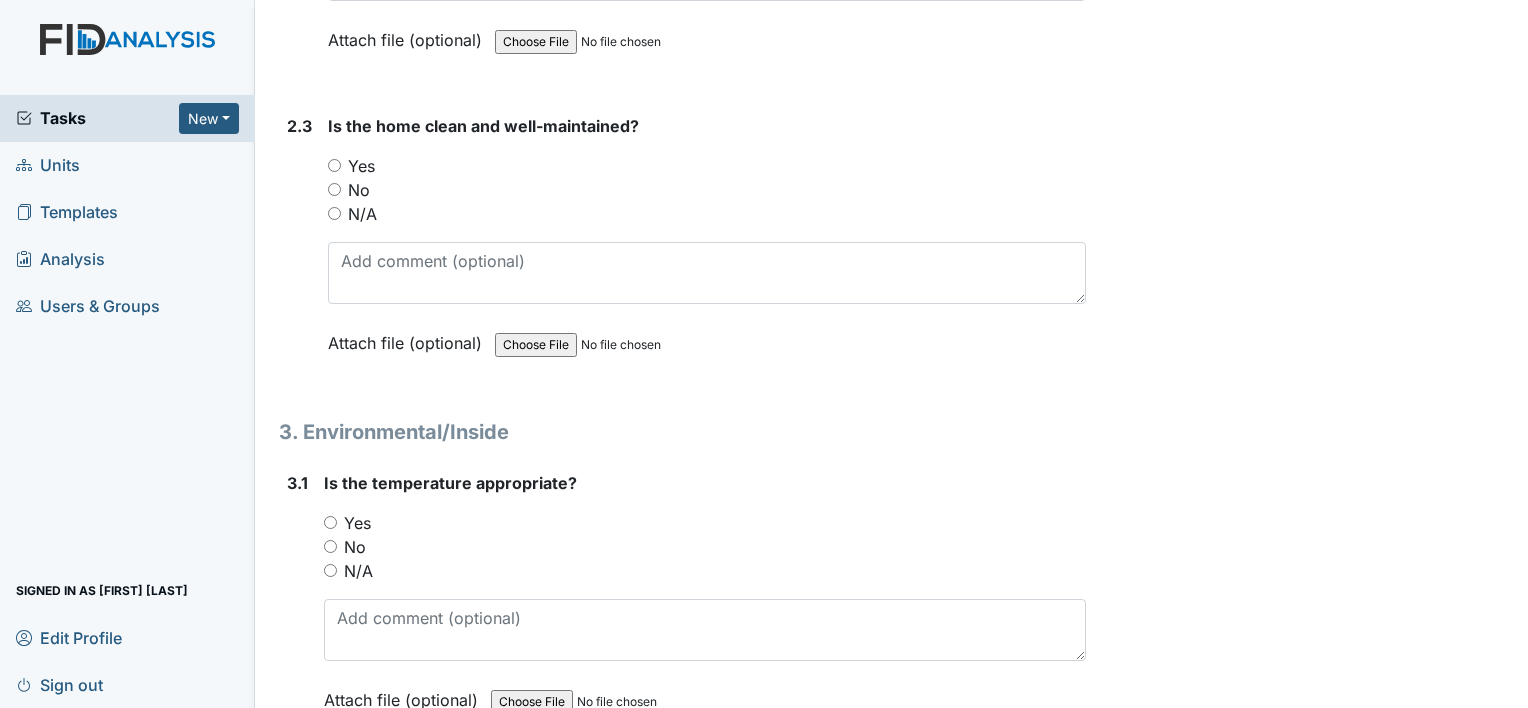click on "Yes" at bounding box center [334, 165] 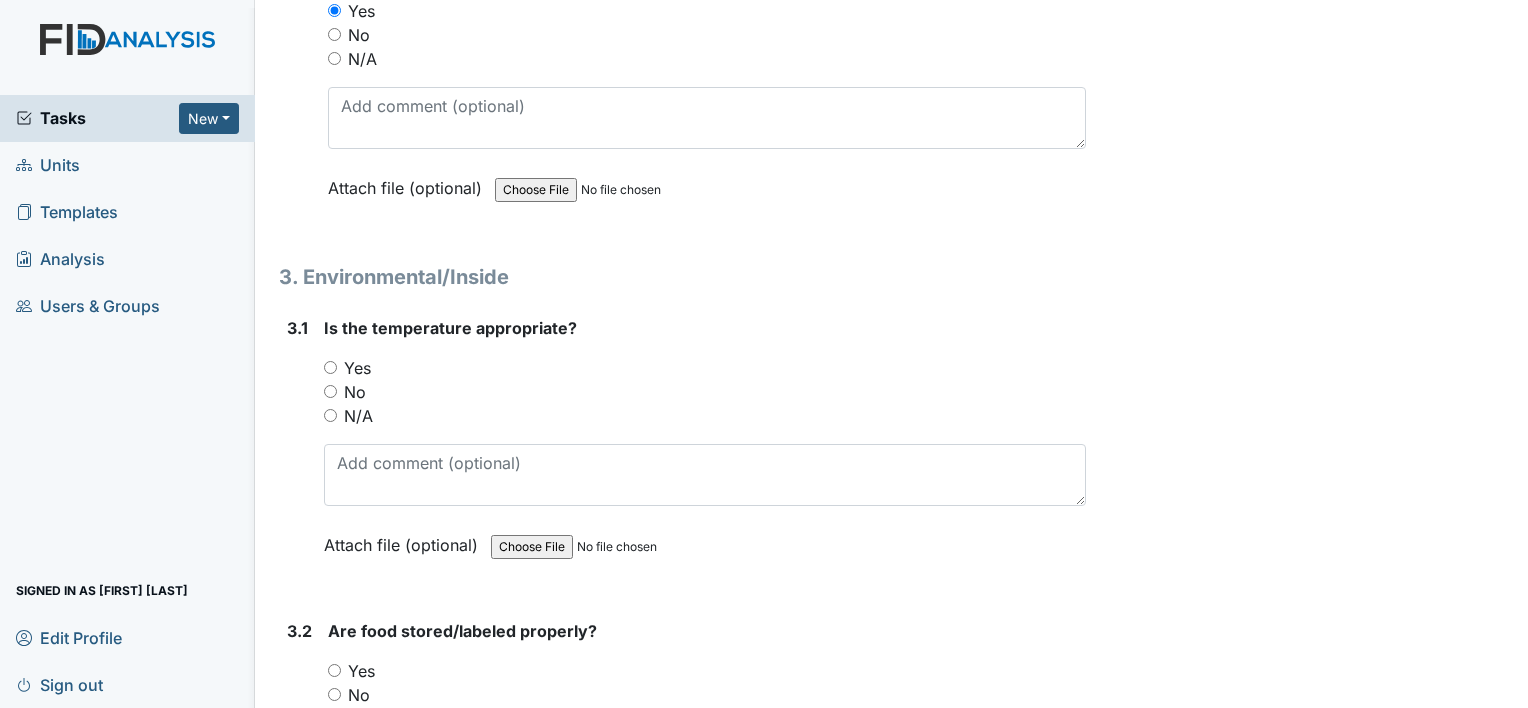 scroll, scrollTop: 2800, scrollLeft: 0, axis: vertical 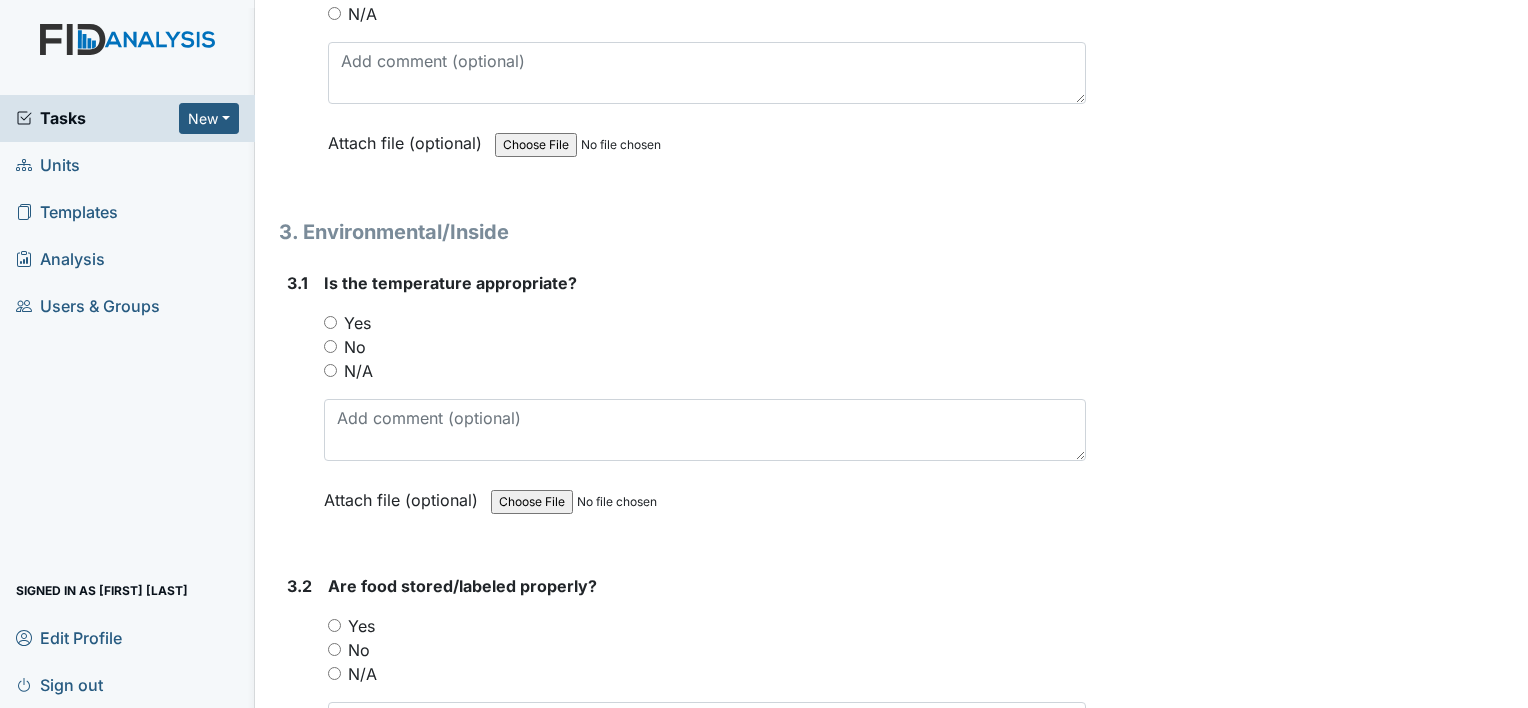 click on "Yes" at bounding box center (330, 322) 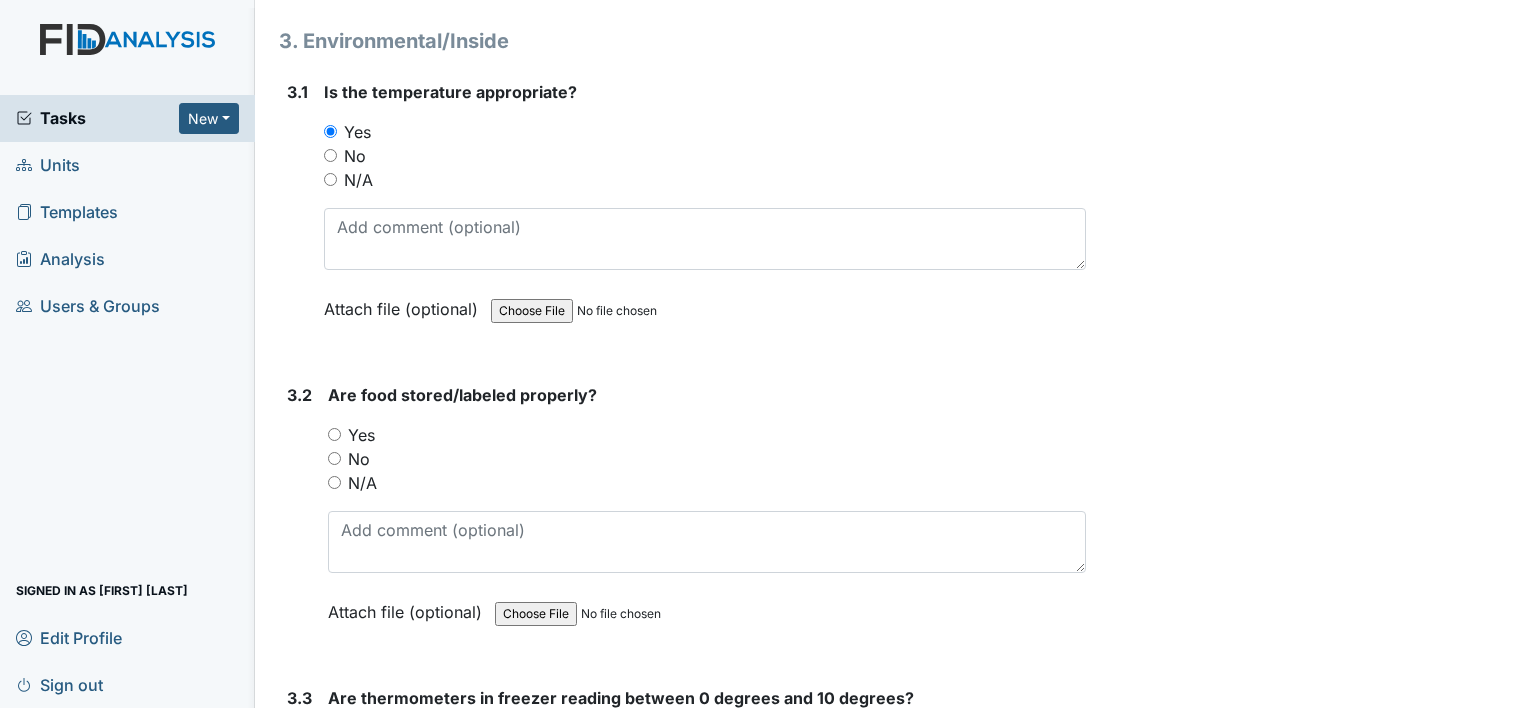 scroll, scrollTop: 3000, scrollLeft: 0, axis: vertical 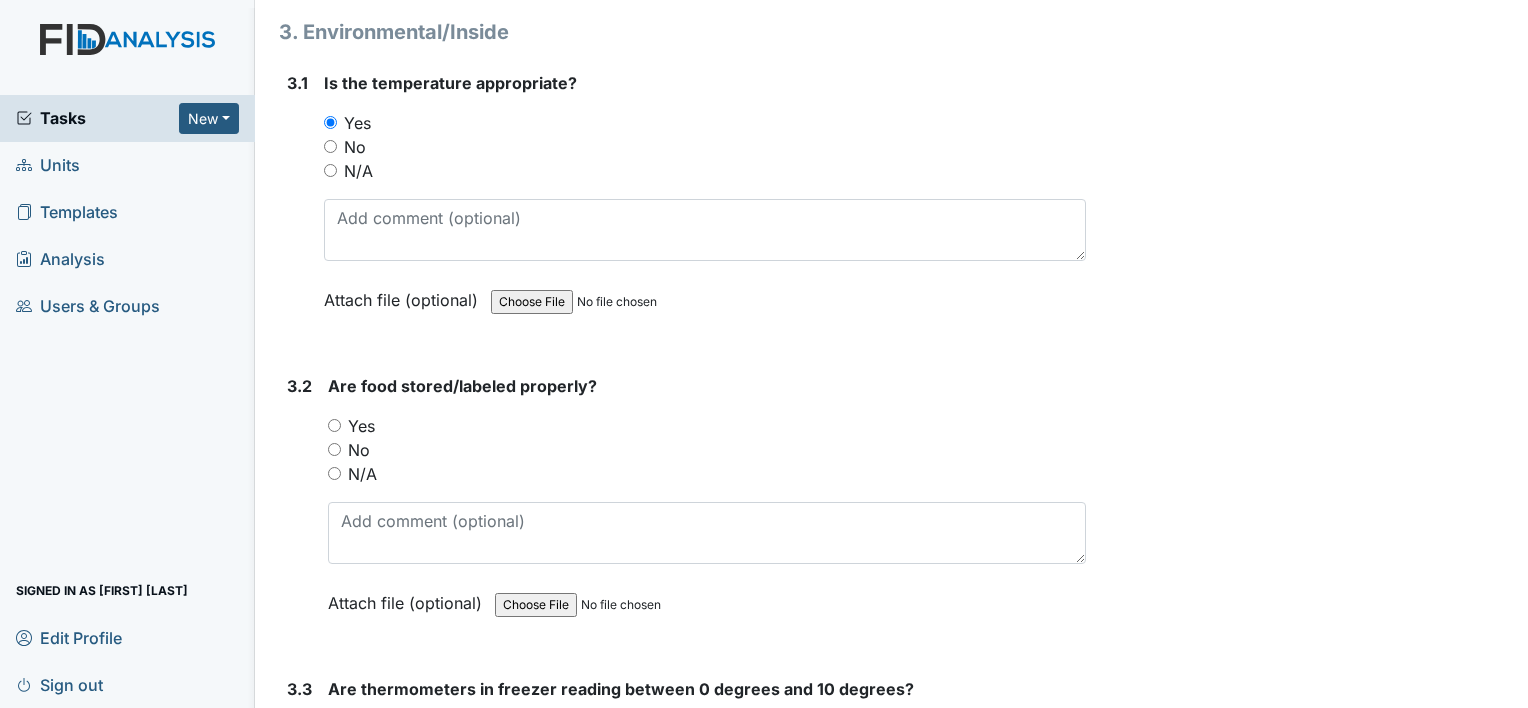 click on "Yes" at bounding box center (334, 425) 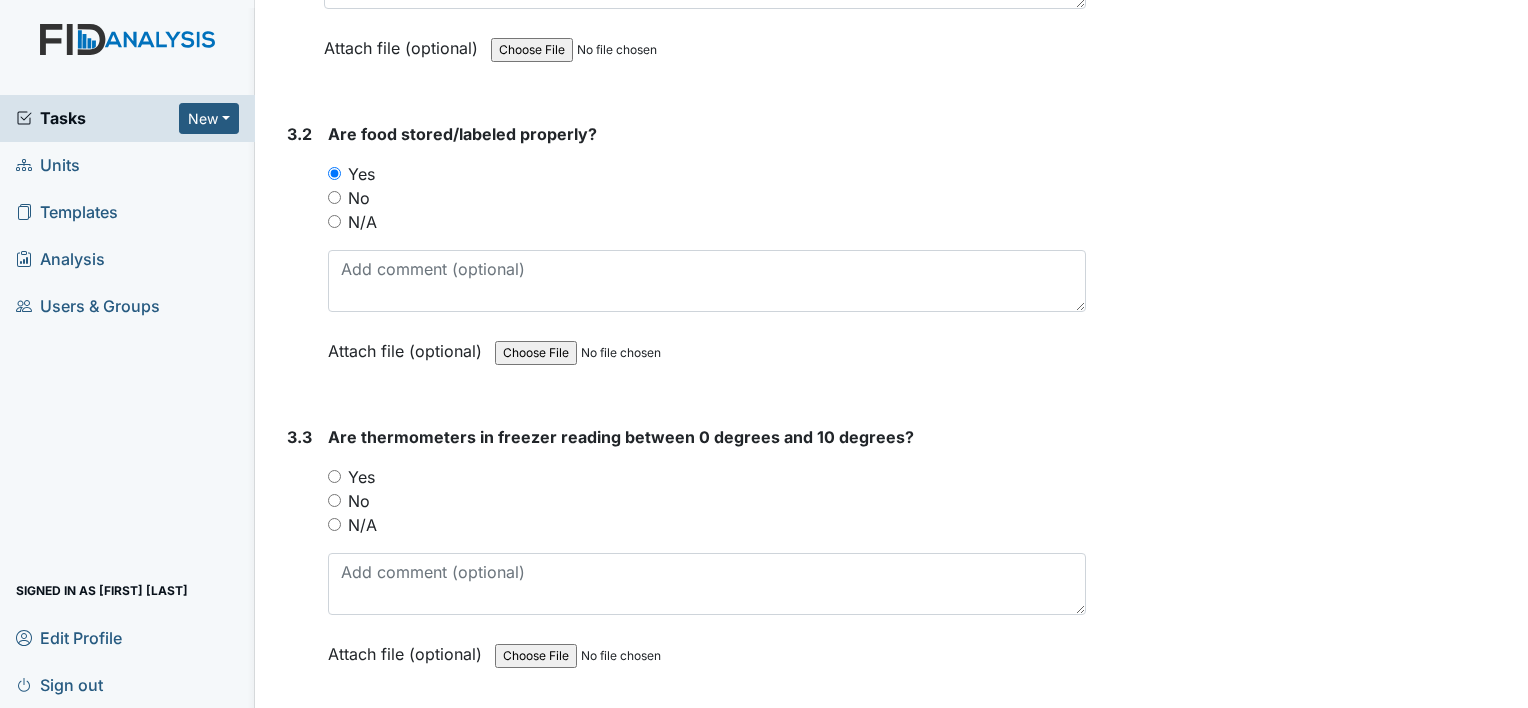 scroll, scrollTop: 3400, scrollLeft: 0, axis: vertical 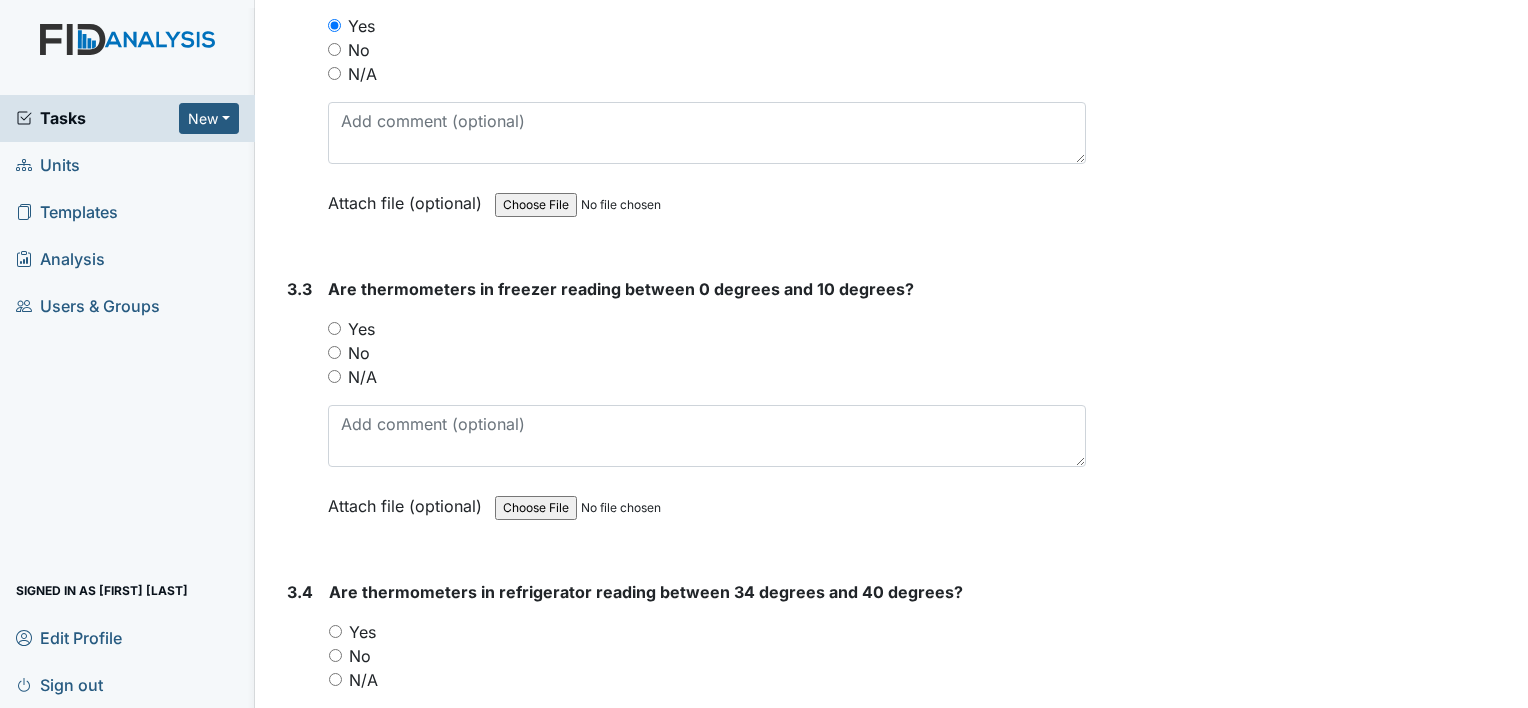 click on "Yes" at bounding box center (334, 328) 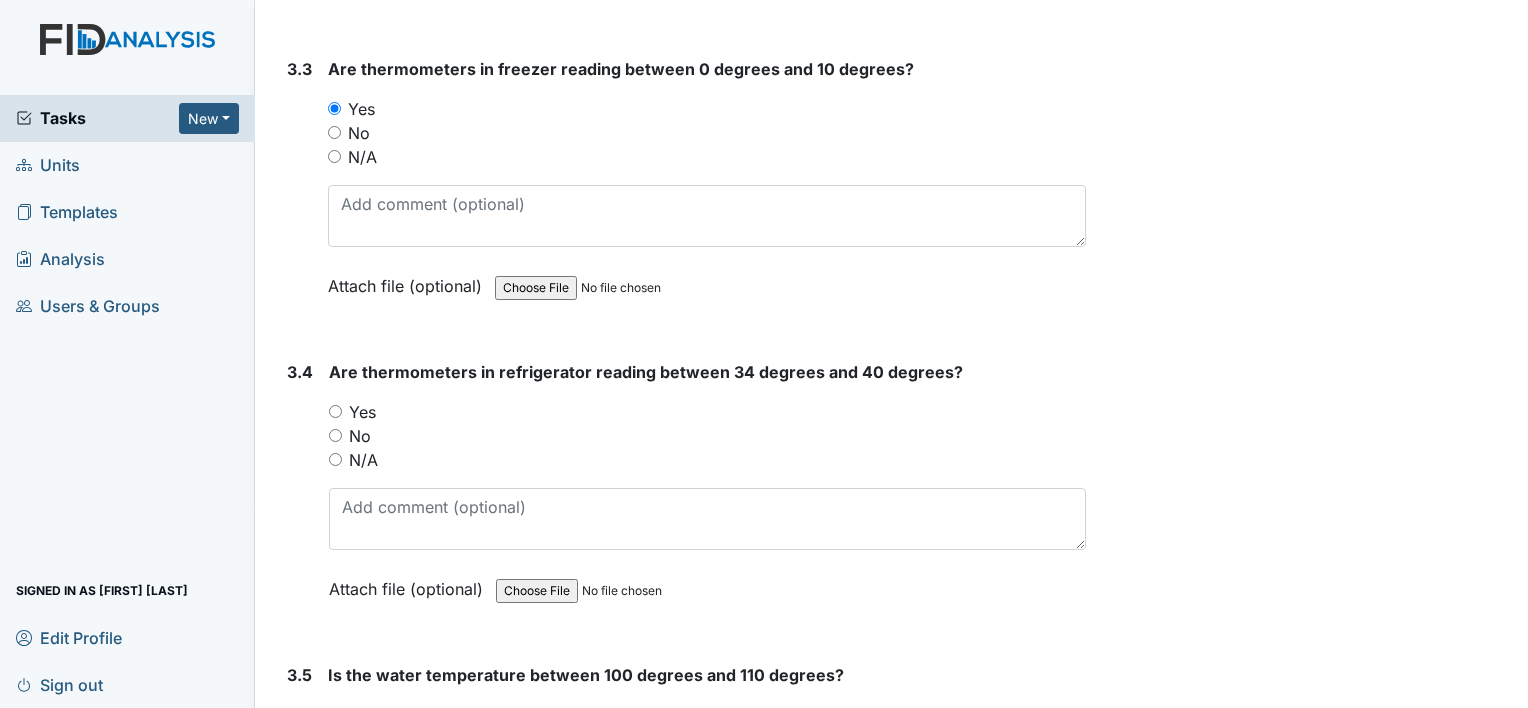 scroll, scrollTop: 3700, scrollLeft: 0, axis: vertical 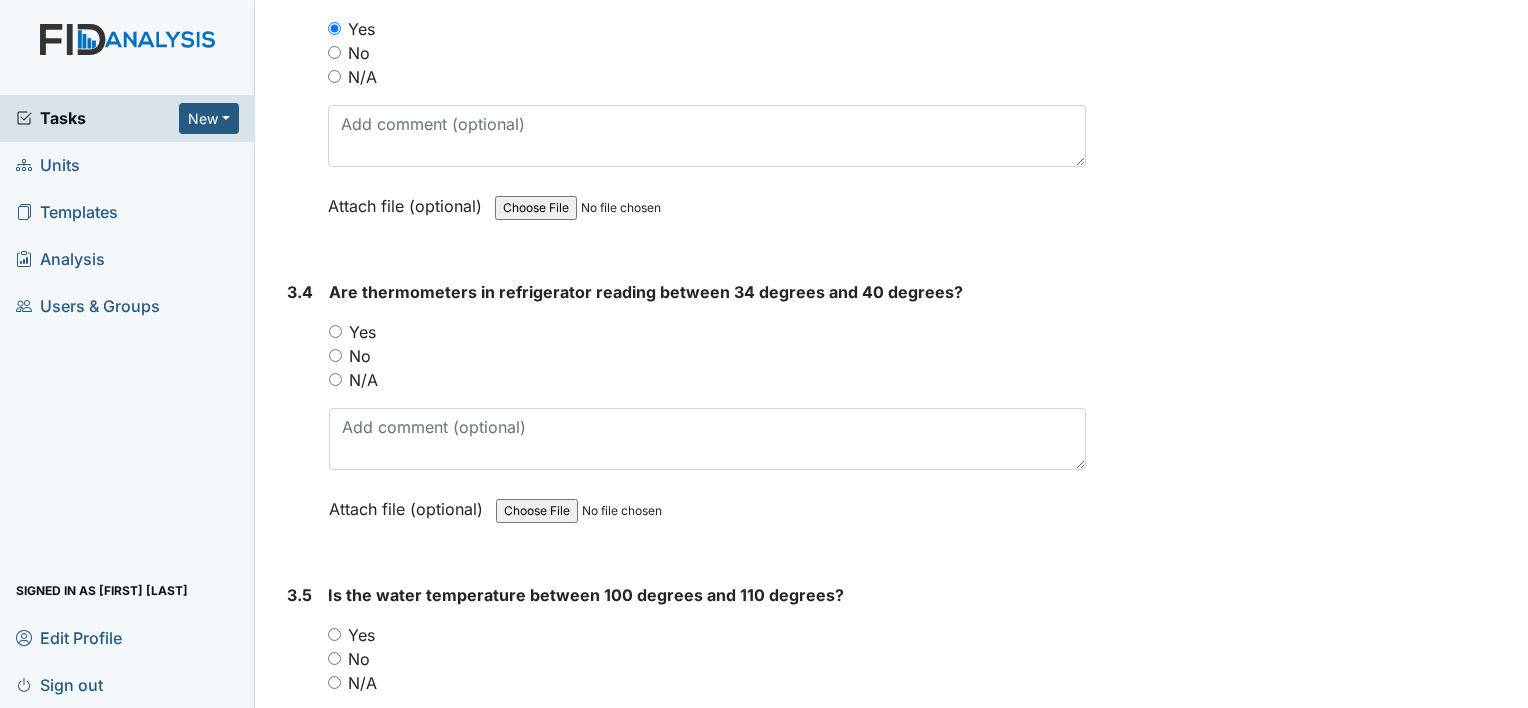click on "Yes" at bounding box center (335, 331) 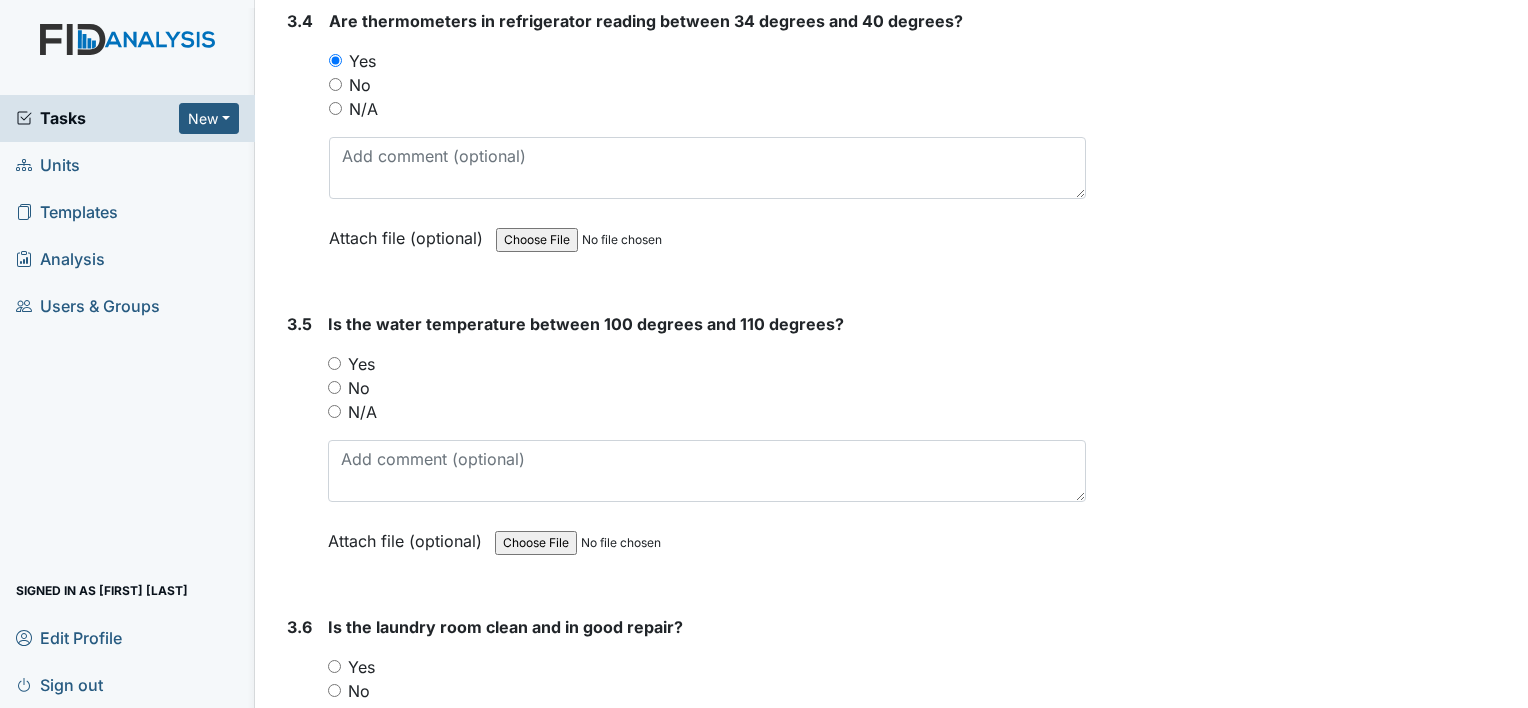 scroll, scrollTop: 4000, scrollLeft: 0, axis: vertical 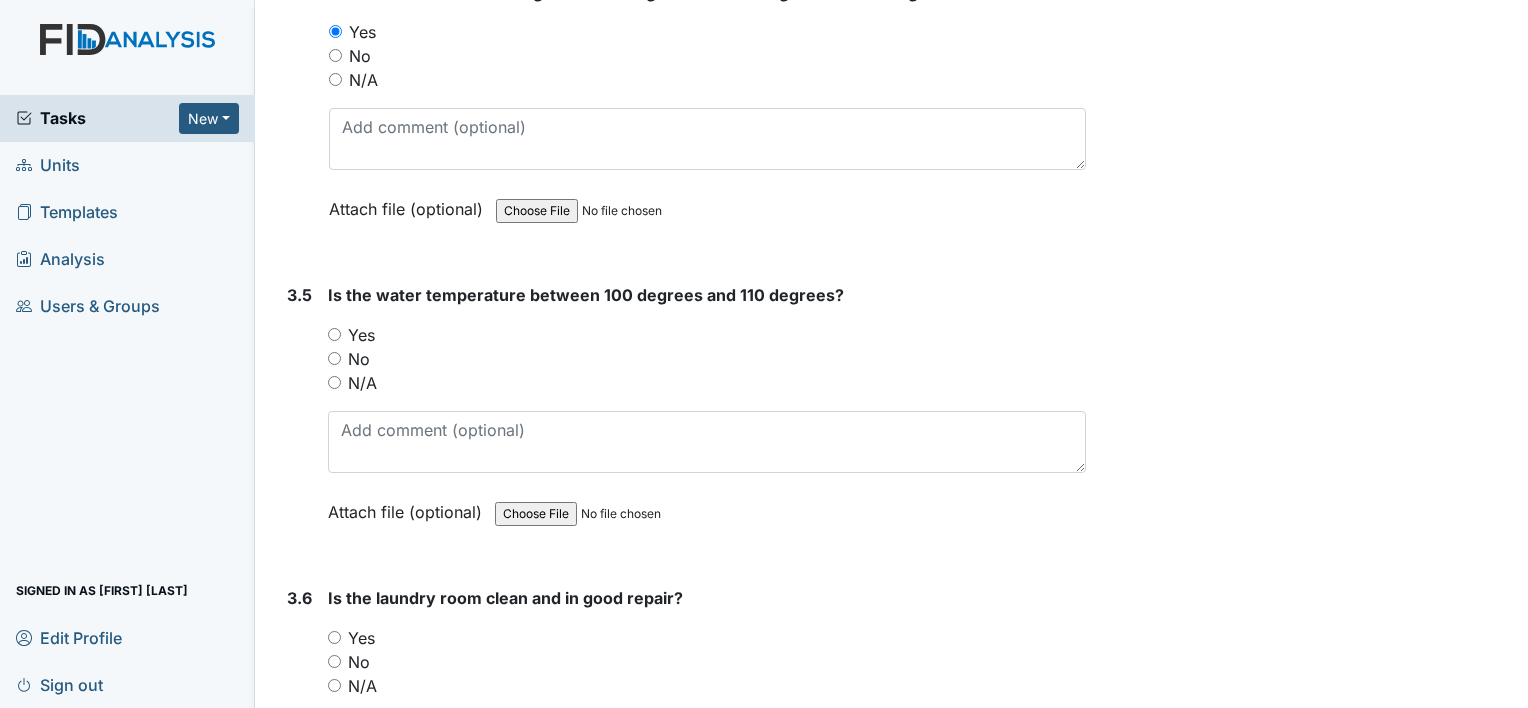click on "Yes" at bounding box center [334, 334] 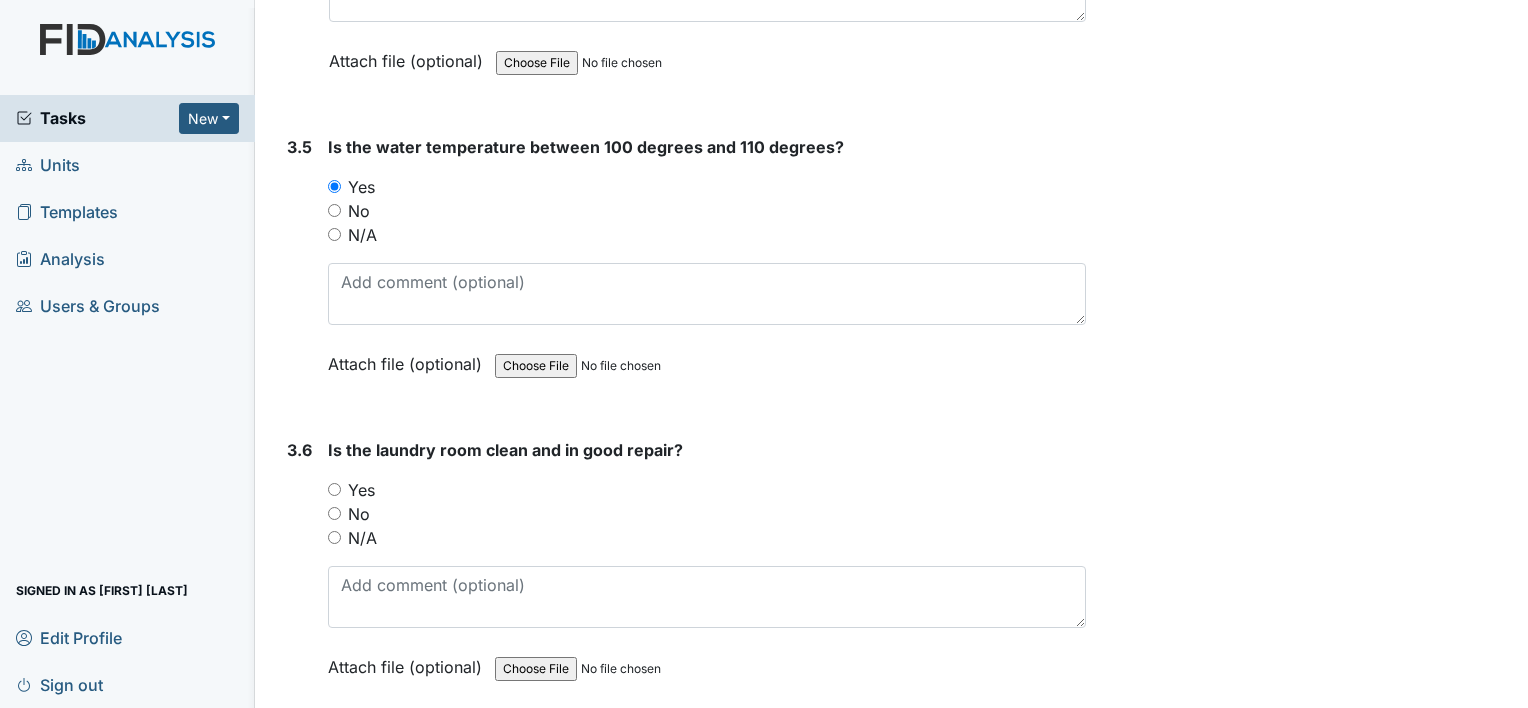 scroll, scrollTop: 4300, scrollLeft: 0, axis: vertical 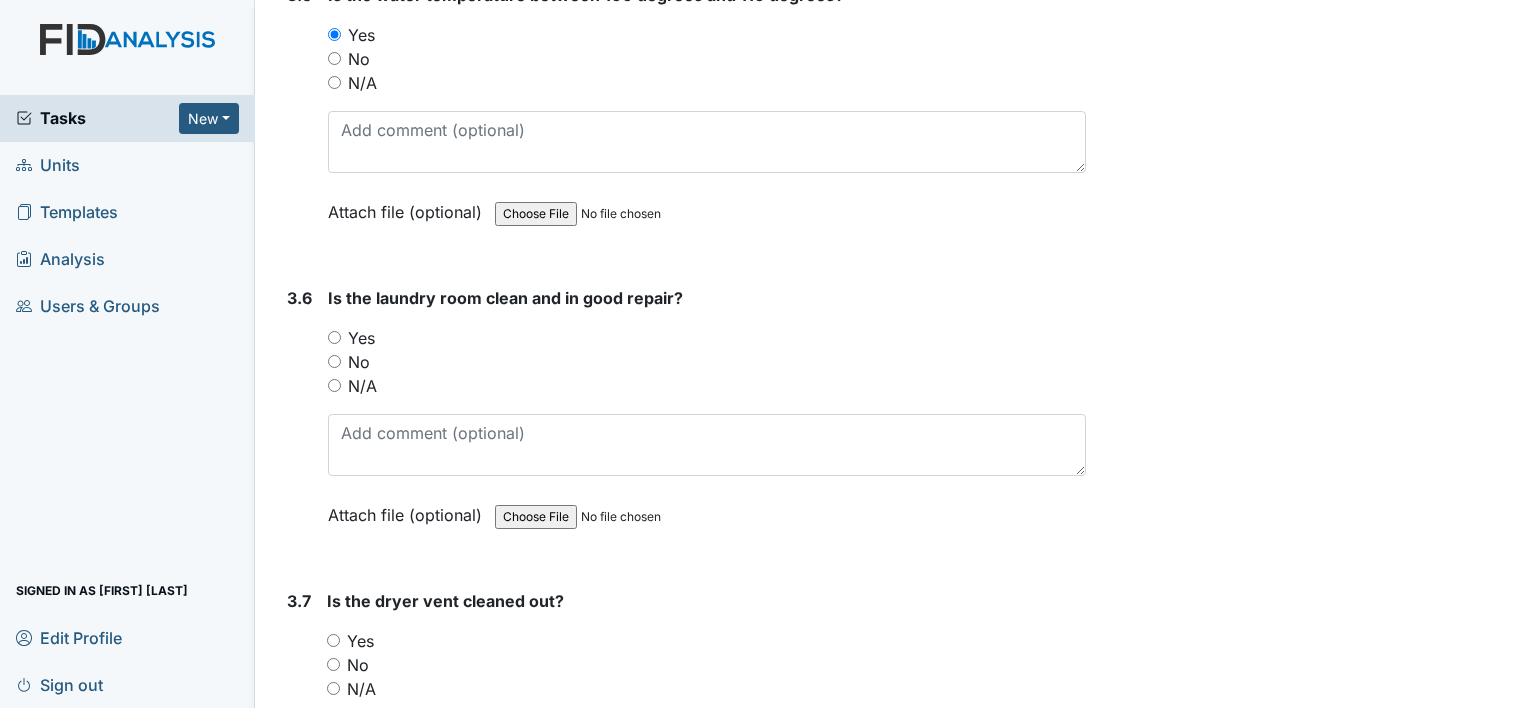 click on "Yes" at bounding box center [334, 337] 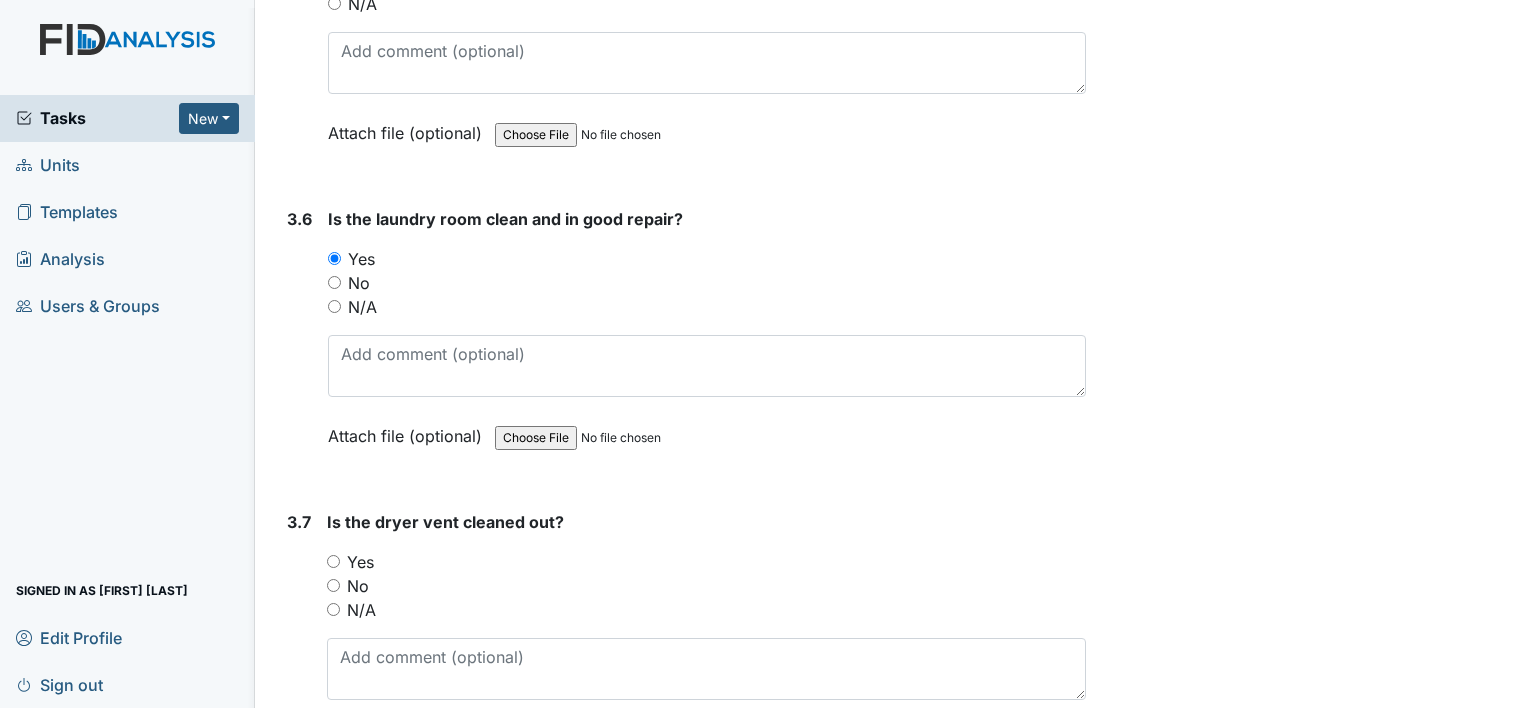 scroll, scrollTop: 4500, scrollLeft: 0, axis: vertical 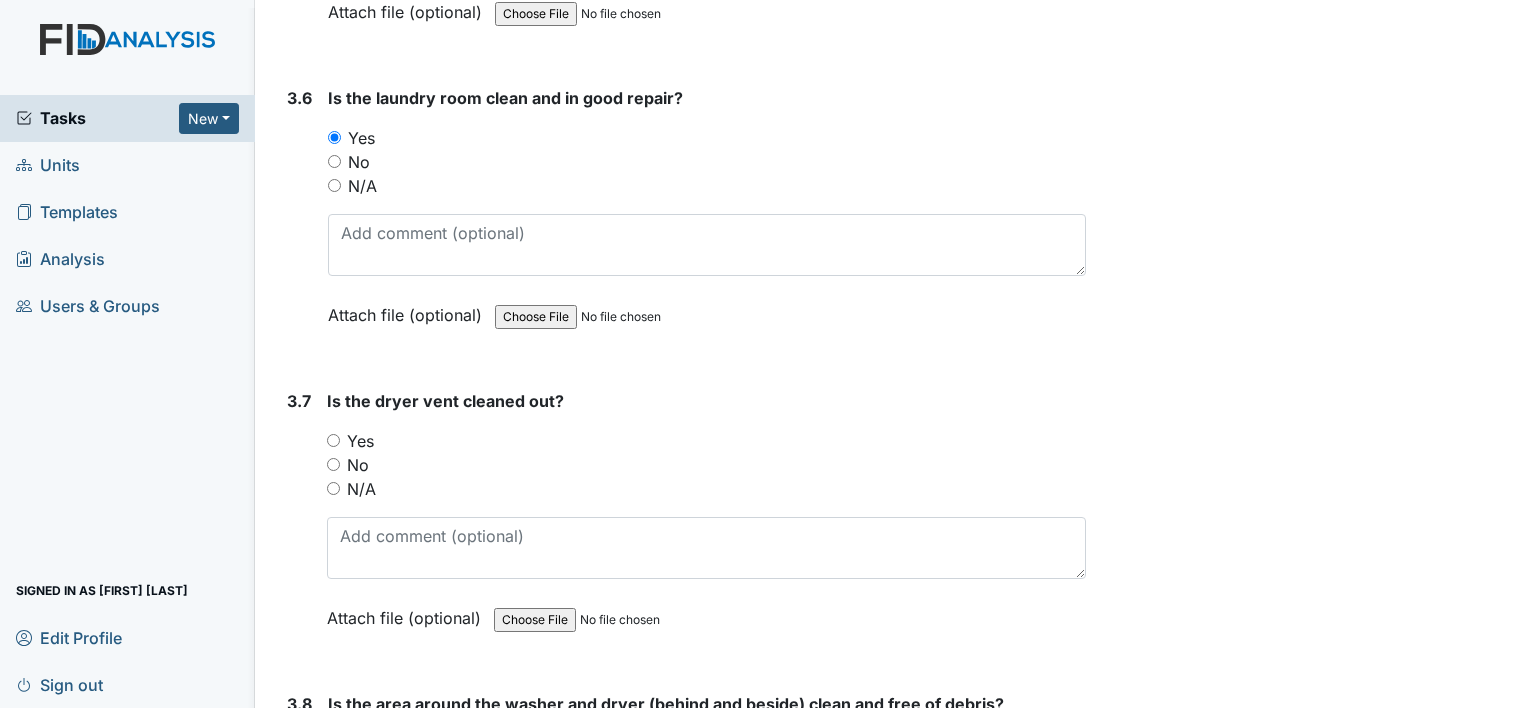 click on "Yes" at bounding box center [333, 440] 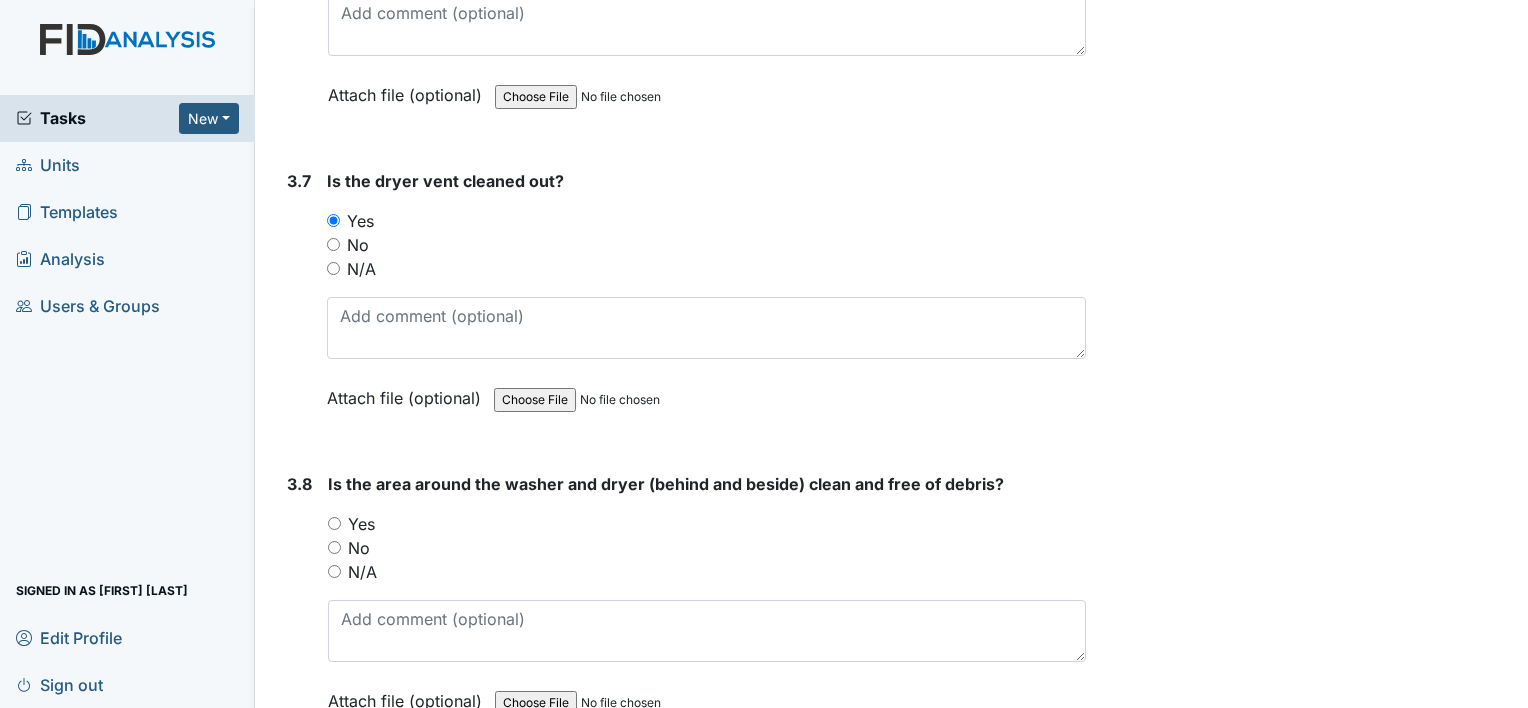 scroll, scrollTop: 4800, scrollLeft: 0, axis: vertical 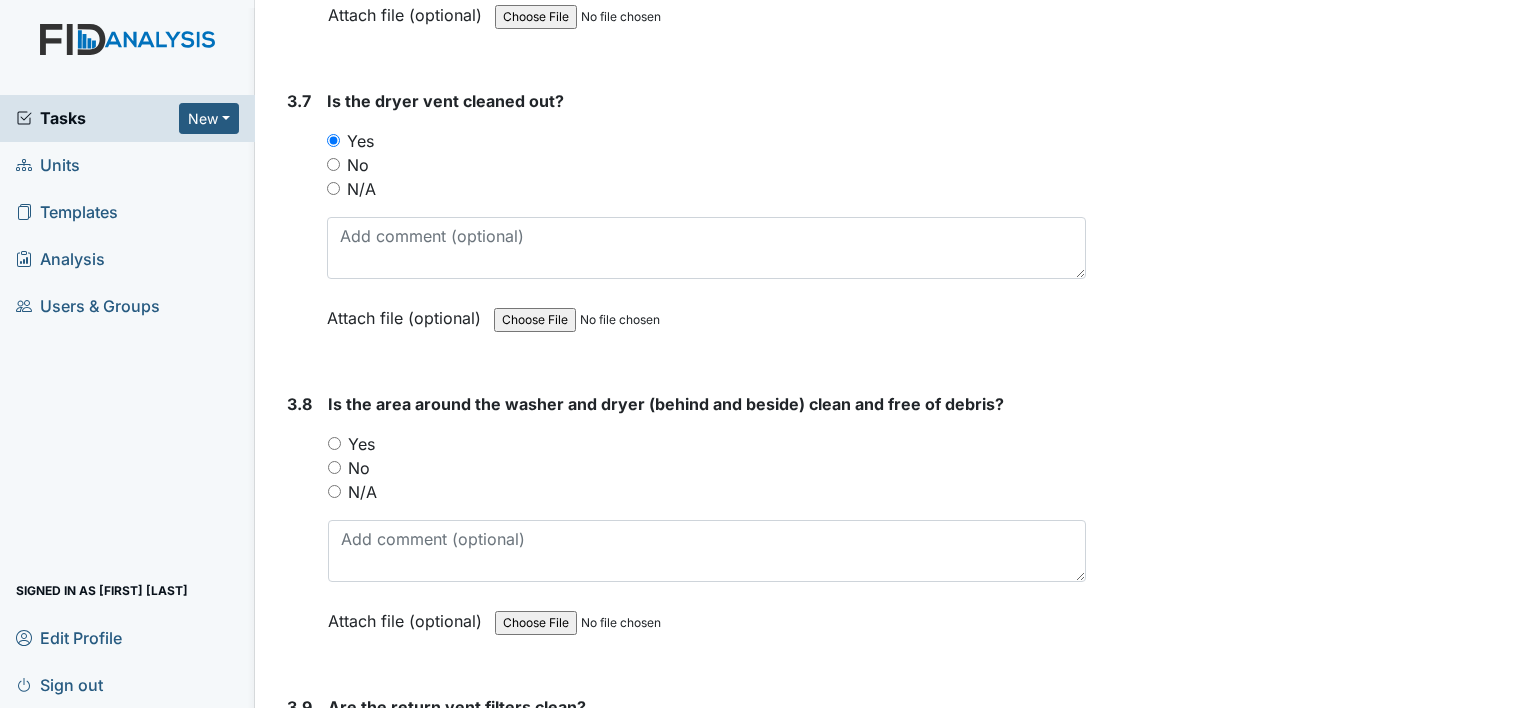 click on "Yes" at bounding box center (334, 443) 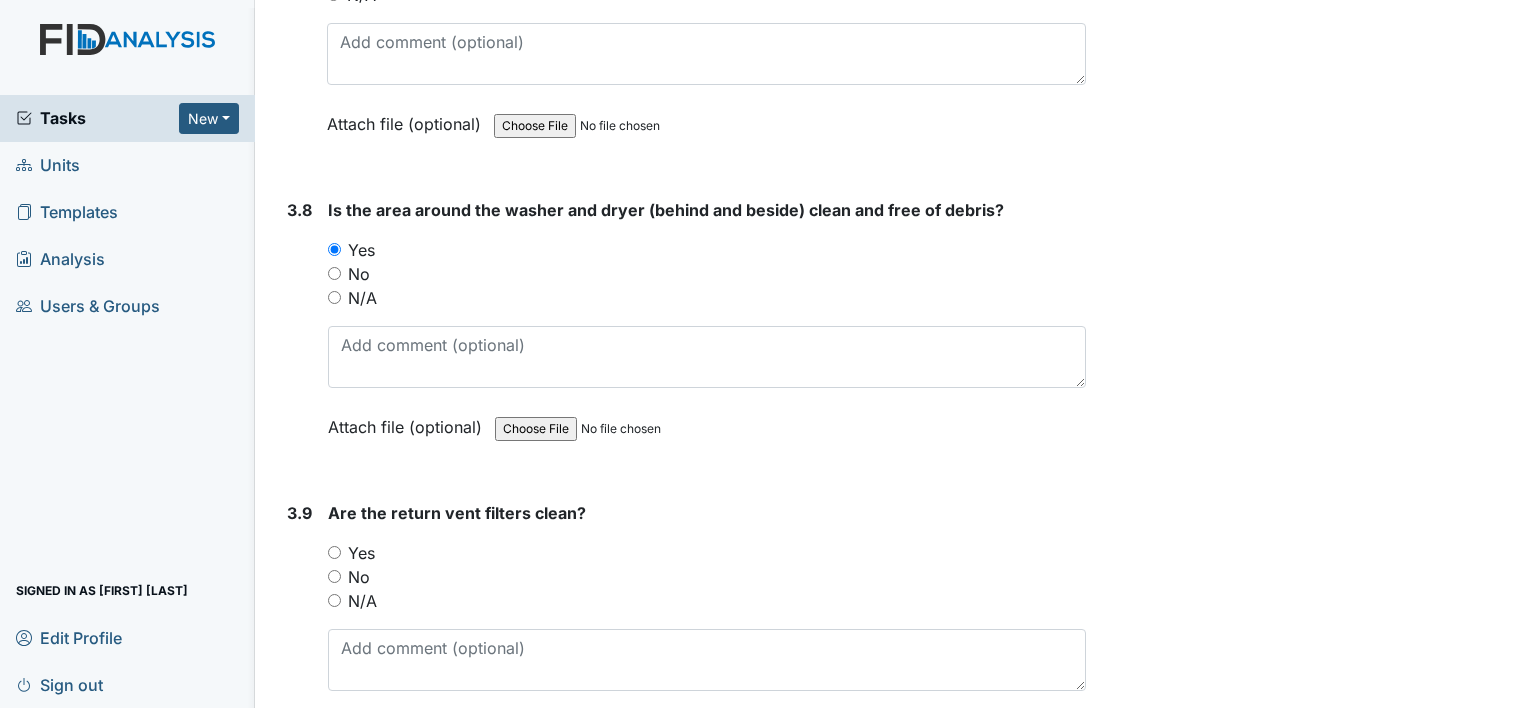 scroll, scrollTop: 5100, scrollLeft: 0, axis: vertical 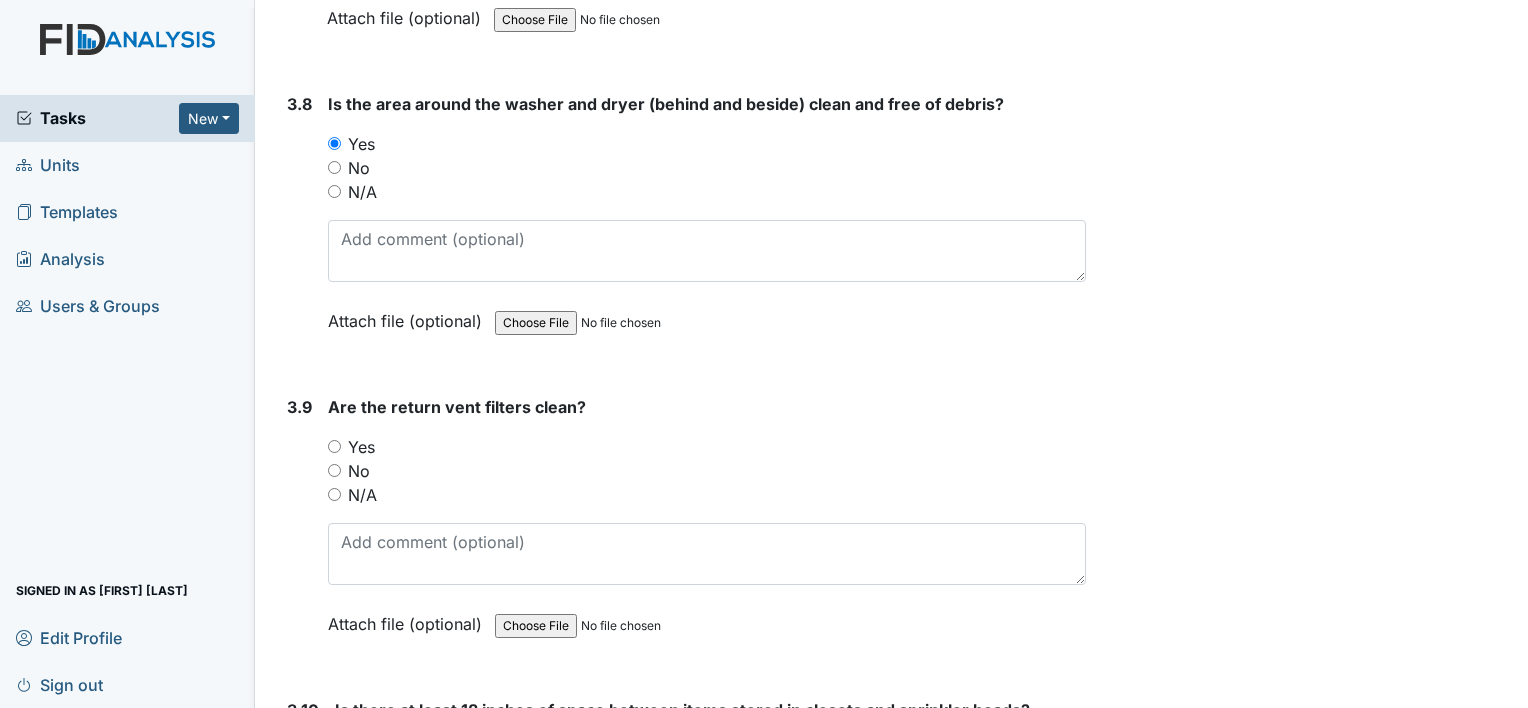 click on "Yes" at bounding box center [707, 447] 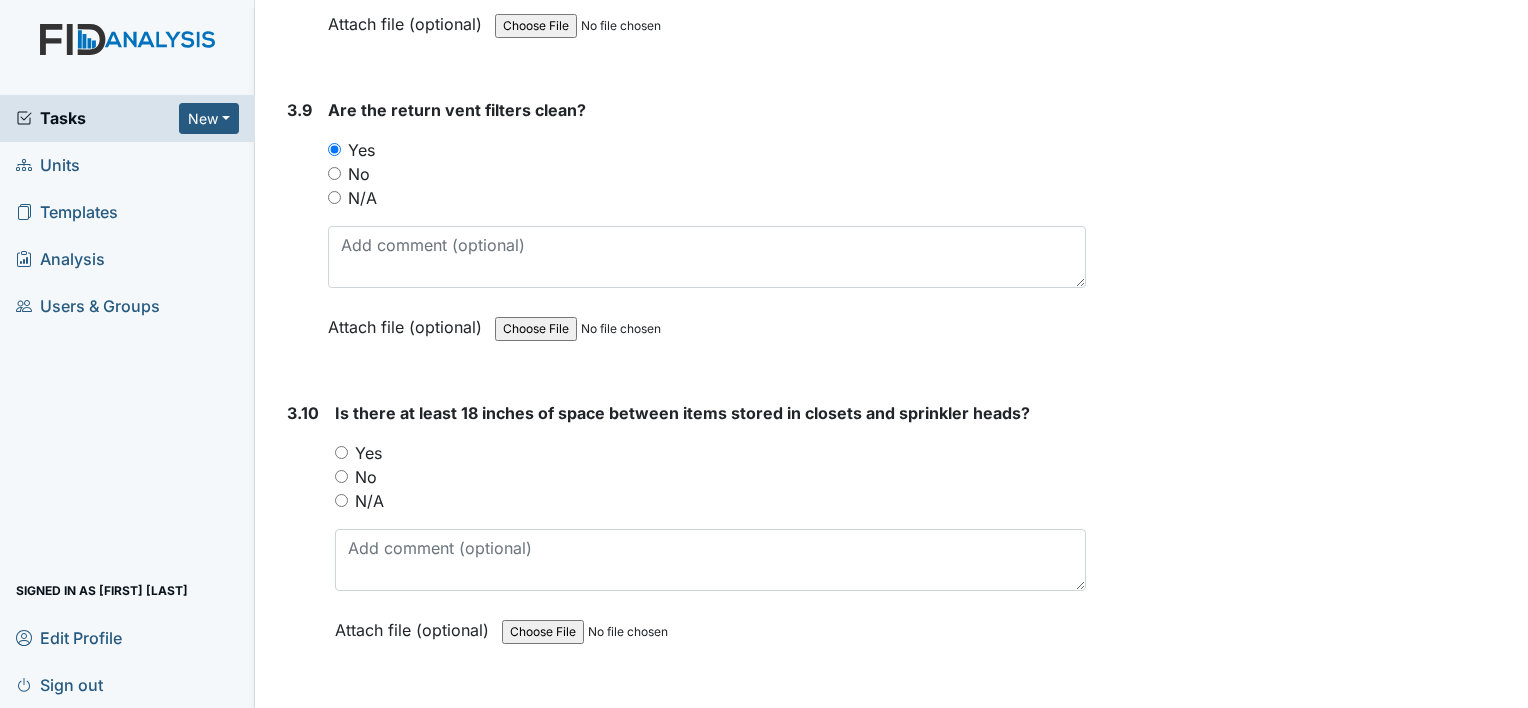 scroll, scrollTop: 5400, scrollLeft: 0, axis: vertical 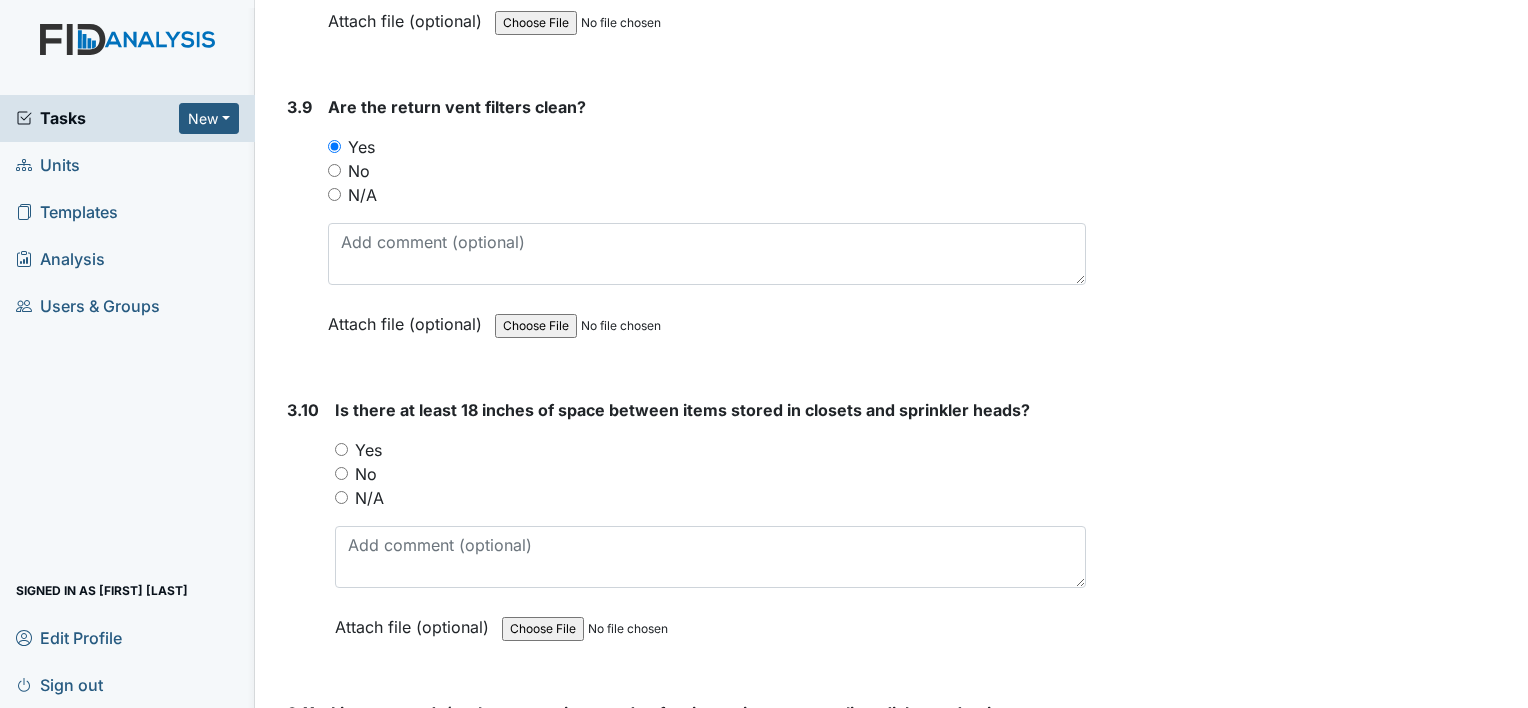 click on "Yes" at bounding box center [341, 449] 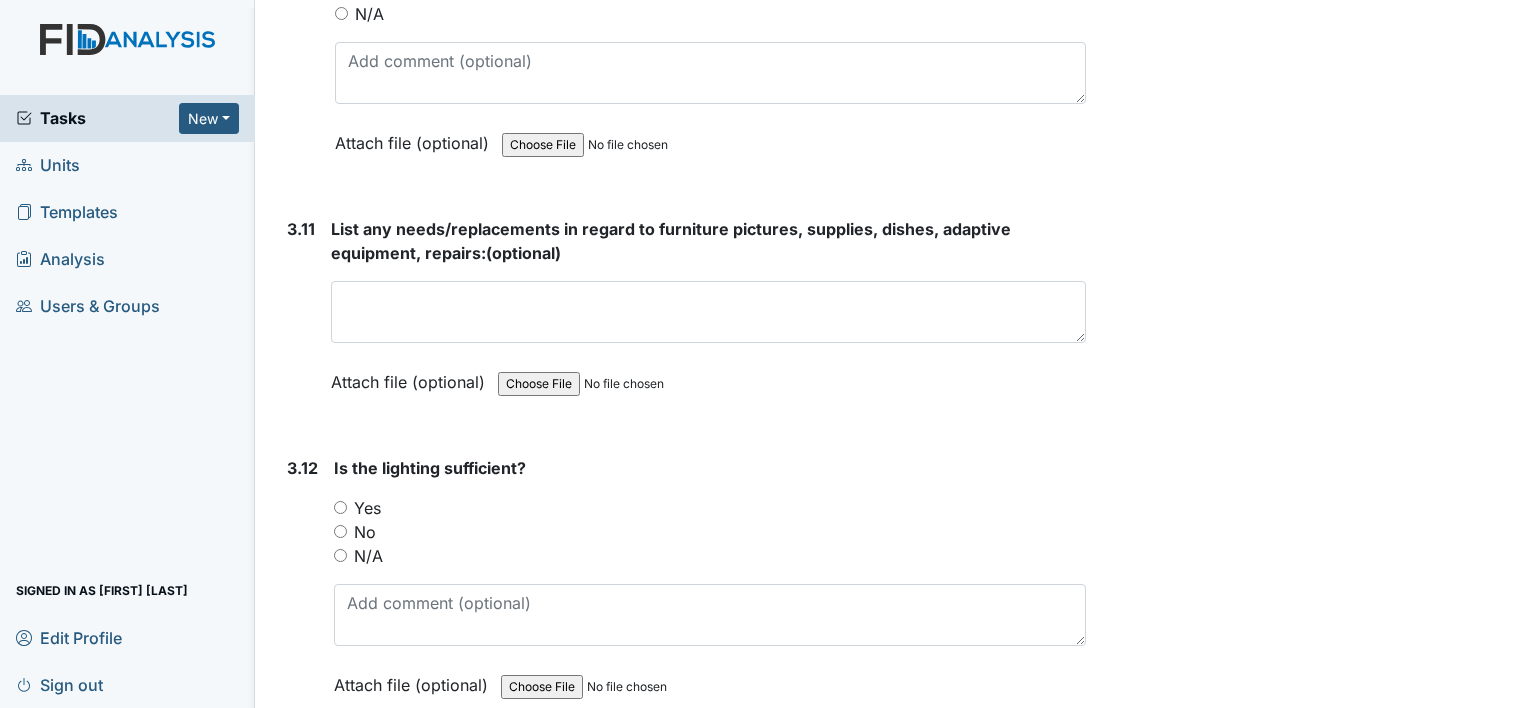 scroll, scrollTop: 5900, scrollLeft: 0, axis: vertical 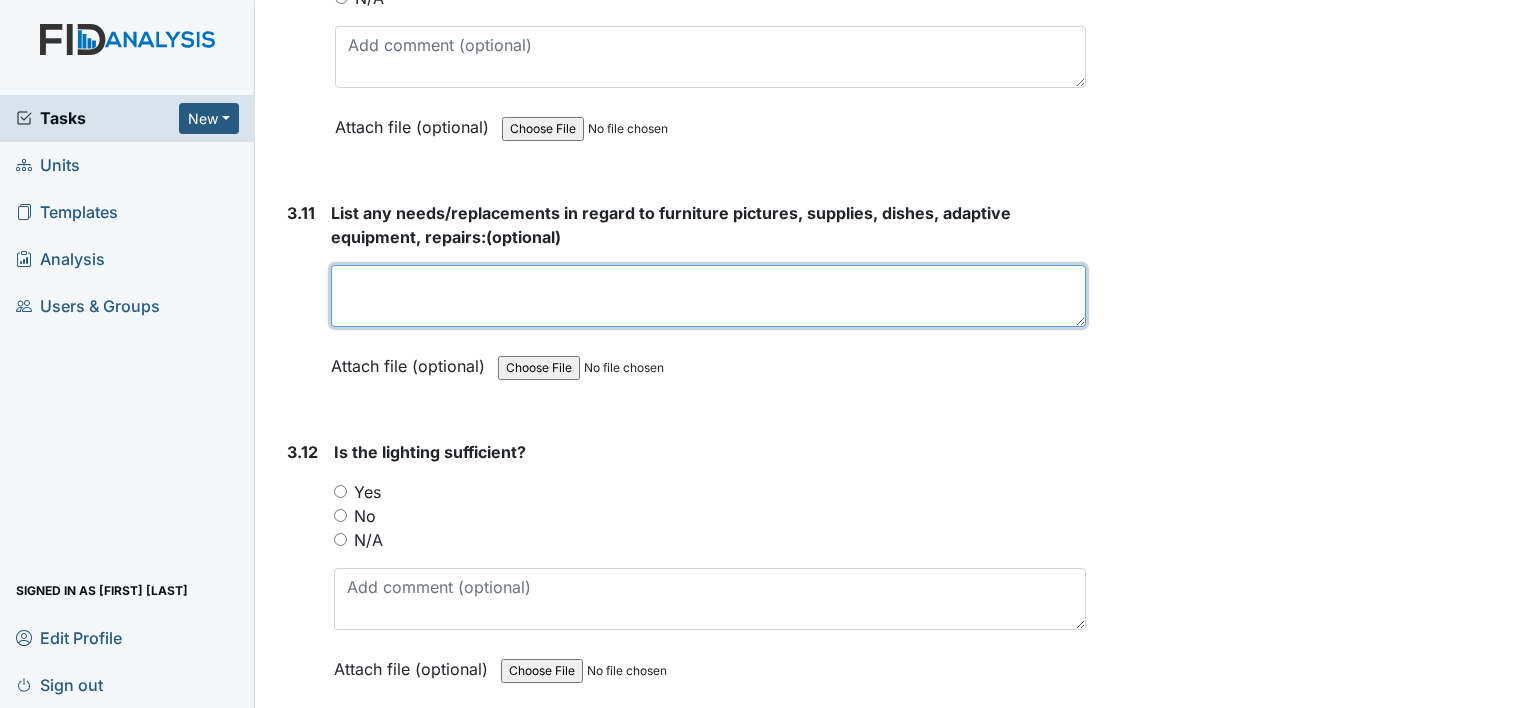 click at bounding box center (708, 296) 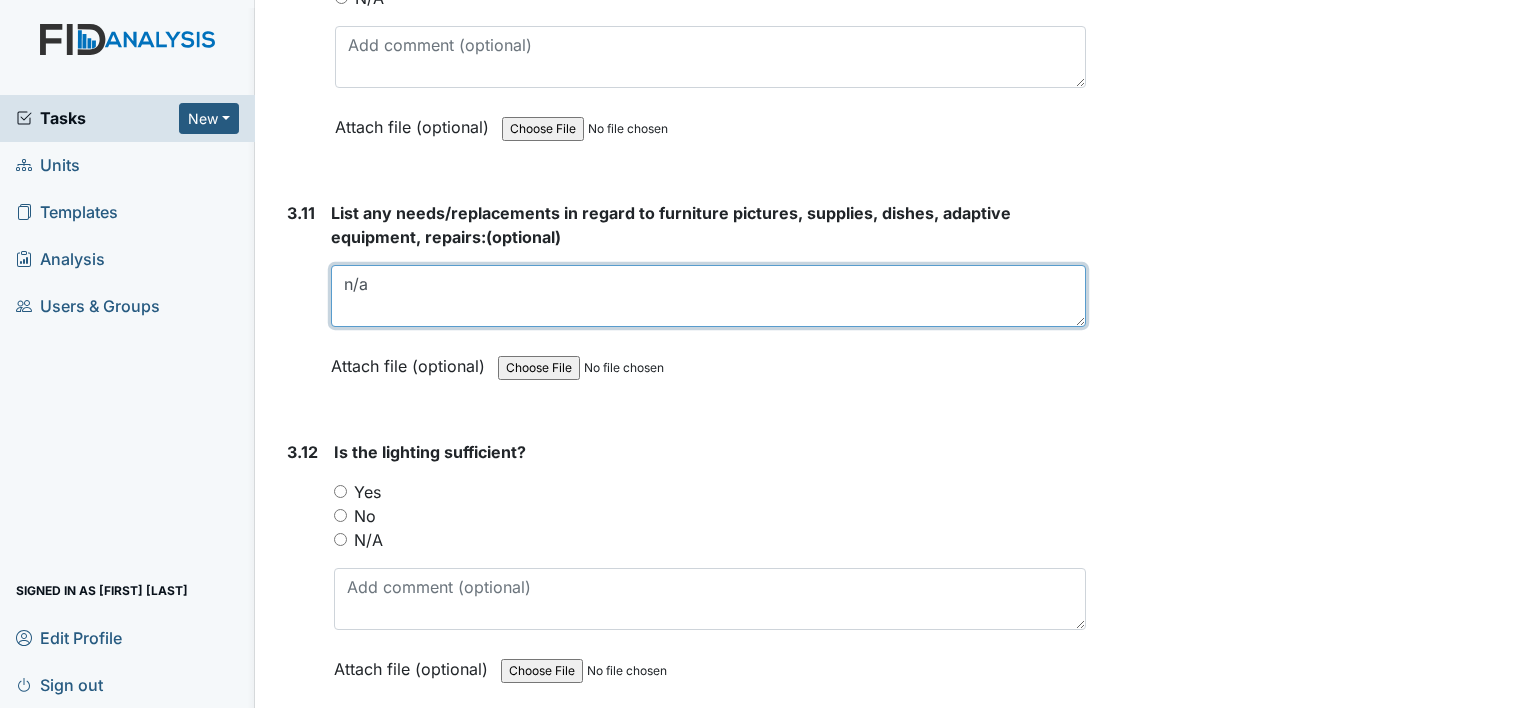 type on "n/a" 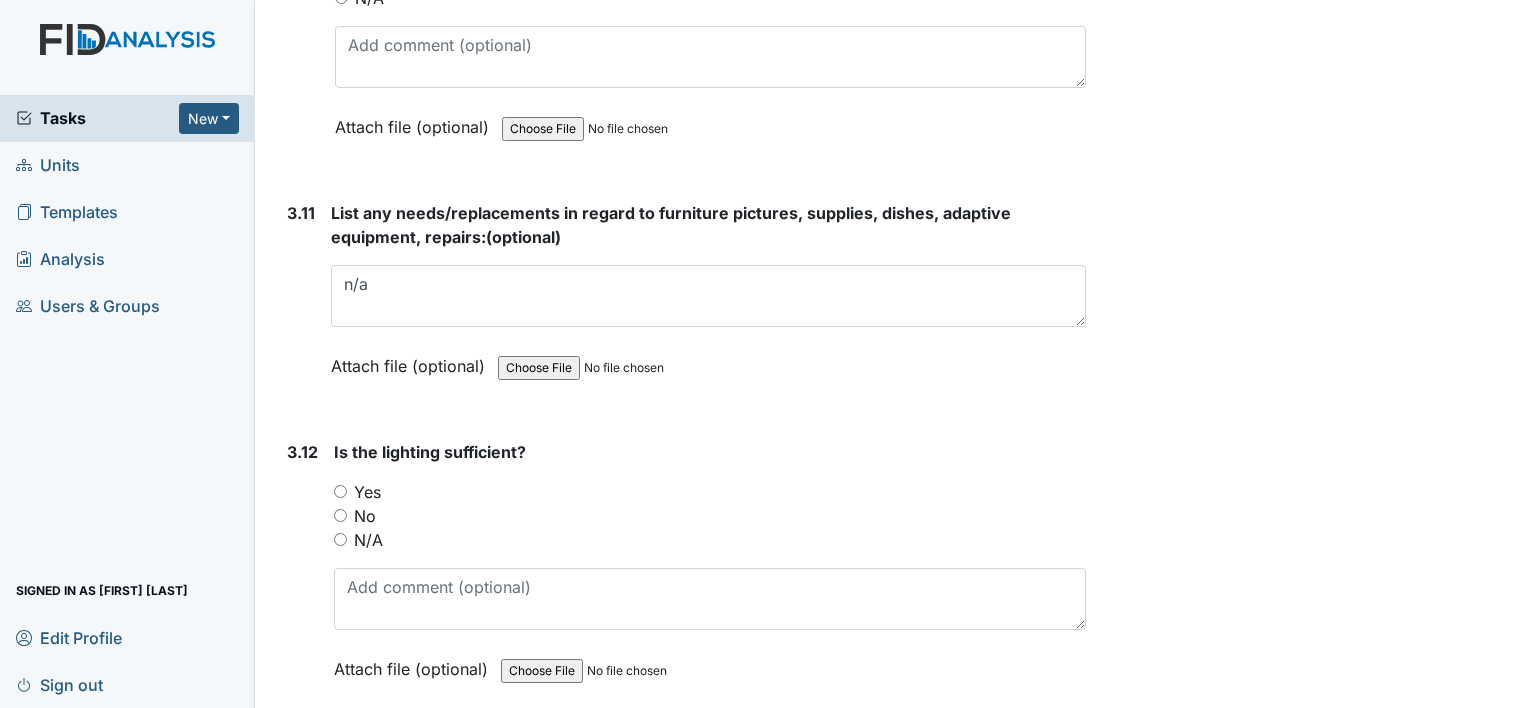 click on "Yes" at bounding box center [340, 491] 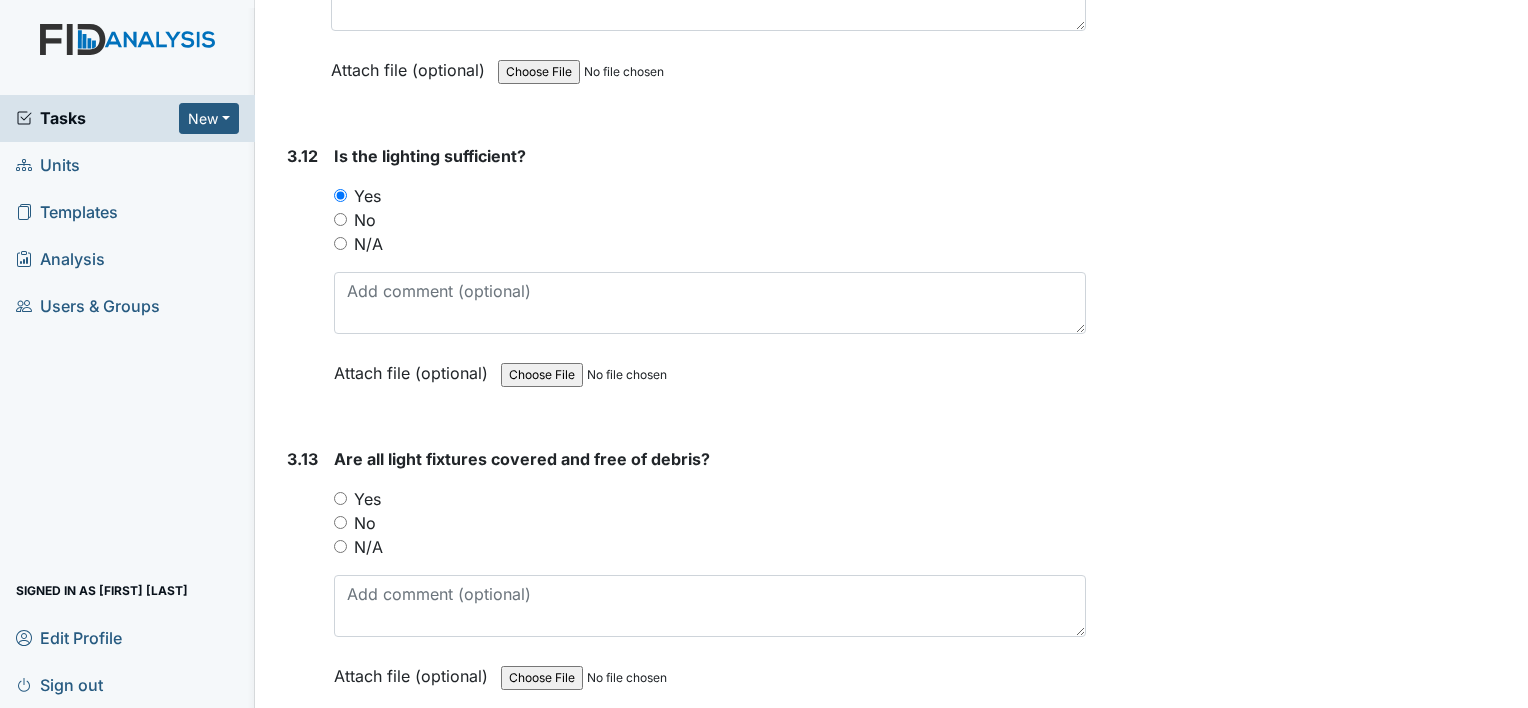 scroll, scrollTop: 6200, scrollLeft: 0, axis: vertical 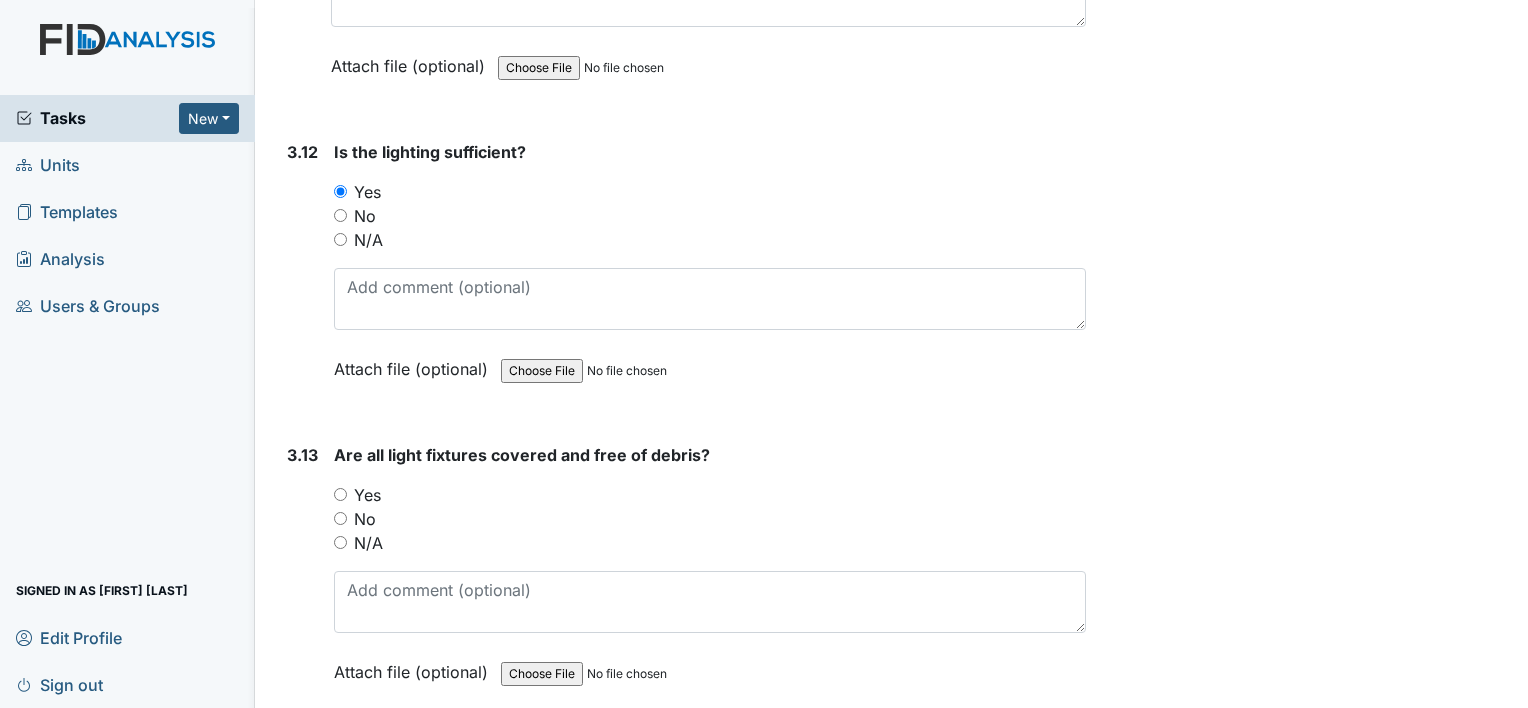 click on "Yes" at bounding box center (340, 494) 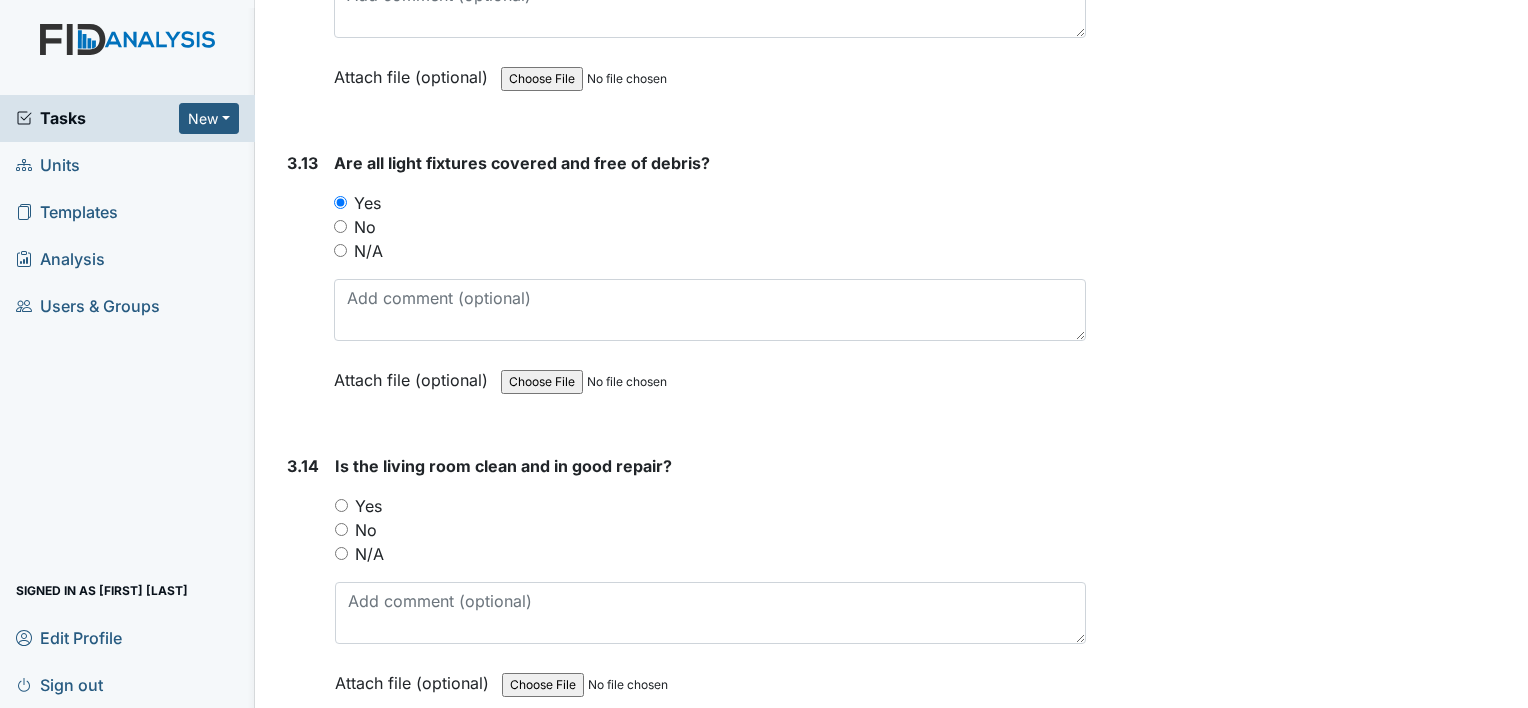scroll, scrollTop: 6500, scrollLeft: 0, axis: vertical 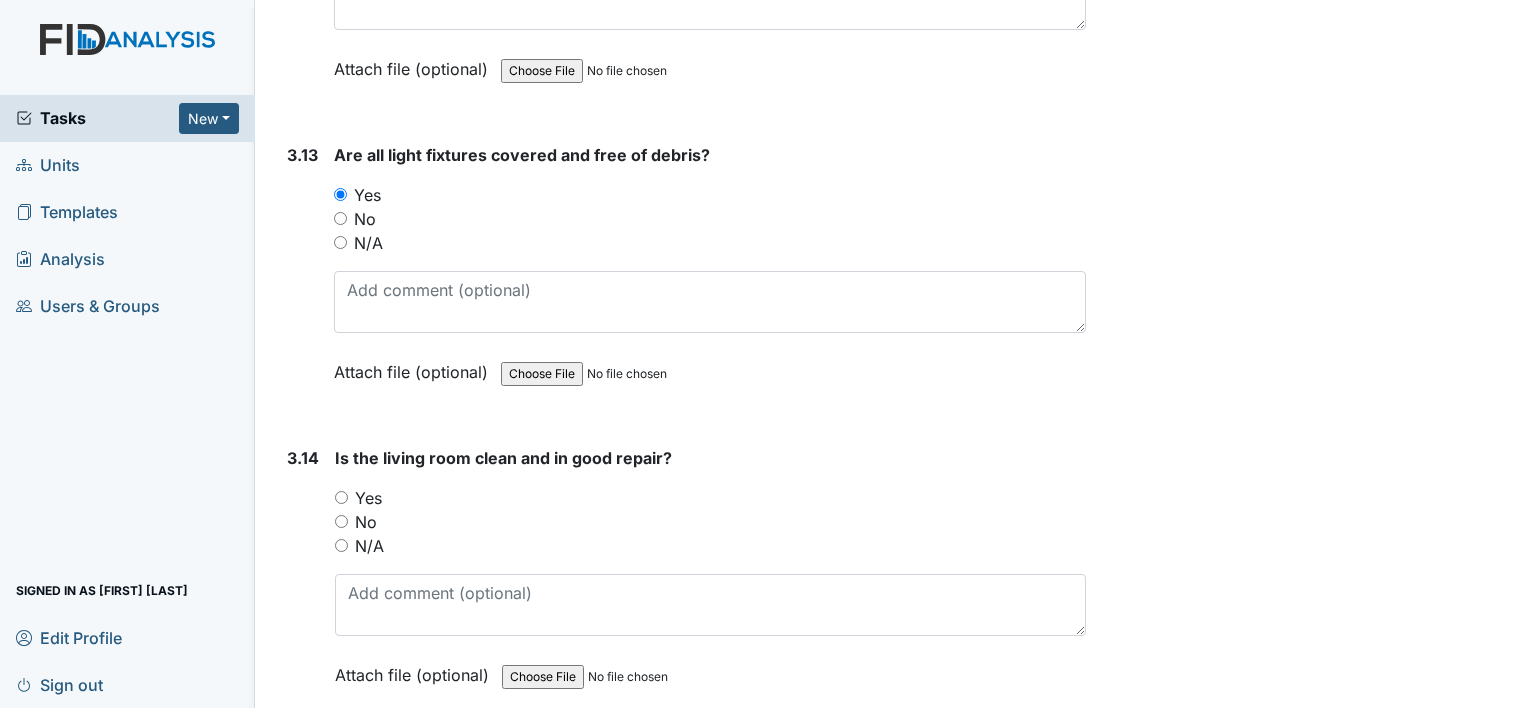 click on "Yes" at bounding box center [341, 497] 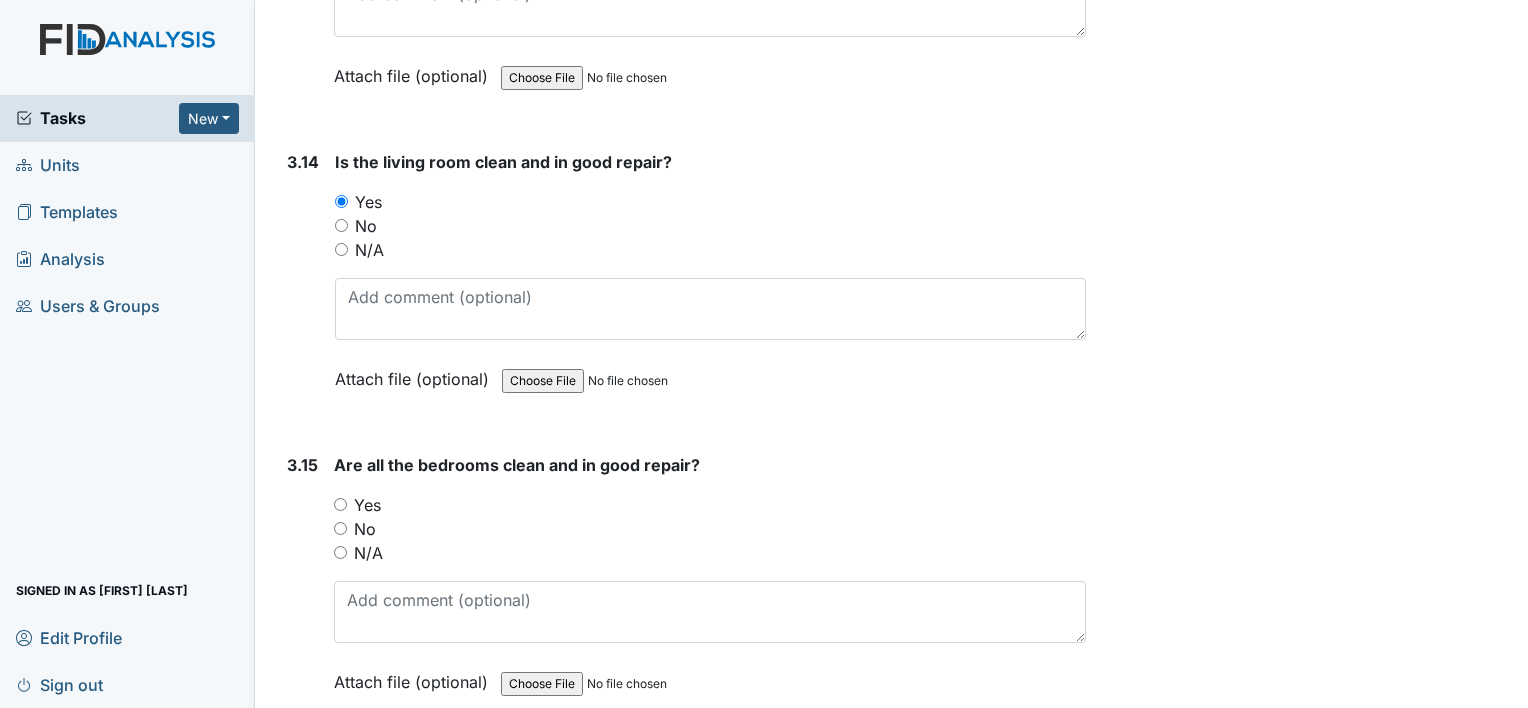 scroll, scrollTop: 6800, scrollLeft: 0, axis: vertical 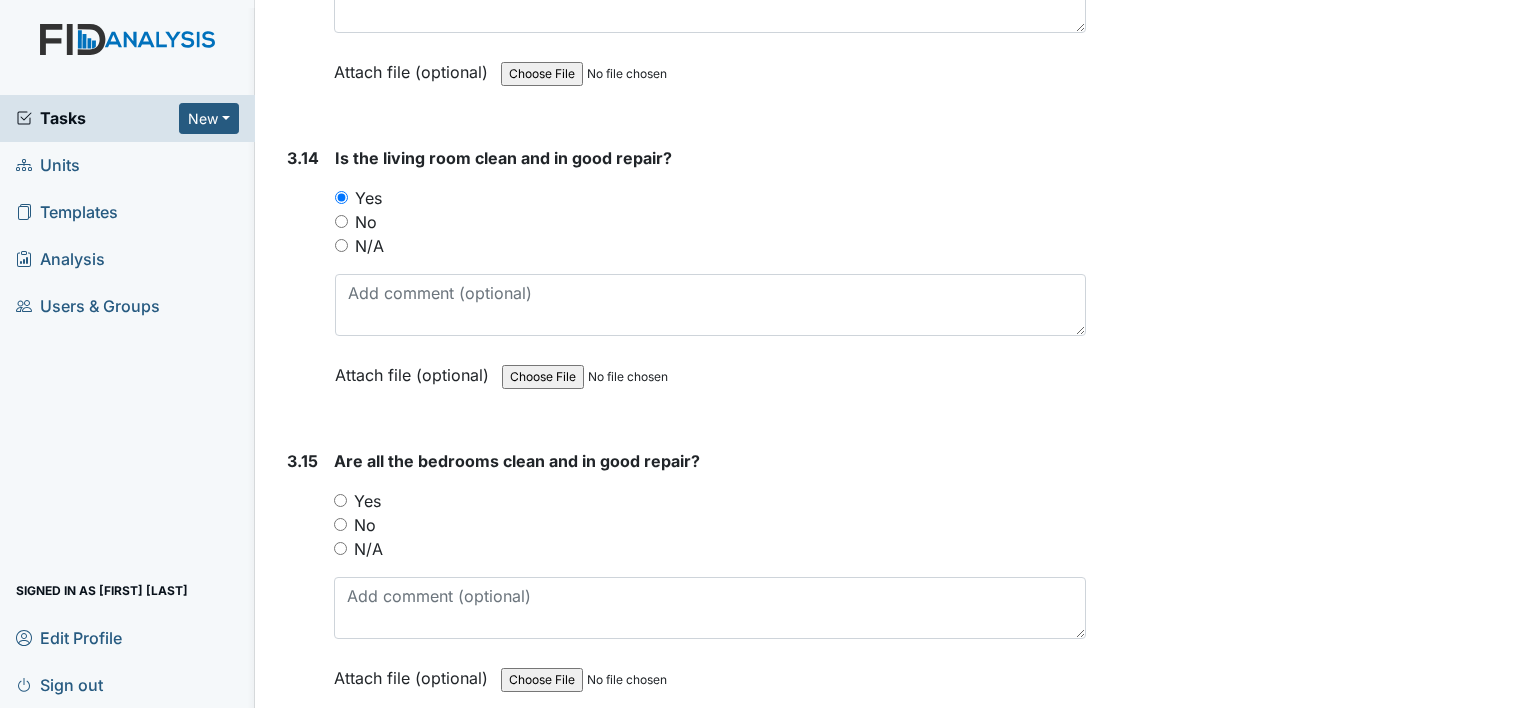 click on "Yes" at bounding box center [340, 500] 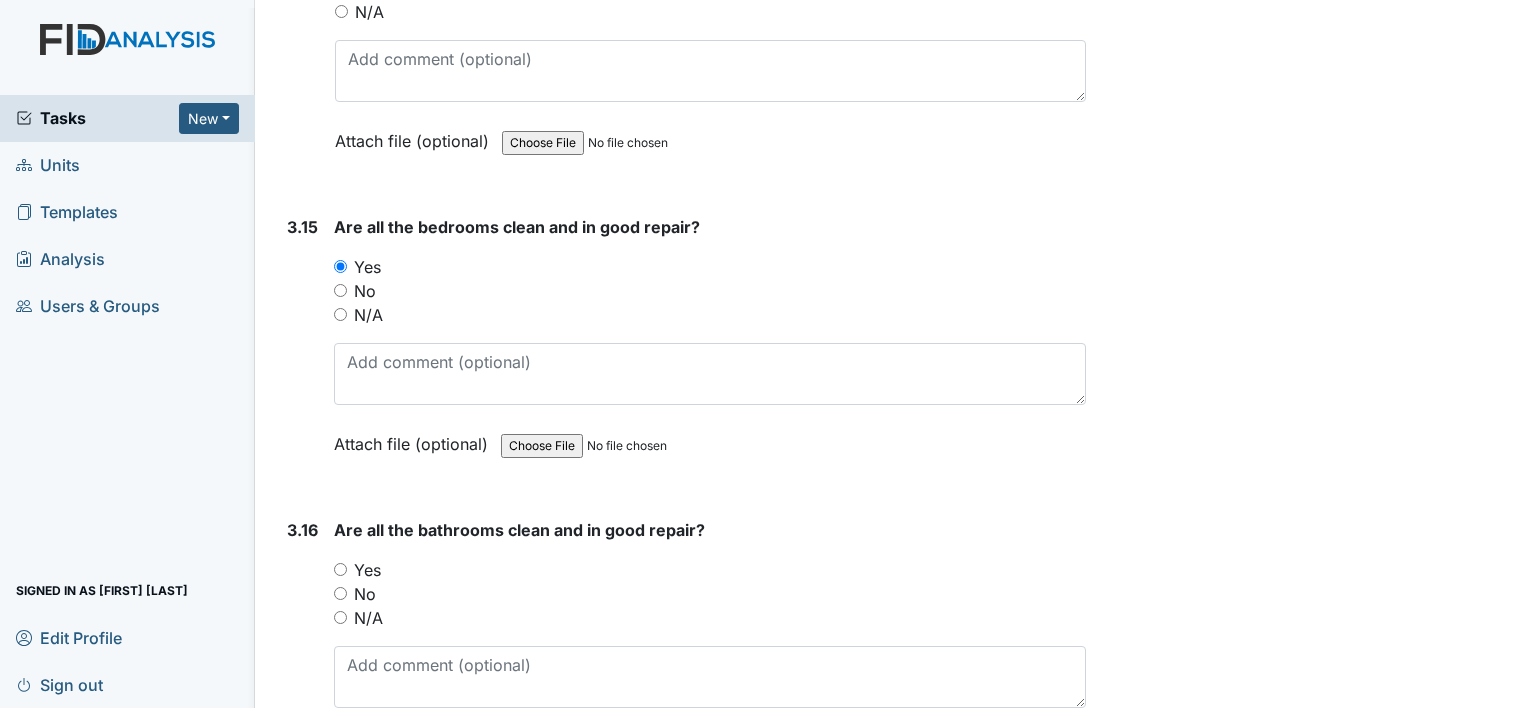 scroll, scrollTop: 7100, scrollLeft: 0, axis: vertical 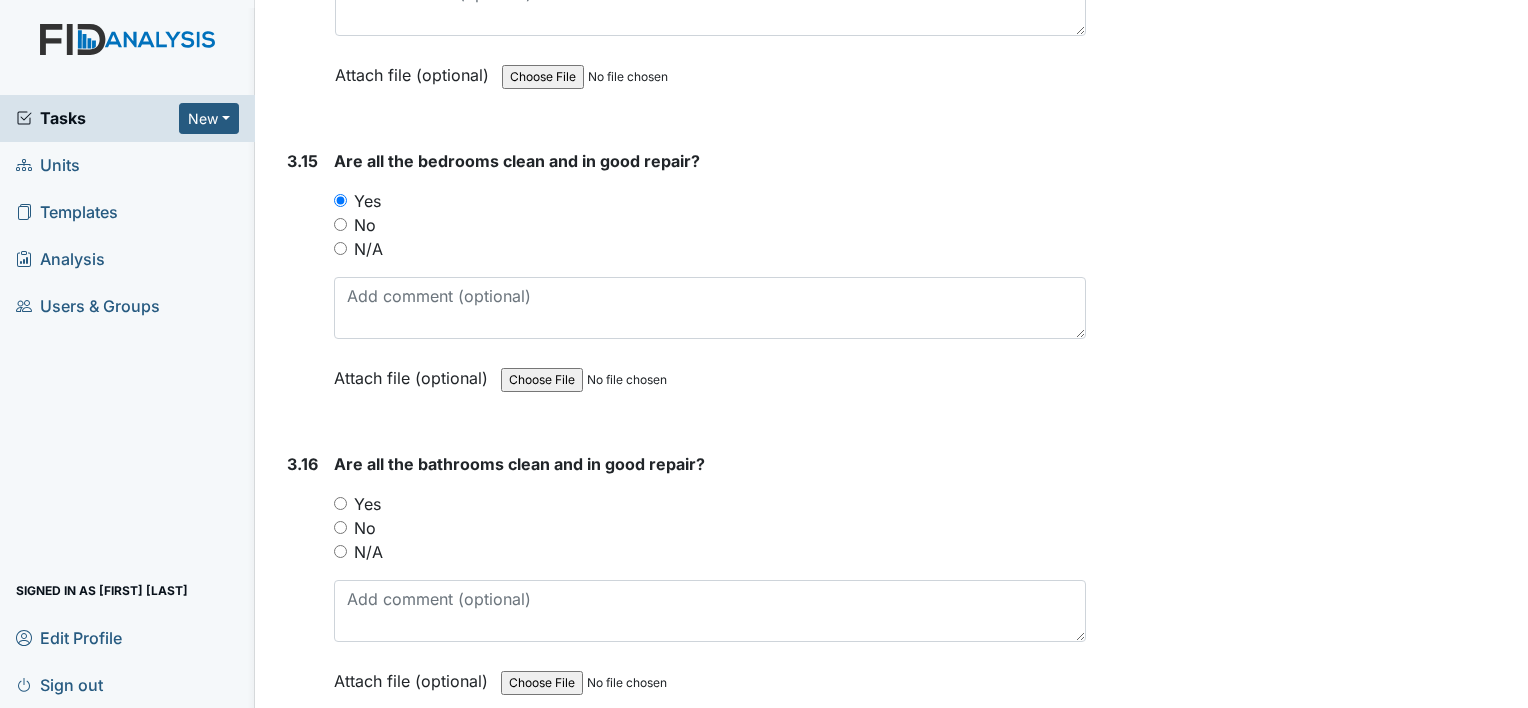 click on "Yes" at bounding box center [340, 503] 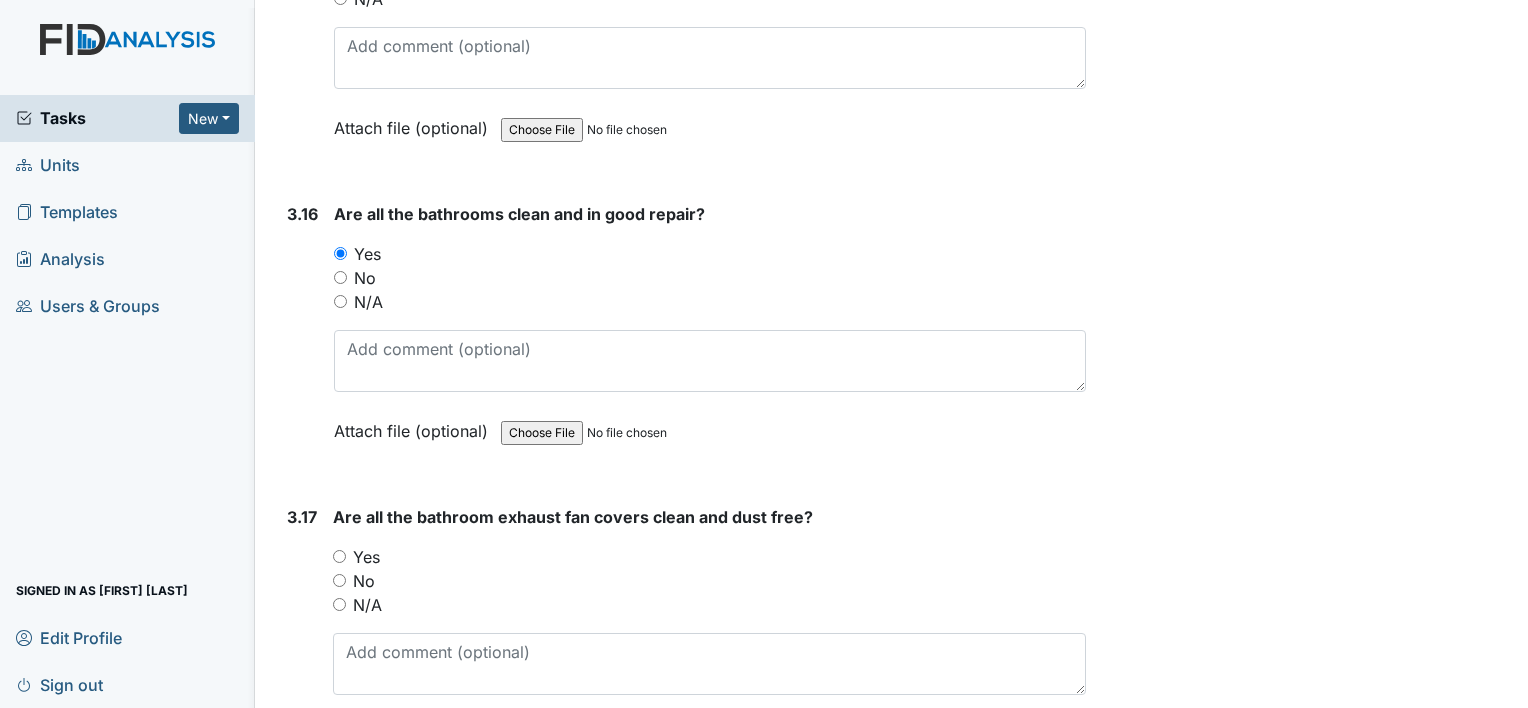 scroll, scrollTop: 7400, scrollLeft: 0, axis: vertical 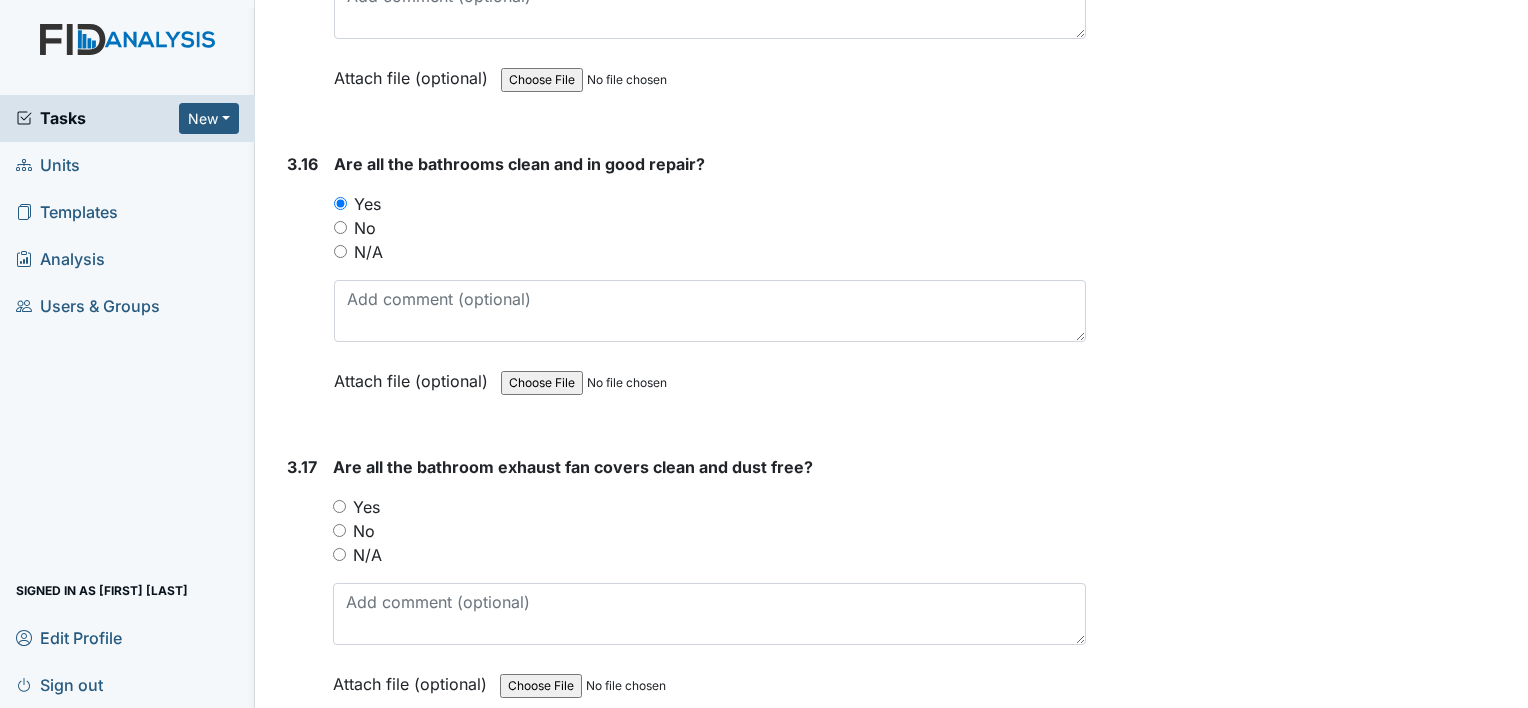 click on "Yes" at bounding box center (339, 506) 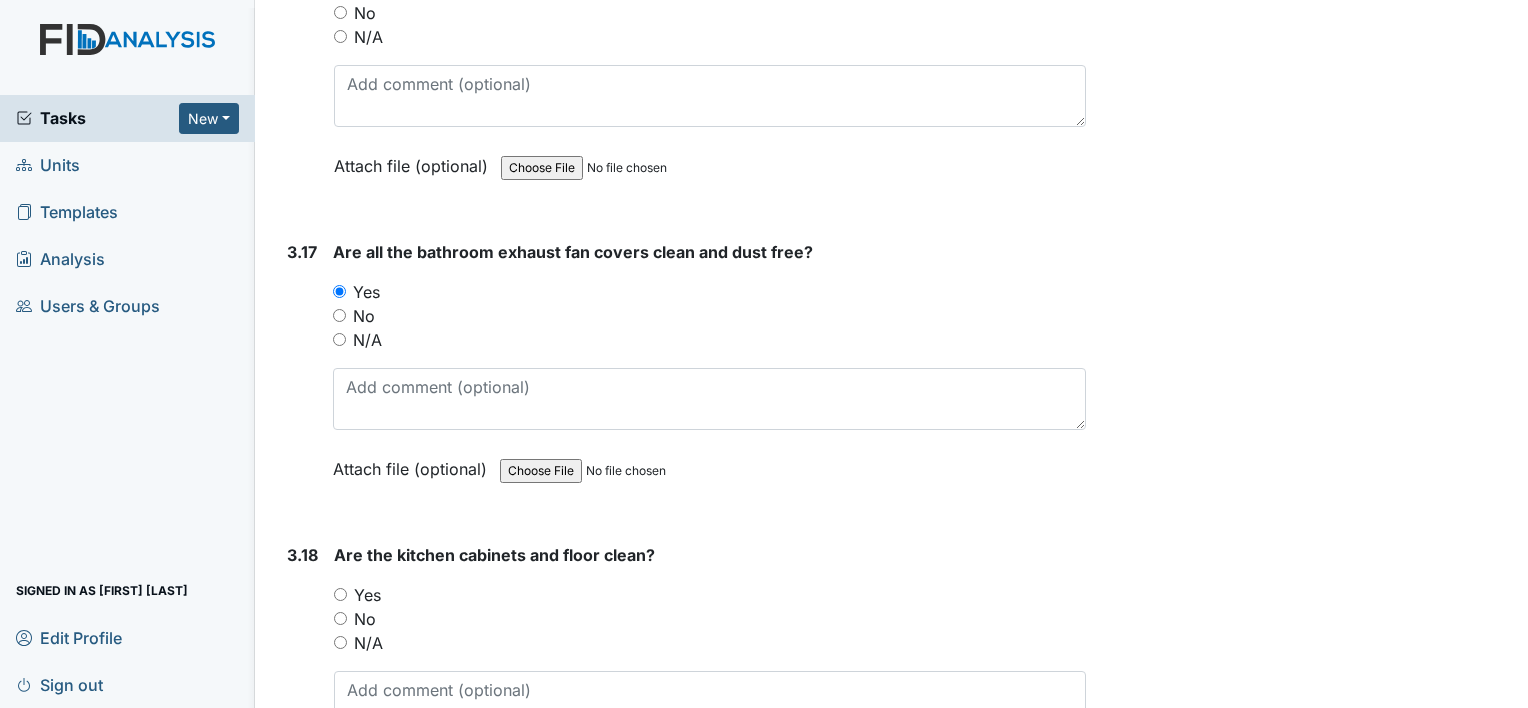 scroll, scrollTop: 7700, scrollLeft: 0, axis: vertical 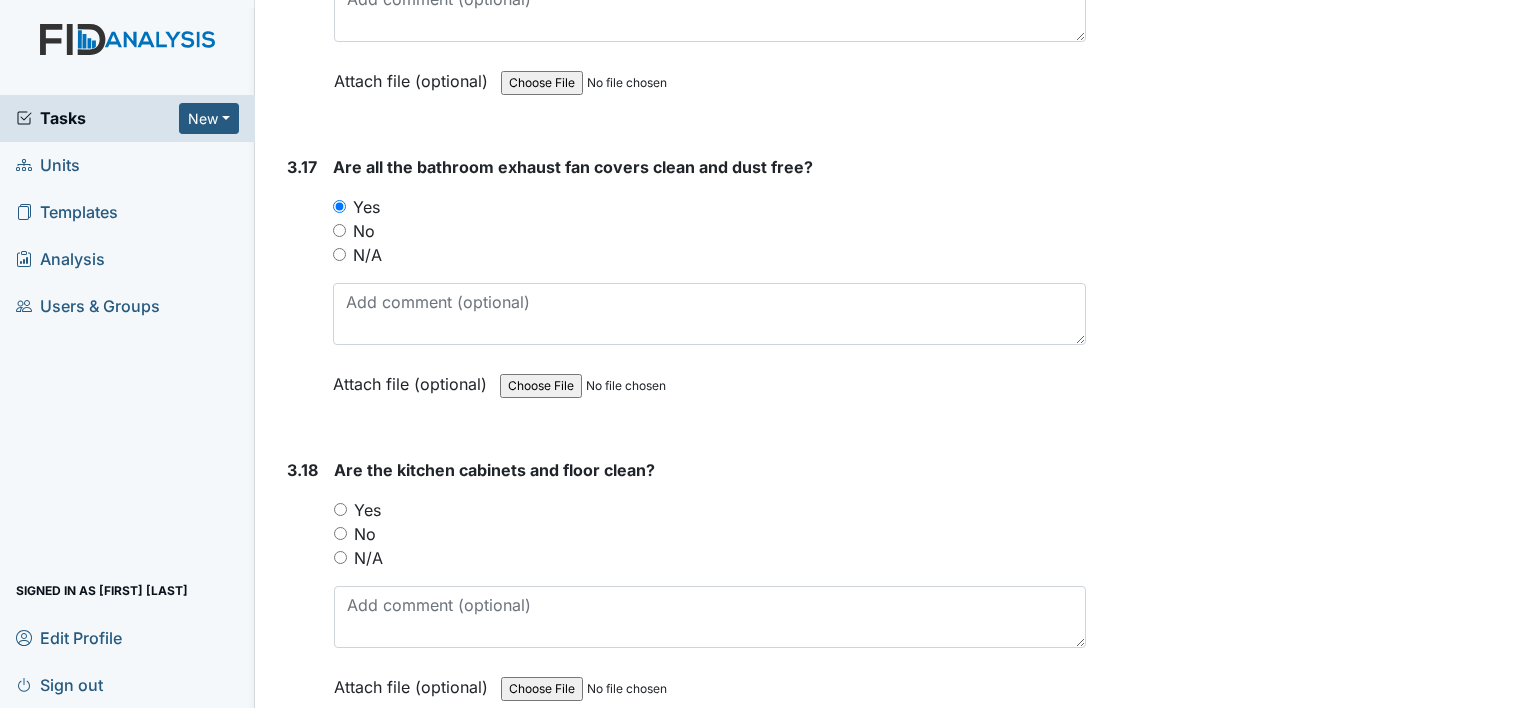 click on "Yes" at bounding box center (340, 509) 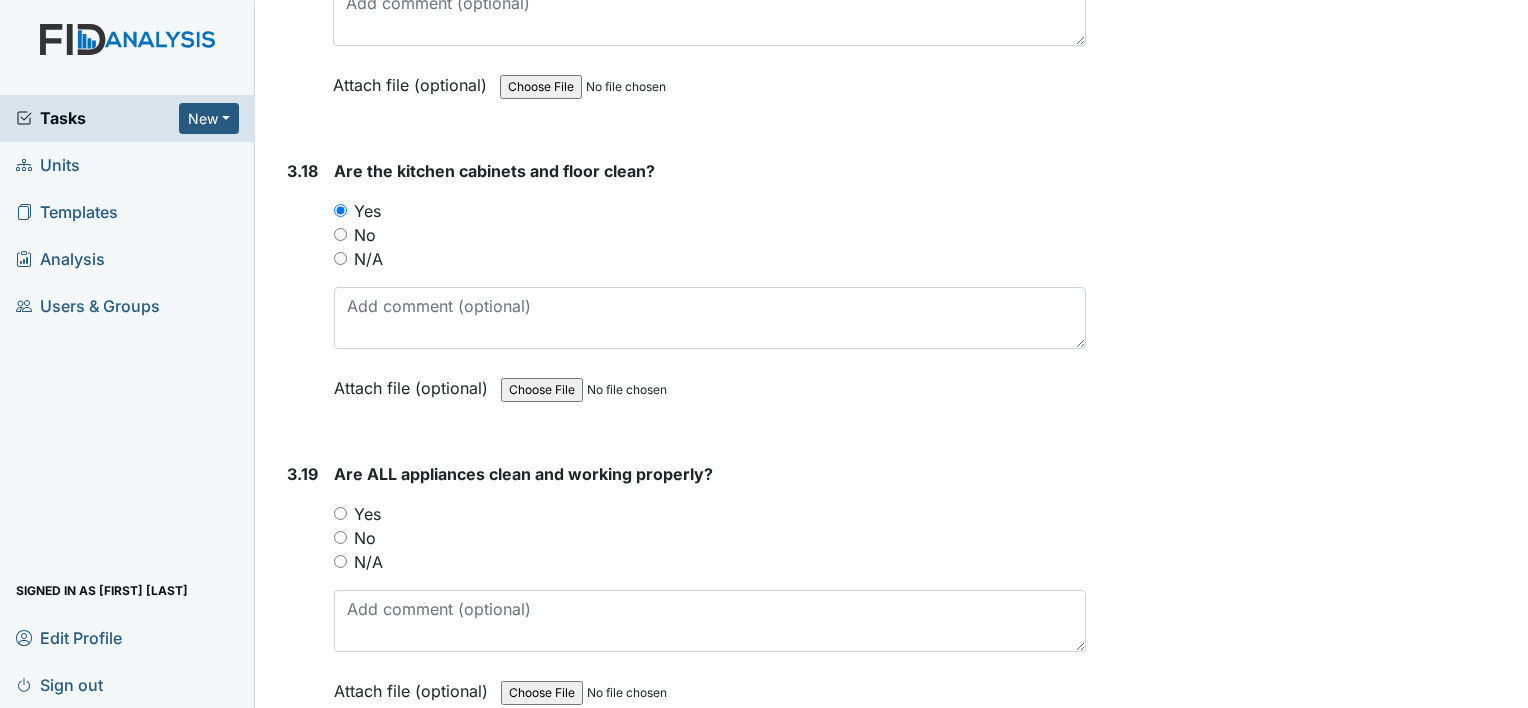 scroll, scrollTop: 8000, scrollLeft: 0, axis: vertical 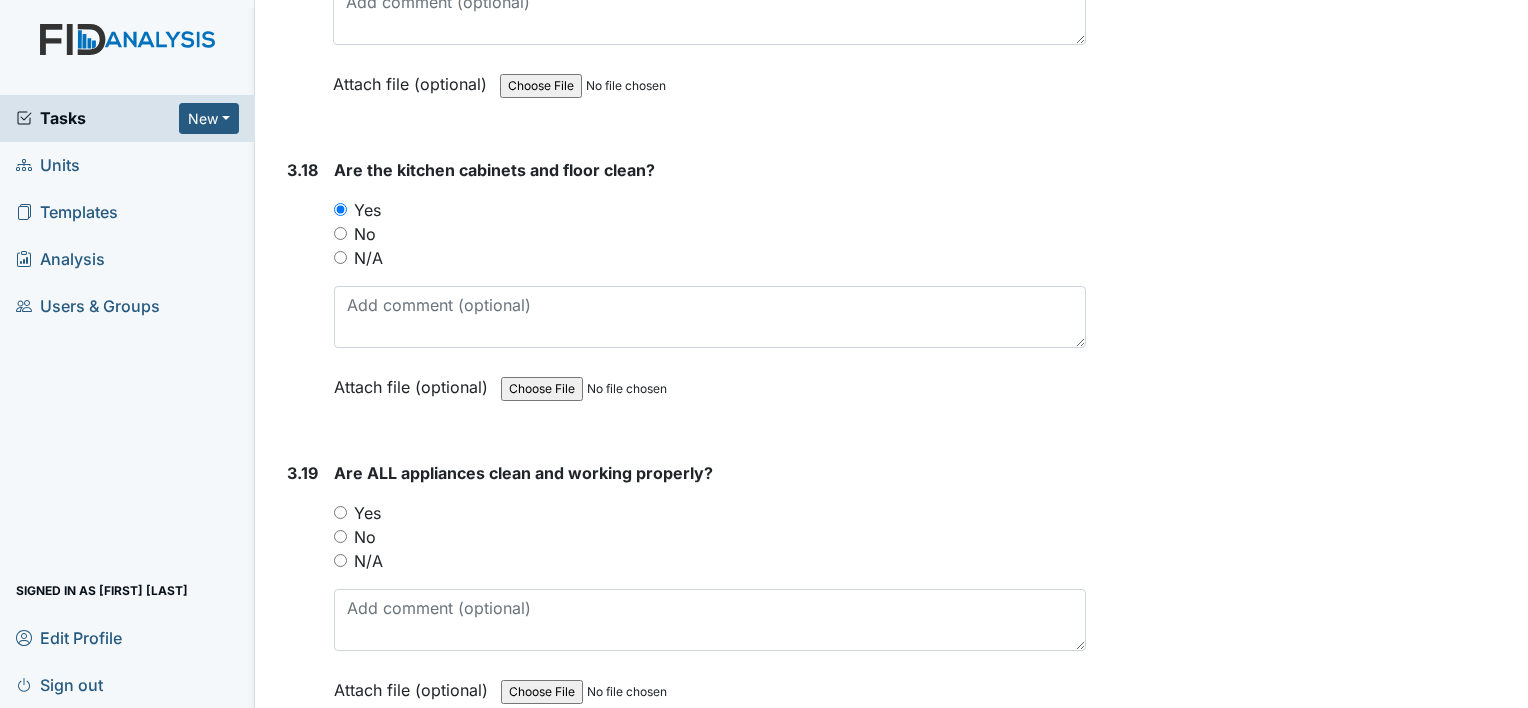 click on "Yes" at bounding box center [340, 512] 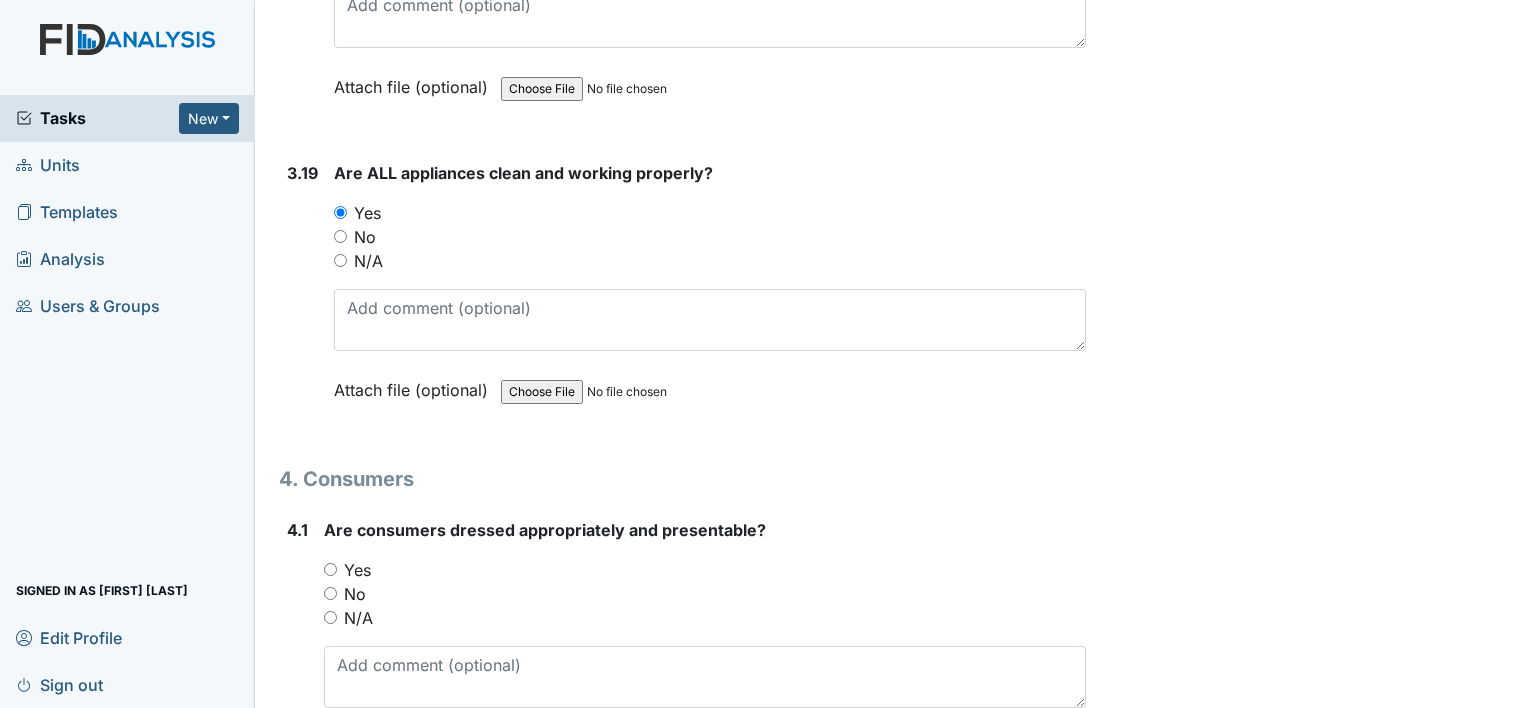 scroll, scrollTop: 8400, scrollLeft: 0, axis: vertical 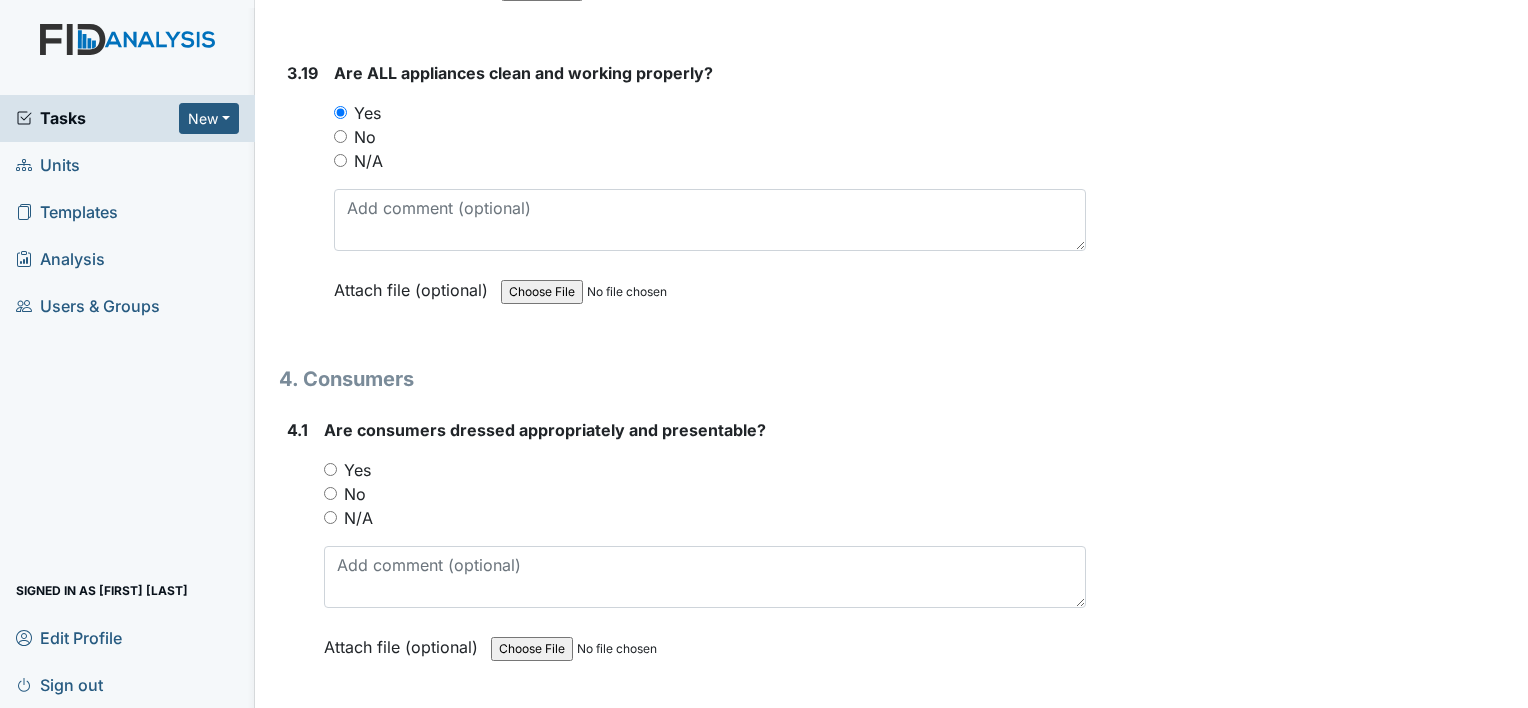 click on "Yes" at bounding box center (330, 469) 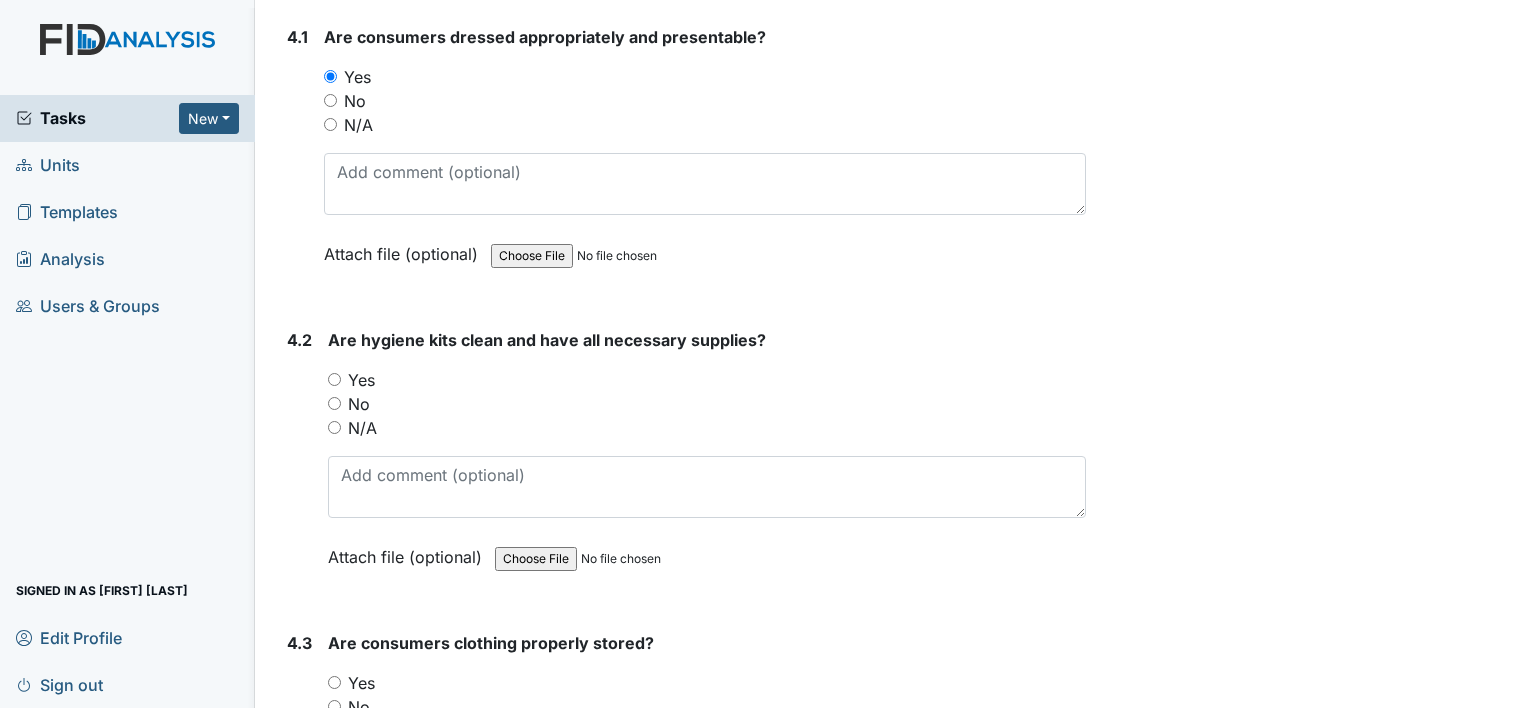 scroll, scrollTop: 8800, scrollLeft: 0, axis: vertical 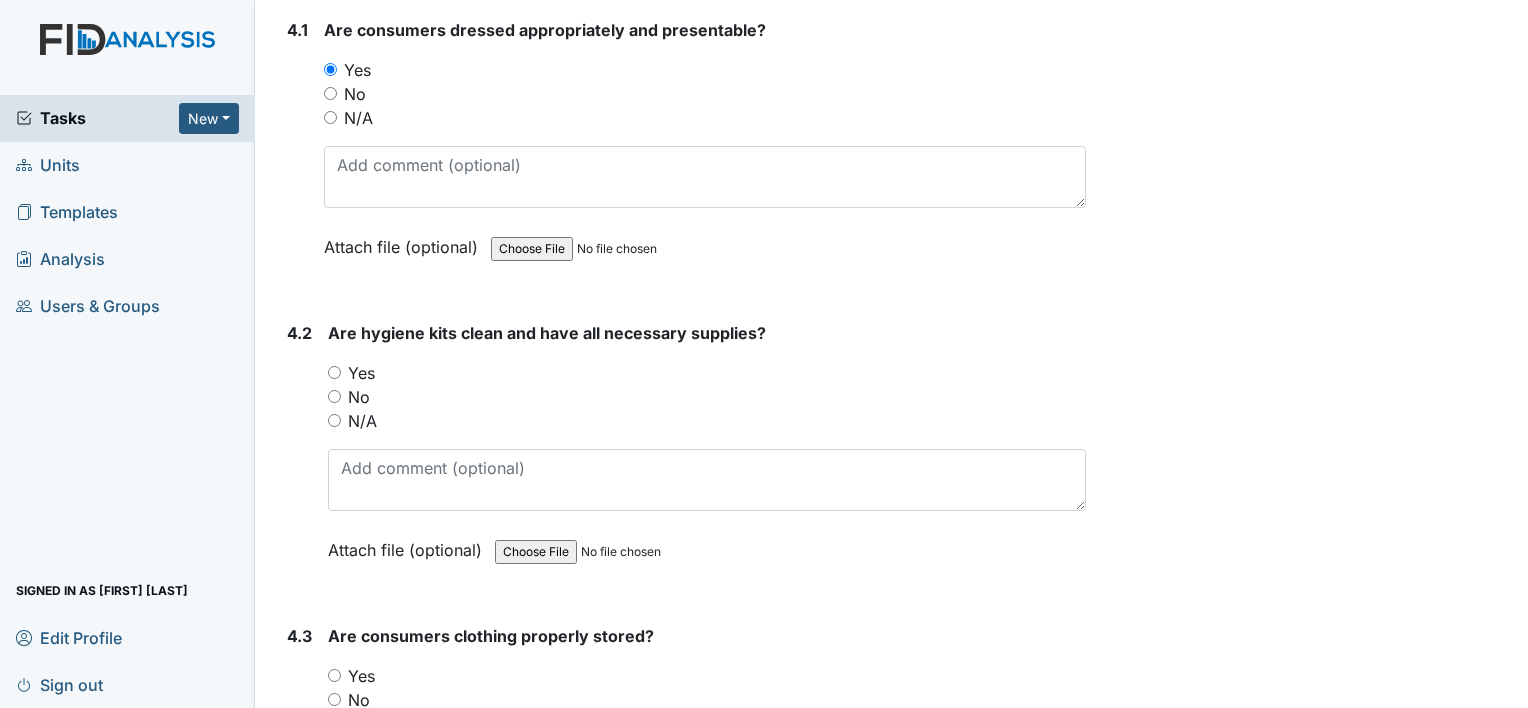 click on "Yes" at bounding box center [334, 372] 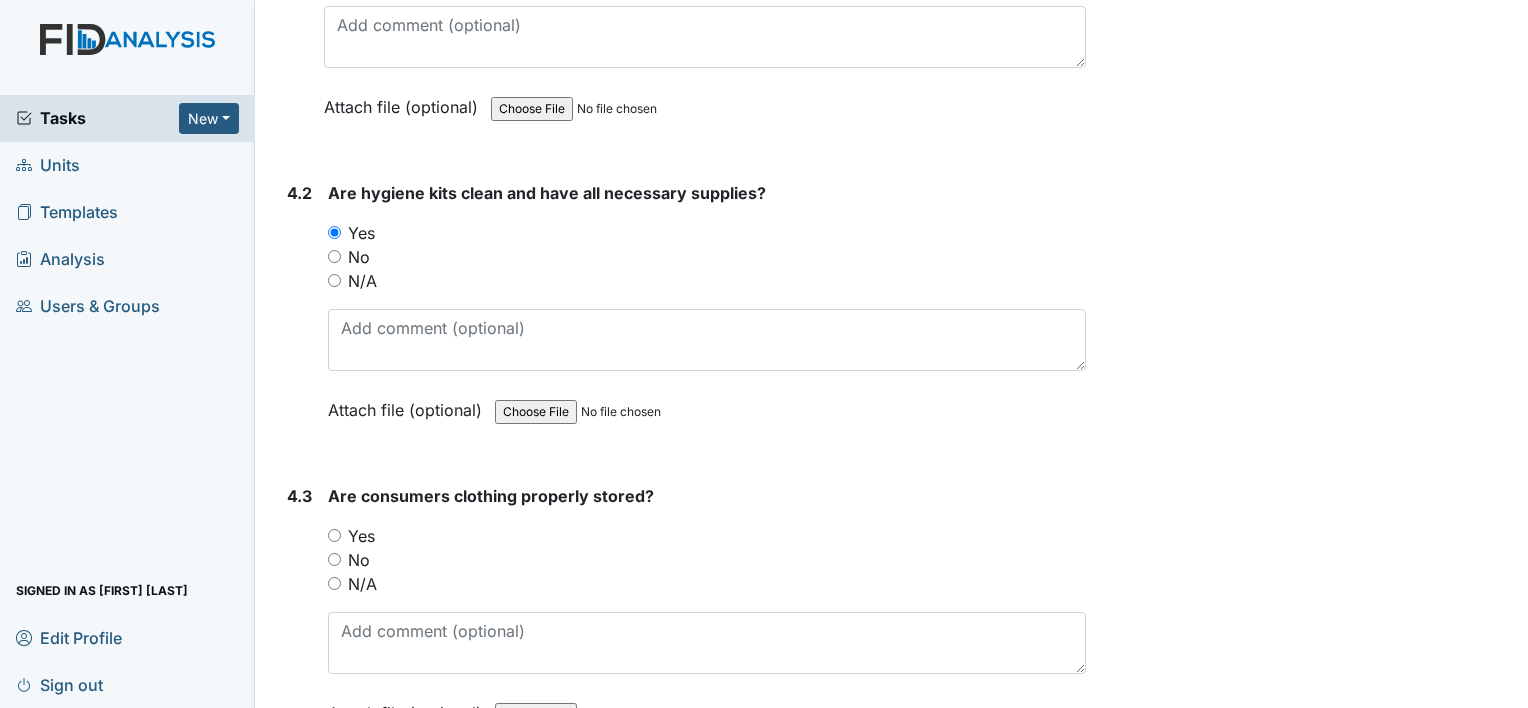 scroll, scrollTop: 9100, scrollLeft: 0, axis: vertical 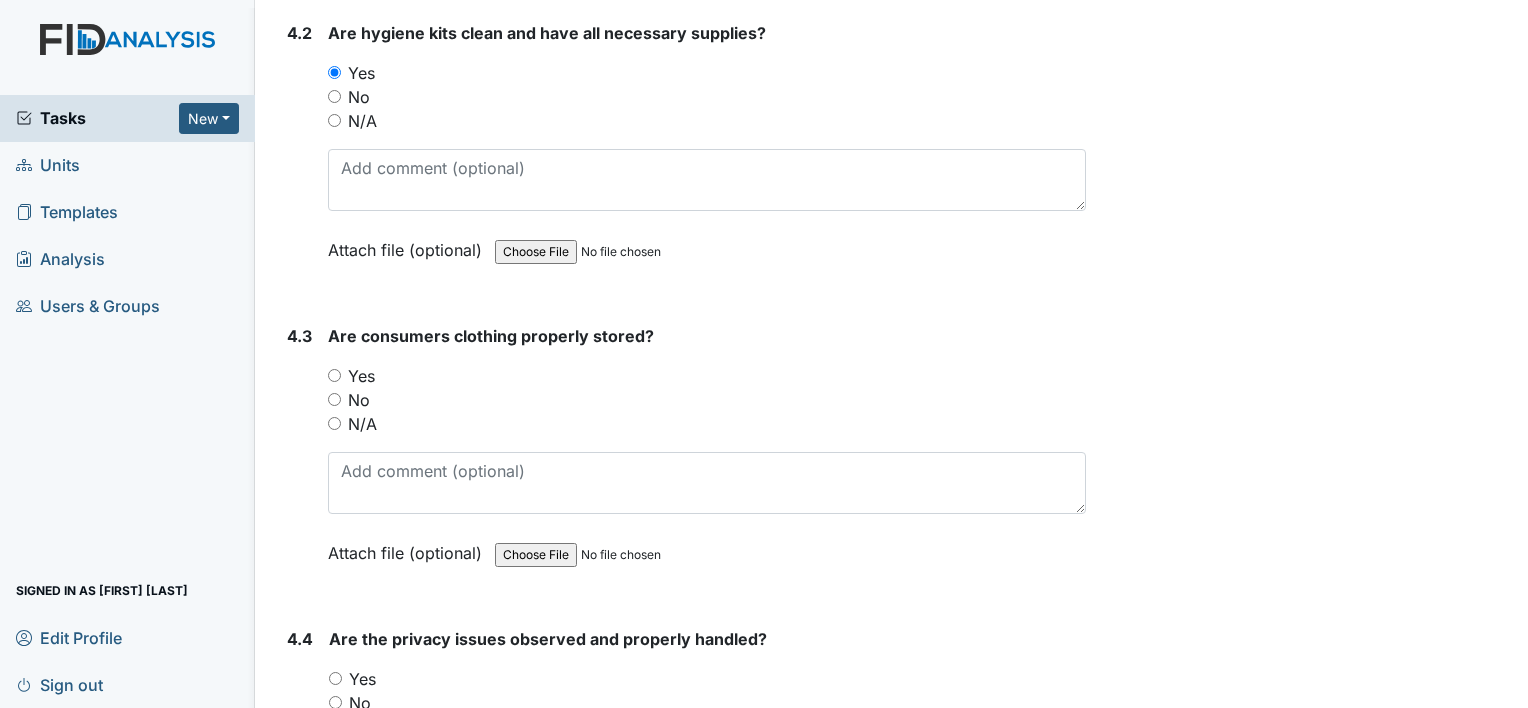 click on "Yes" at bounding box center [334, 375] 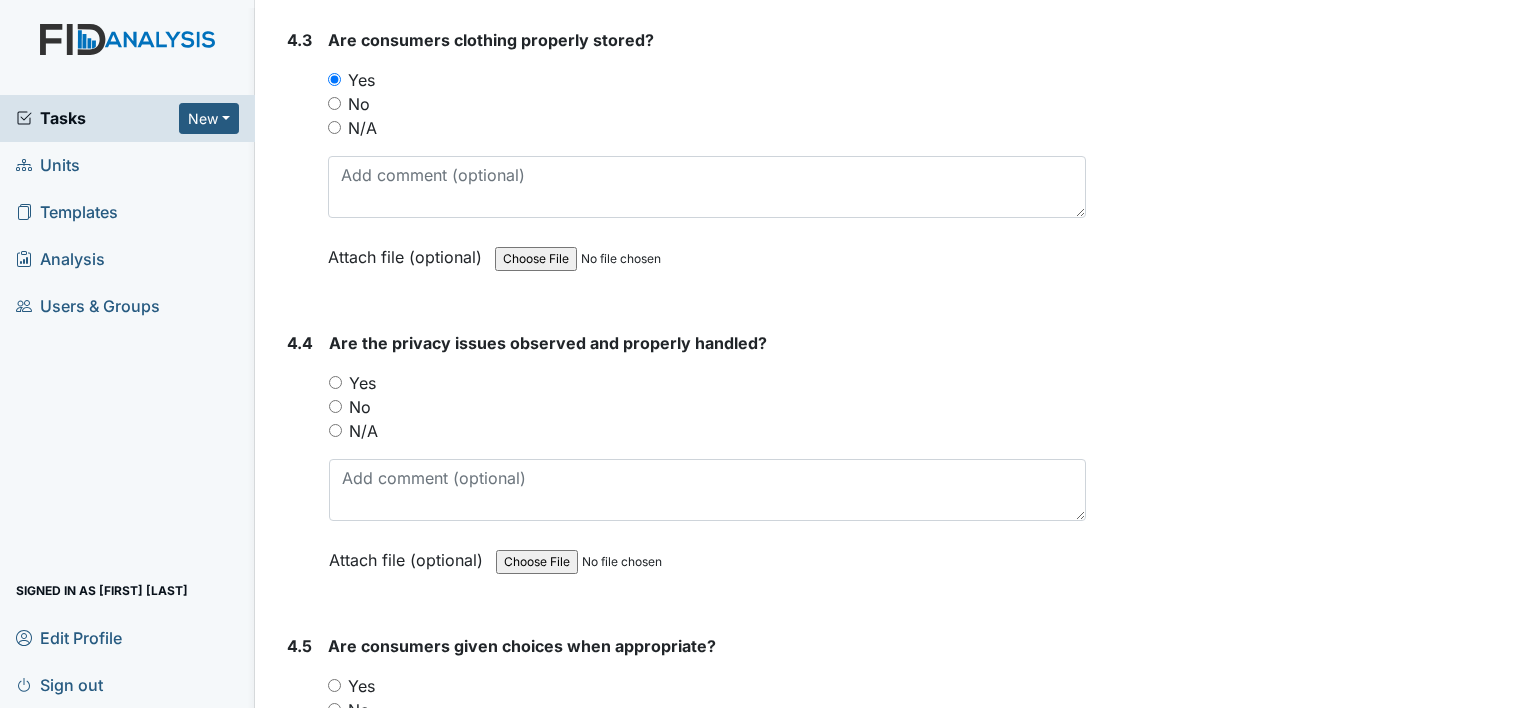 scroll, scrollTop: 9400, scrollLeft: 0, axis: vertical 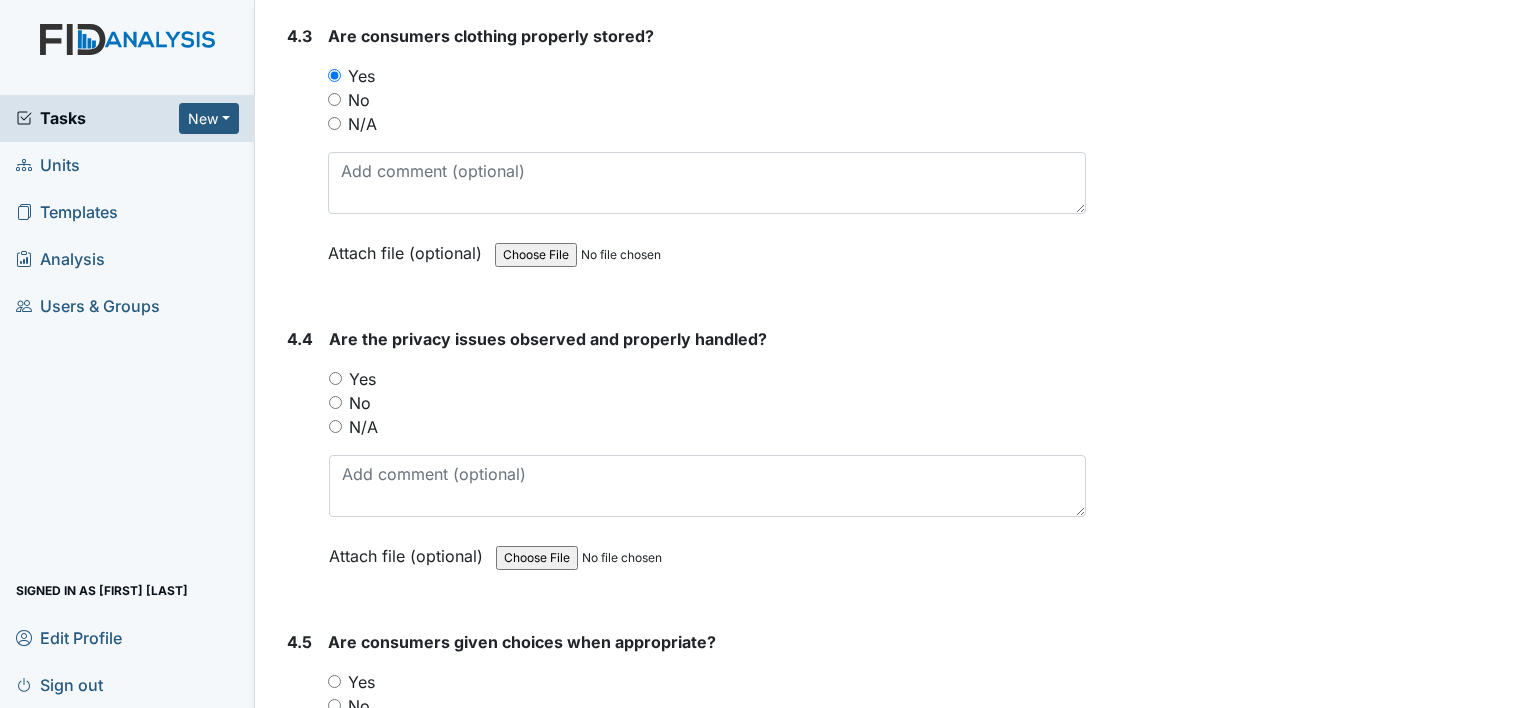 click on "No" at bounding box center (335, 402) 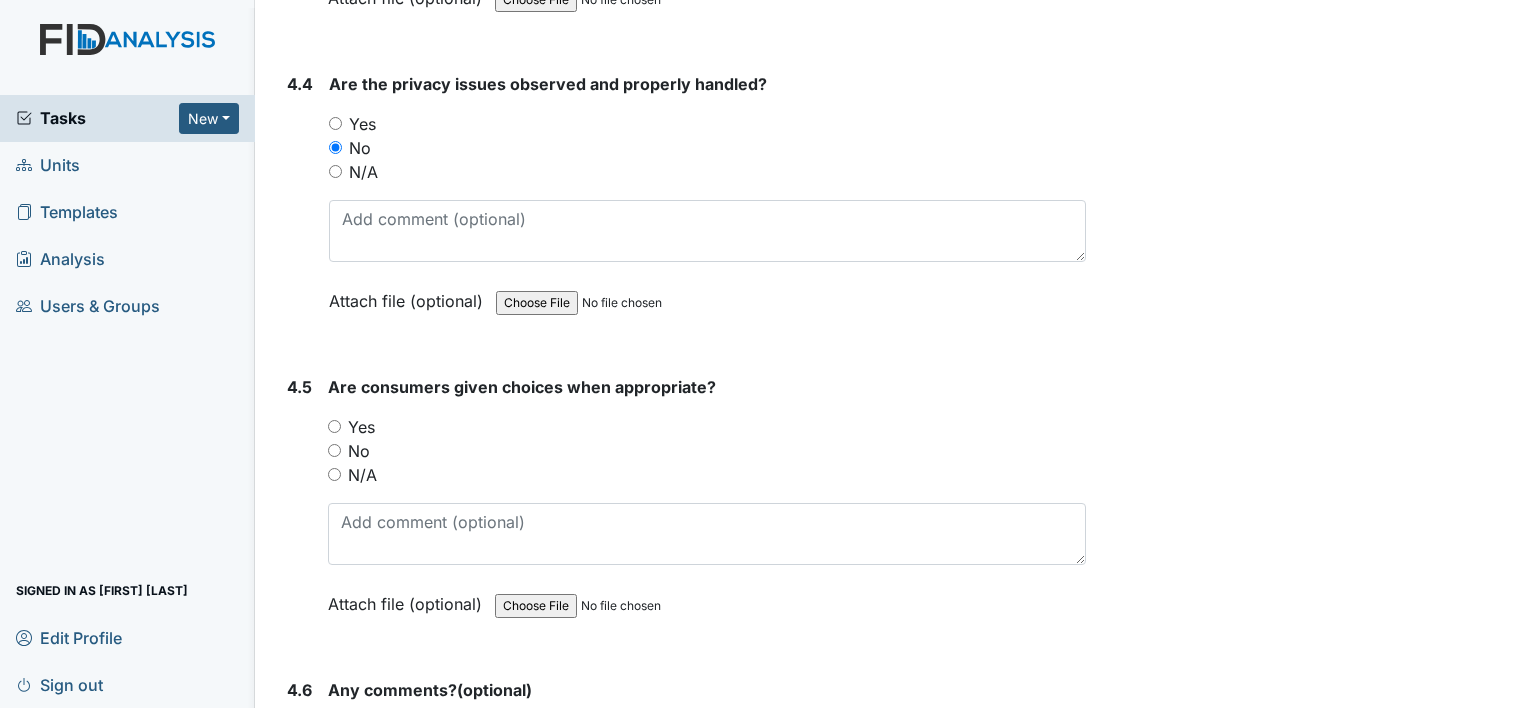 scroll, scrollTop: 9700, scrollLeft: 0, axis: vertical 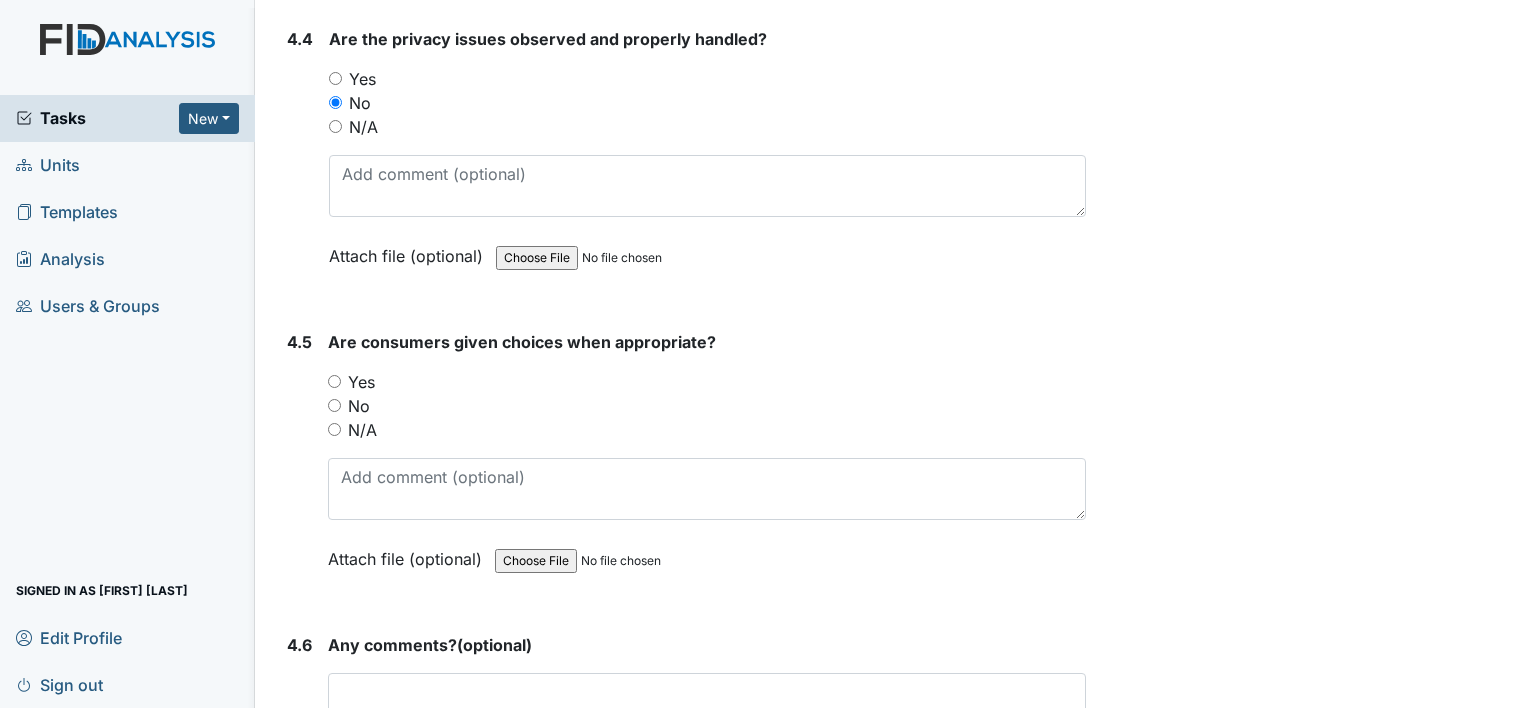 click on "Yes" at bounding box center [334, 381] 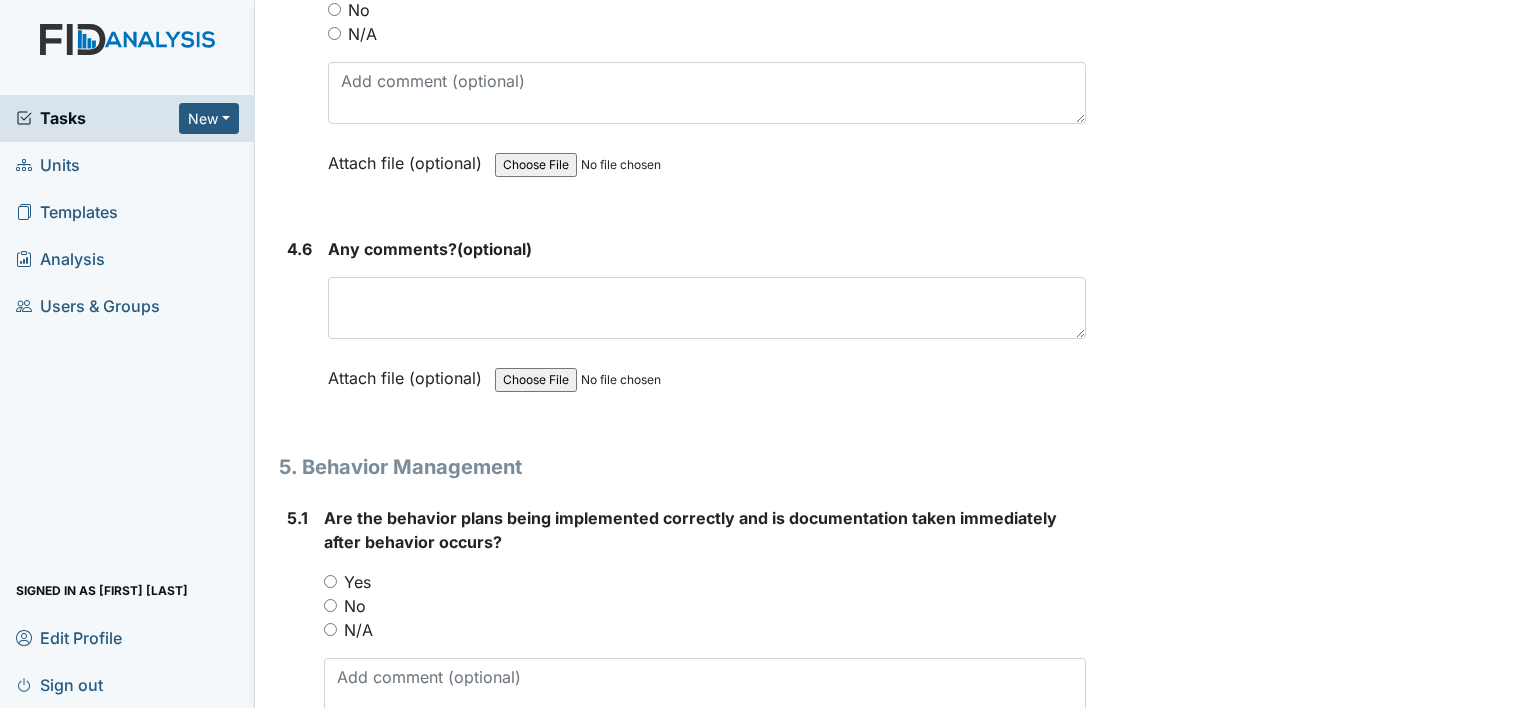 scroll, scrollTop: 10100, scrollLeft: 0, axis: vertical 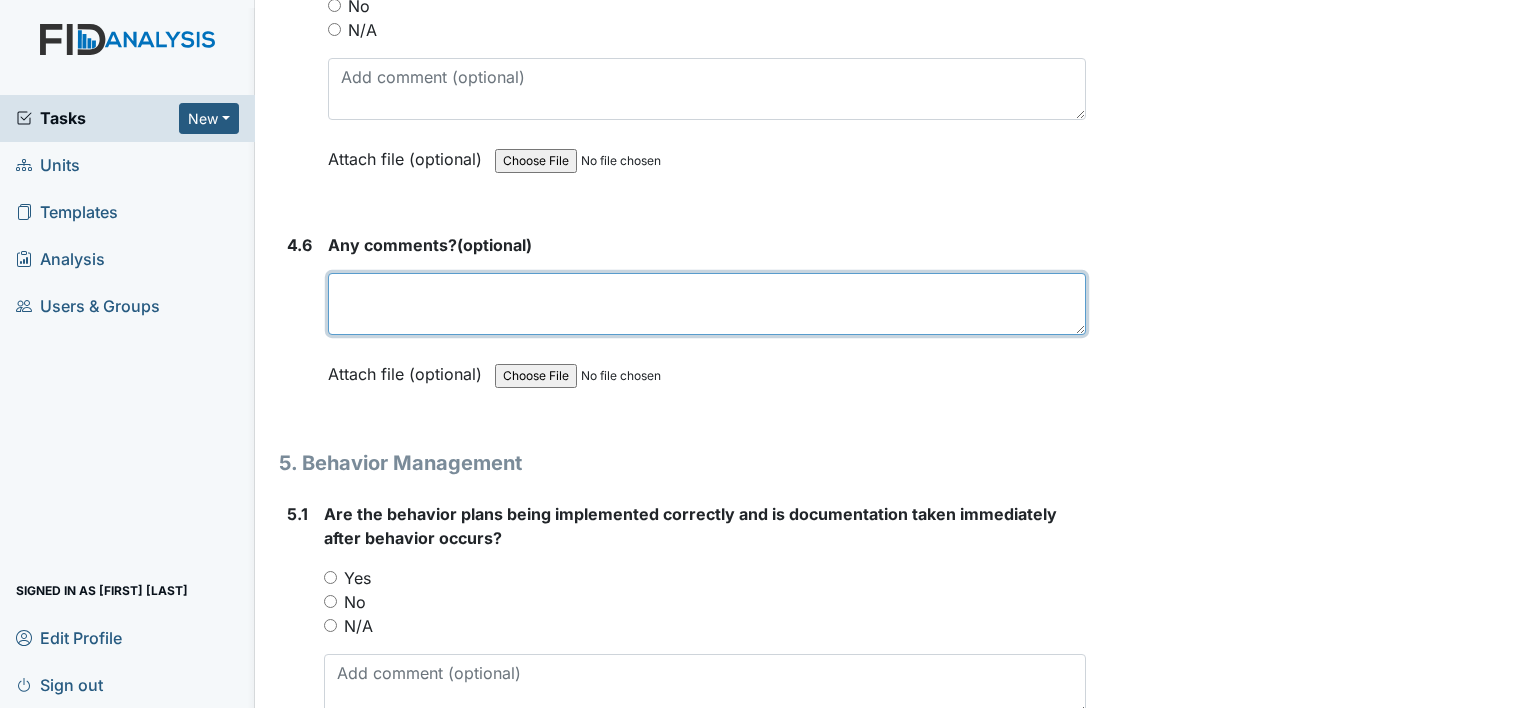 click at bounding box center [707, 304] 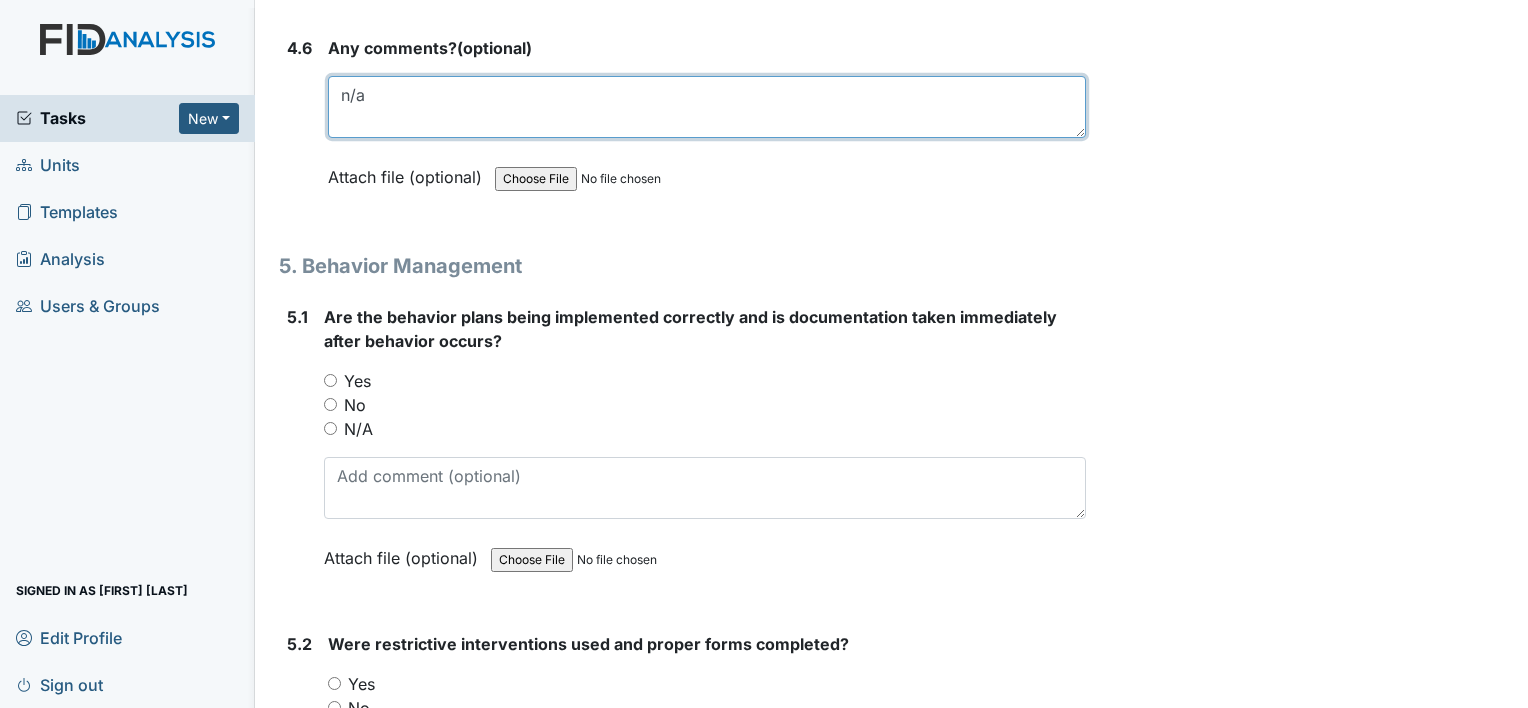 scroll, scrollTop: 10300, scrollLeft: 0, axis: vertical 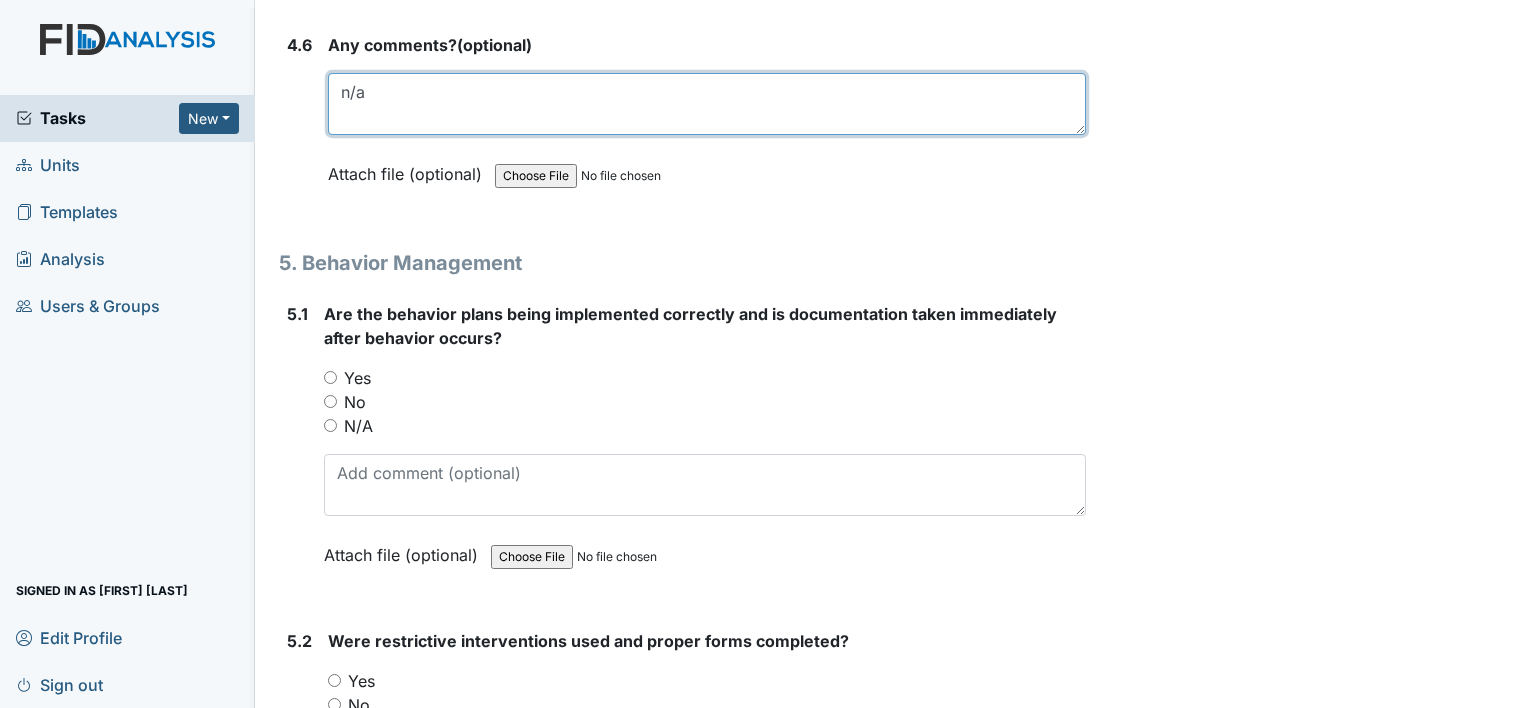 type on "n/a" 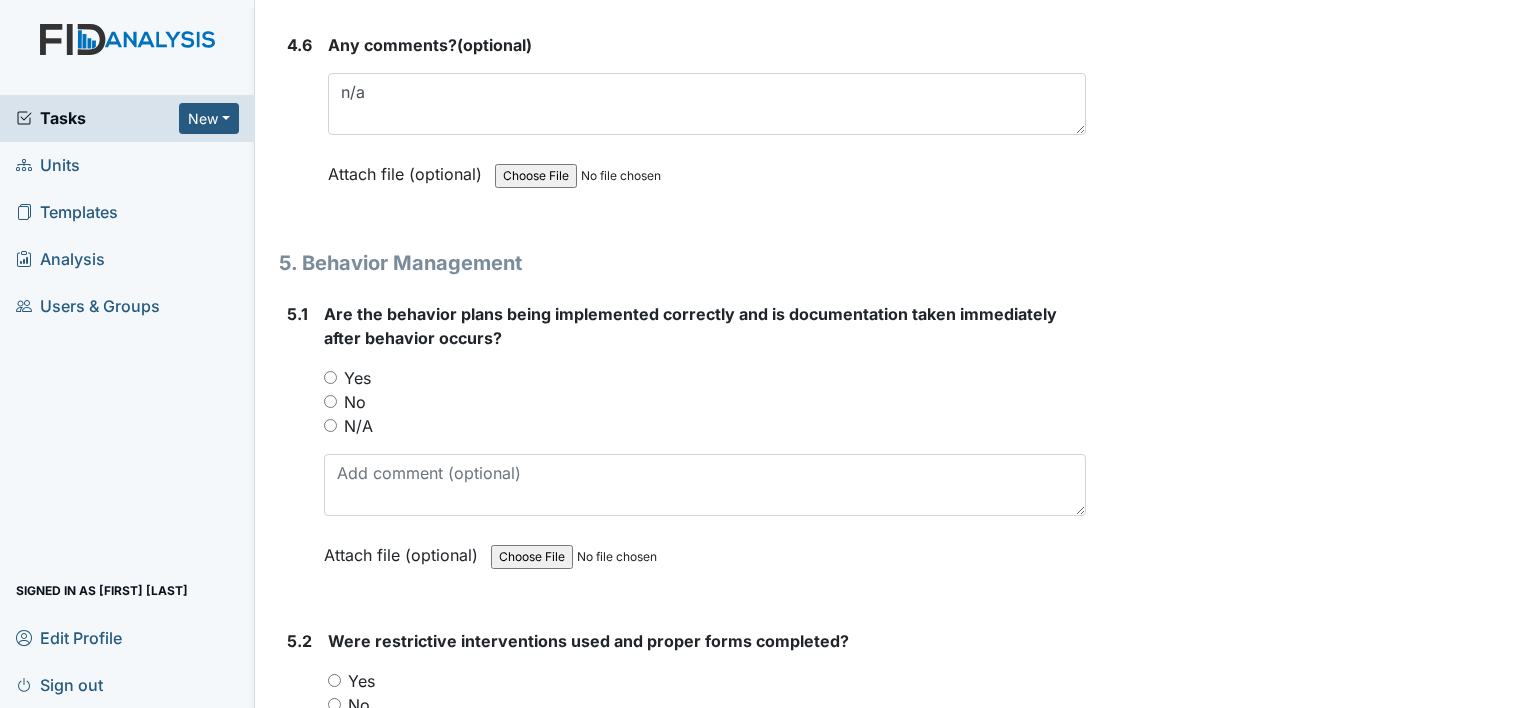 click on "N/A" at bounding box center [330, 425] 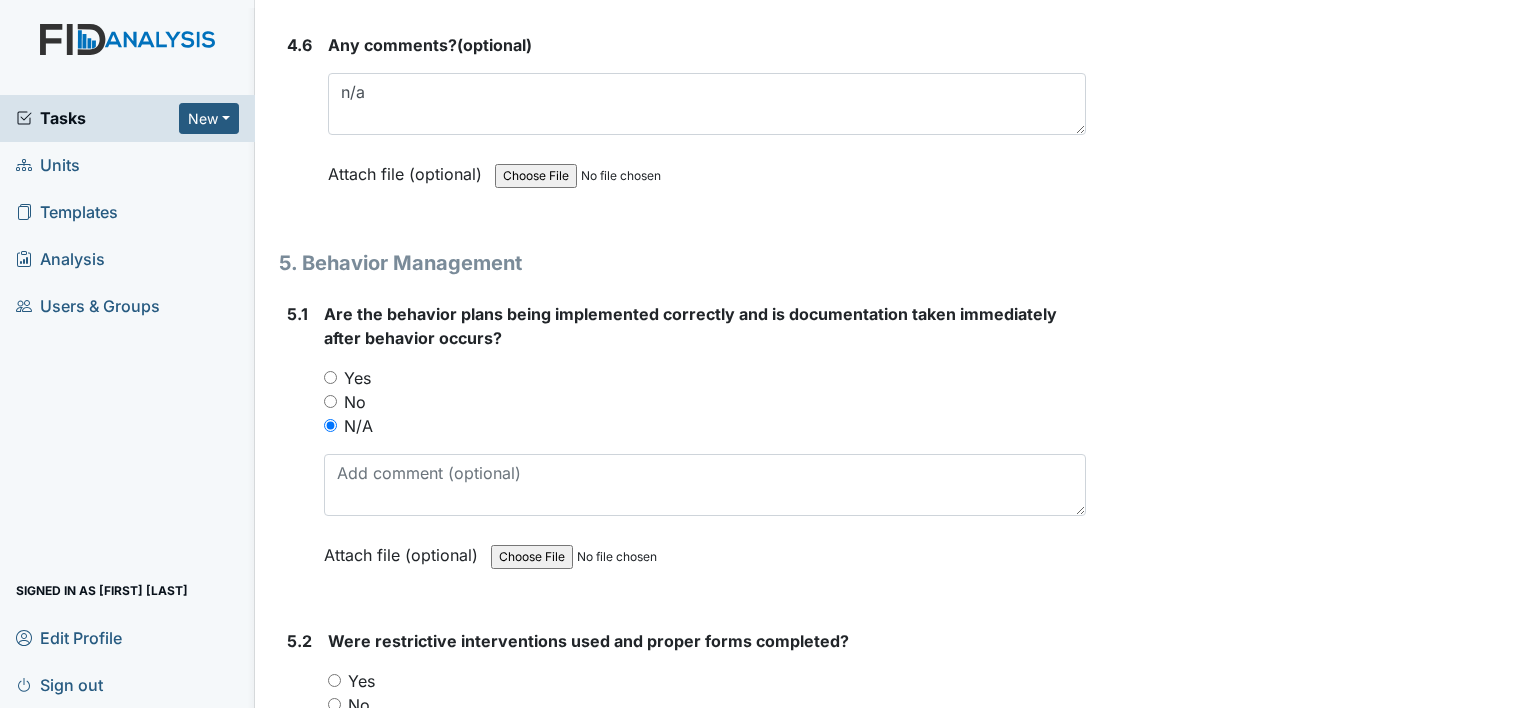 scroll, scrollTop: 10400, scrollLeft: 0, axis: vertical 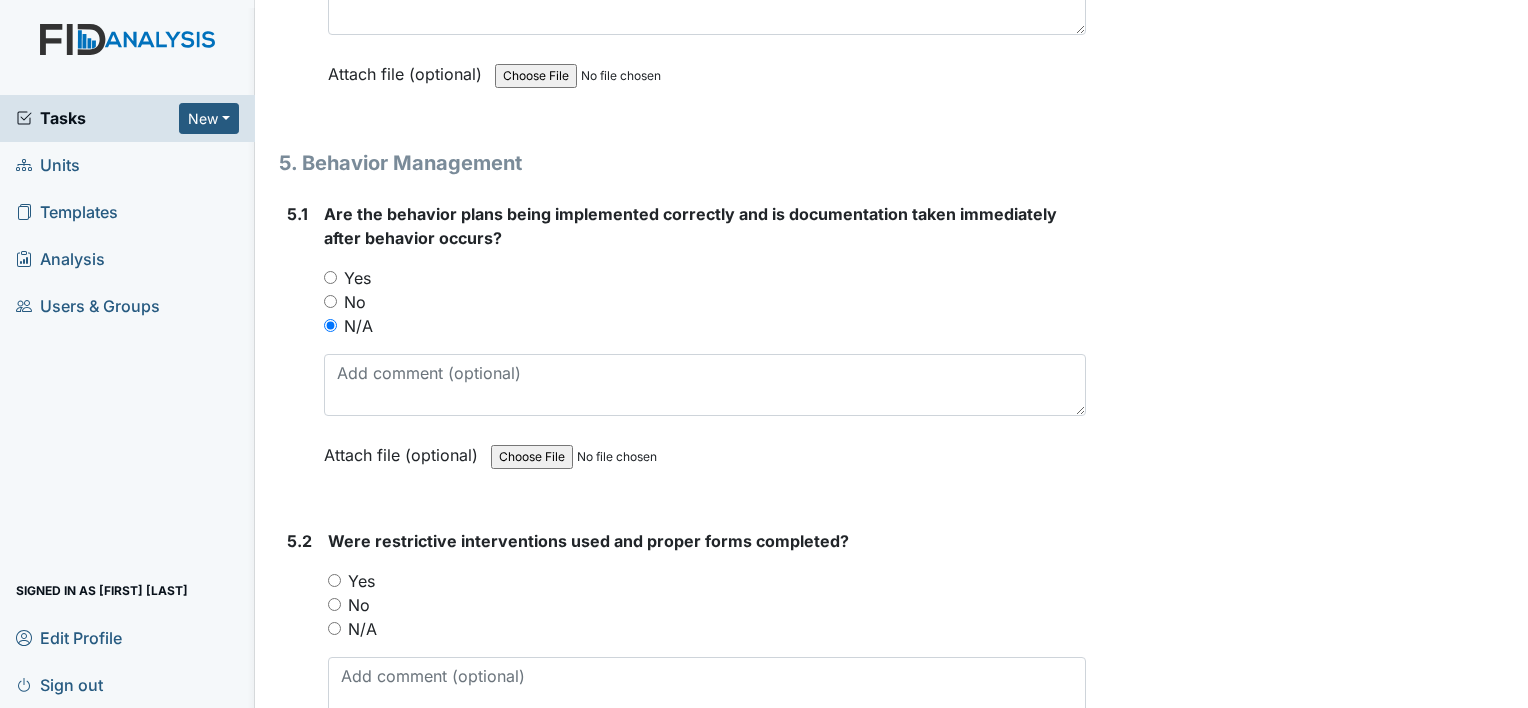 click on "N/A" at bounding box center (707, 629) 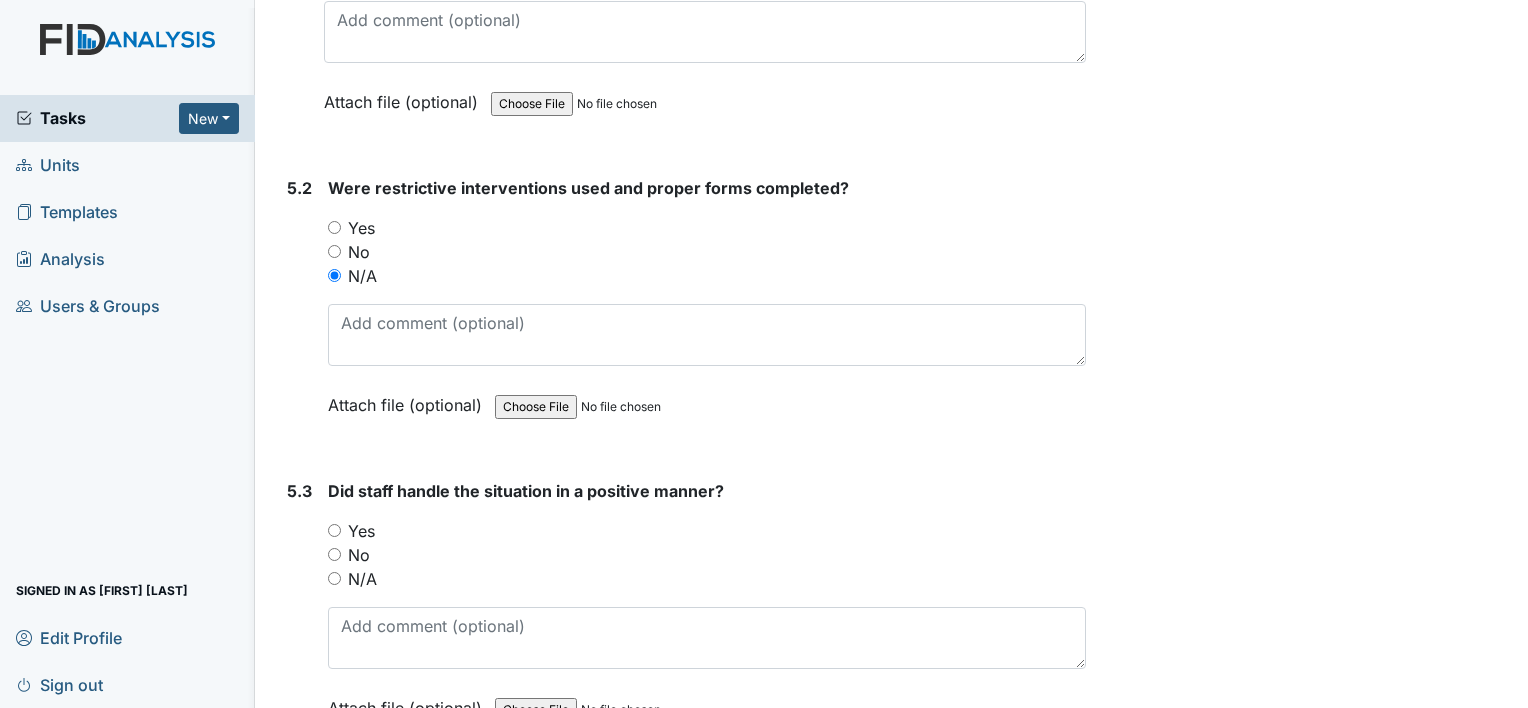 scroll, scrollTop: 10800, scrollLeft: 0, axis: vertical 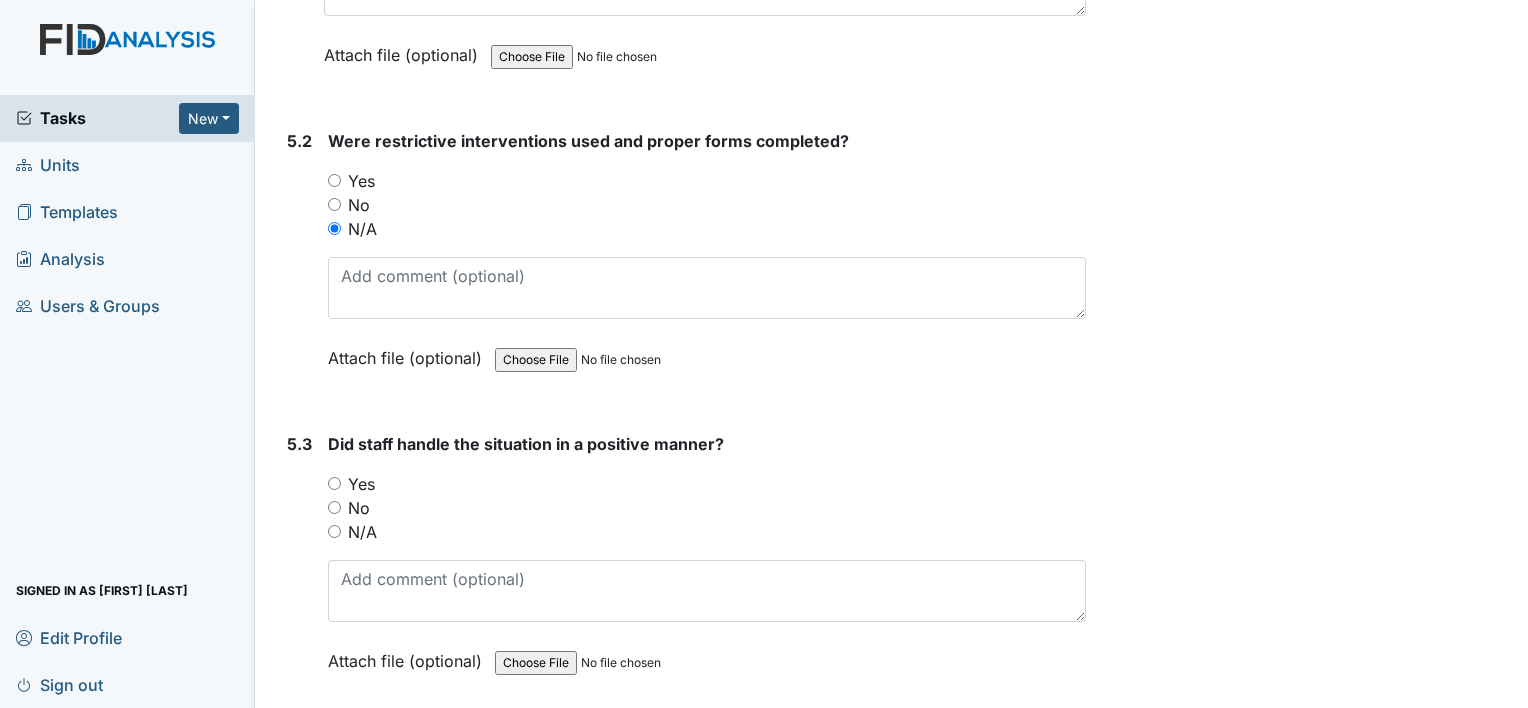 click on "N/A" at bounding box center [334, 531] 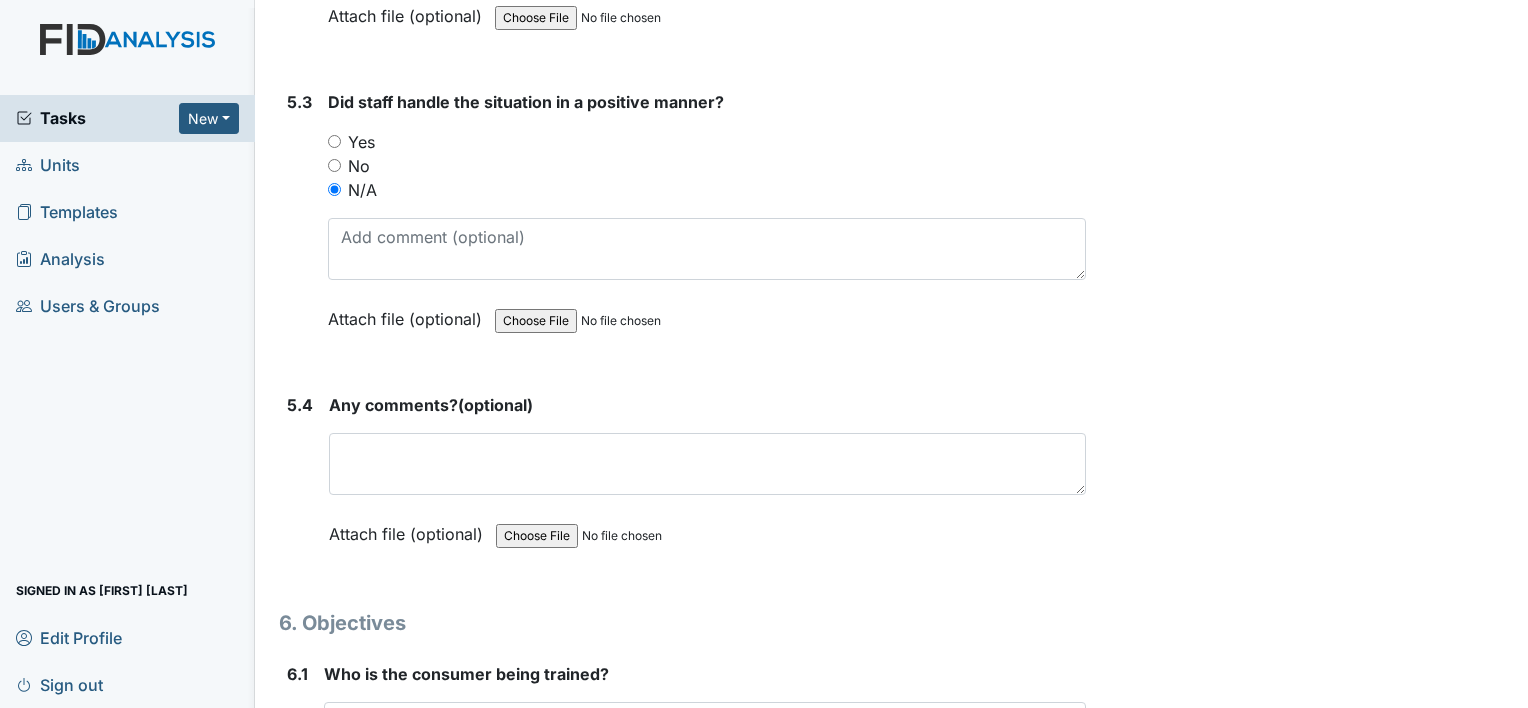 scroll, scrollTop: 11200, scrollLeft: 0, axis: vertical 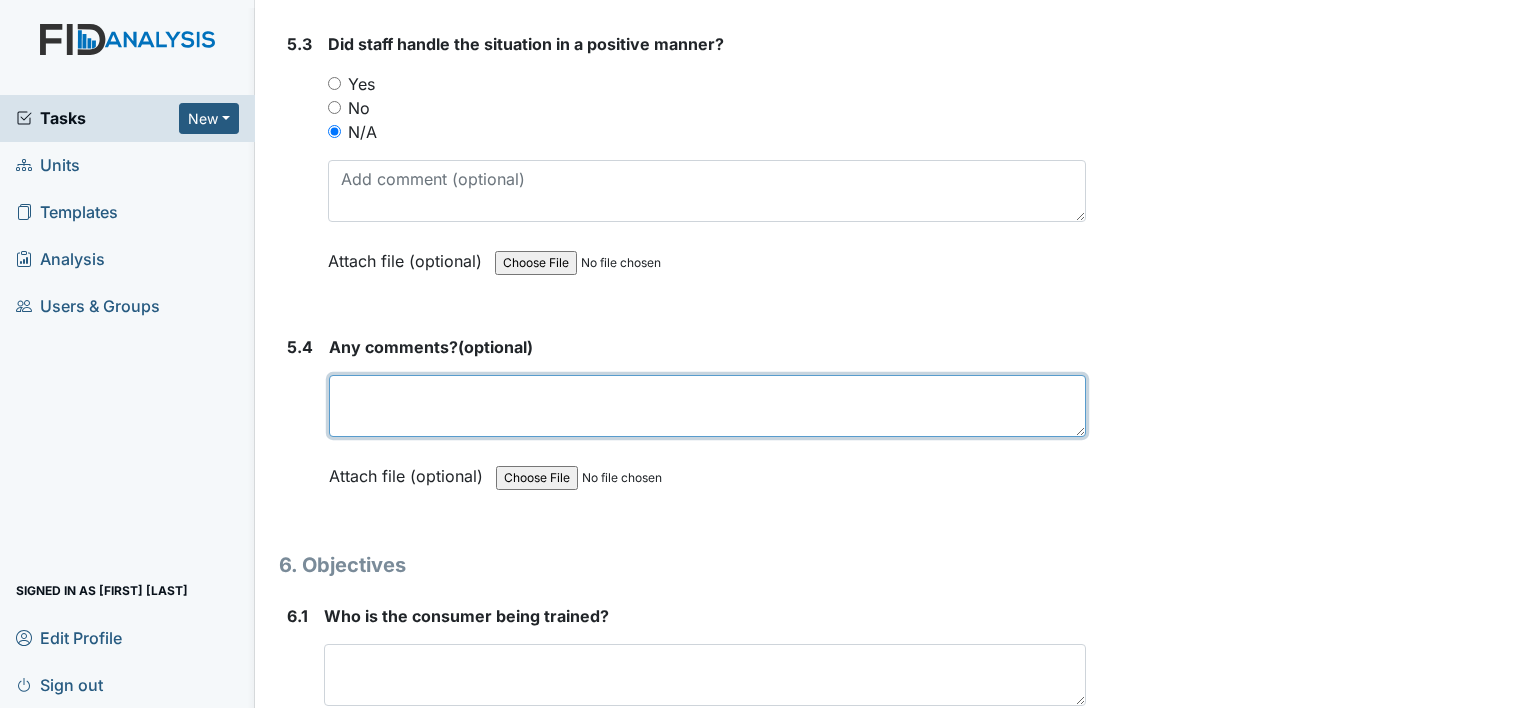 click at bounding box center (707, 406) 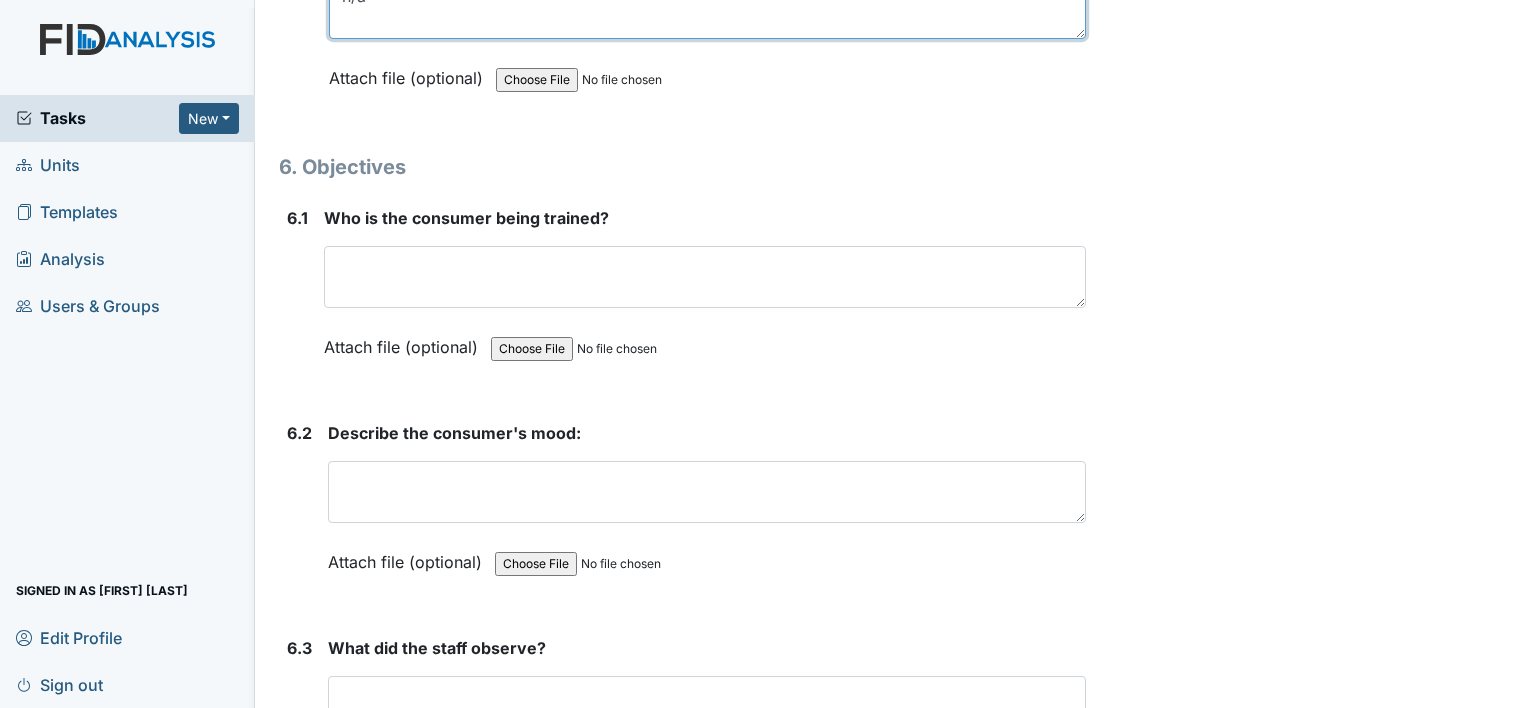 scroll, scrollTop: 11600, scrollLeft: 0, axis: vertical 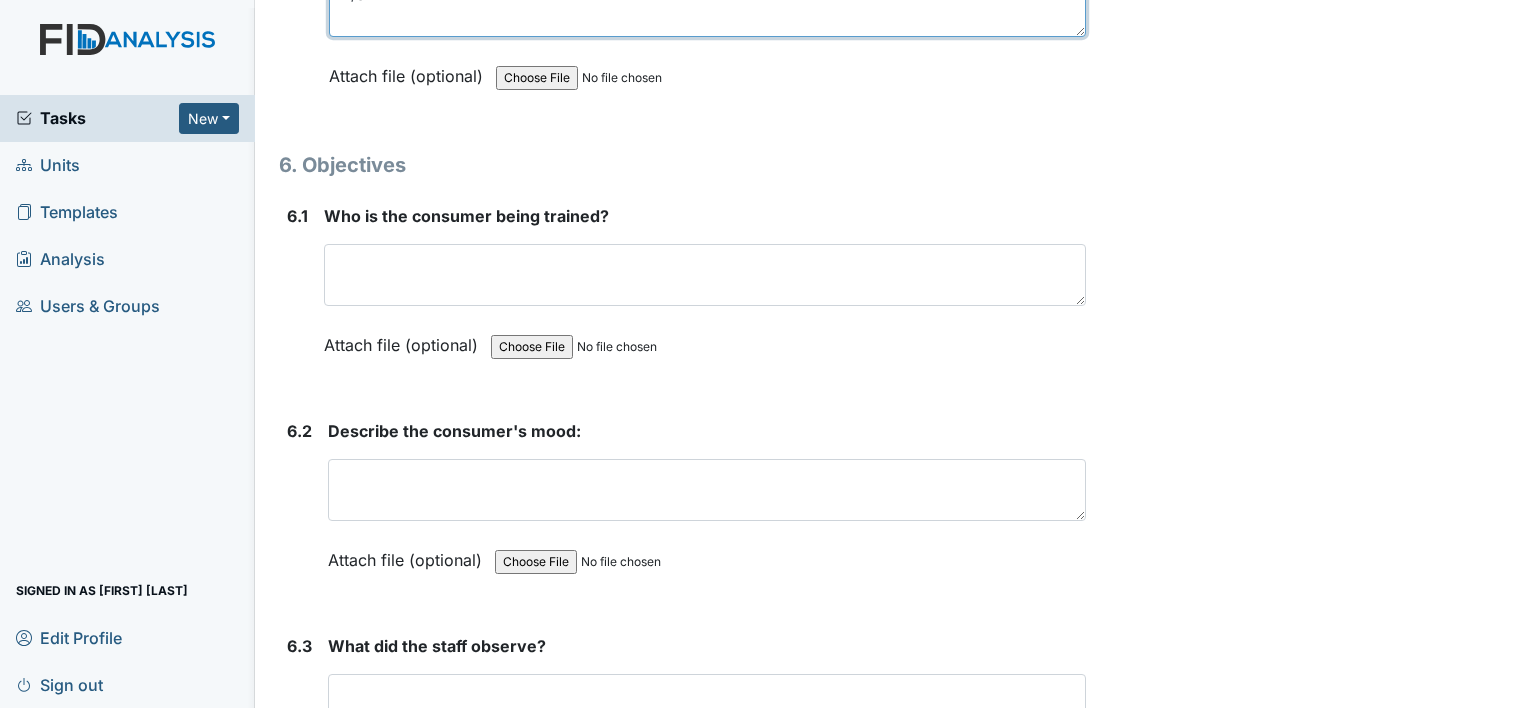 type on "n/a" 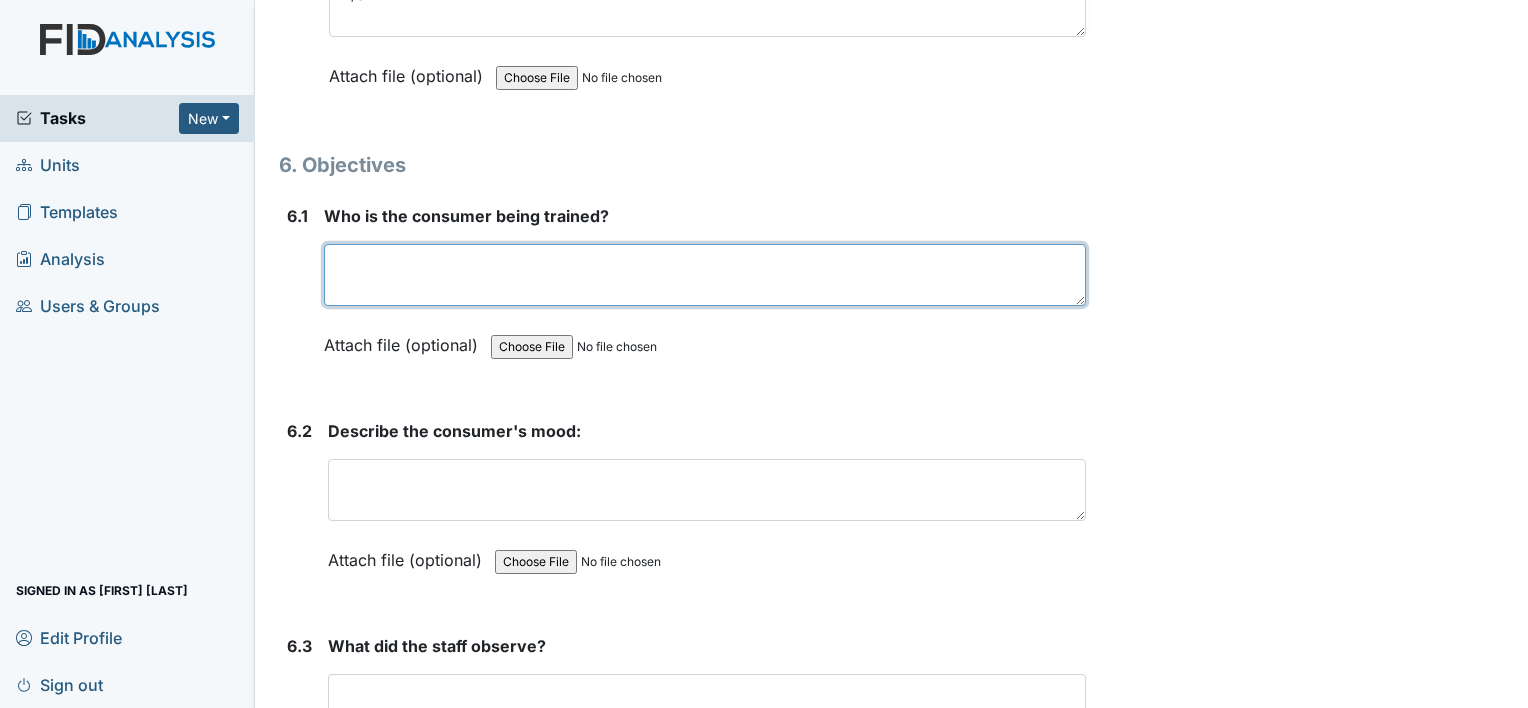 drag, startPoint x: 408, startPoint y: 238, endPoint x: 396, endPoint y: 236, distance: 12.165525 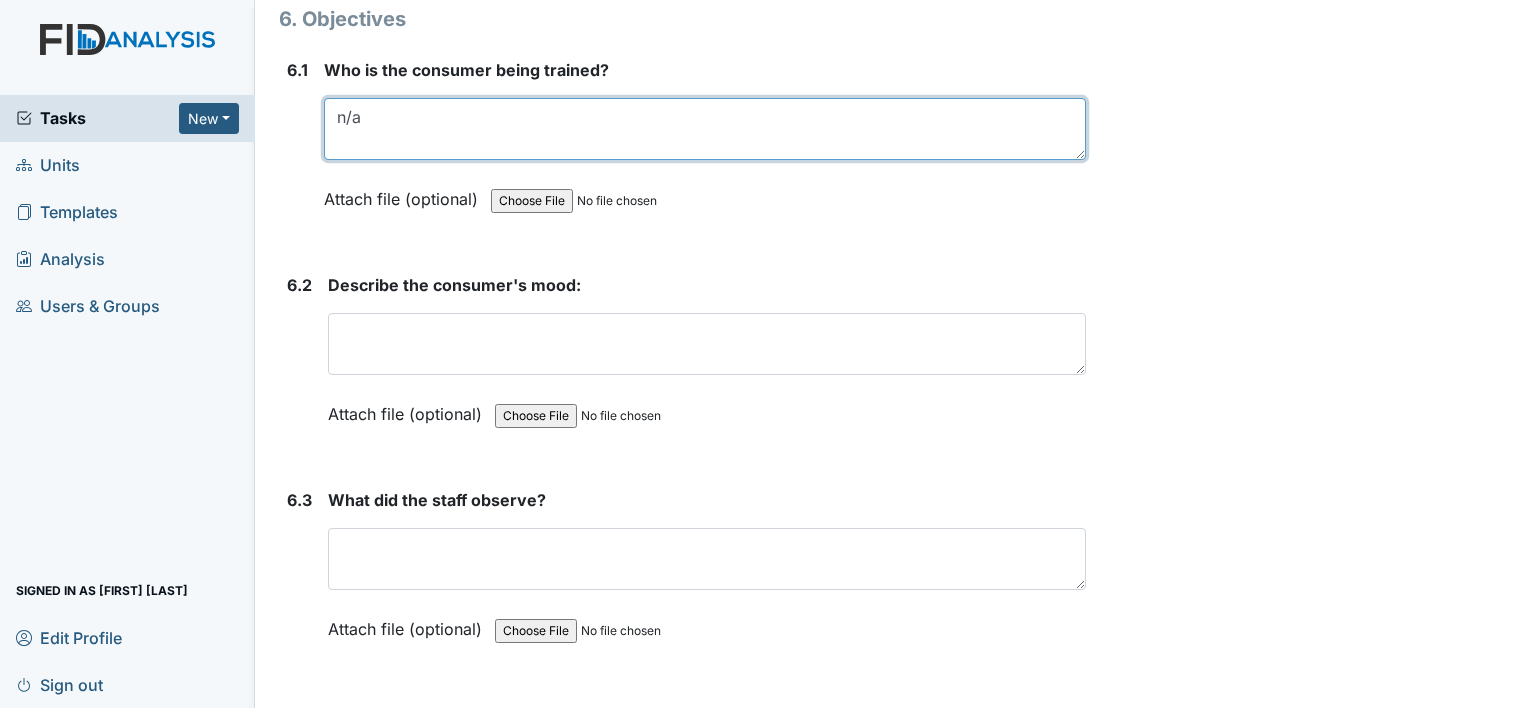 scroll, scrollTop: 11800, scrollLeft: 0, axis: vertical 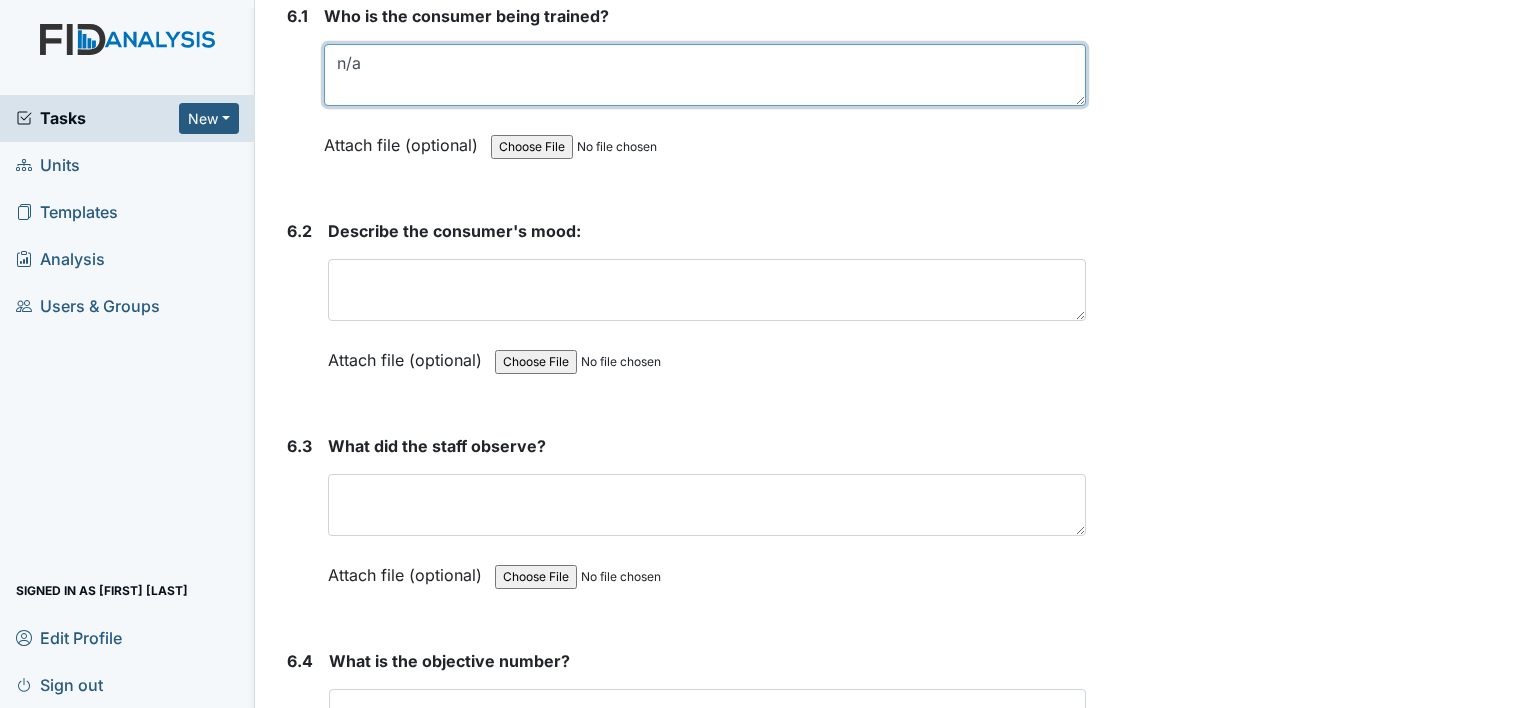 type on "n/a" 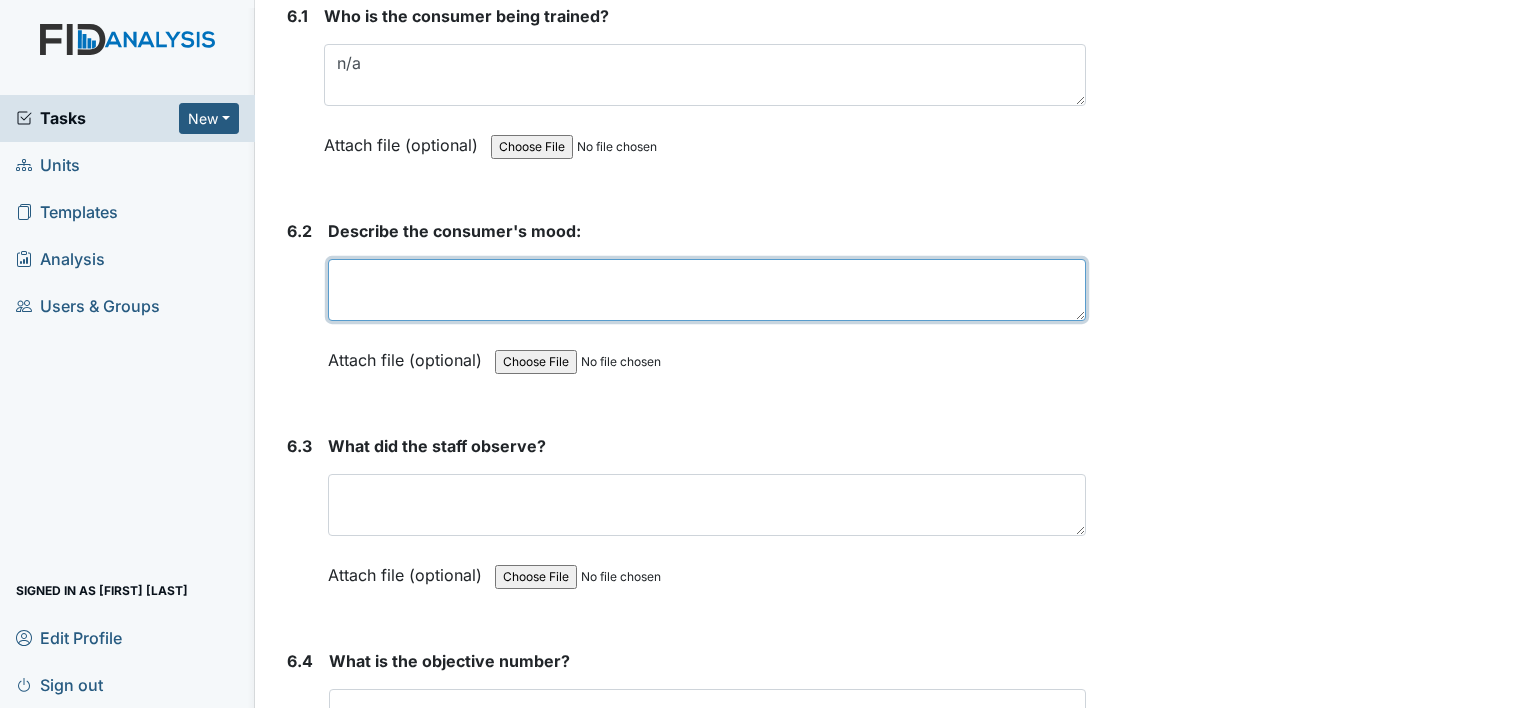 click at bounding box center [707, 290] 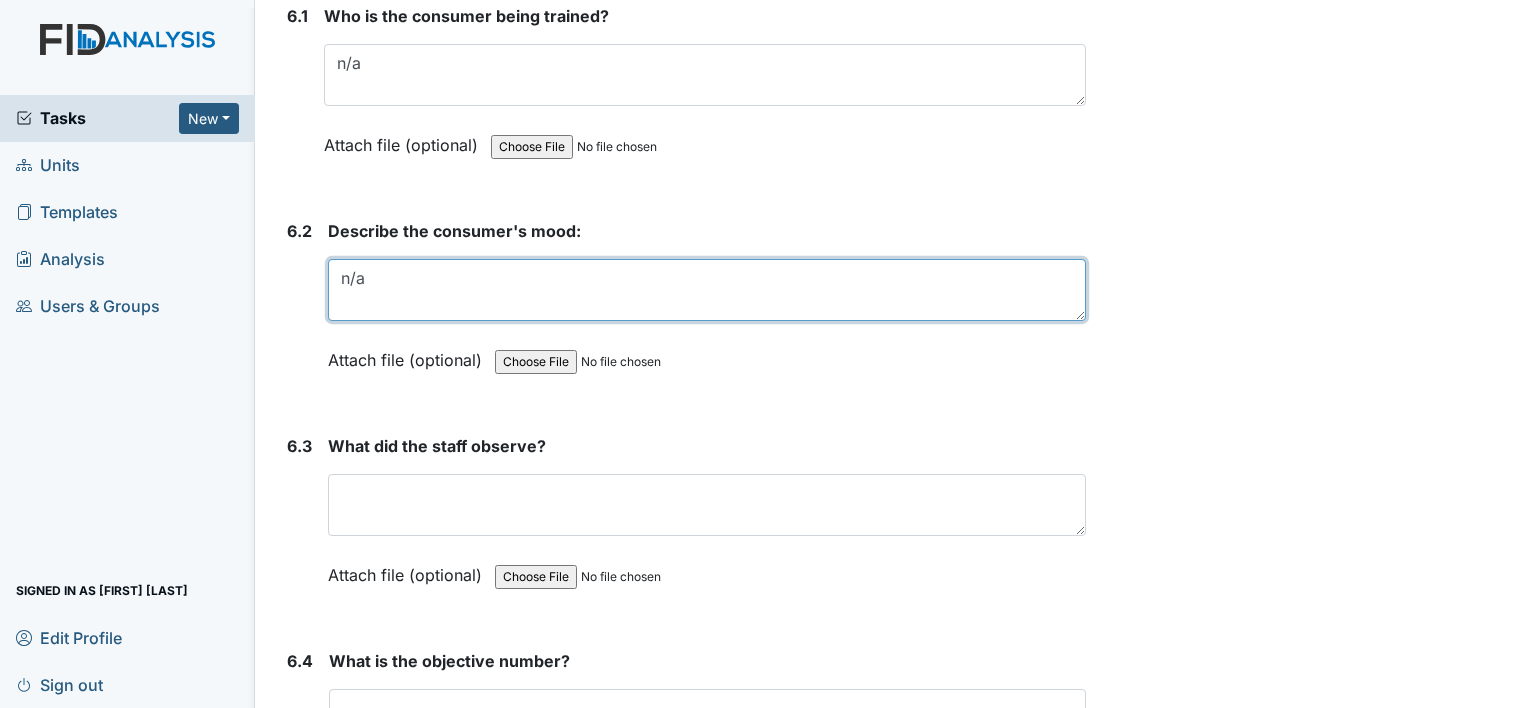 type on "n/a" 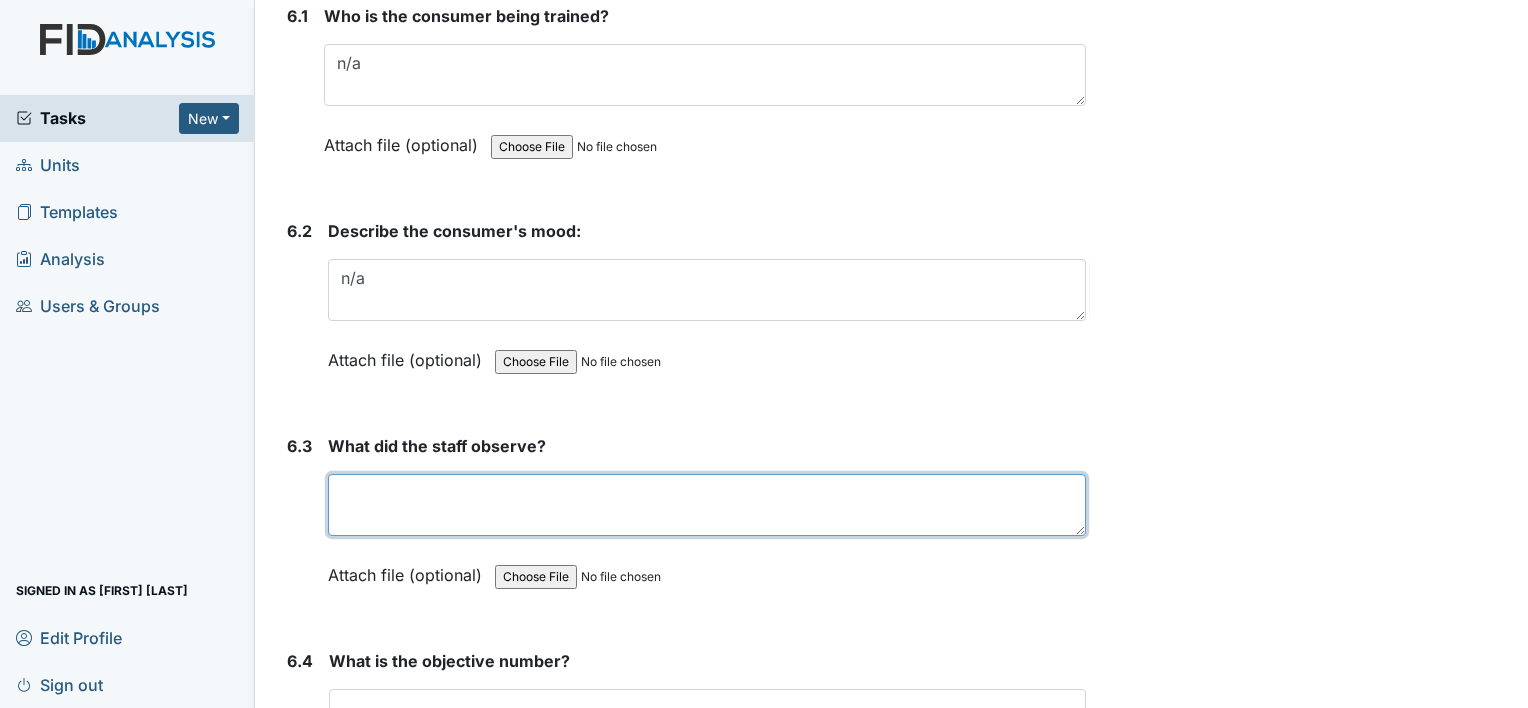click at bounding box center [707, 505] 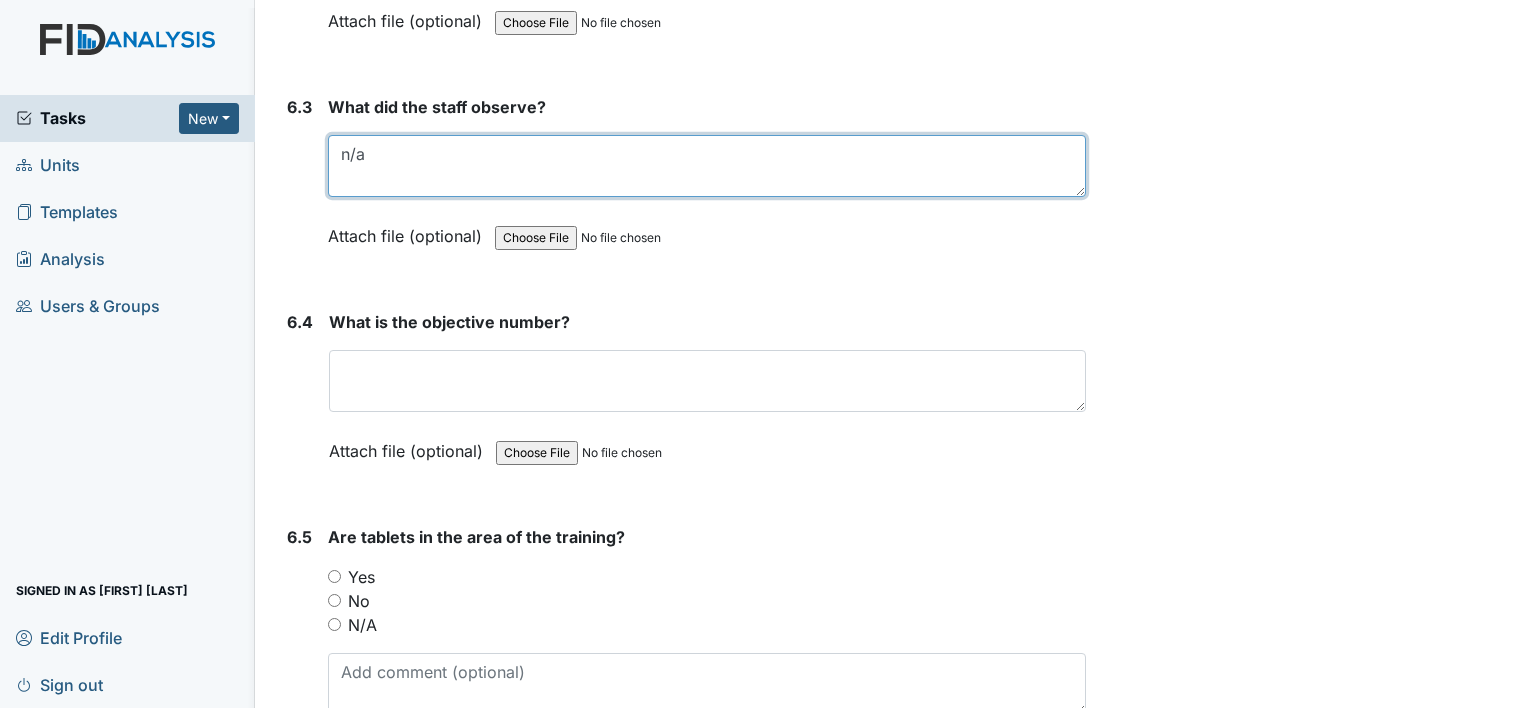 scroll, scrollTop: 12200, scrollLeft: 0, axis: vertical 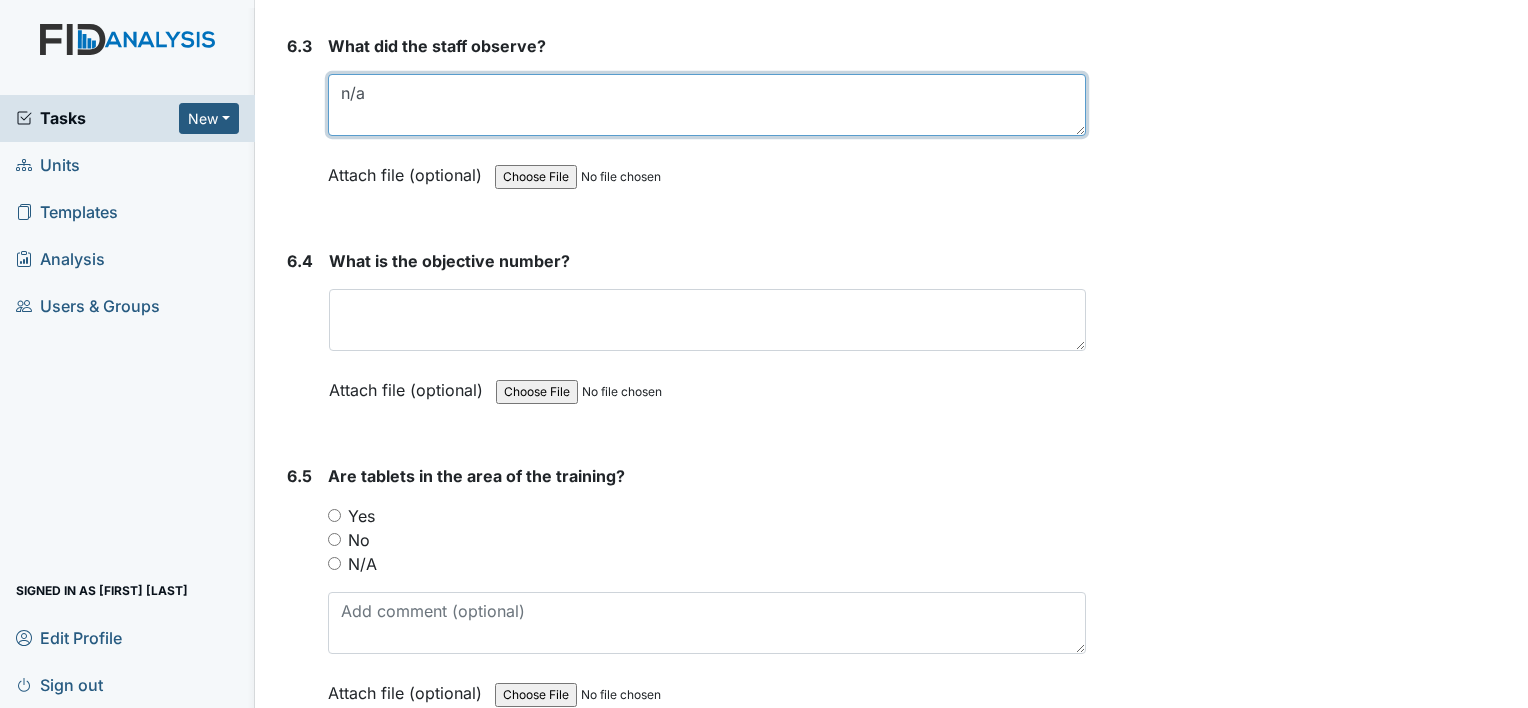 type on "n/a" 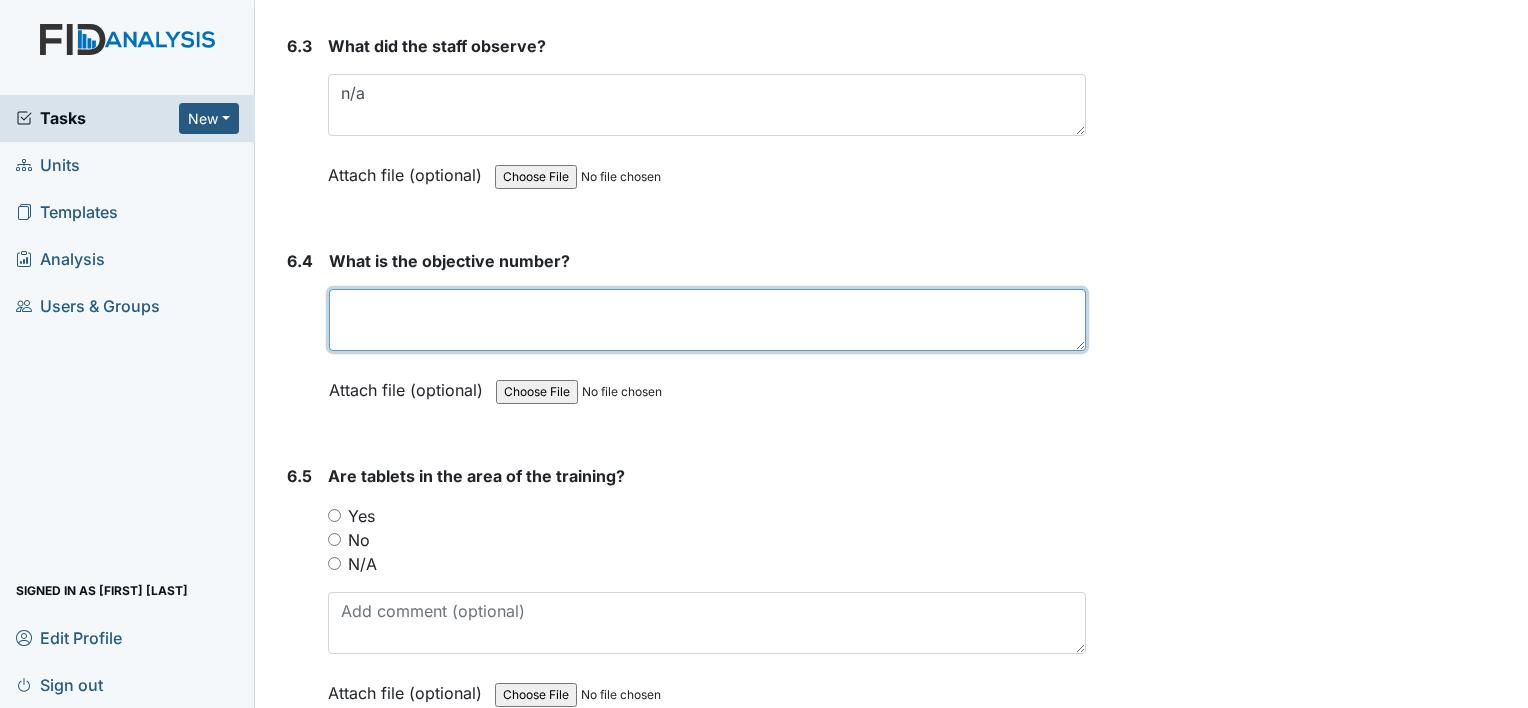click at bounding box center [707, 320] 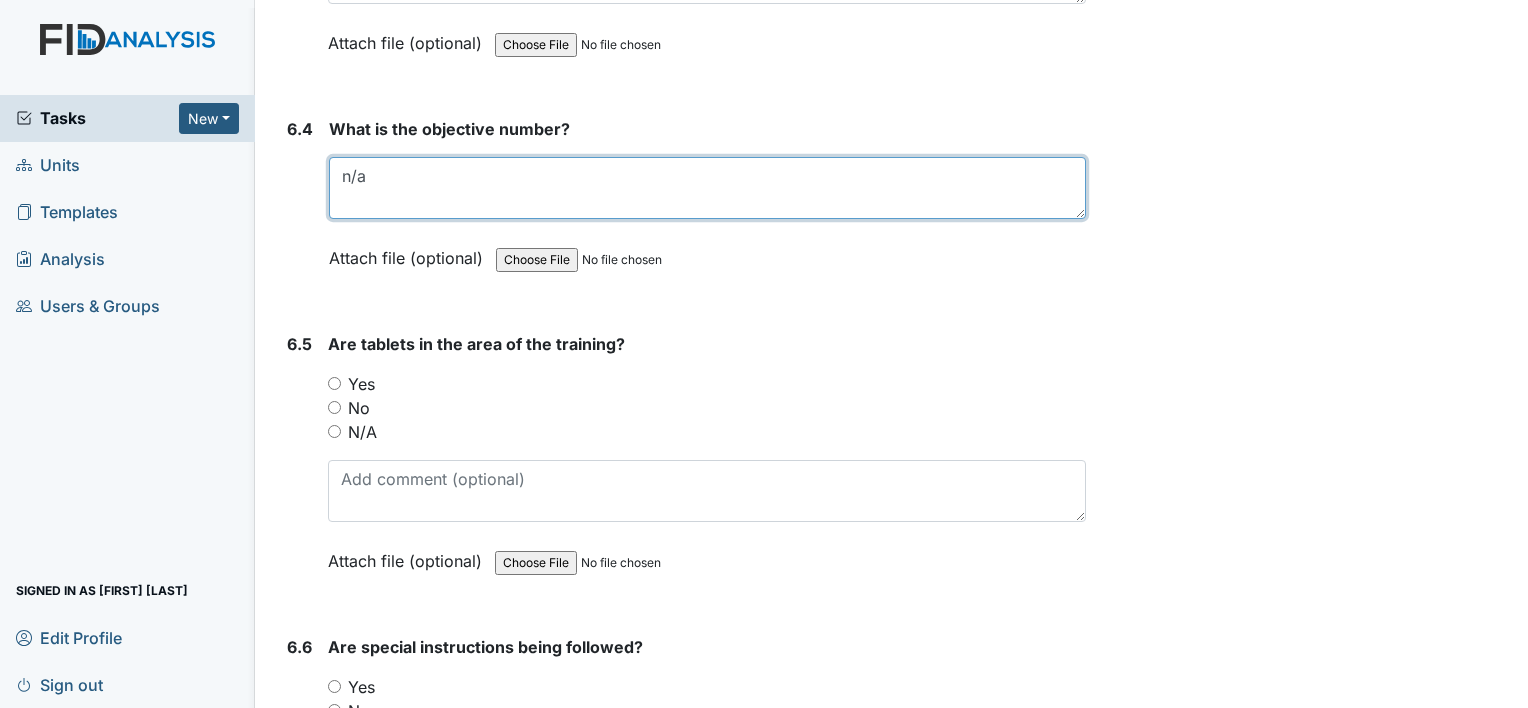 scroll, scrollTop: 12400, scrollLeft: 0, axis: vertical 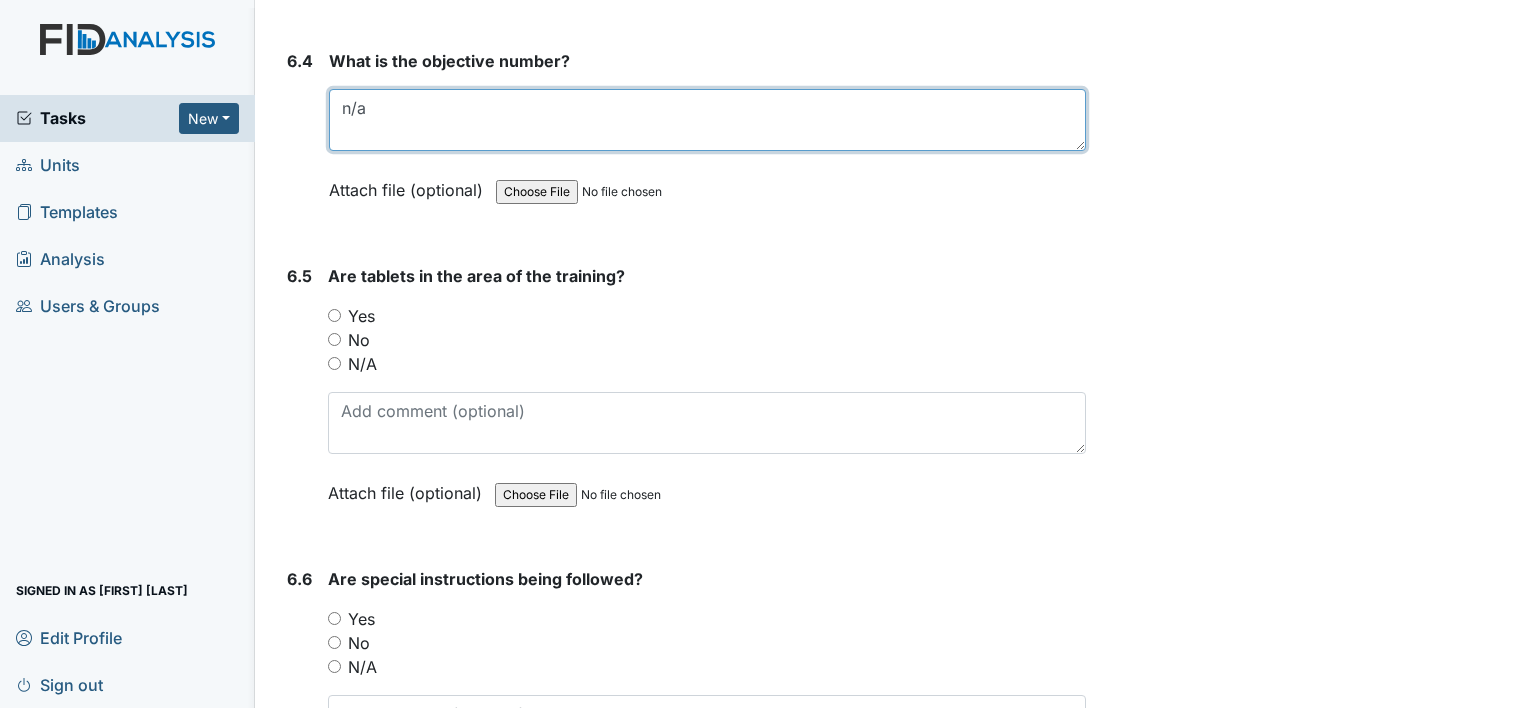 type on "n/a" 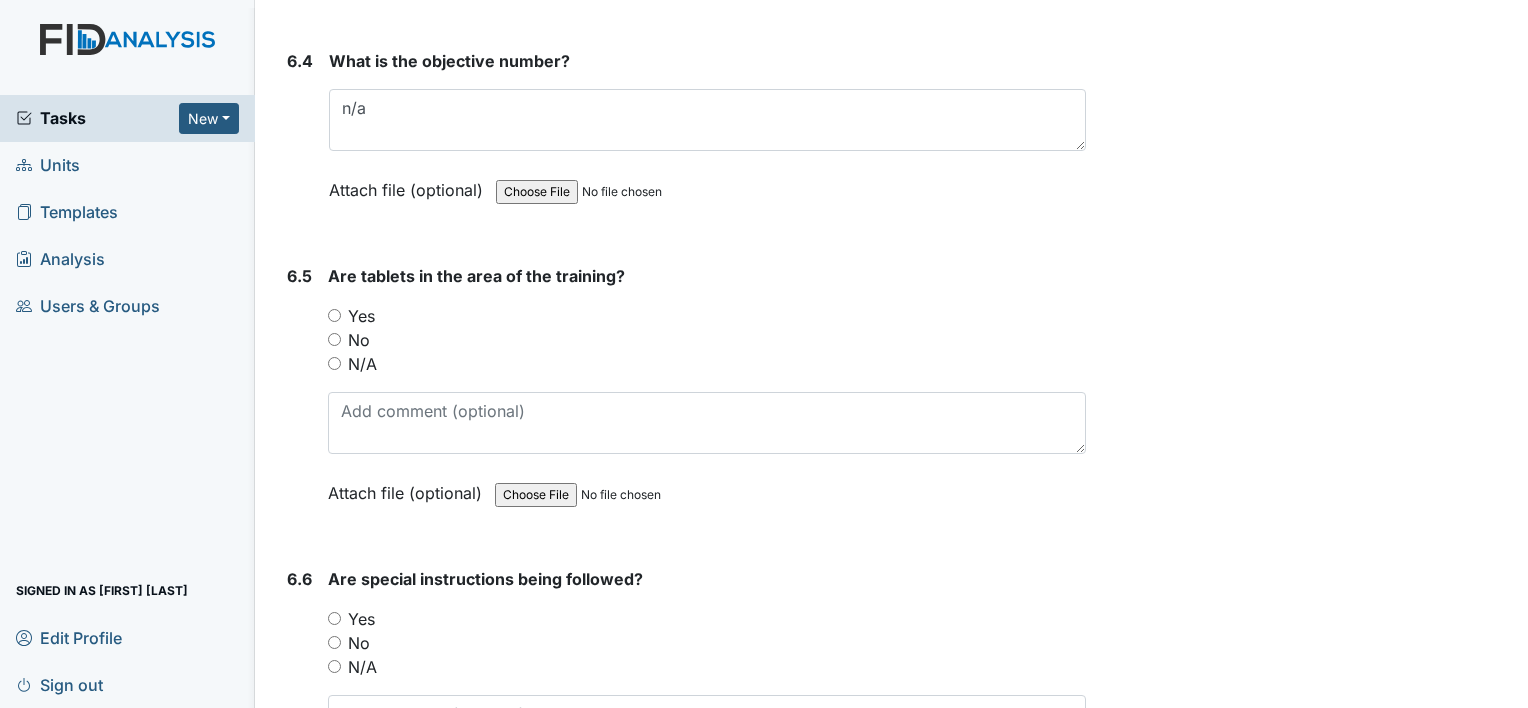 click on "Yes" at bounding box center [334, 315] 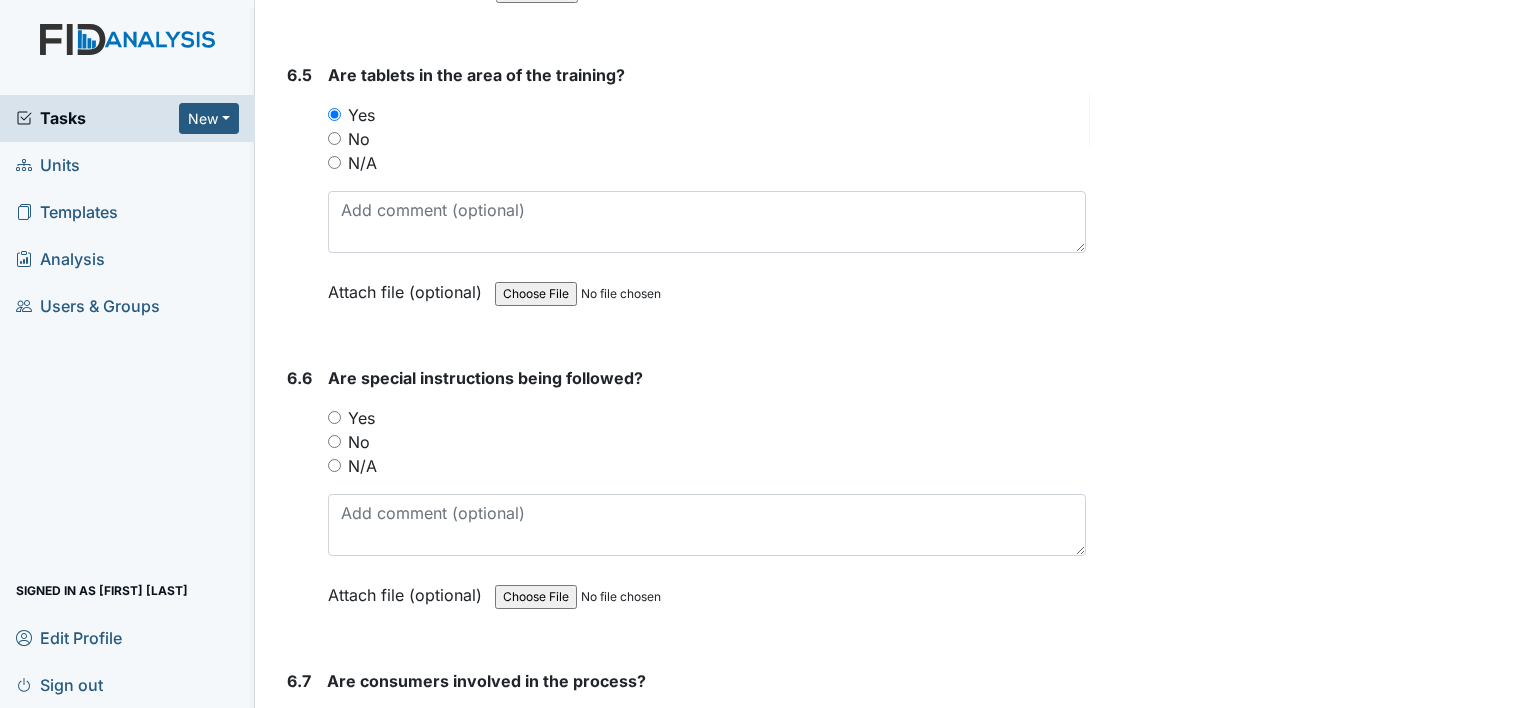 scroll, scrollTop: 12700, scrollLeft: 0, axis: vertical 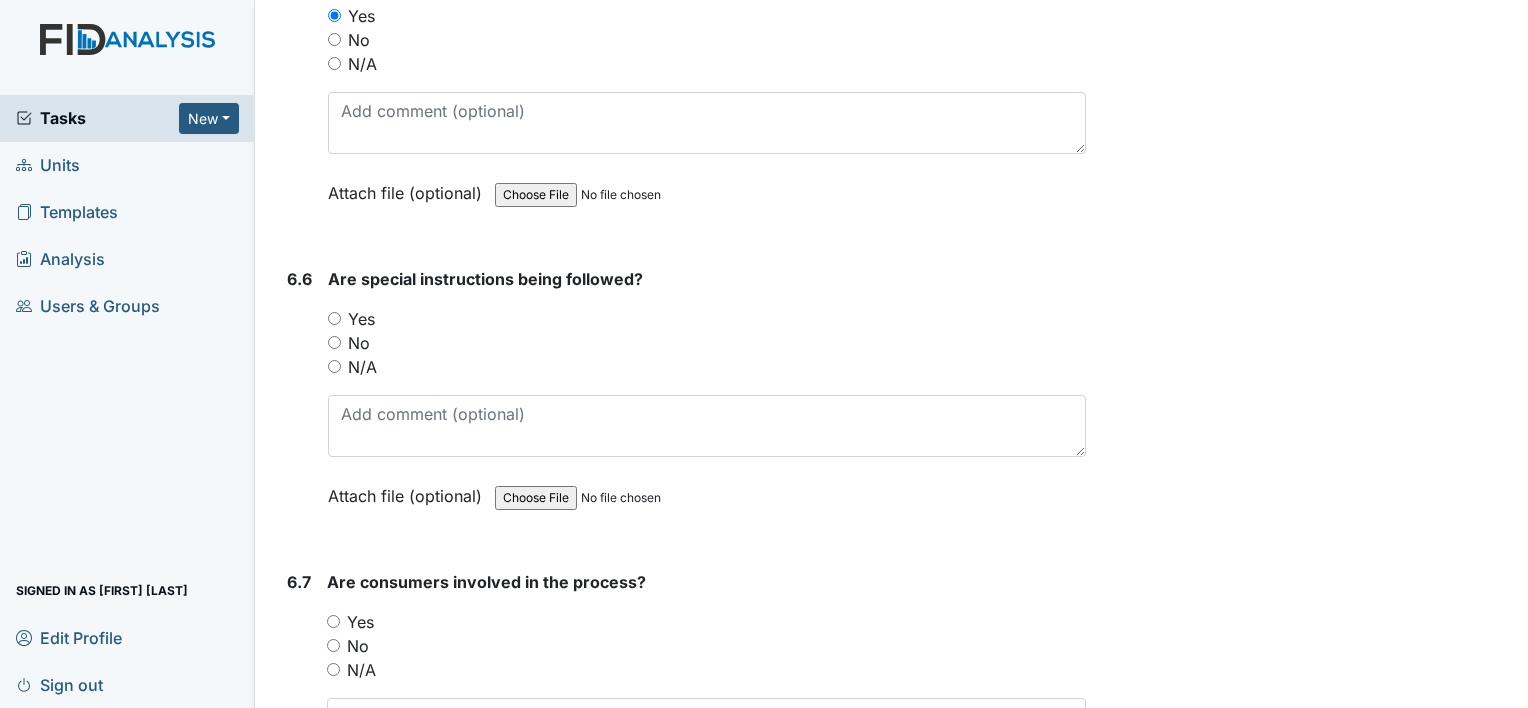 click on "N/A" at bounding box center (334, 366) 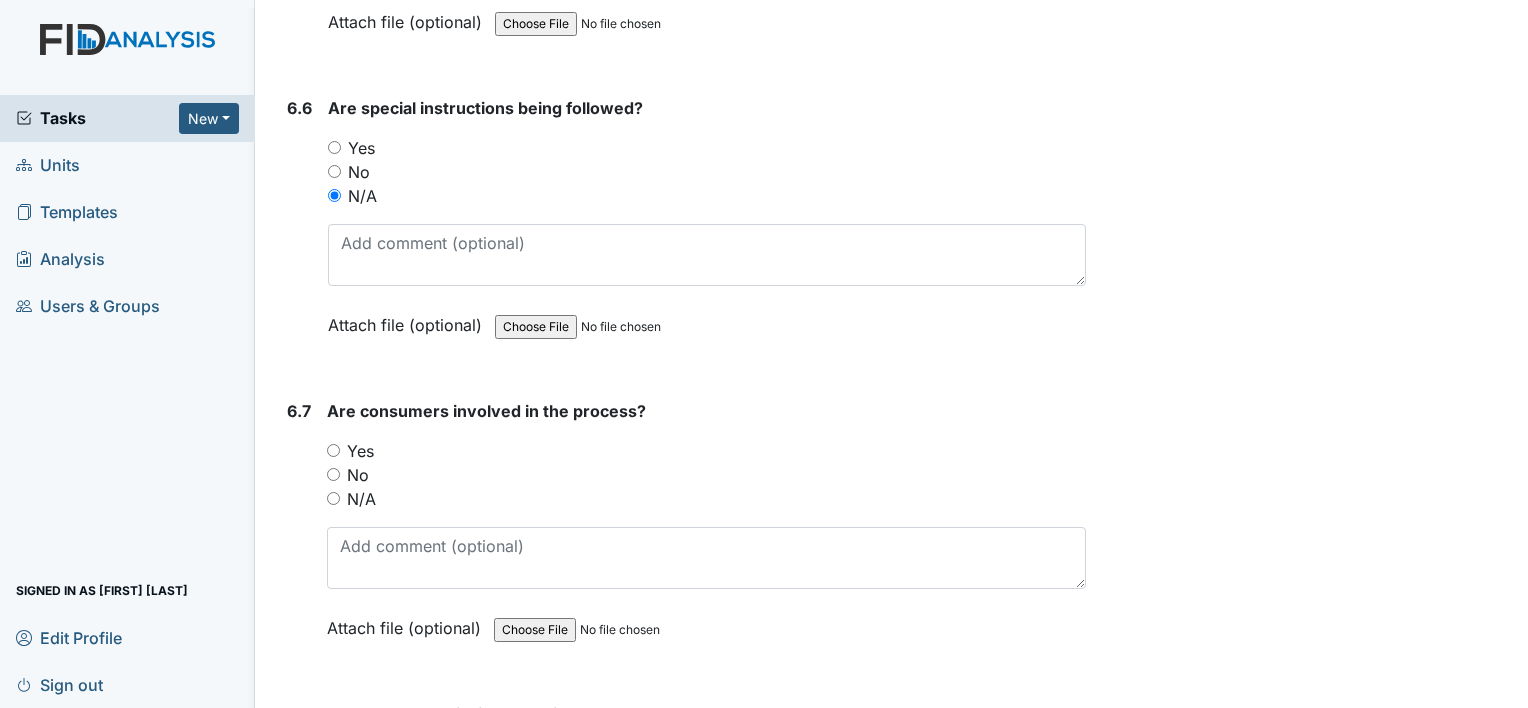 scroll, scrollTop: 12900, scrollLeft: 0, axis: vertical 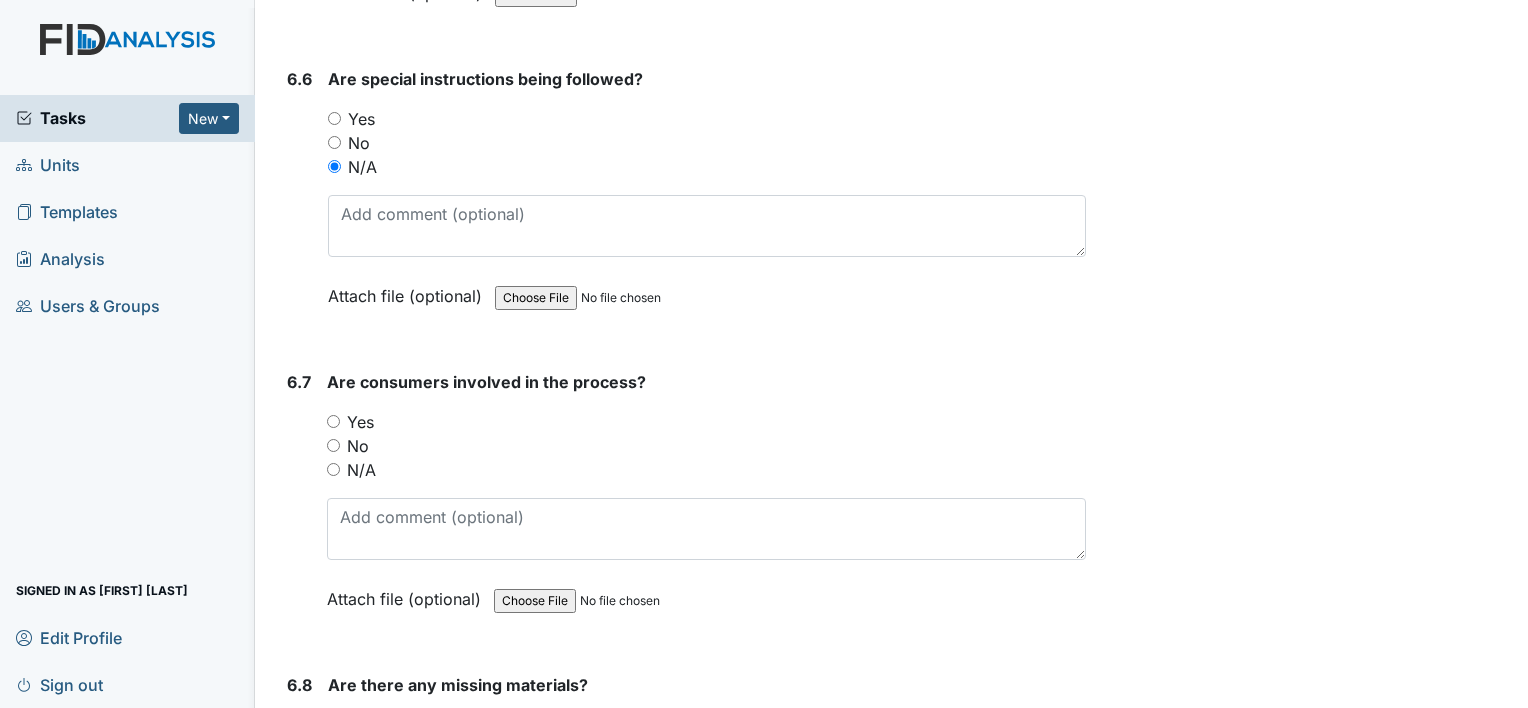 click on "N/A" at bounding box center (333, 469) 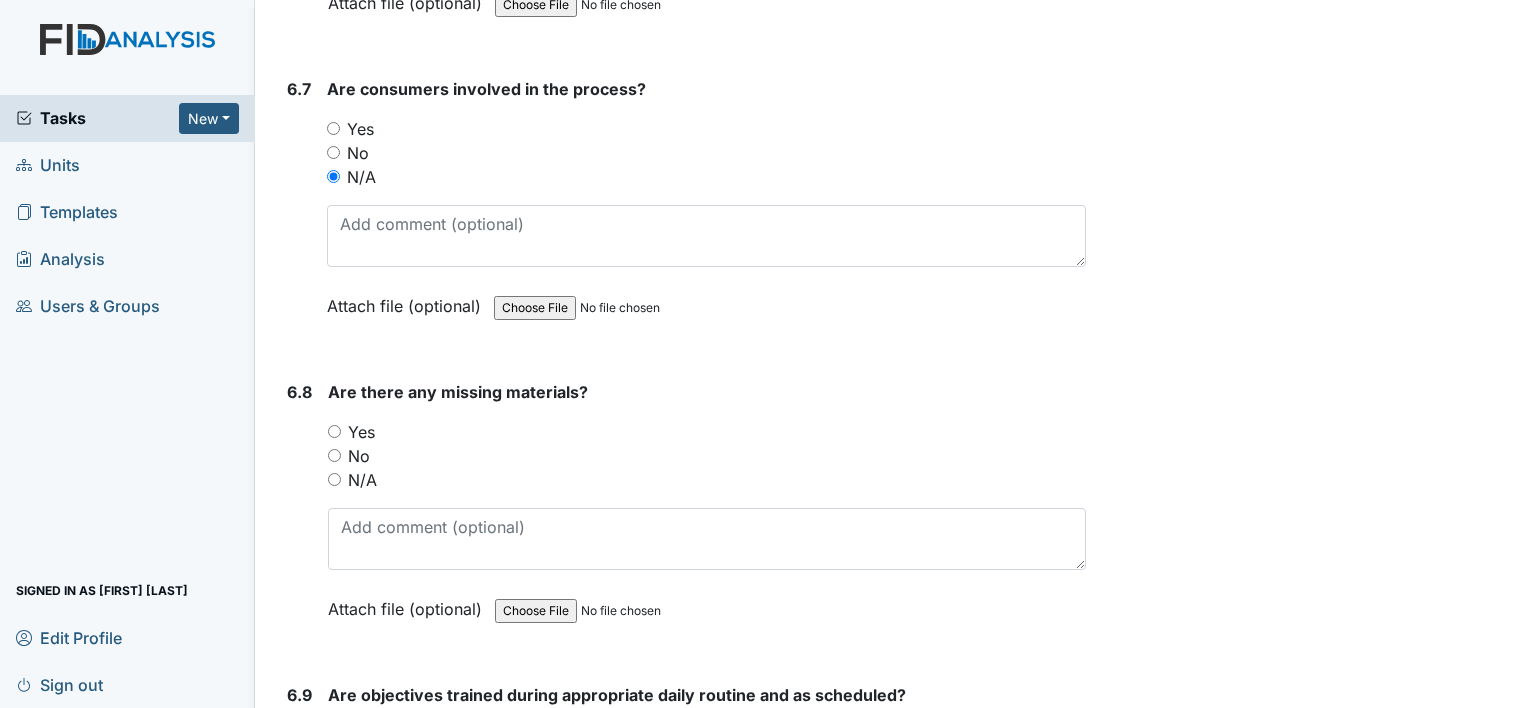 scroll, scrollTop: 13200, scrollLeft: 0, axis: vertical 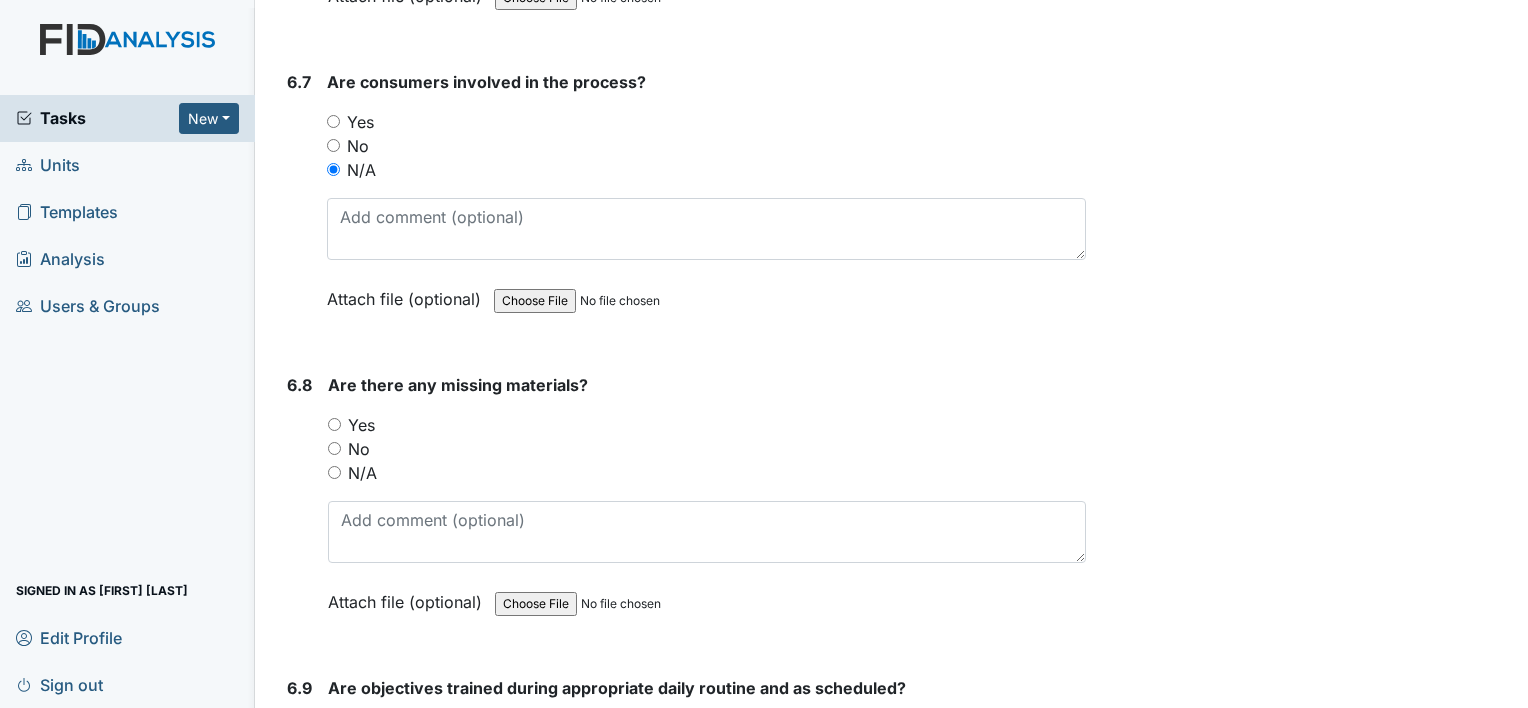 click on "N/A" at bounding box center [334, 472] 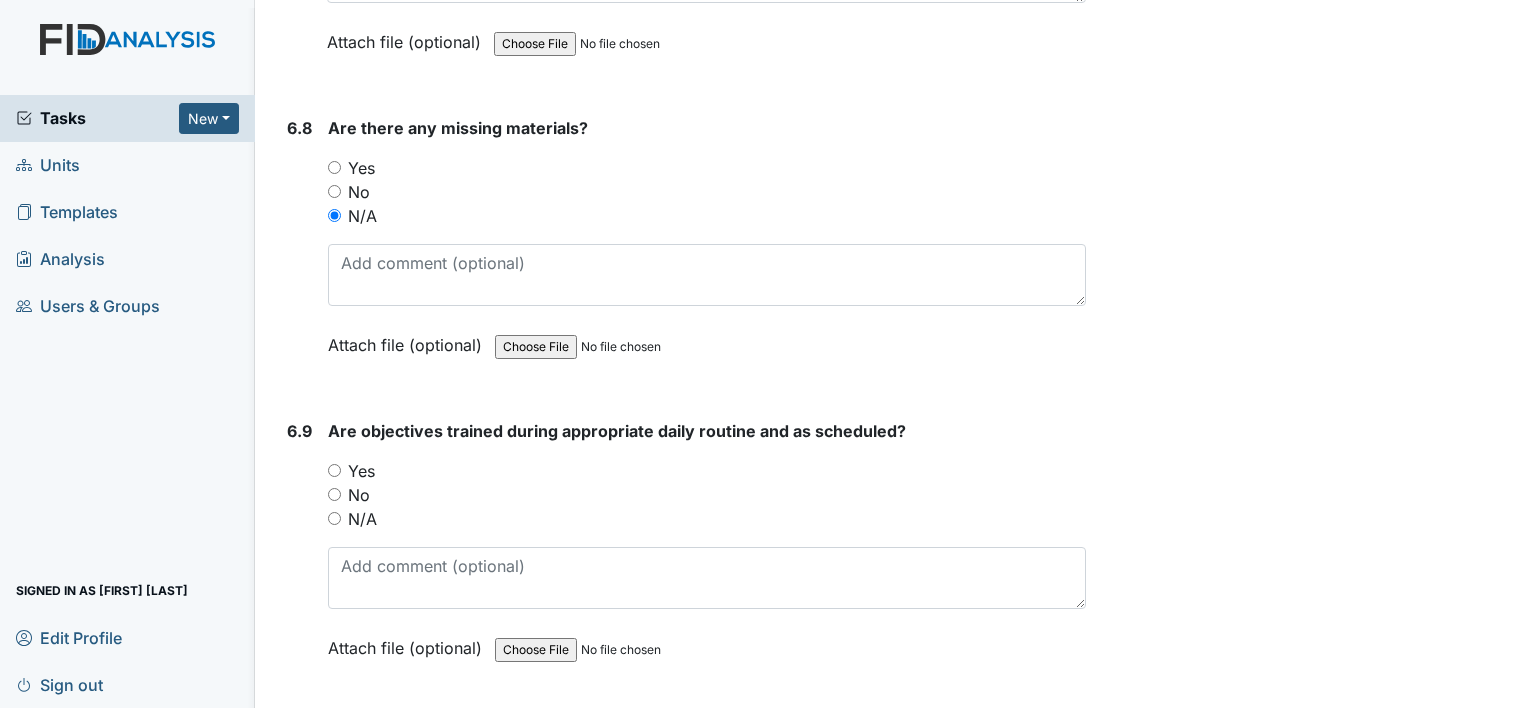 scroll, scrollTop: 13500, scrollLeft: 0, axis: vertical 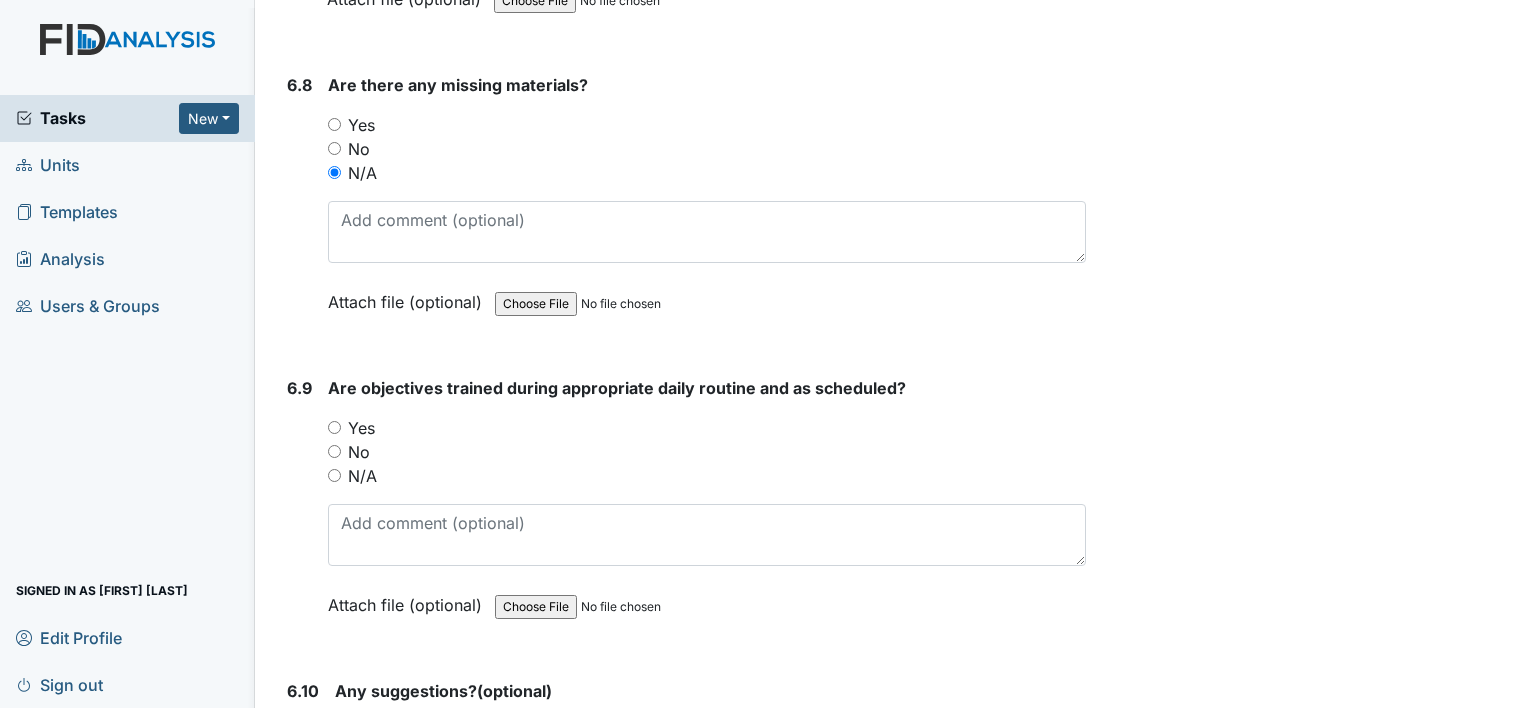 click on "N/A" at bounding box center (334, 475) 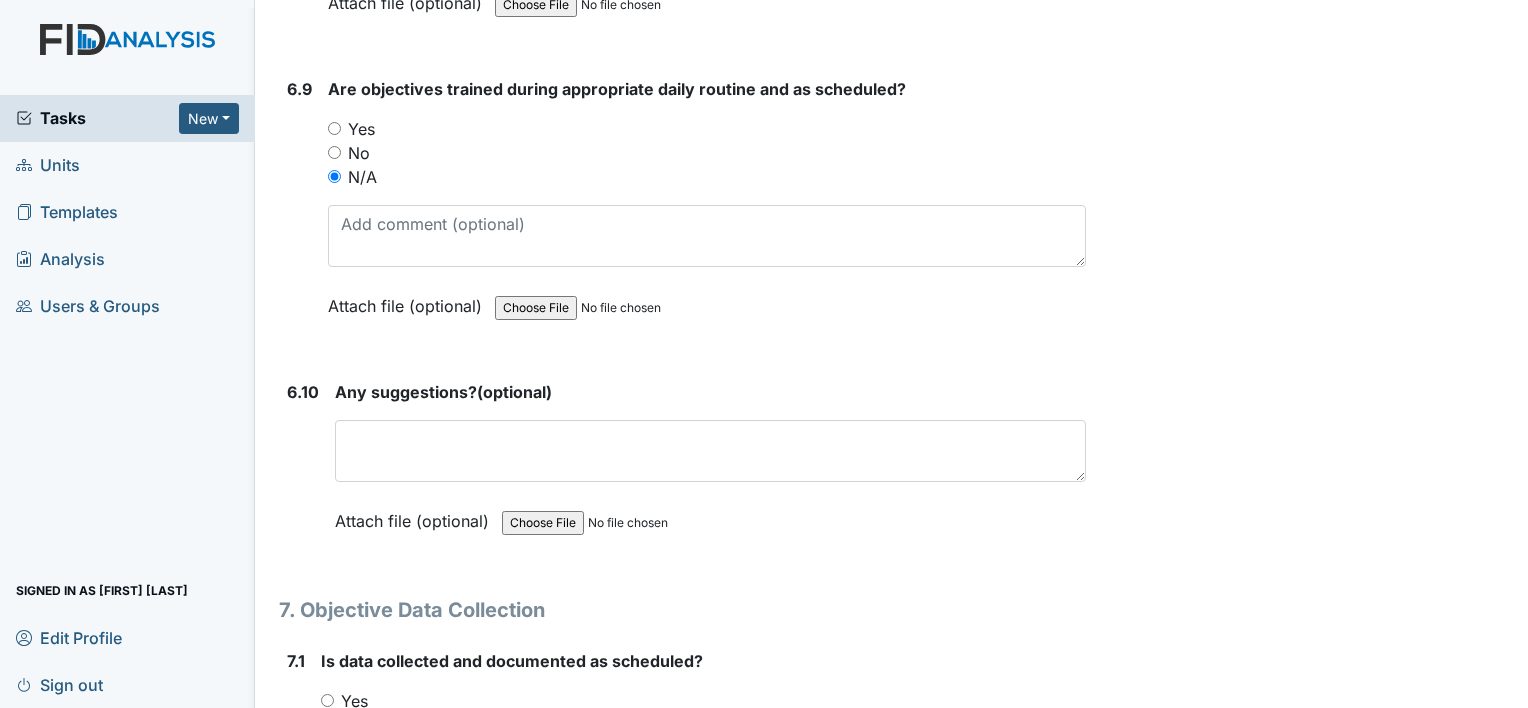 scroll, scrollTop: 13800, scrollLeft: 0, axis: vertical 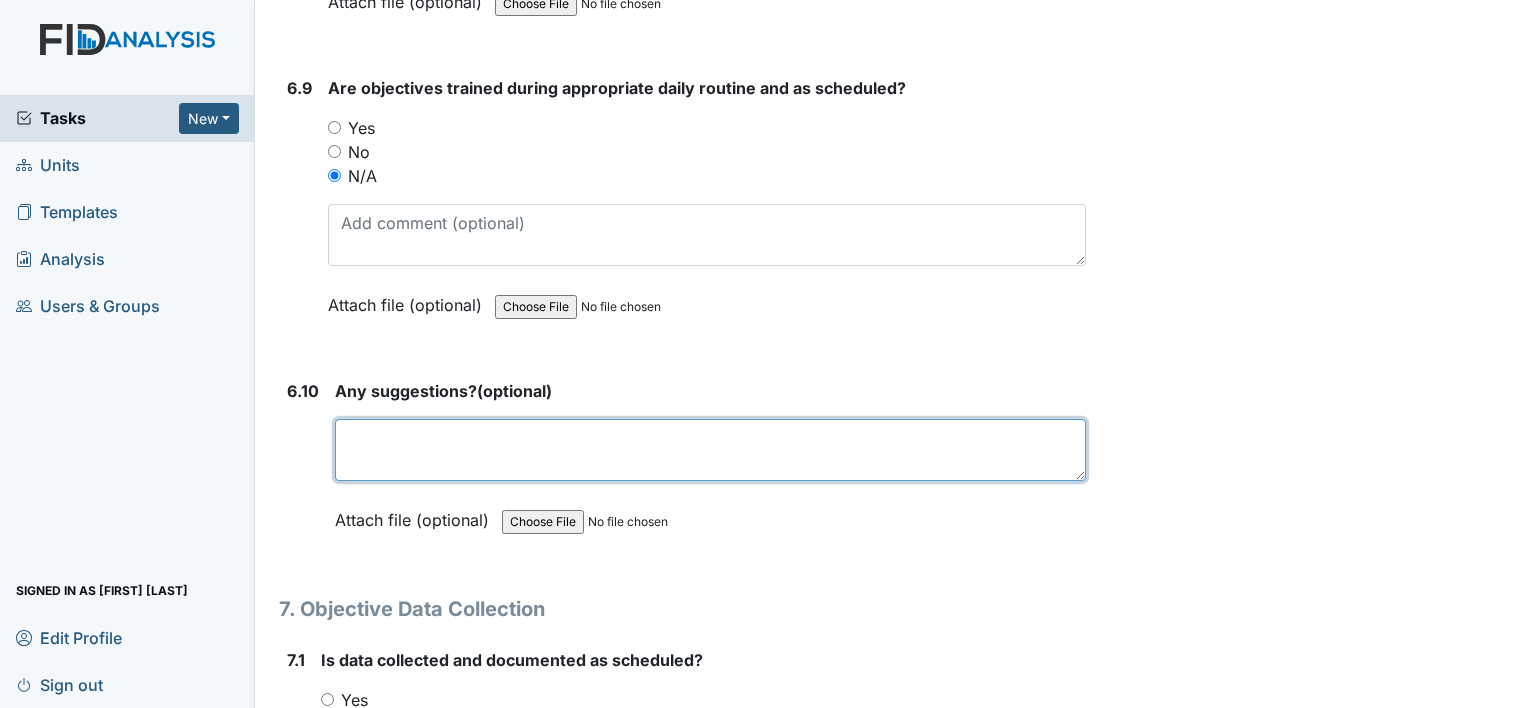 click at bounding box center [710, 450] 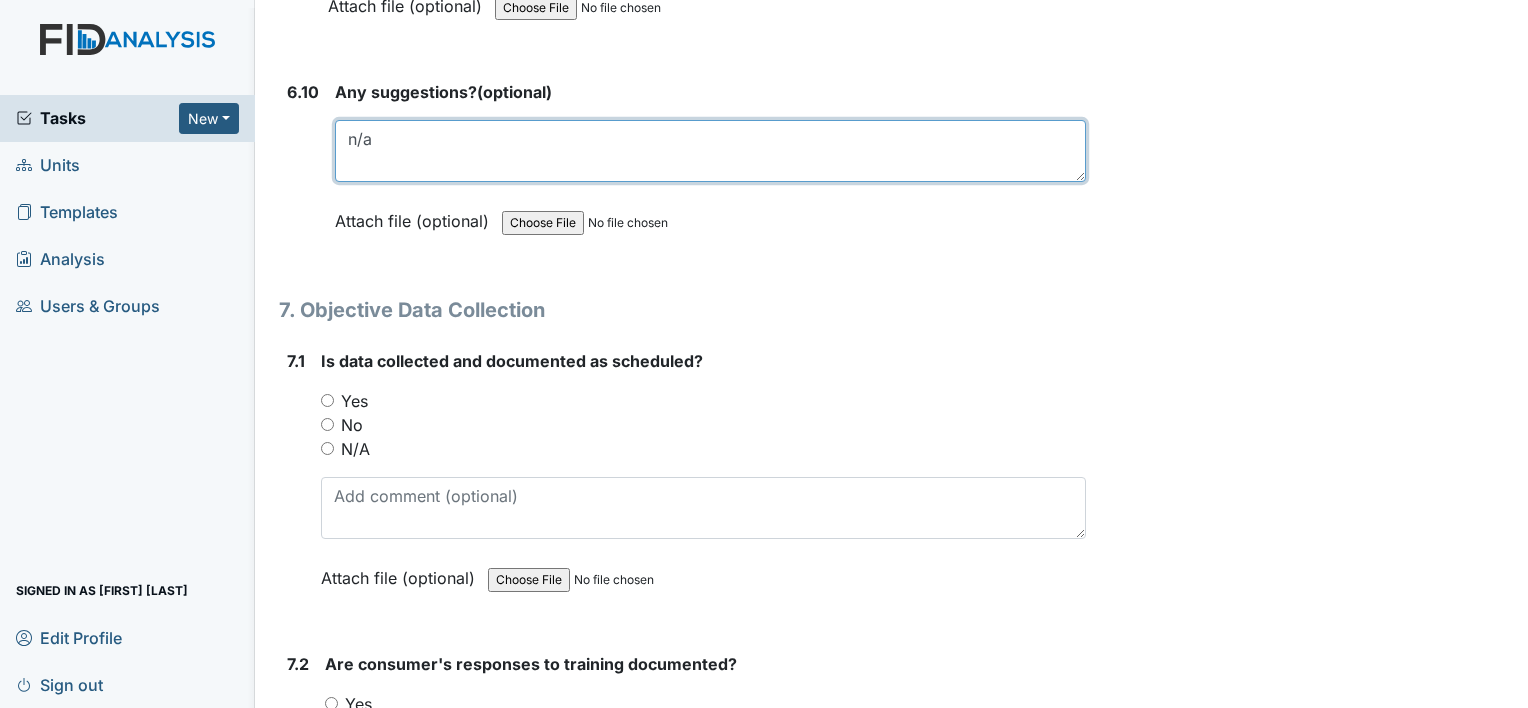 scroll, scrollTop: 14100, scrollLeft: 0, axis: vertical 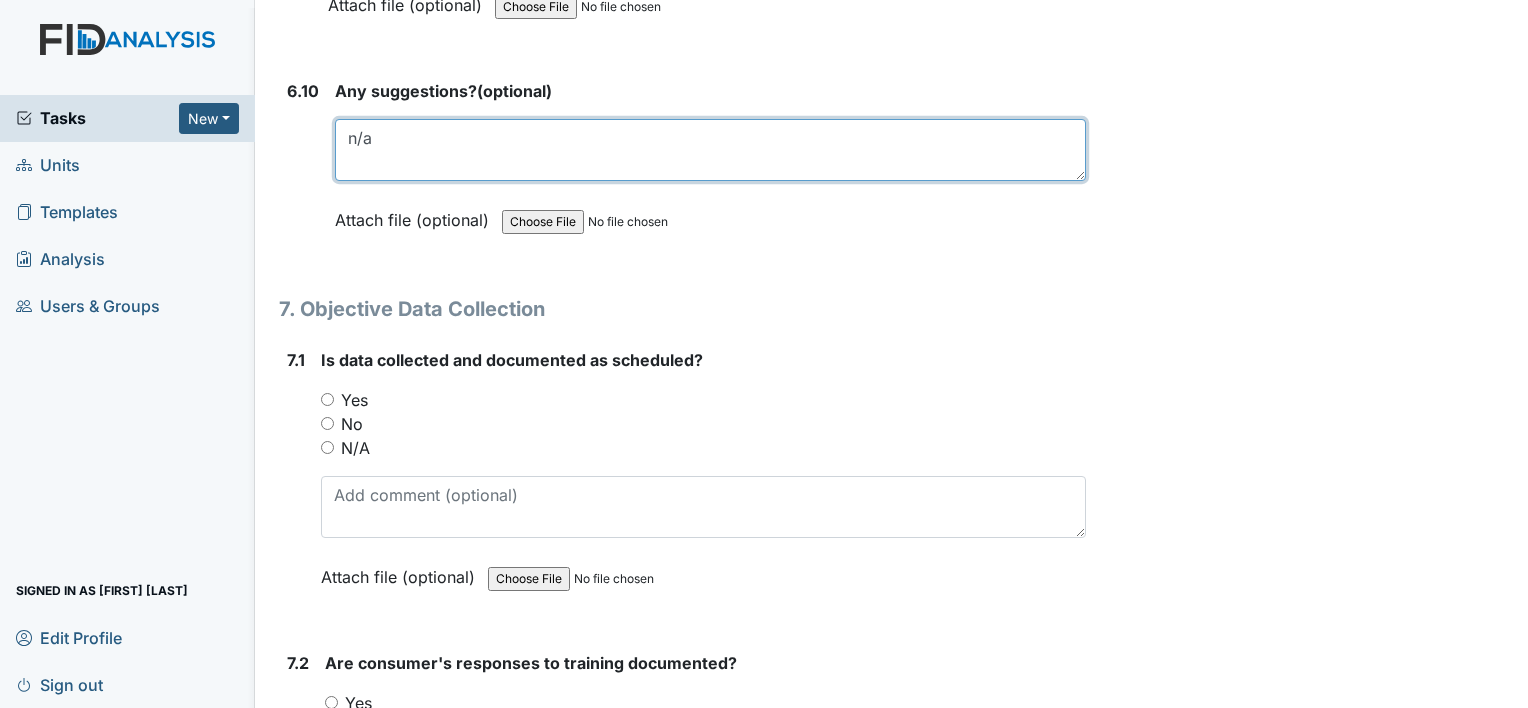 type on "n/a" 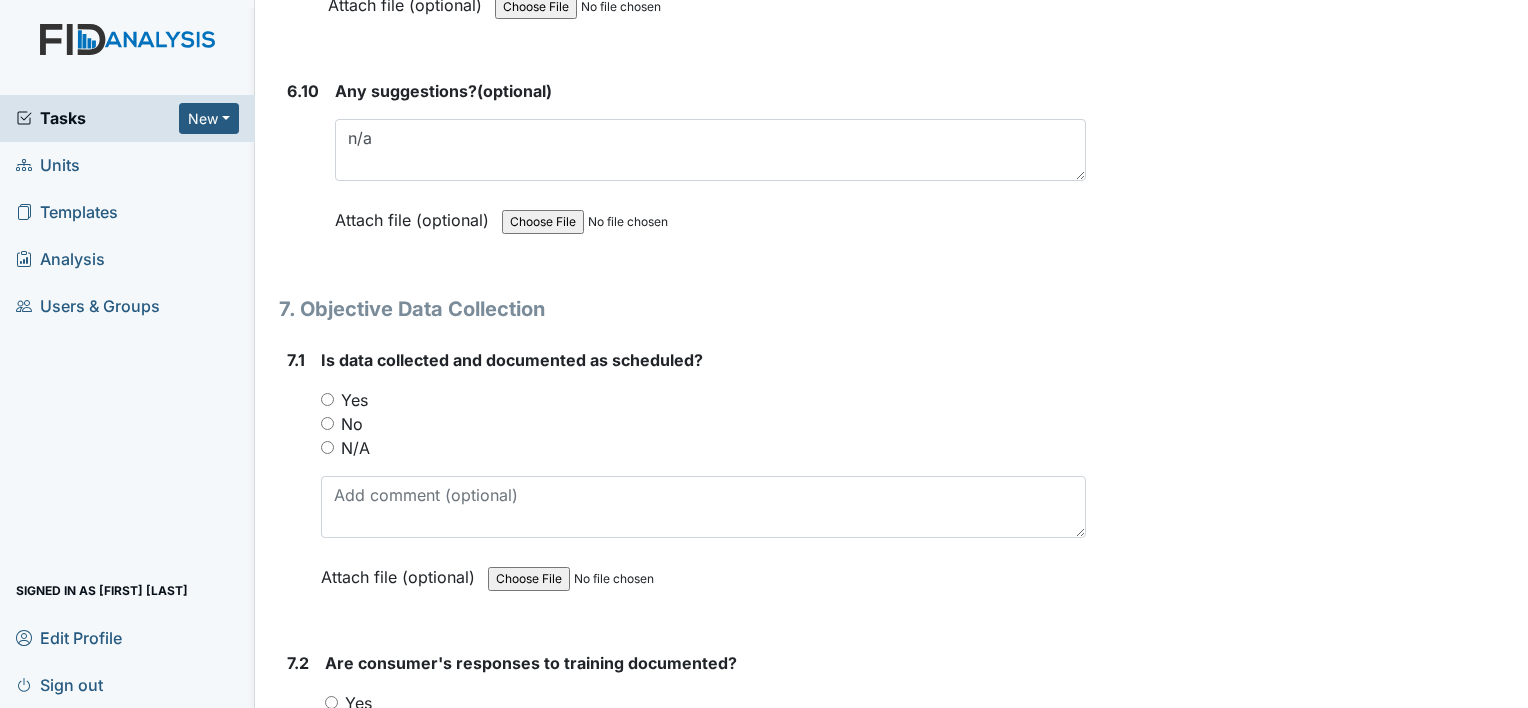 click on "Yes" at bounding box center (327, 399) 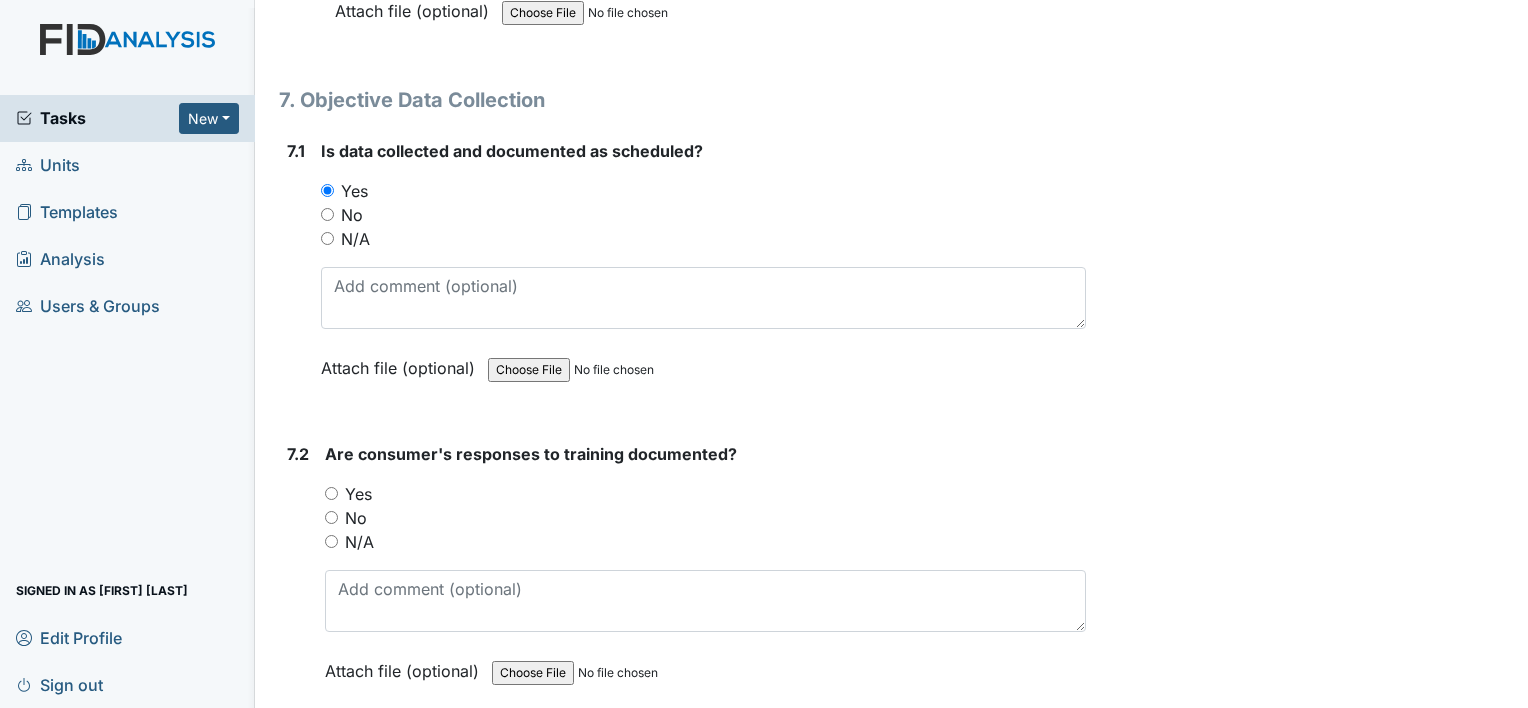 scroll, scrollTop: 14400, scrollLeft: 0, axis: vertical 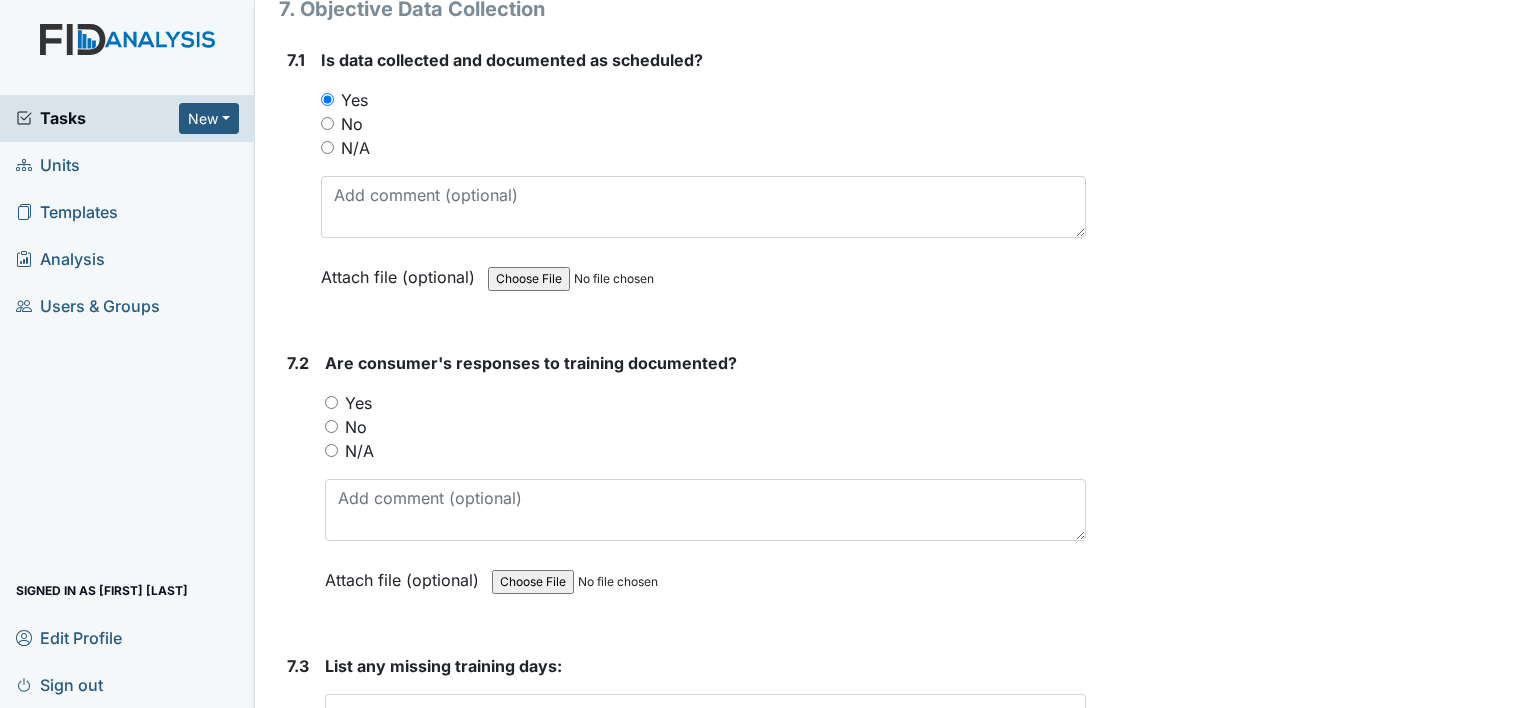 click on "Yes" at bounding box center (331, 402) 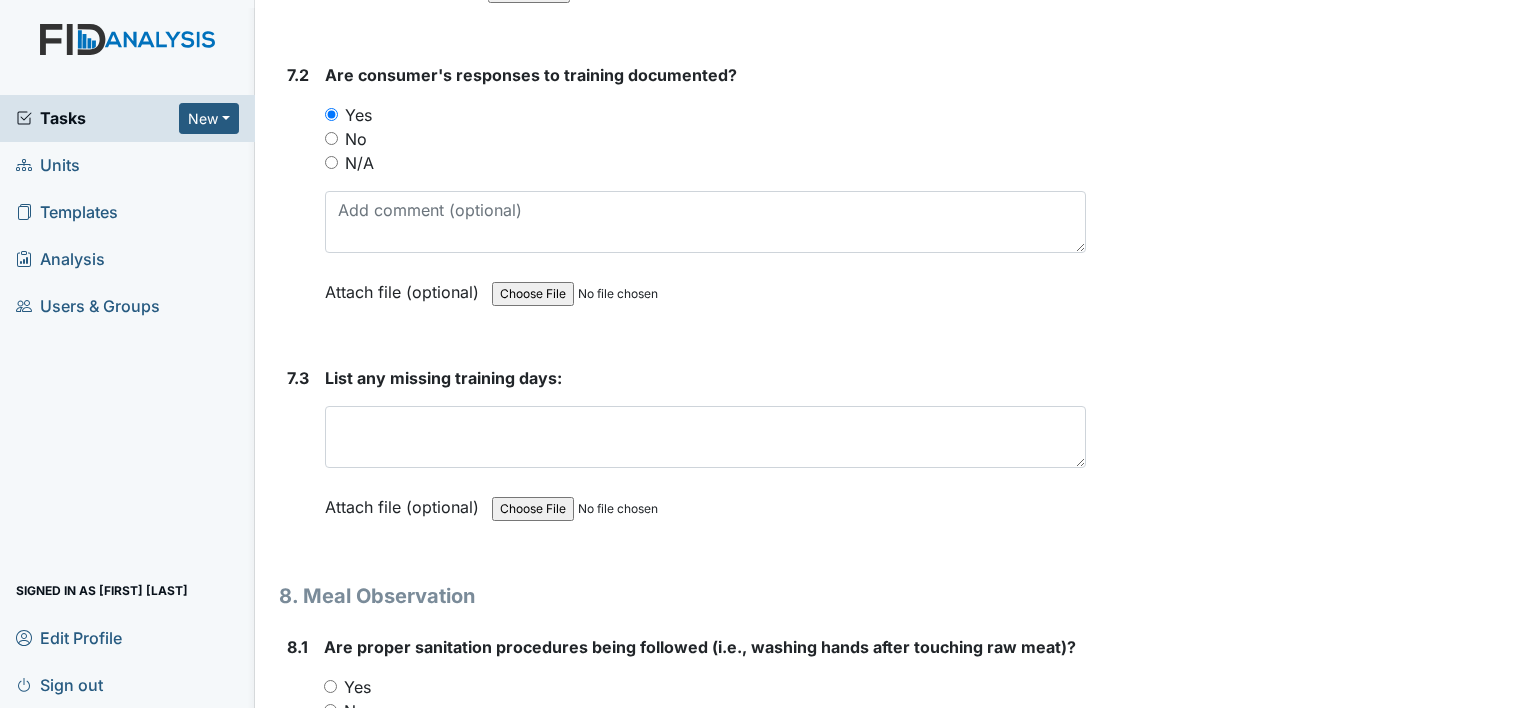 scroll, scrollTop: 14700, scrollLeft: 0, axis: vertical 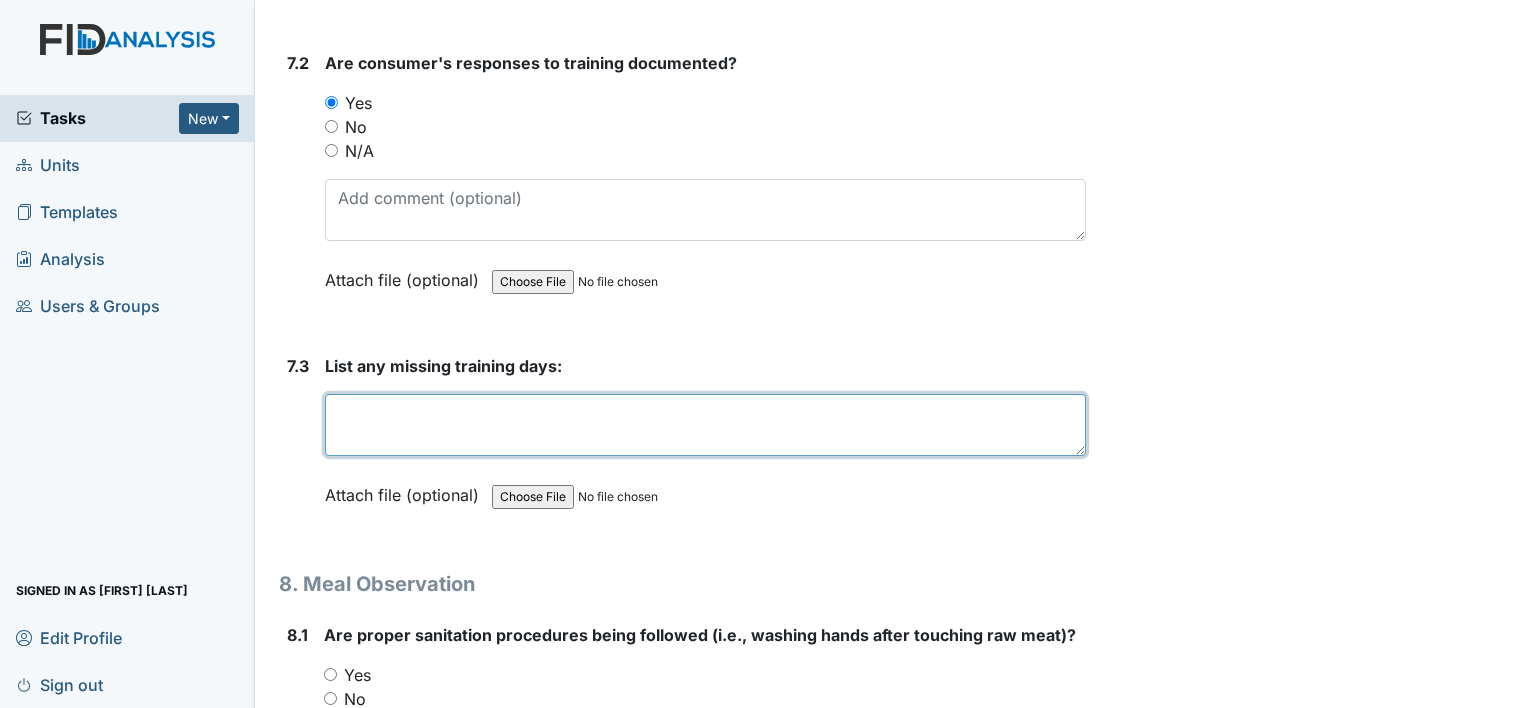 click at bounding box center (705, 425) 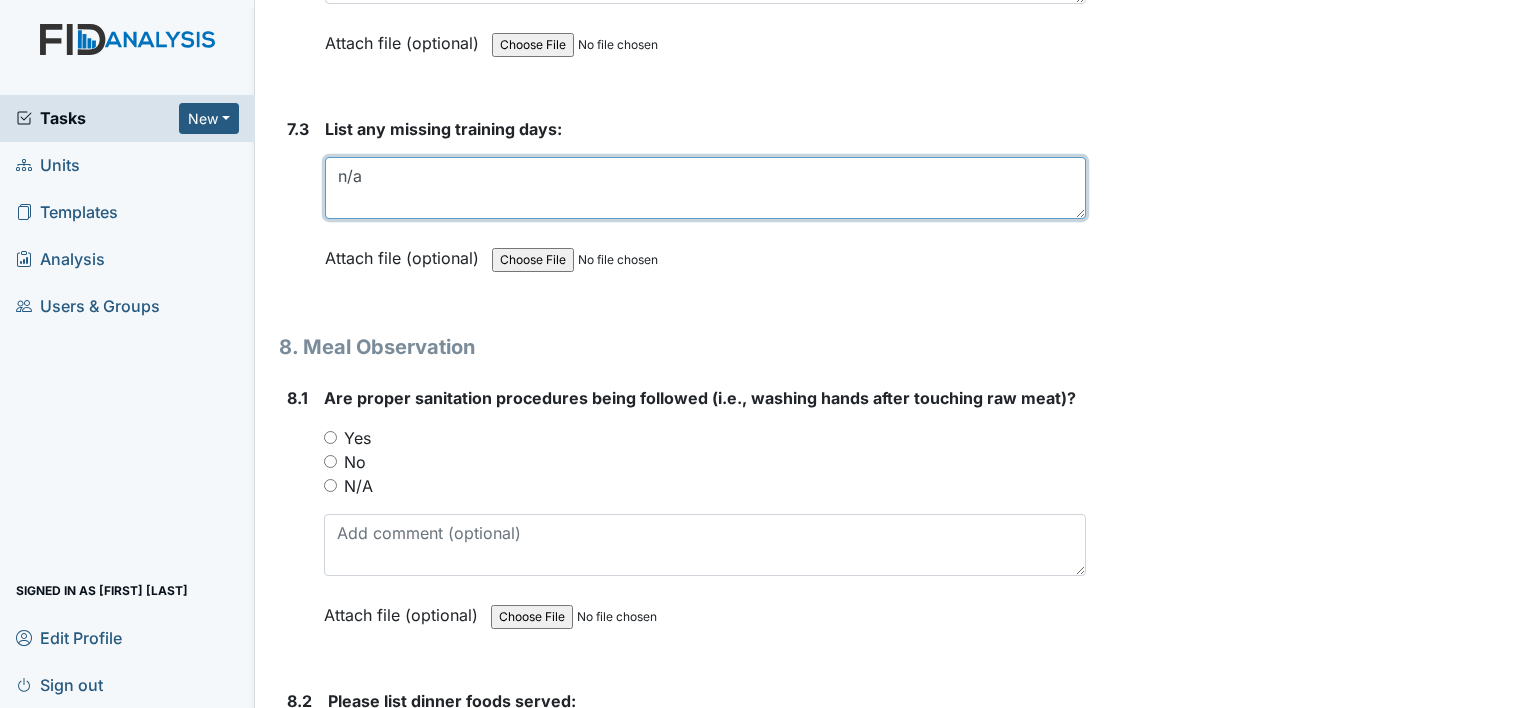 scroll, scrollTop: 15000, scrollLeft: 0, axis: vertical 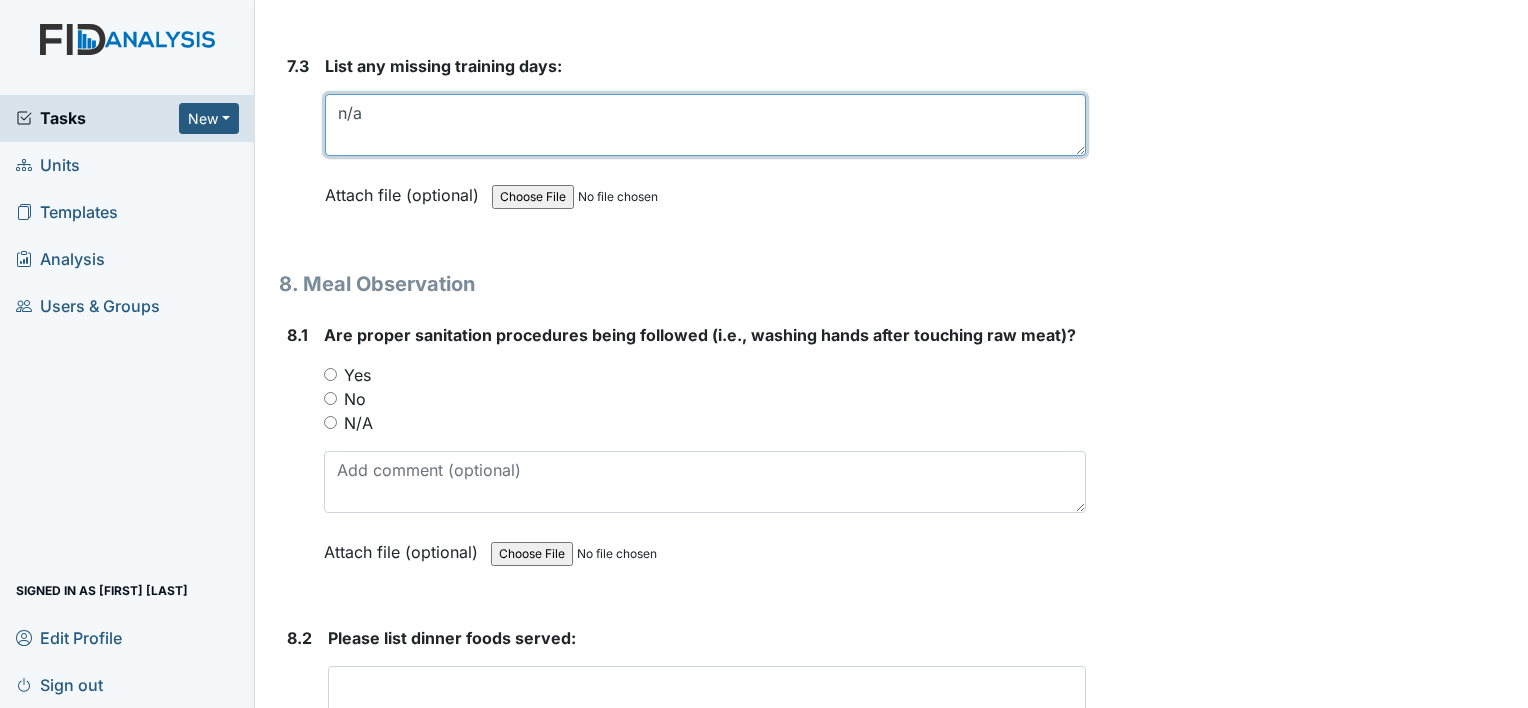 type on "n/a" 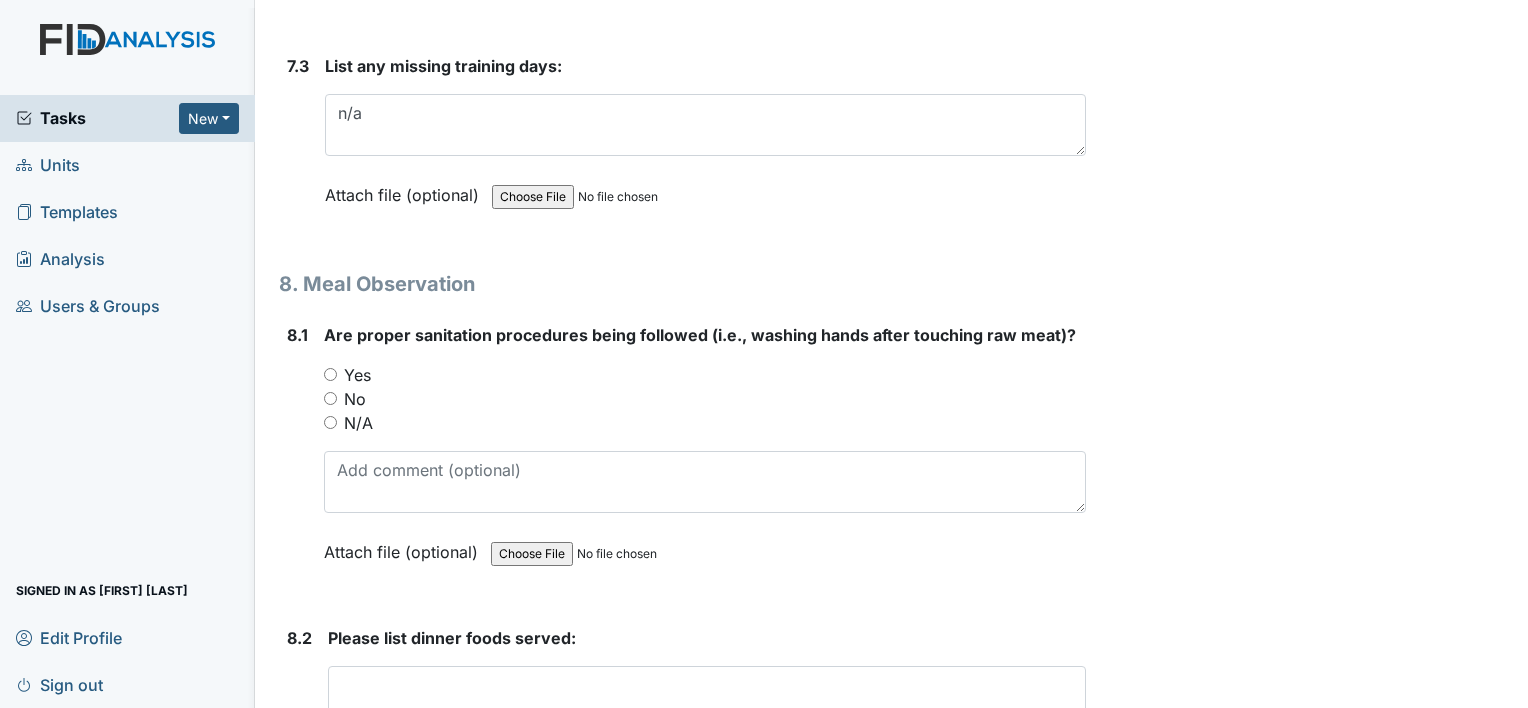 click on "Yes" at bounding box center [330, 374] 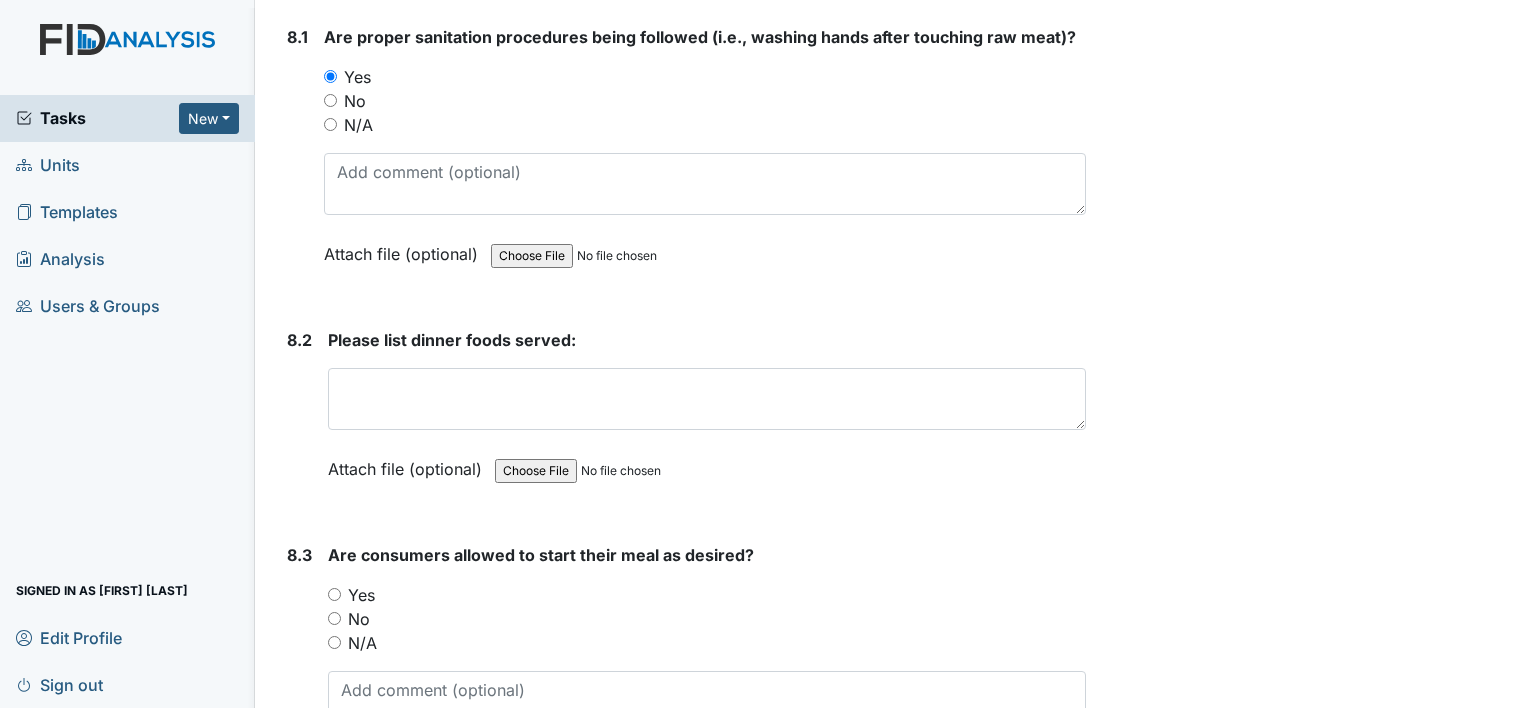scroll, scrollTop: 15300, scrollLeft: 0, axis: vertical 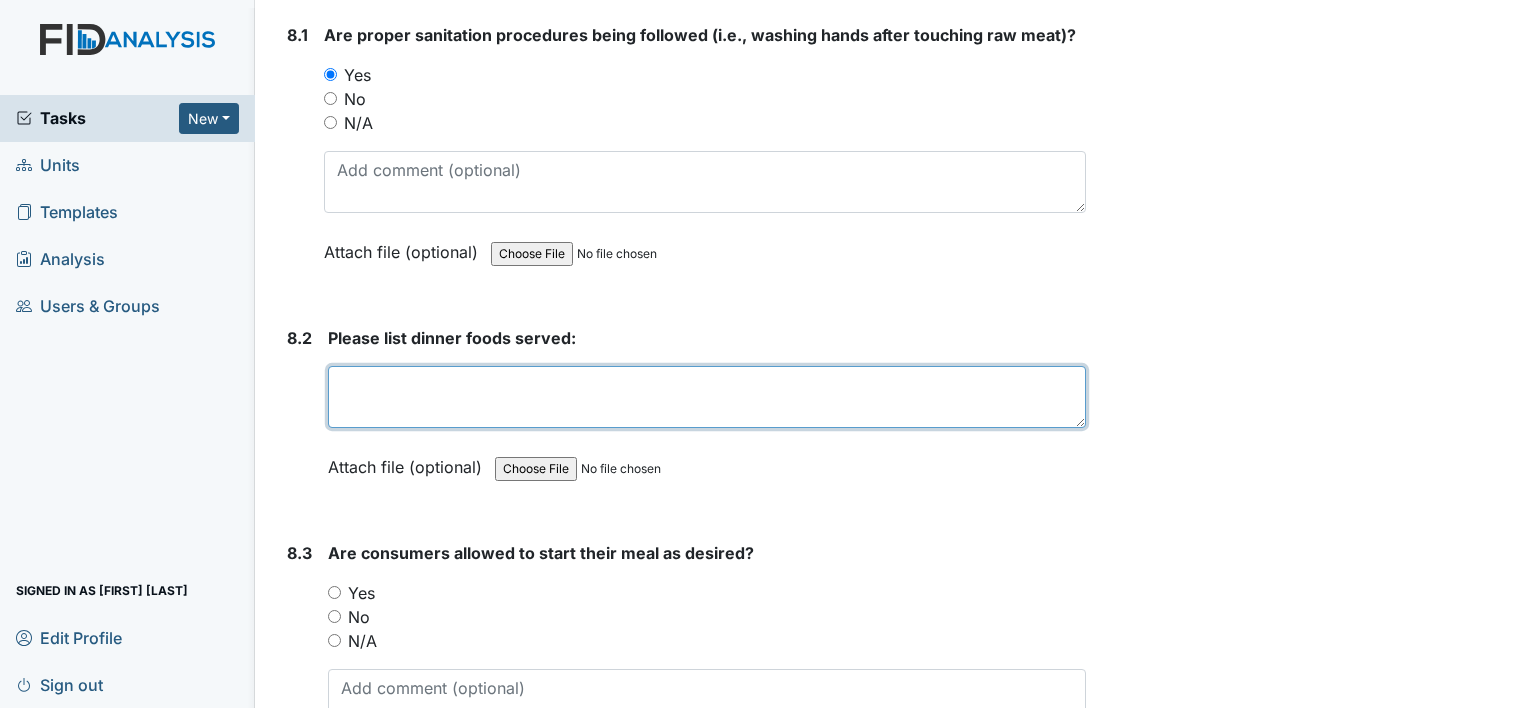 click at bounding box center [707, 397] 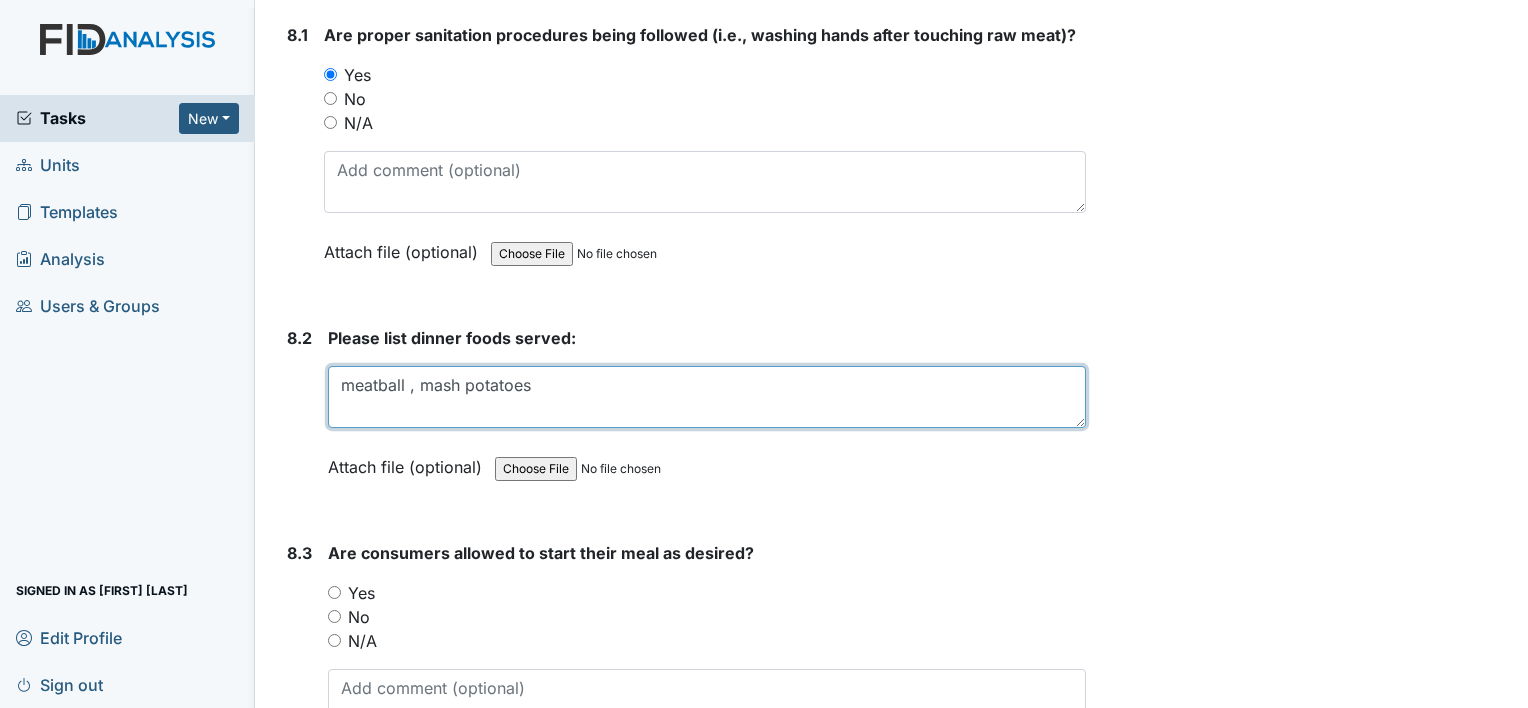 click on "meatball , mash potatoes" at bounding box center (707, 397) 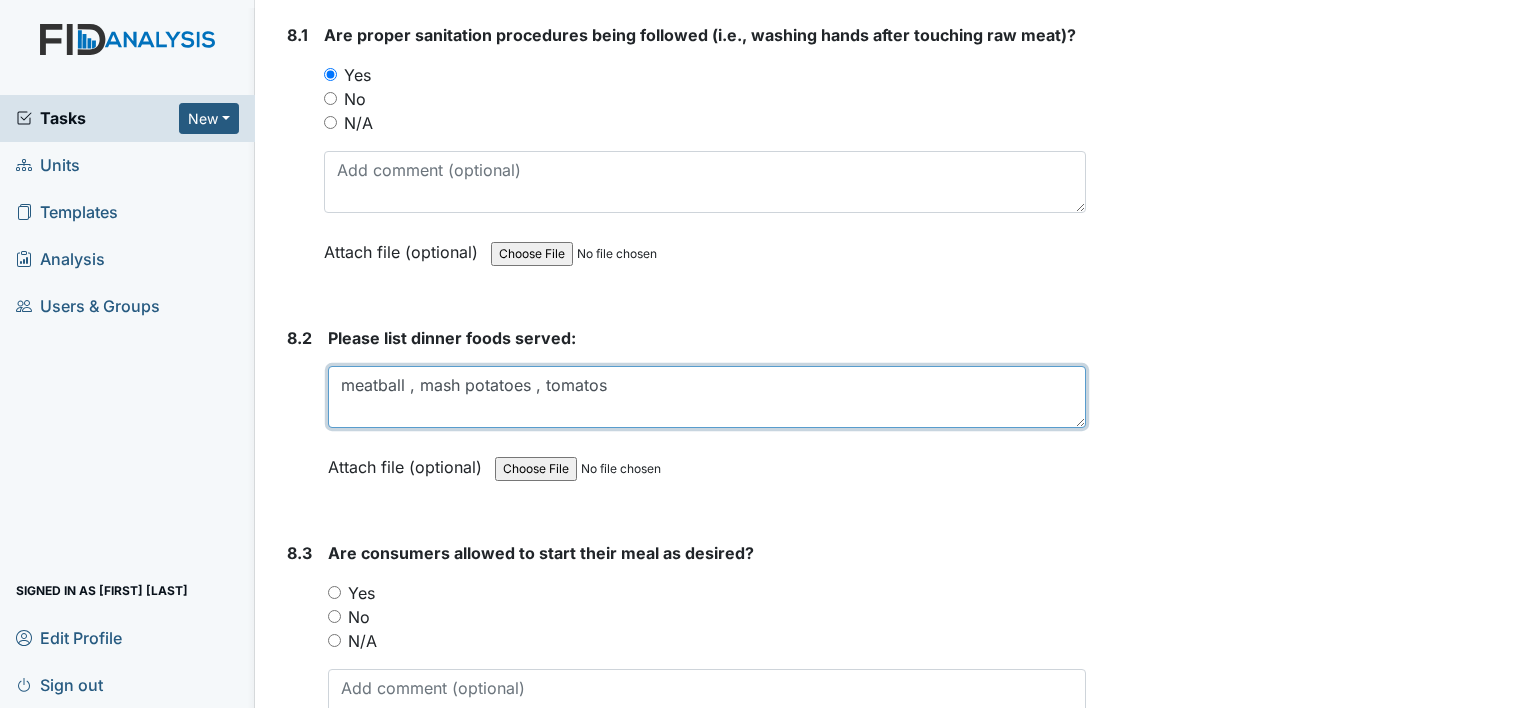 click on "meatball , mash potatoes , tomatos" at bounding box center [707, 397] 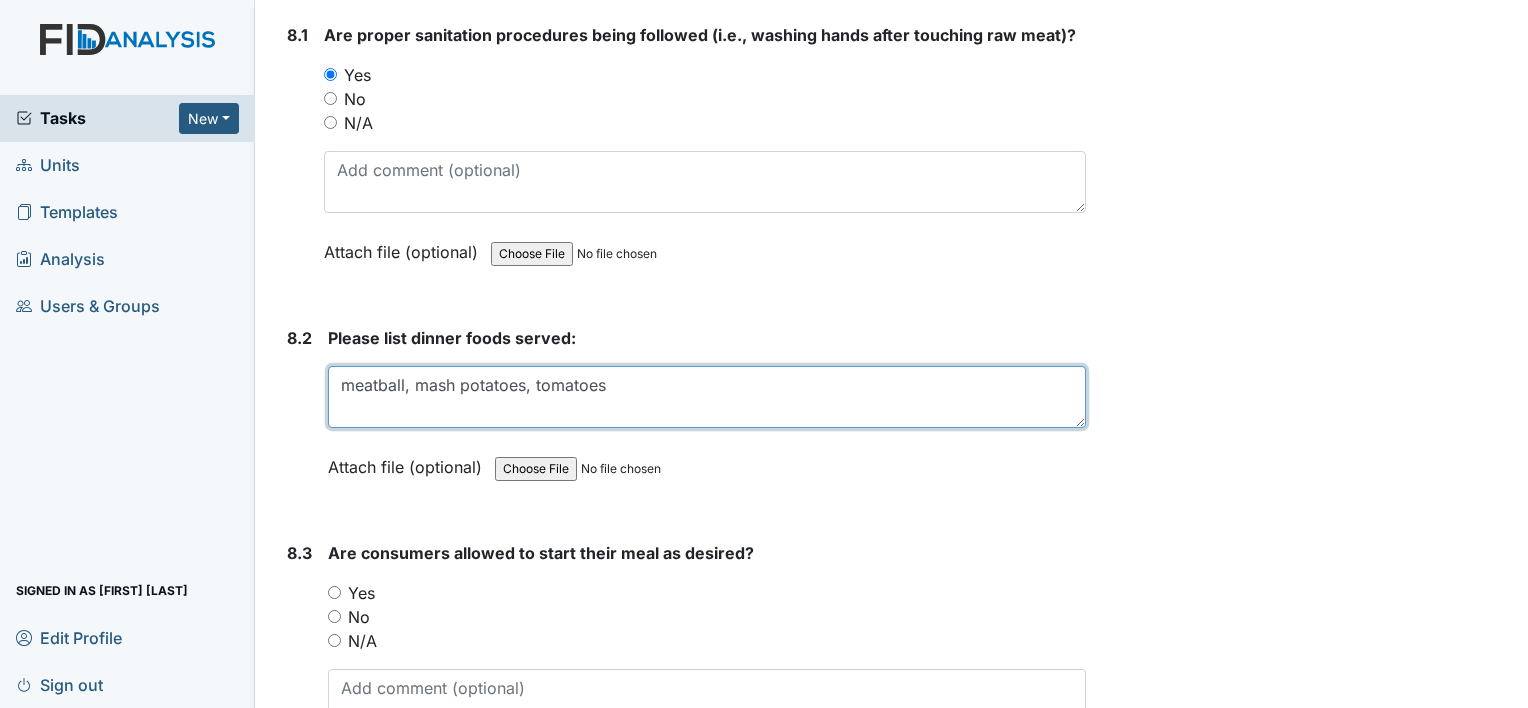 click on "meatball, mash potatoes, tomatoes" at bounding box center [707, 397] 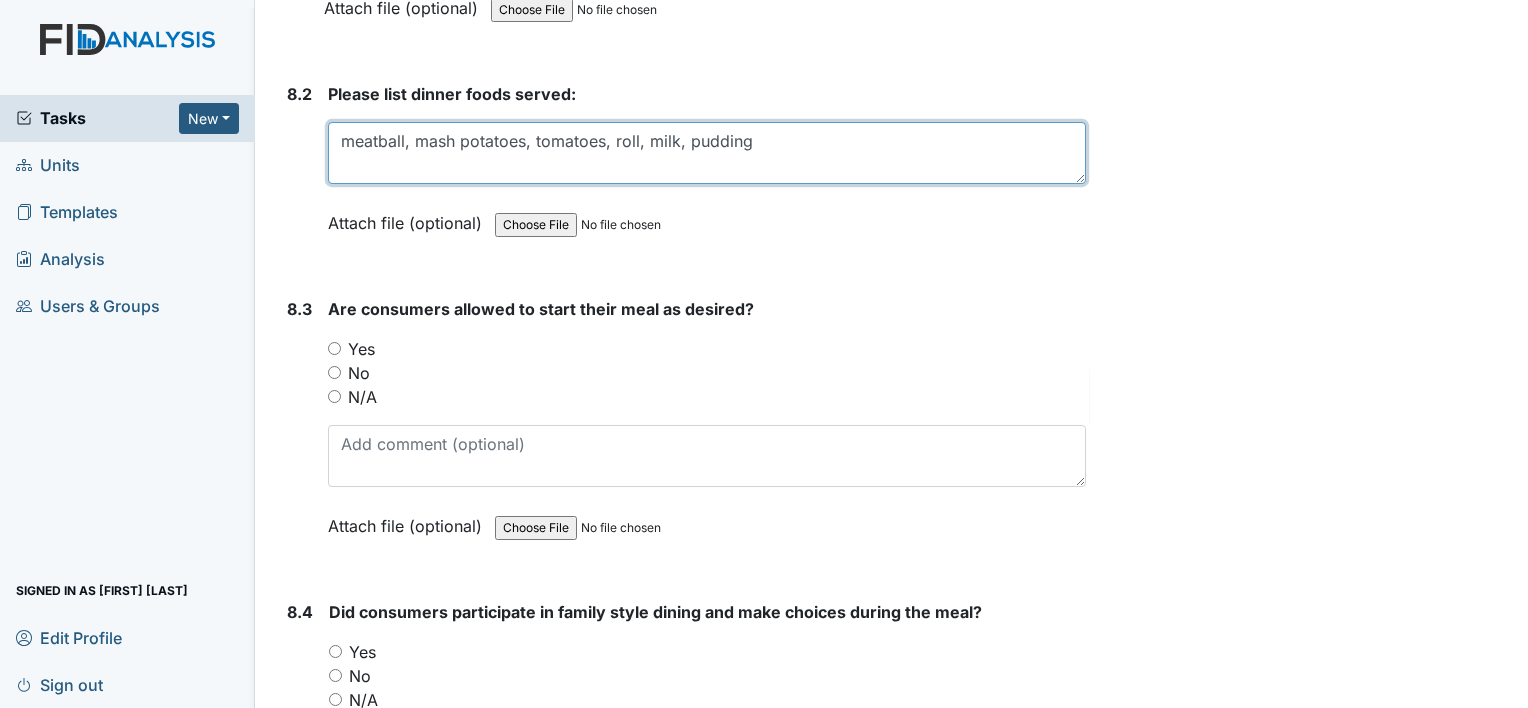 scroll, scrollTop: 15600, scrollLeft: 0, axis: vertical 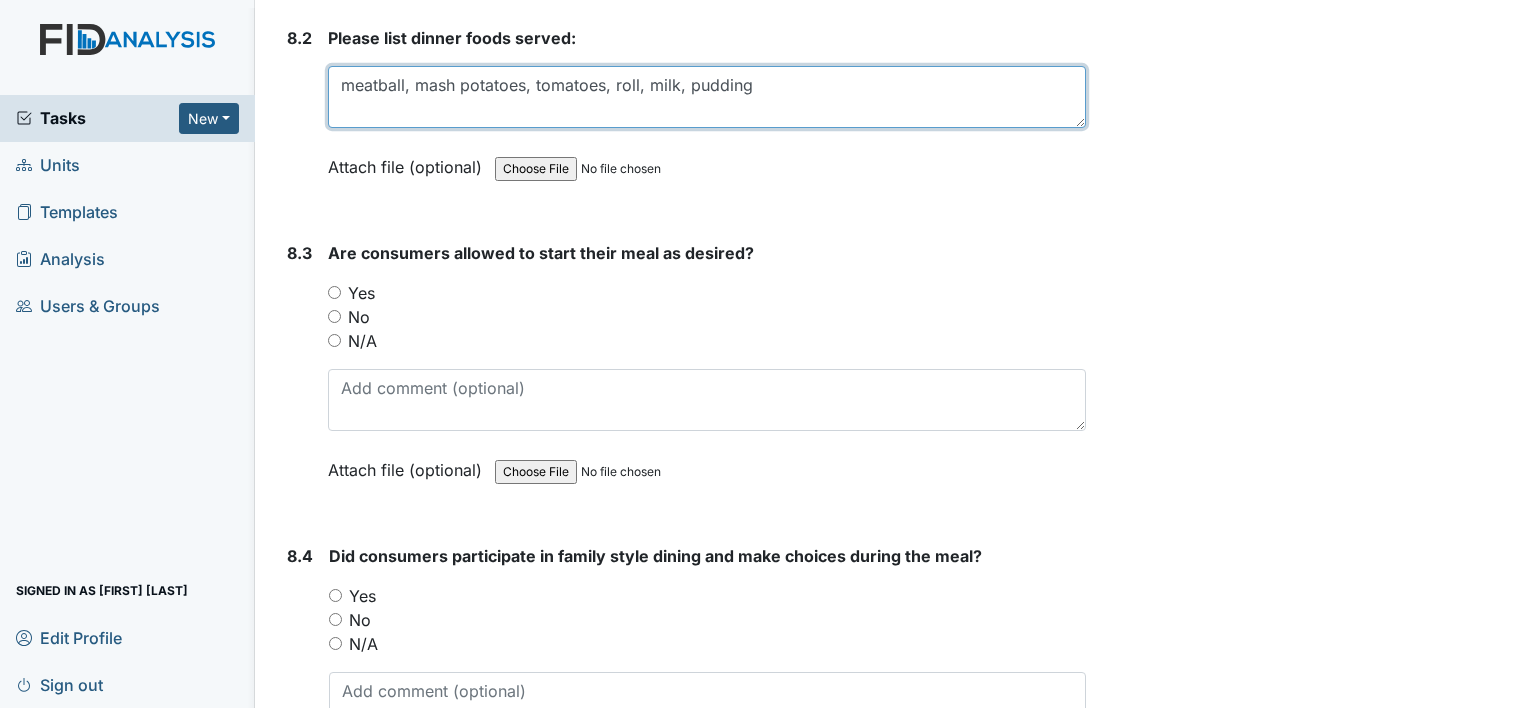 type on "meatball, mash potatoes, tomatoes, roll, milk, pudding" 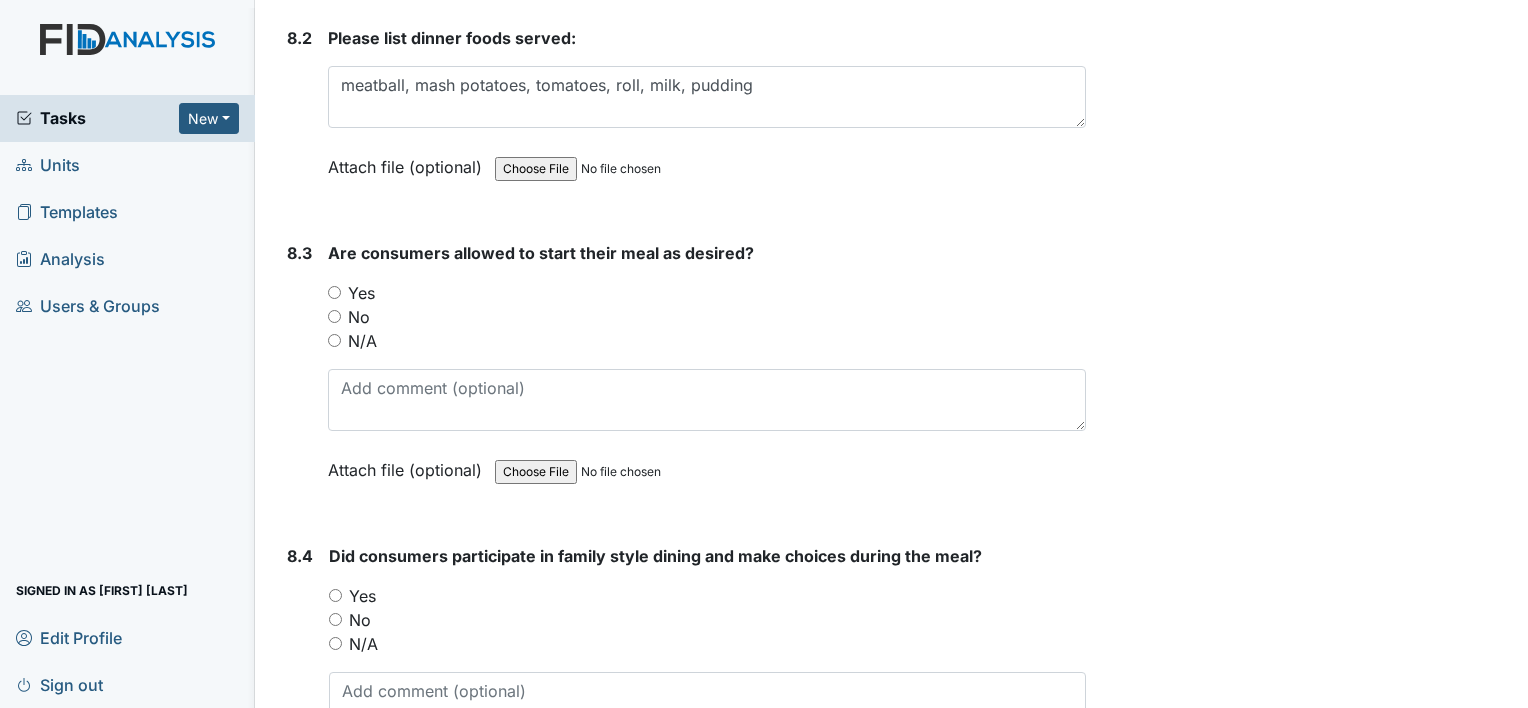 click on "Yes" at bounding box center [334, 292] 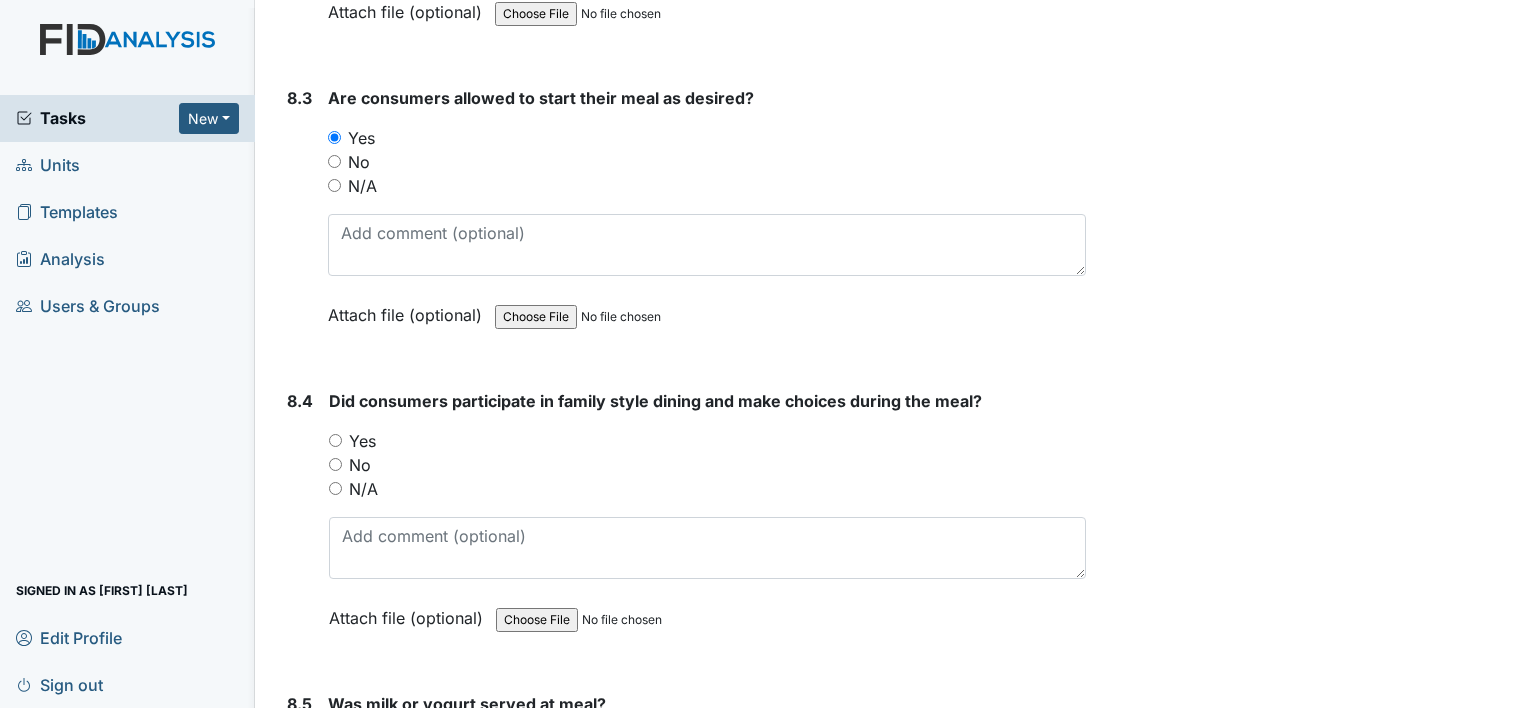 scroll, scrollTop: 15800, scrollLeft: 0, axis: vertical 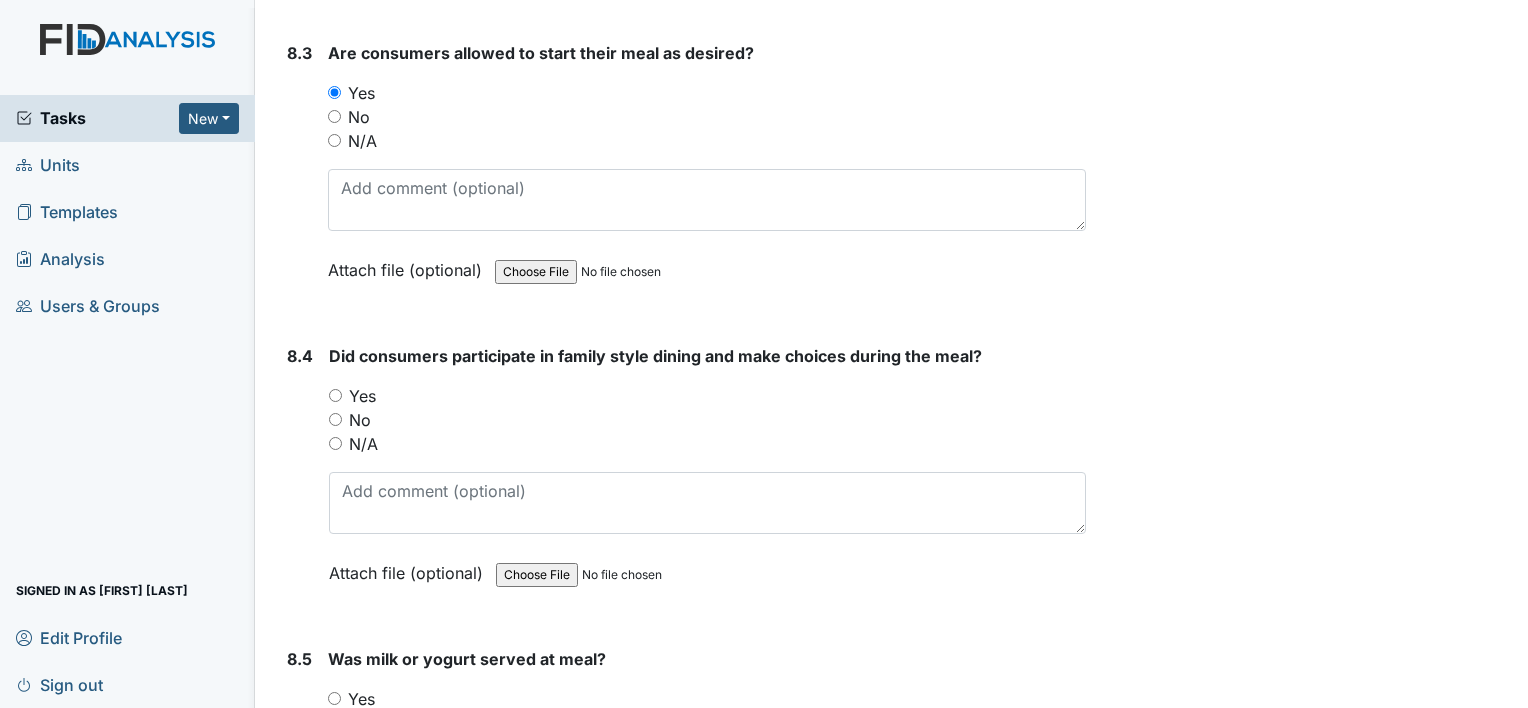 click on "Yes" at bounding box center [335, 395] 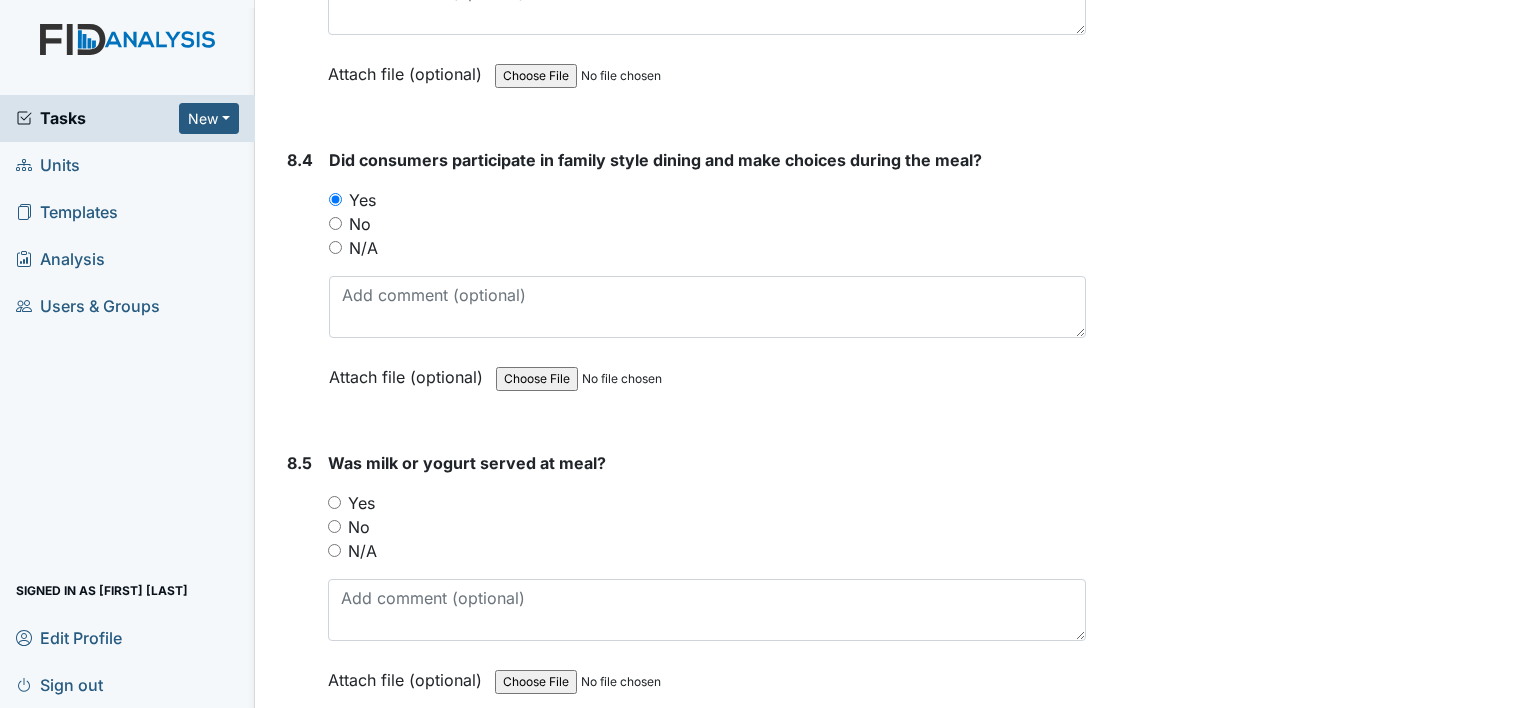 scroll, scrollTop: 16100, scrollLeft: 0, axis: vertical 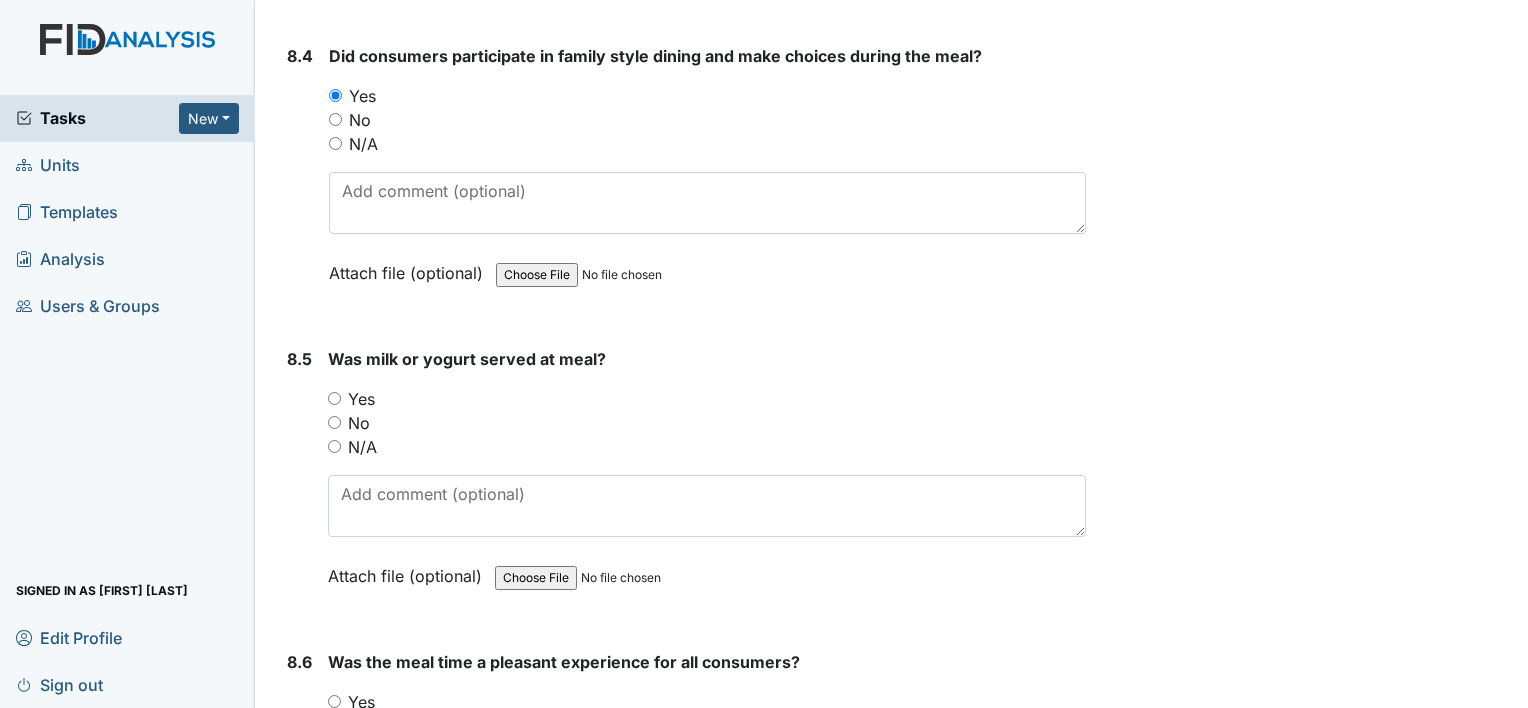 click on "Yes" at bounding box center [334, 398] 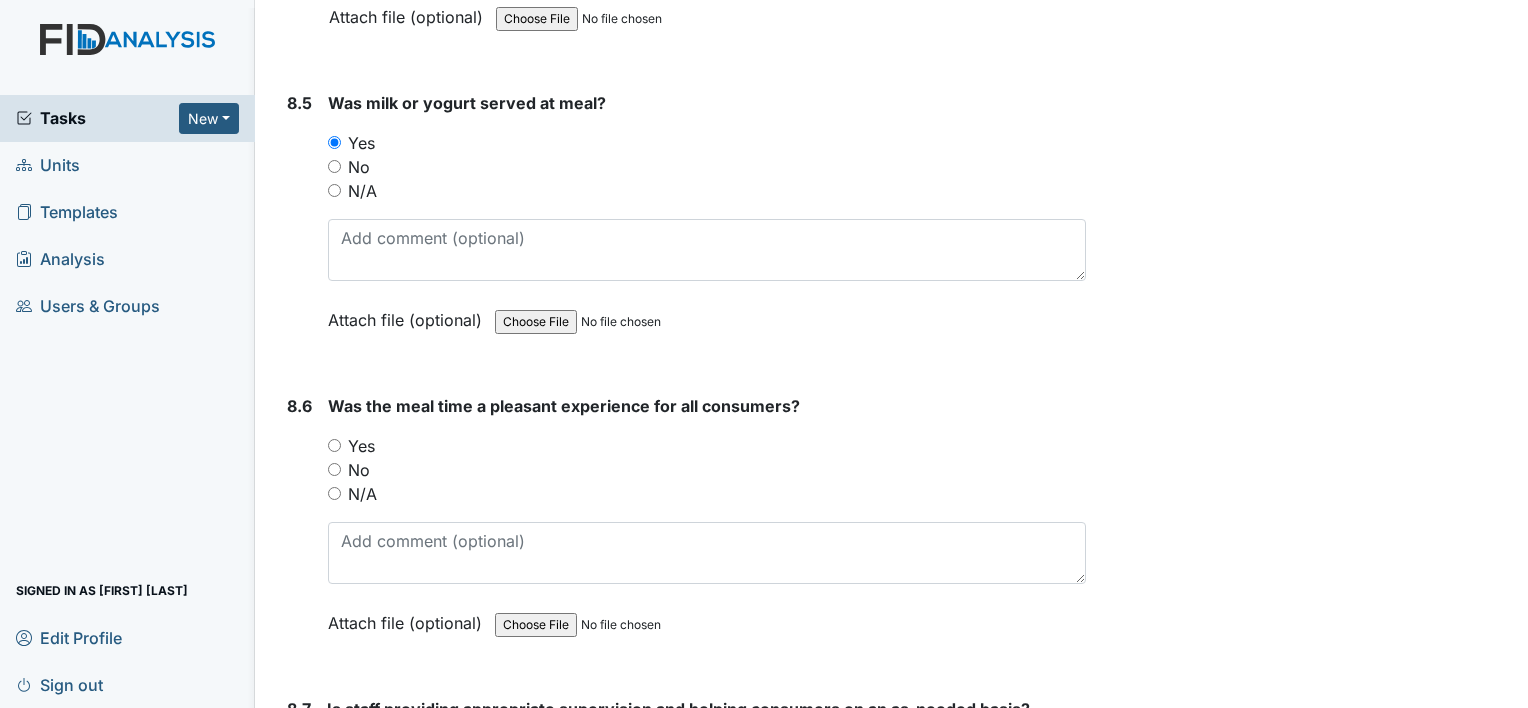 scroll, scrollTop: 16400, scrollLeft: 0, axis: vertical 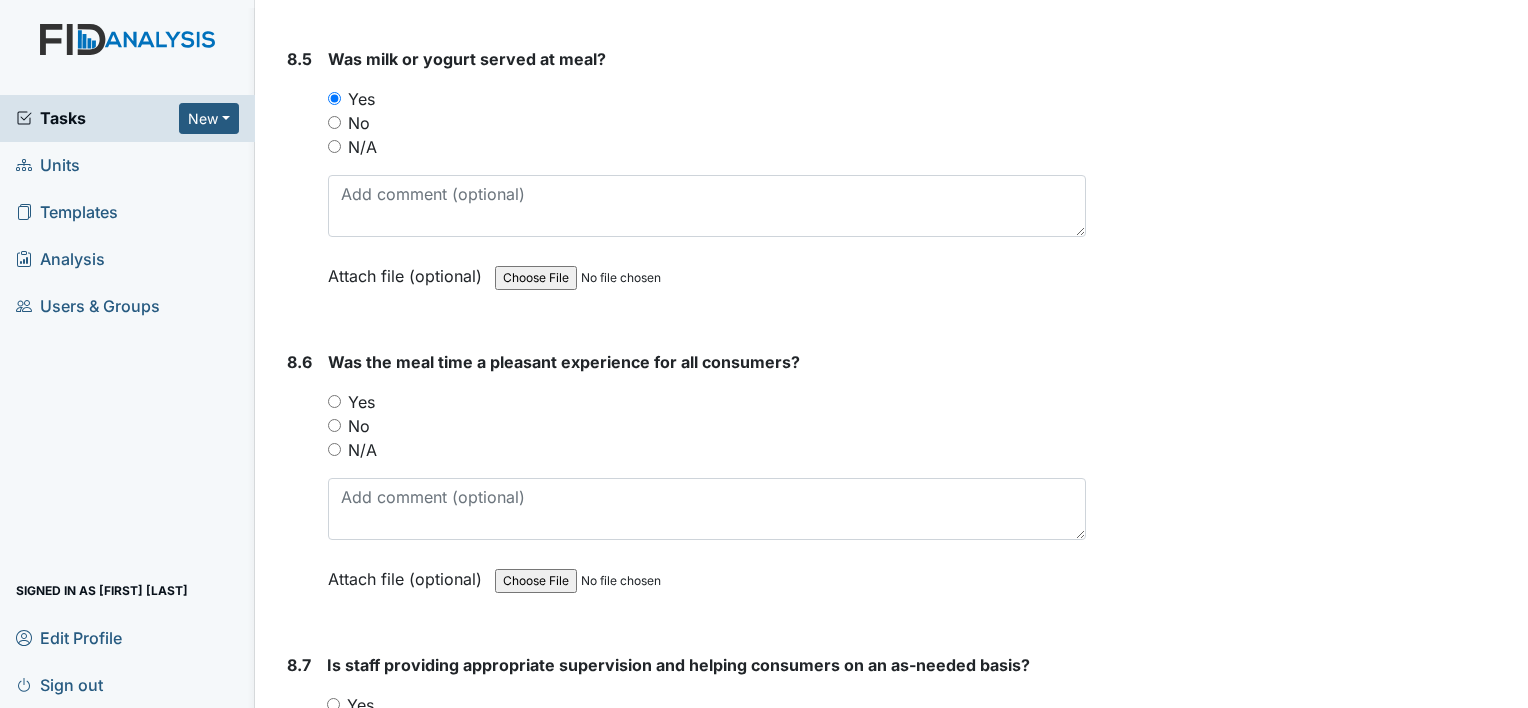 click on "Yes" at bounding box center (334, 401) 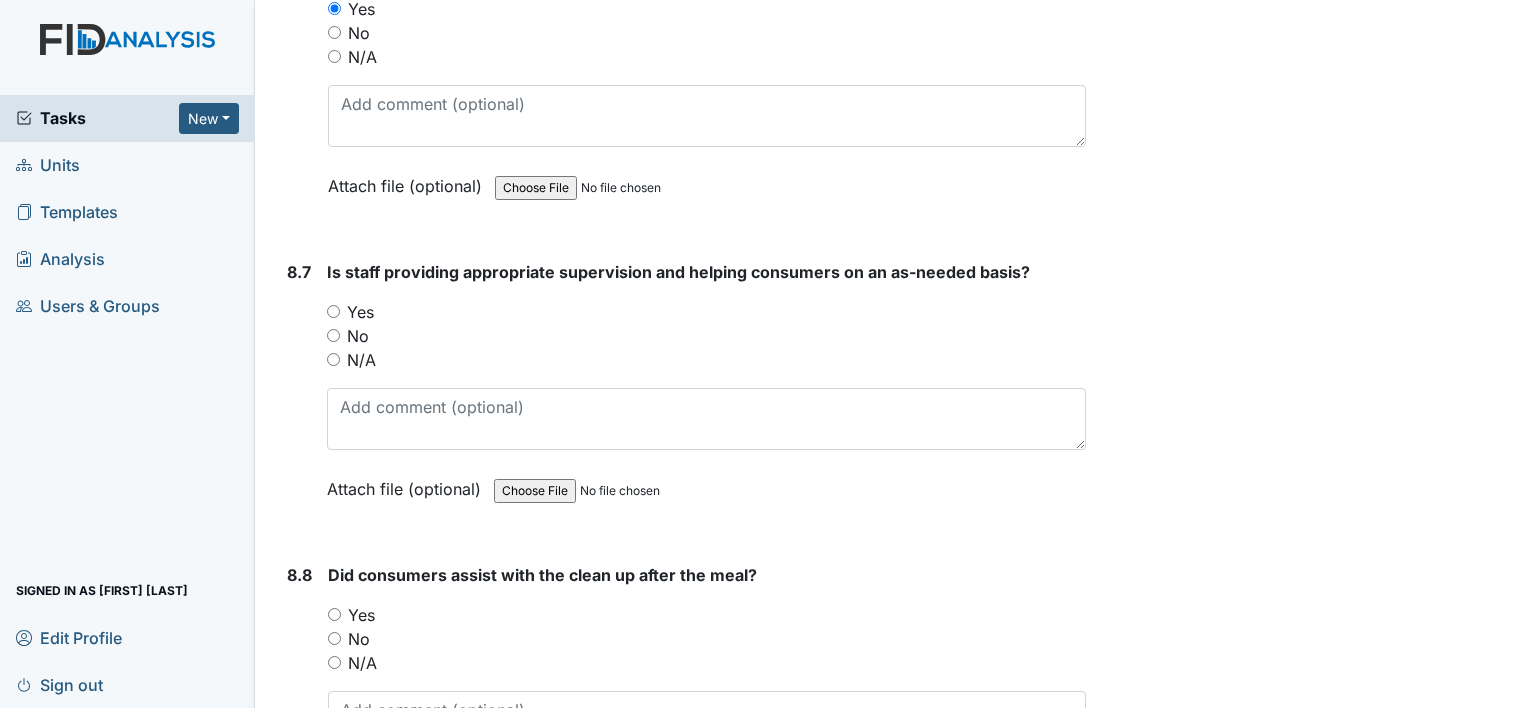 scroll, scrollTop: 16800, scrollLeft: 0, axis: vertical 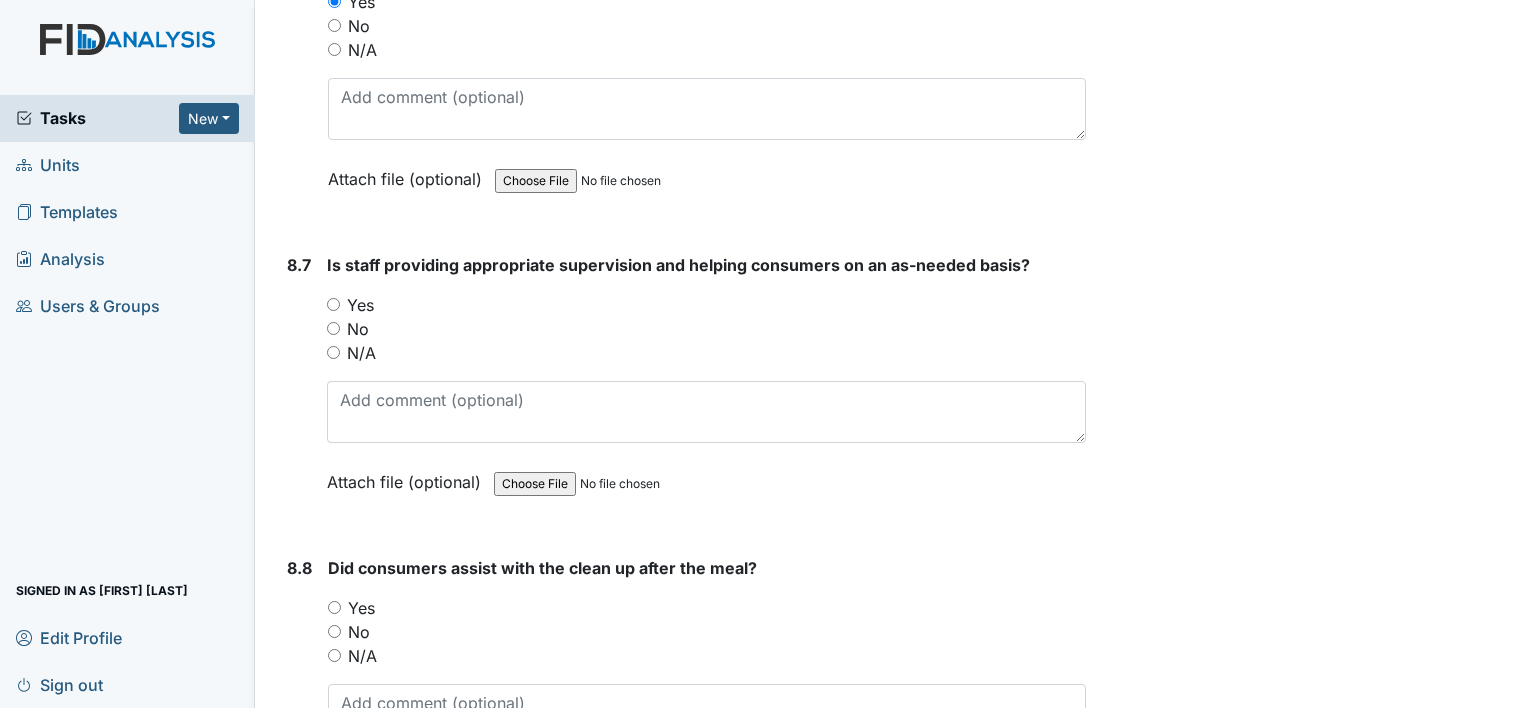click on "Yes" at bounding box center [706, 305] 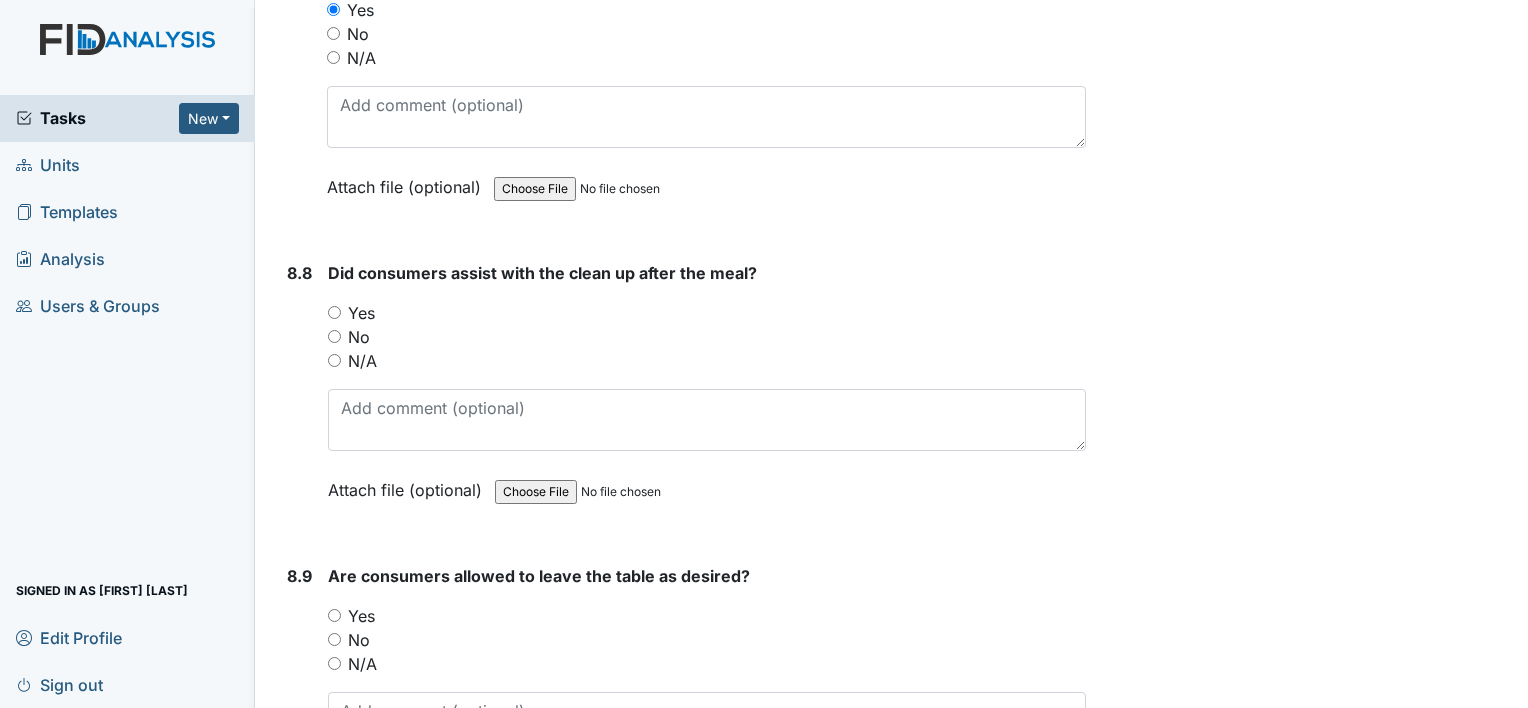 scroll, scrollTop: 17100, scrollLeft: 0, axis: vertical 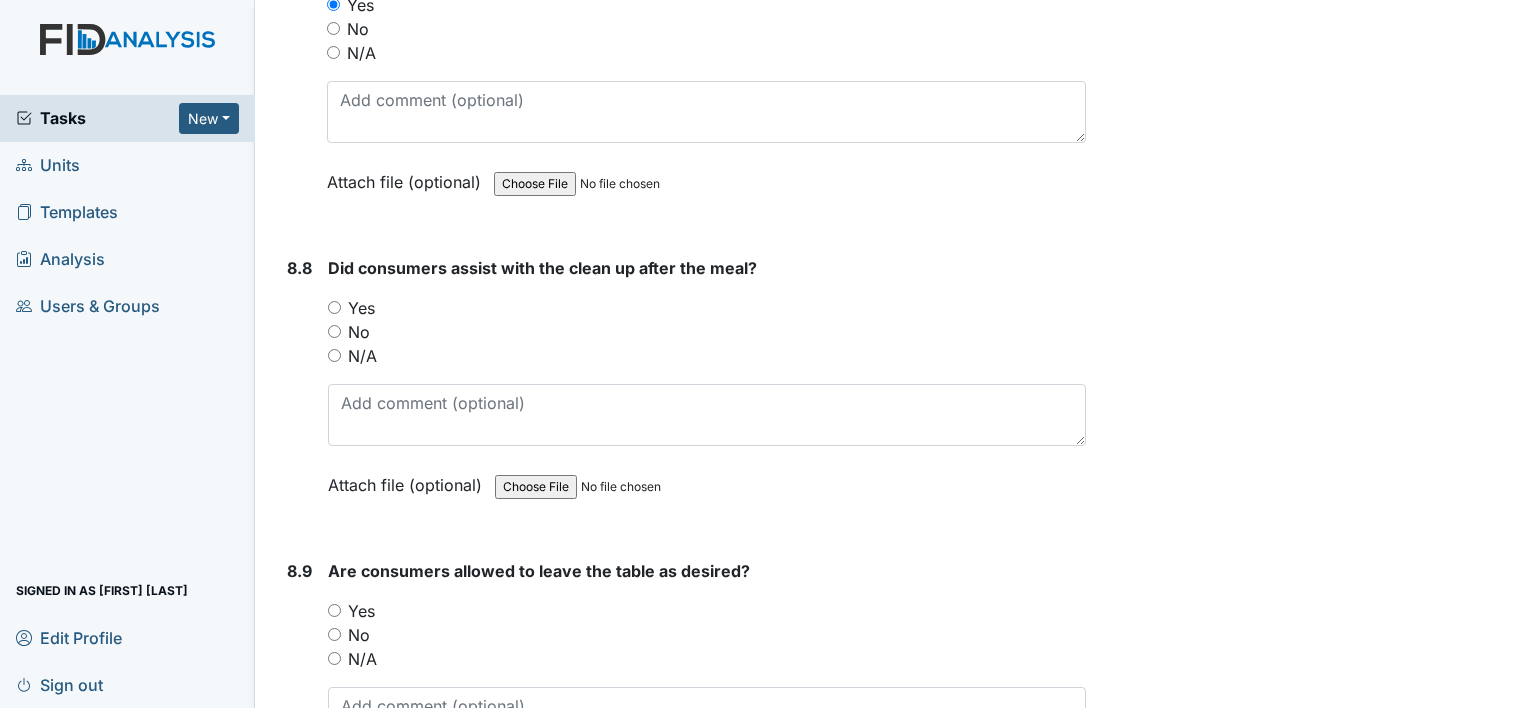 click on "Yes" at bounding box center (707, 308) 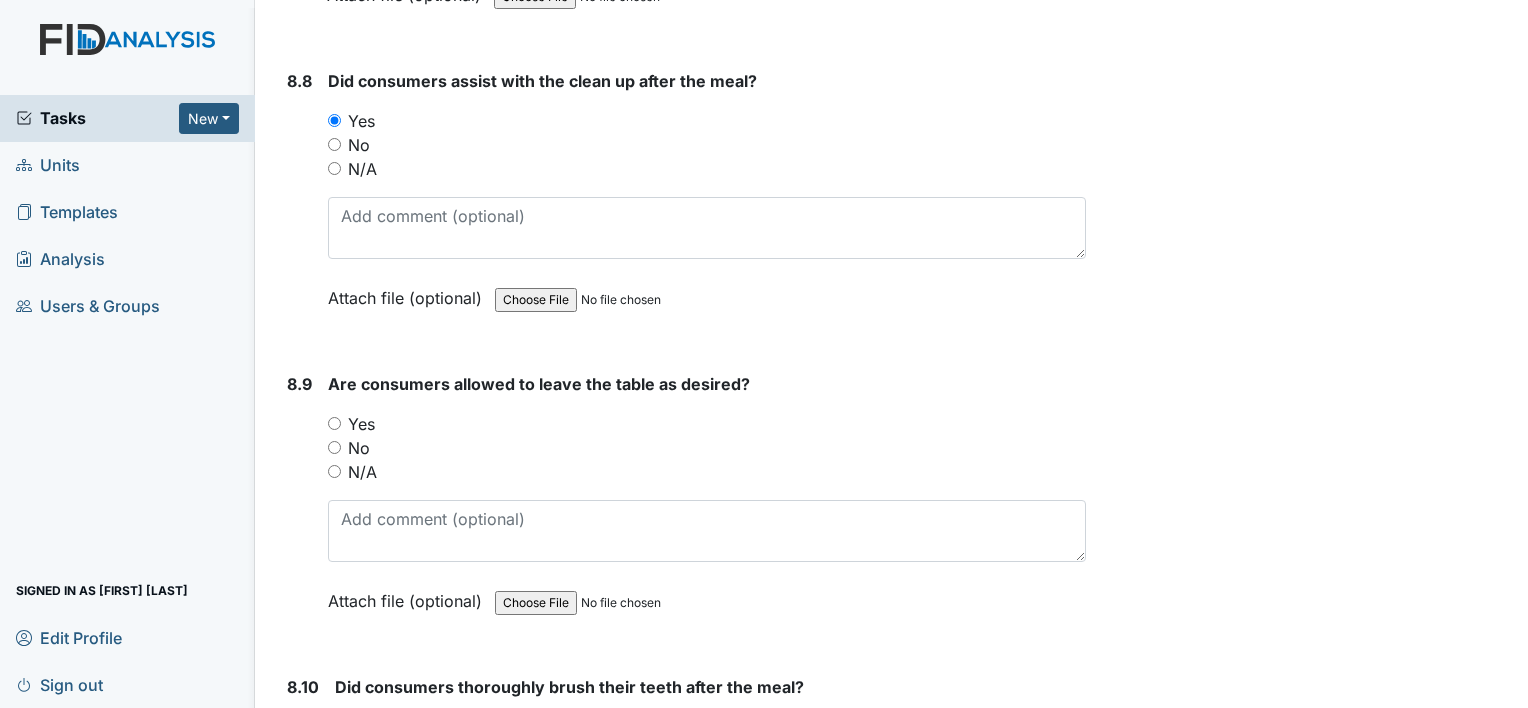 scroll, scrollTop: 17300, scrollLeft: 0, axis: vertical 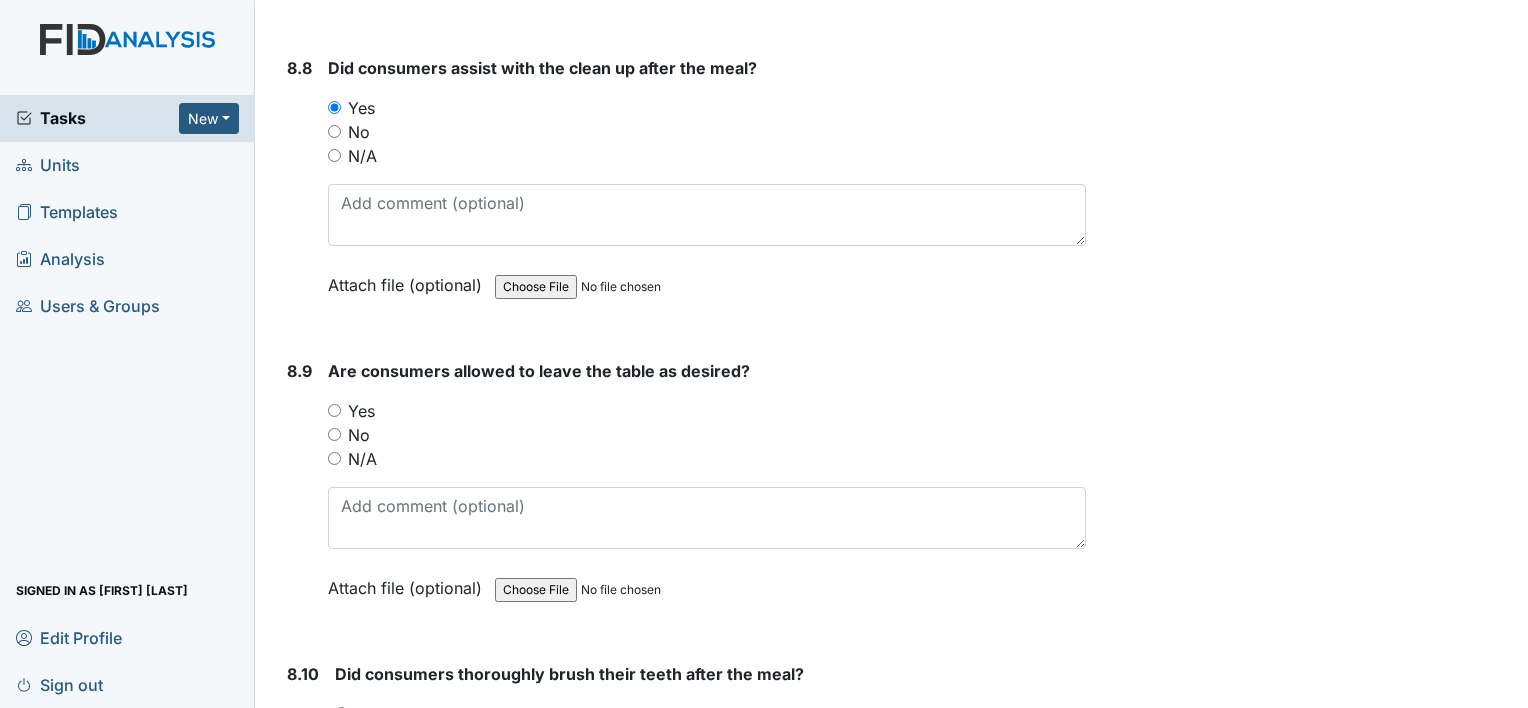 click on "Yes" at bounding box center [334, 410] 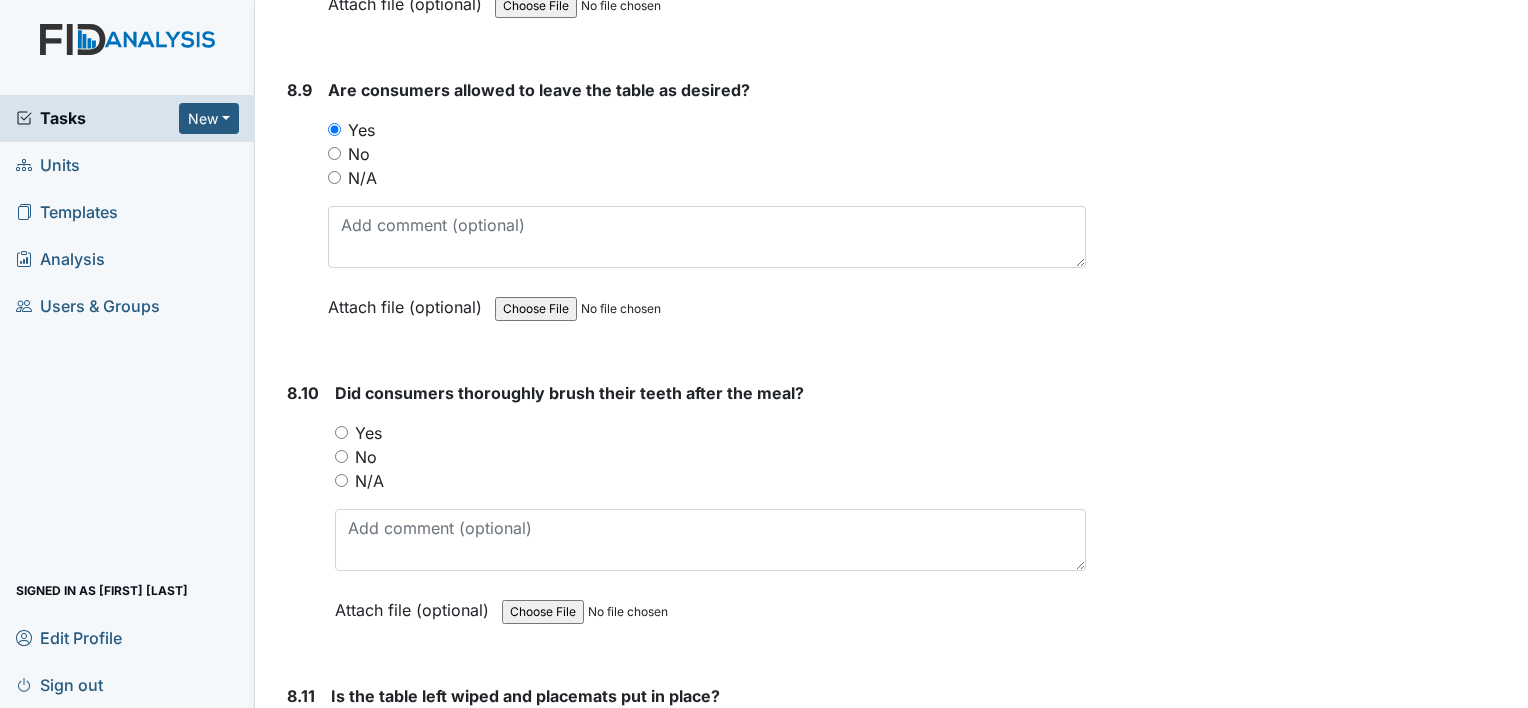 scroll, scrollTop: 17700, scrollLeft: 0, axis: vertical 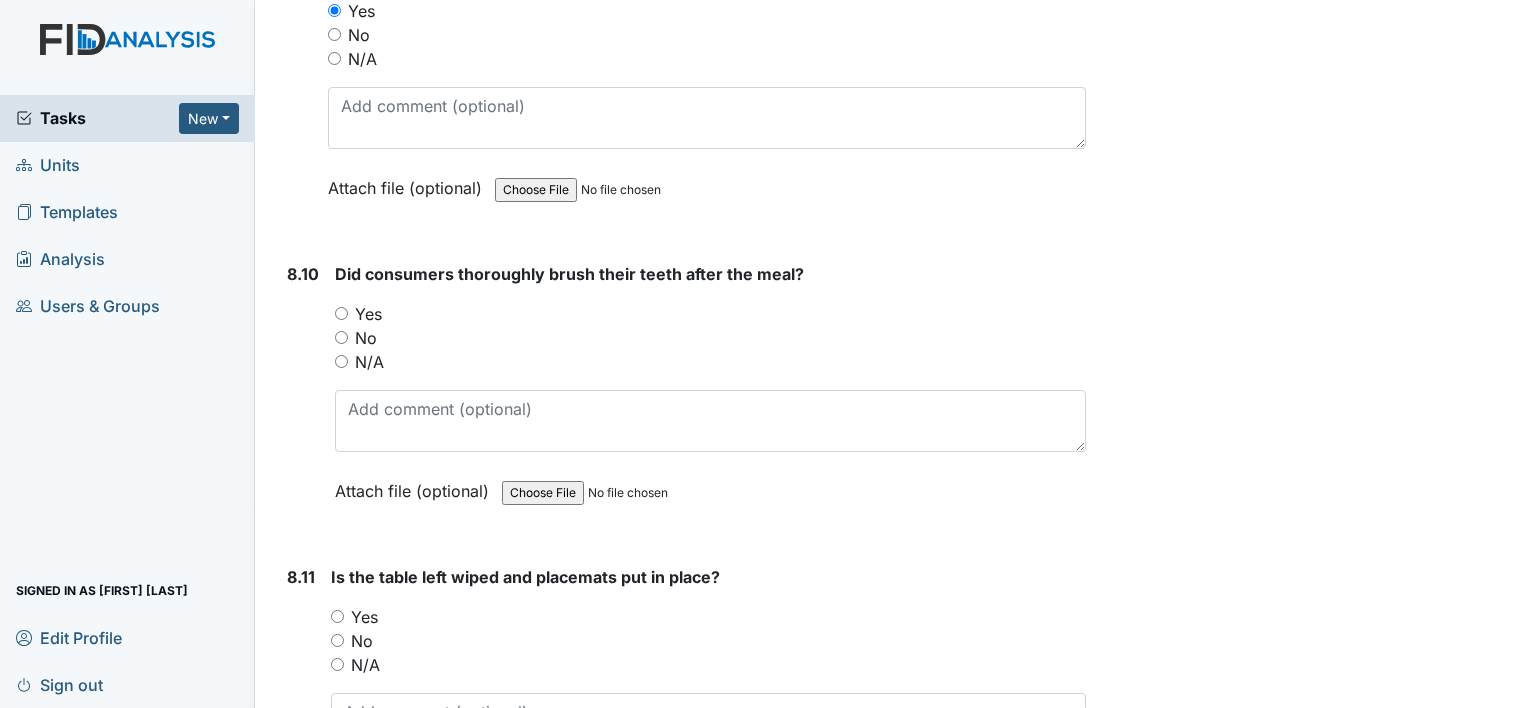 click on "Yes" at bounding box center [341, 313] 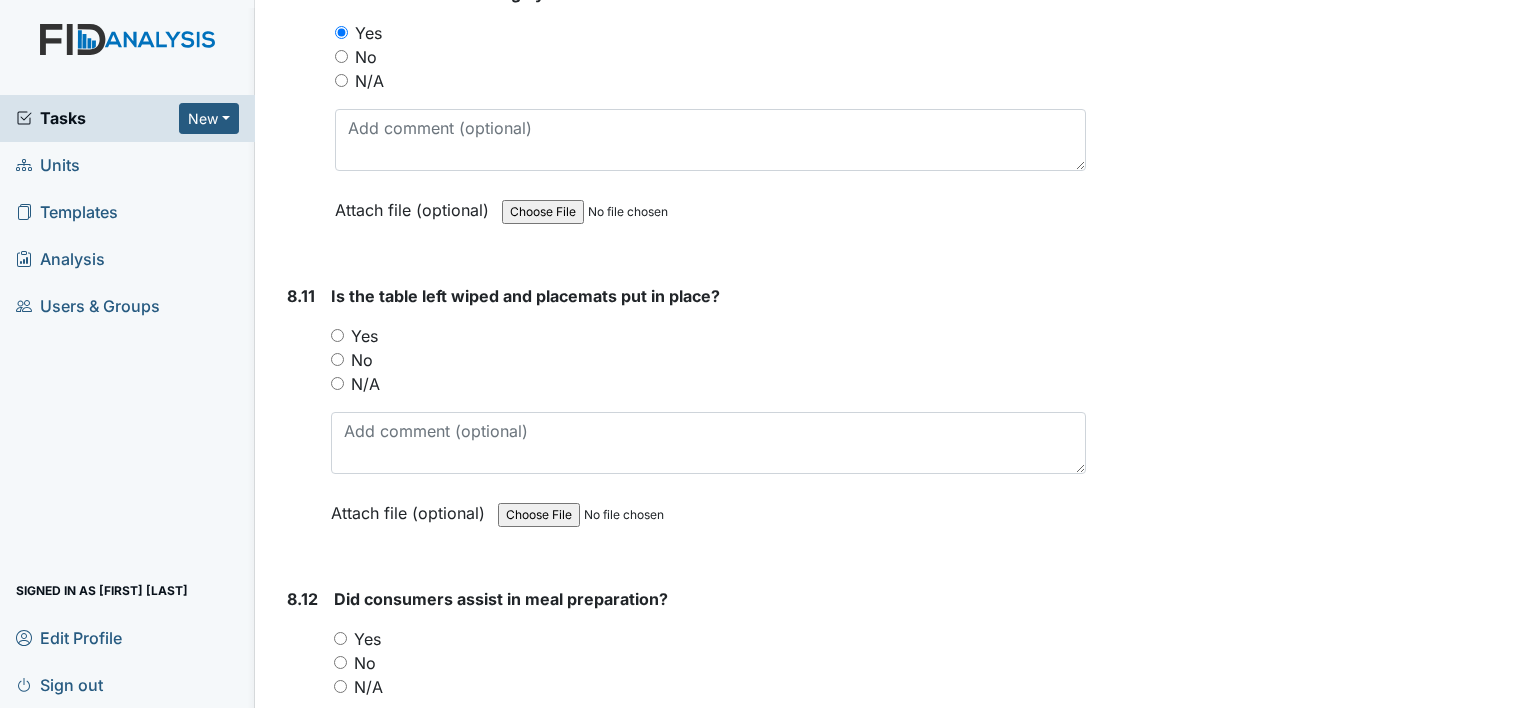 scroll, scrollTop: 18000, scrollLeft: 0, axis: vertical 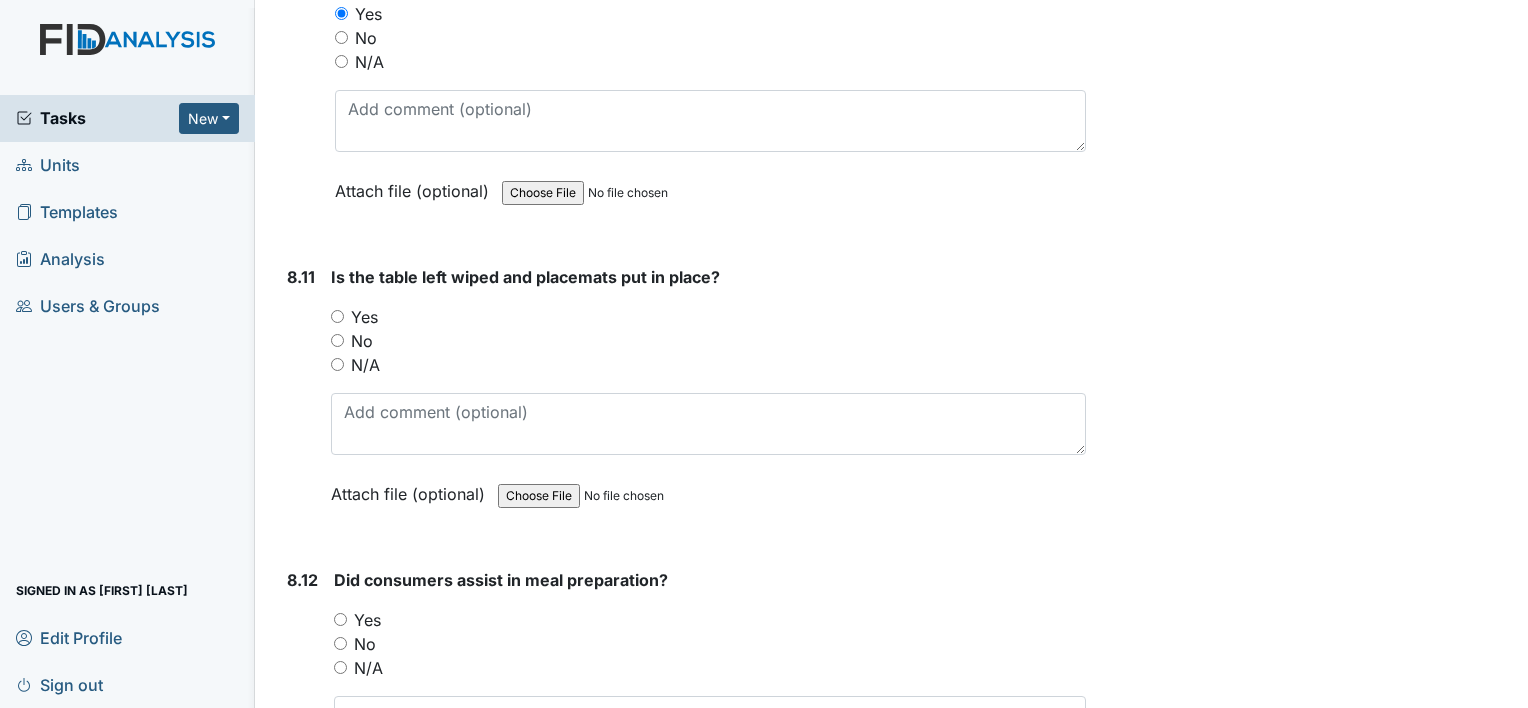 click on "Yes" at bounding box center (708, 317) 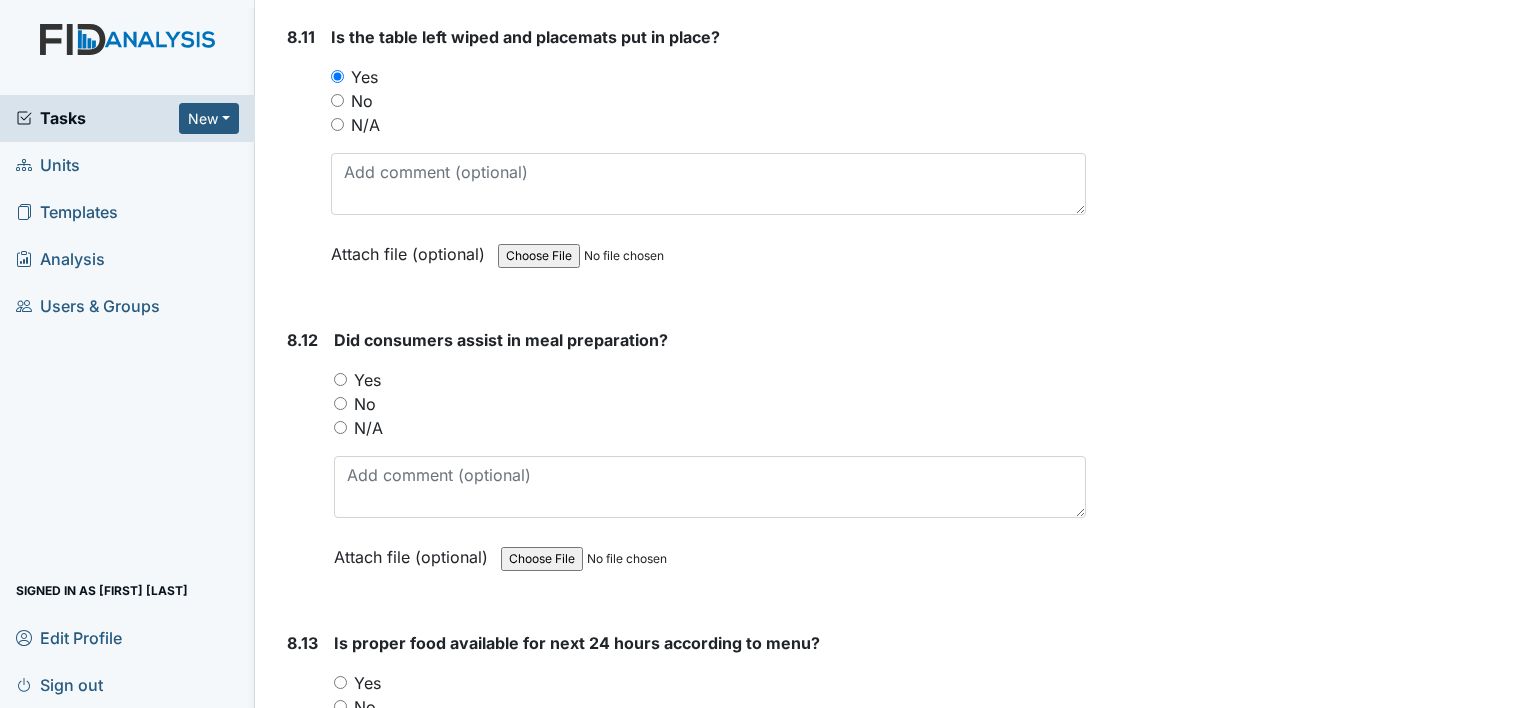 scroll, scrollTop: 18300, scrollLeft: 0, axis: vertical 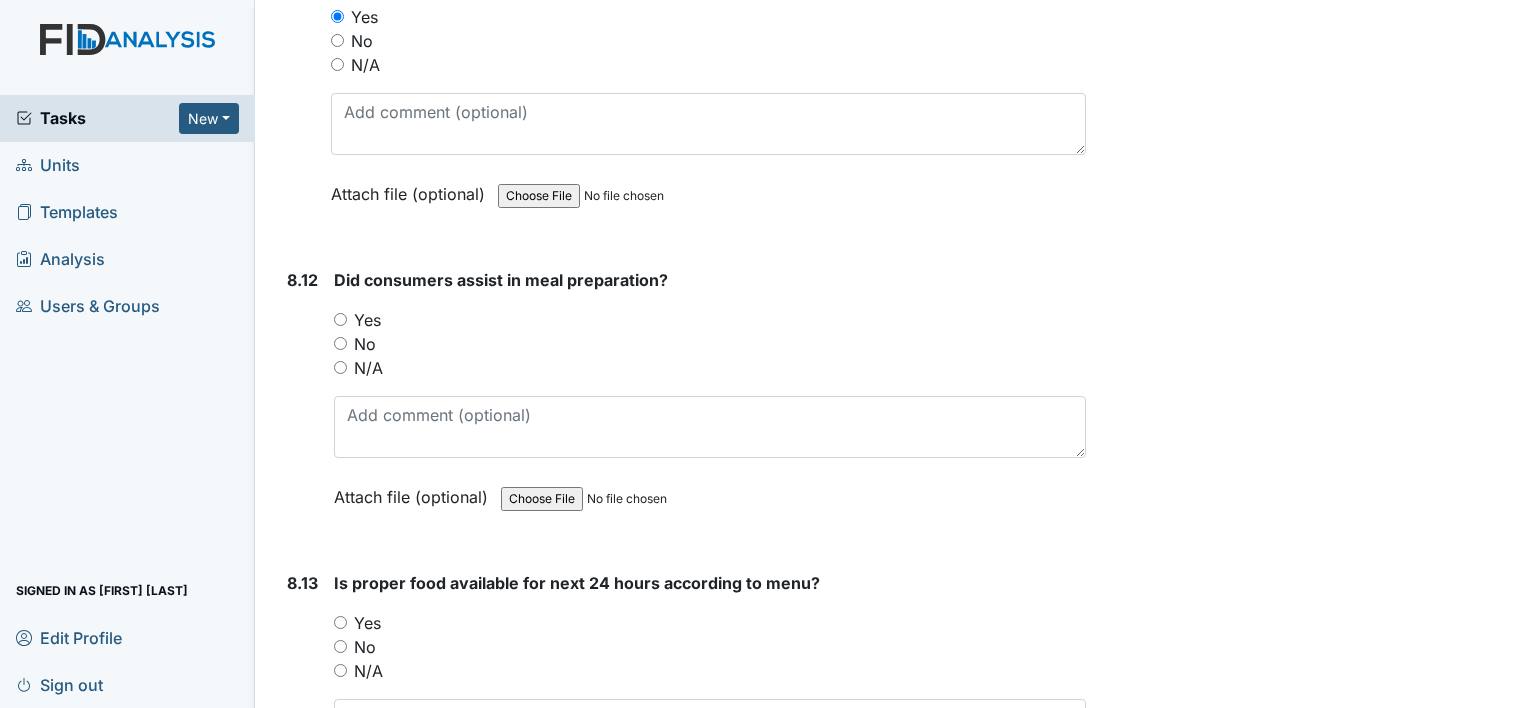 click on "Yes" at bounding box center (340, 319) 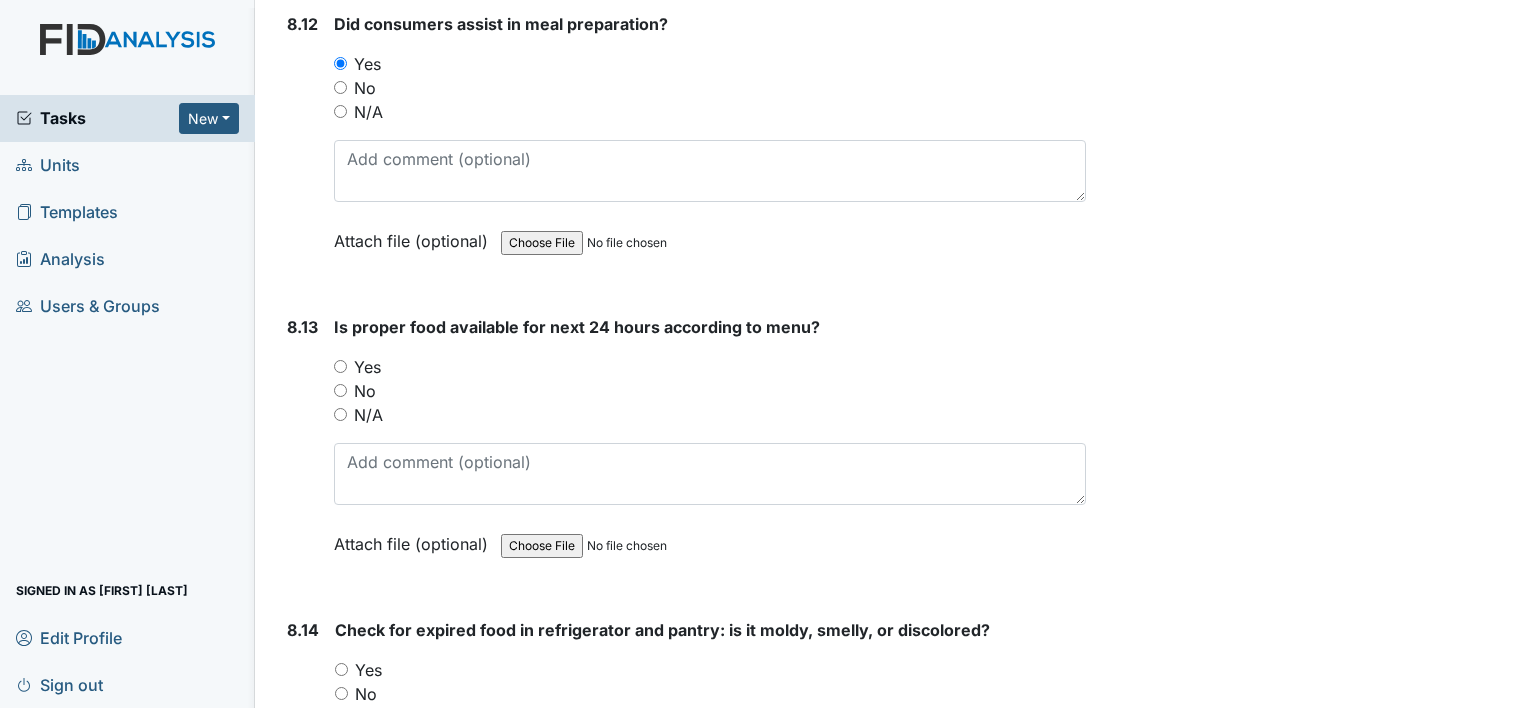 scroll, scrollTop: 18600, scrollLeft: 0, axis: vertical 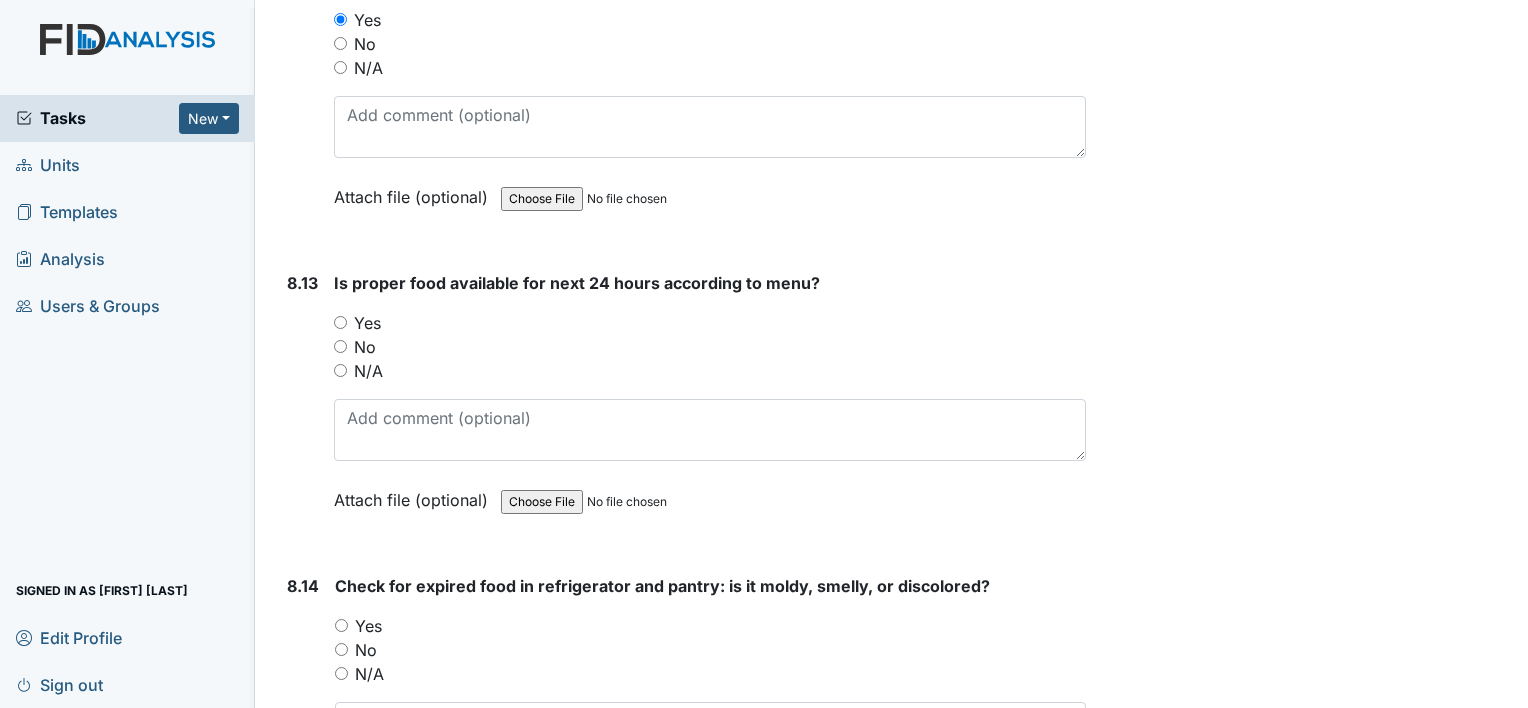 click on "8.13
Is proper food available for next 24 hours according to menu?
You must select one of the below options.
Yes
No
N/A
Attach file (optional)
You can upload .pdf, .txt, .jpg, .jpeg, .png, .csv, .xls, or .doc files under 100MB." at bounding box center [682, 406] 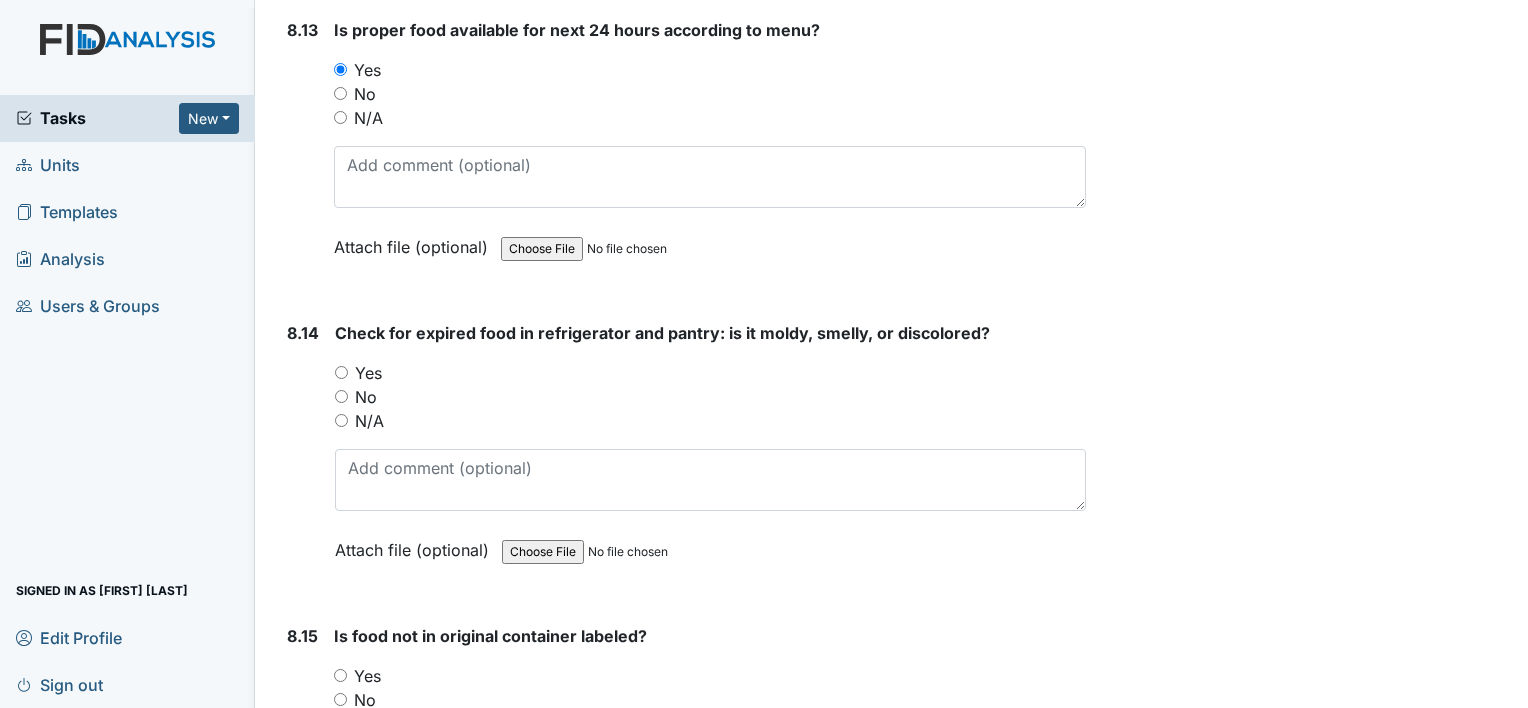 scroll, scrollTop: 18900, scrollLeft: 0, axis: vertical 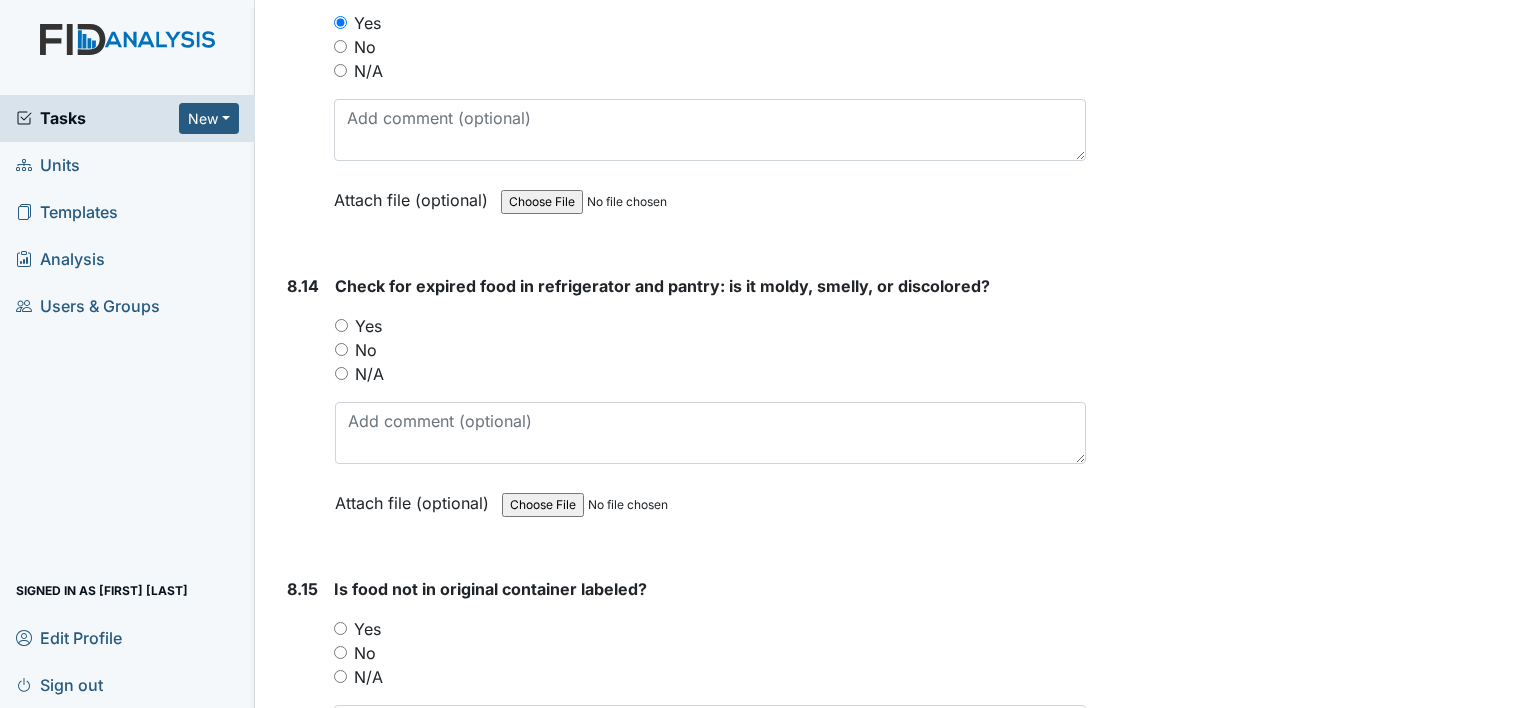 click on "Yes" at bounding box center (341, 325) 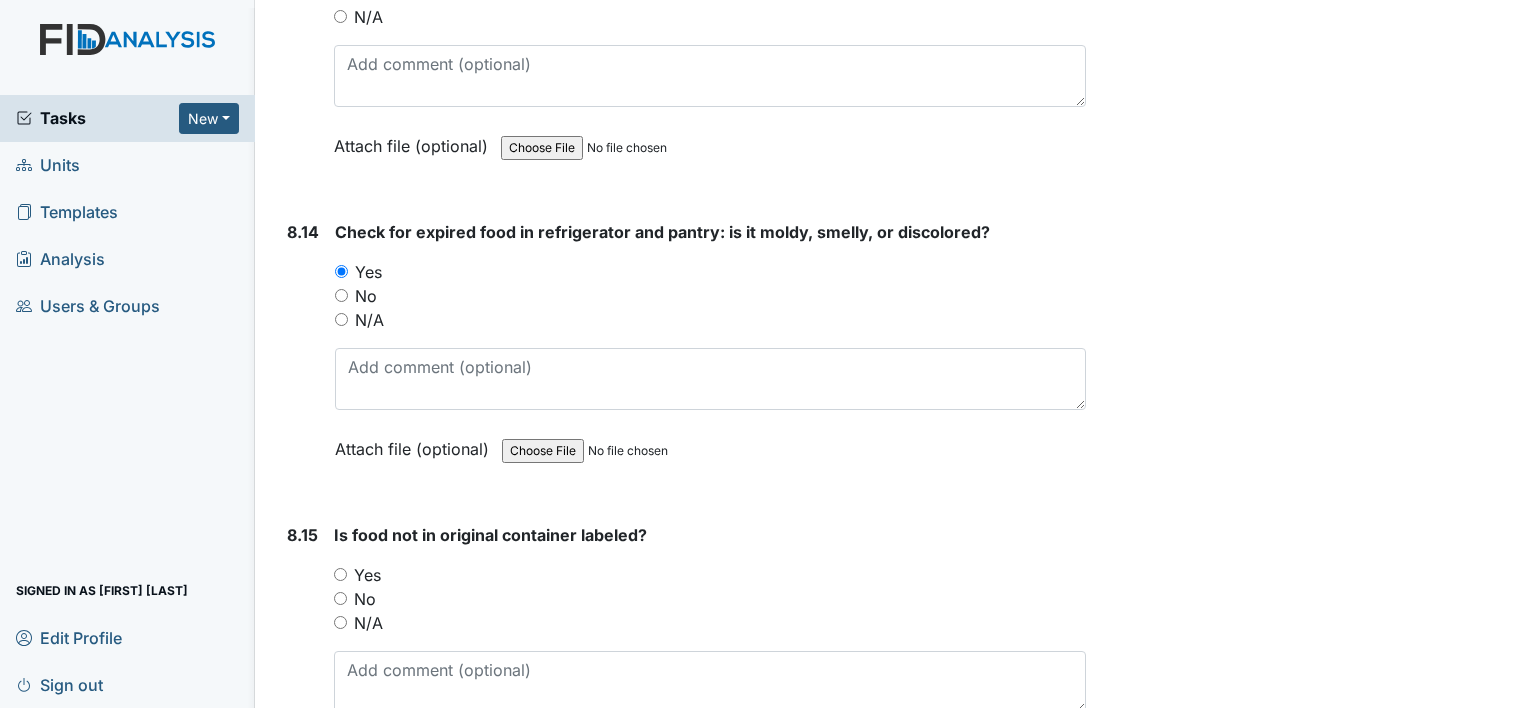 scroll, scrollTop: 19200, scrollLeft: 0, axis: vertical 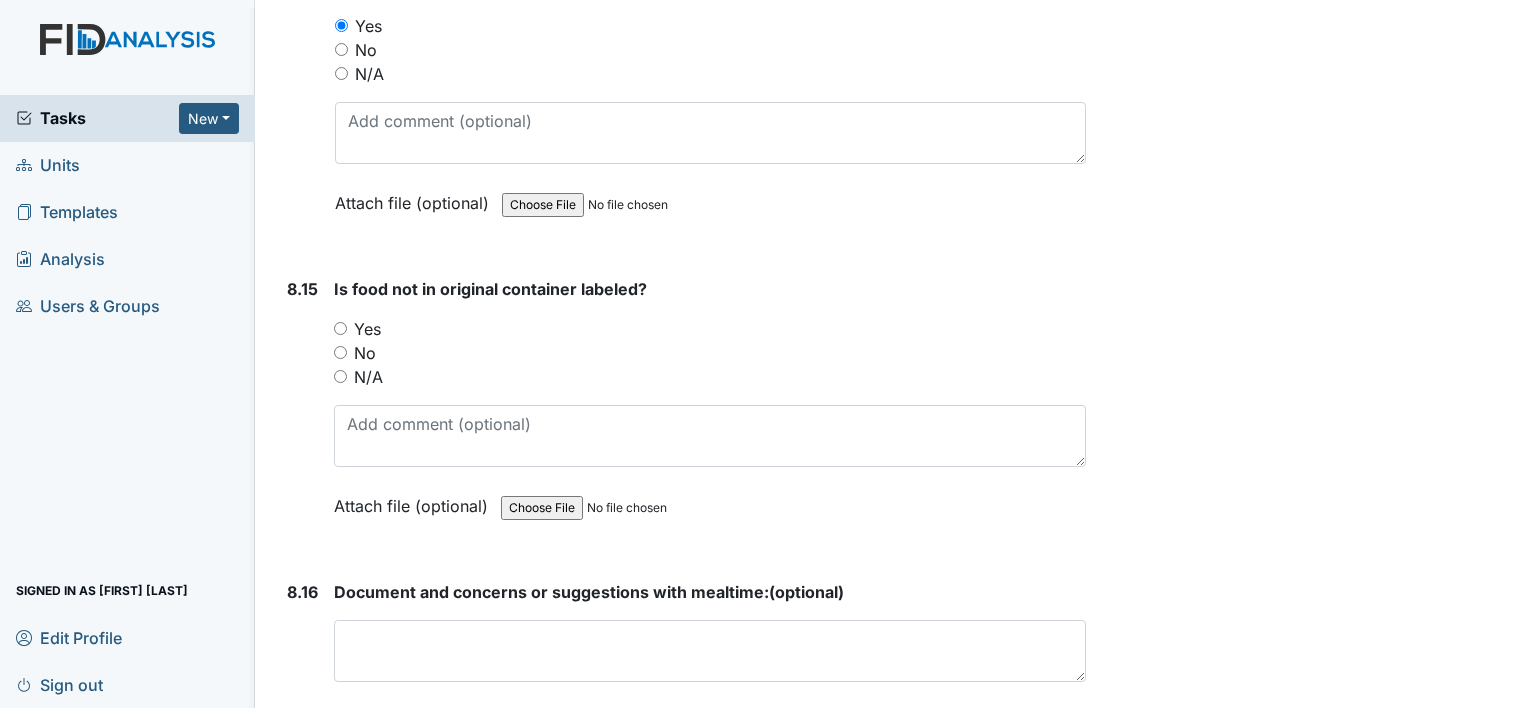 click on "Yes" at bounding box center [340, 328] 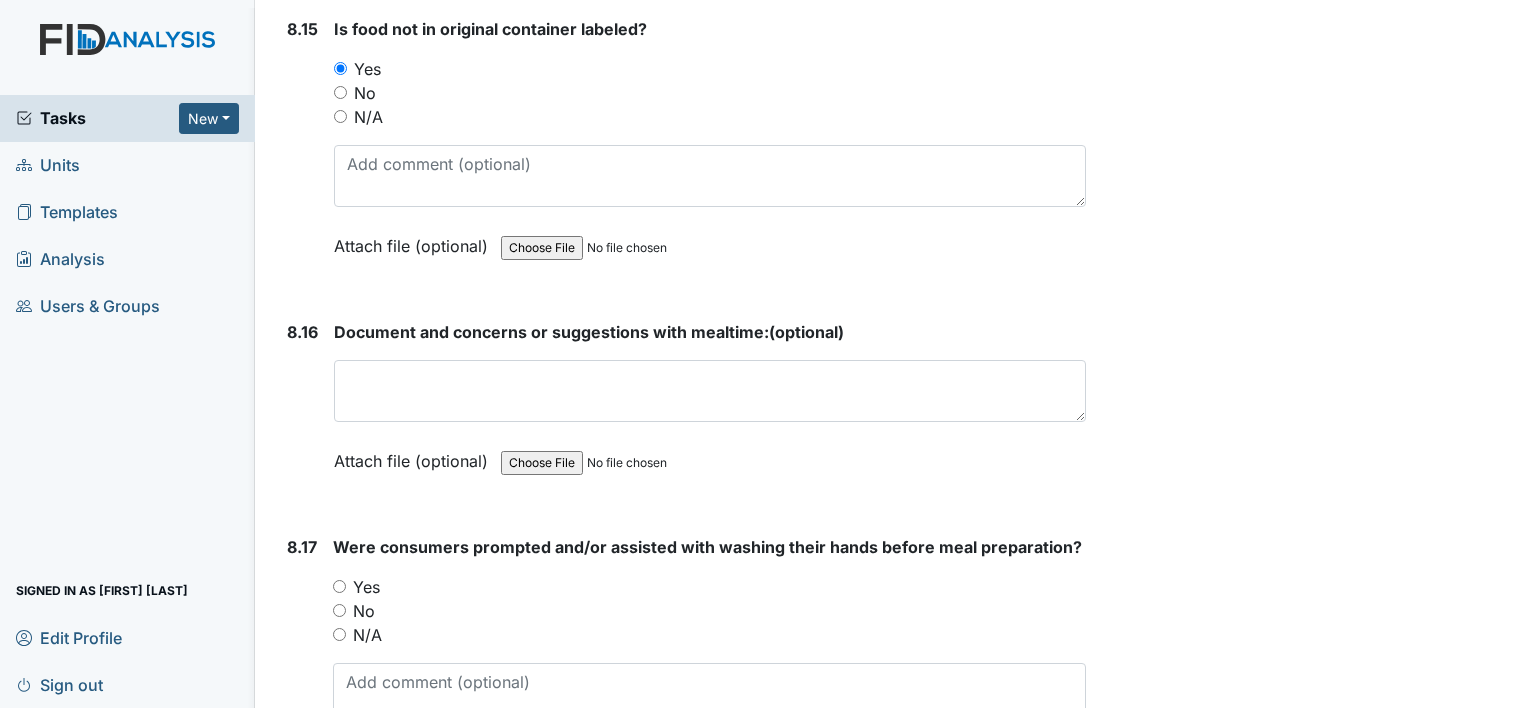 scroll, scrollTop: 19500, scrollLeft: 0, axis: vertical 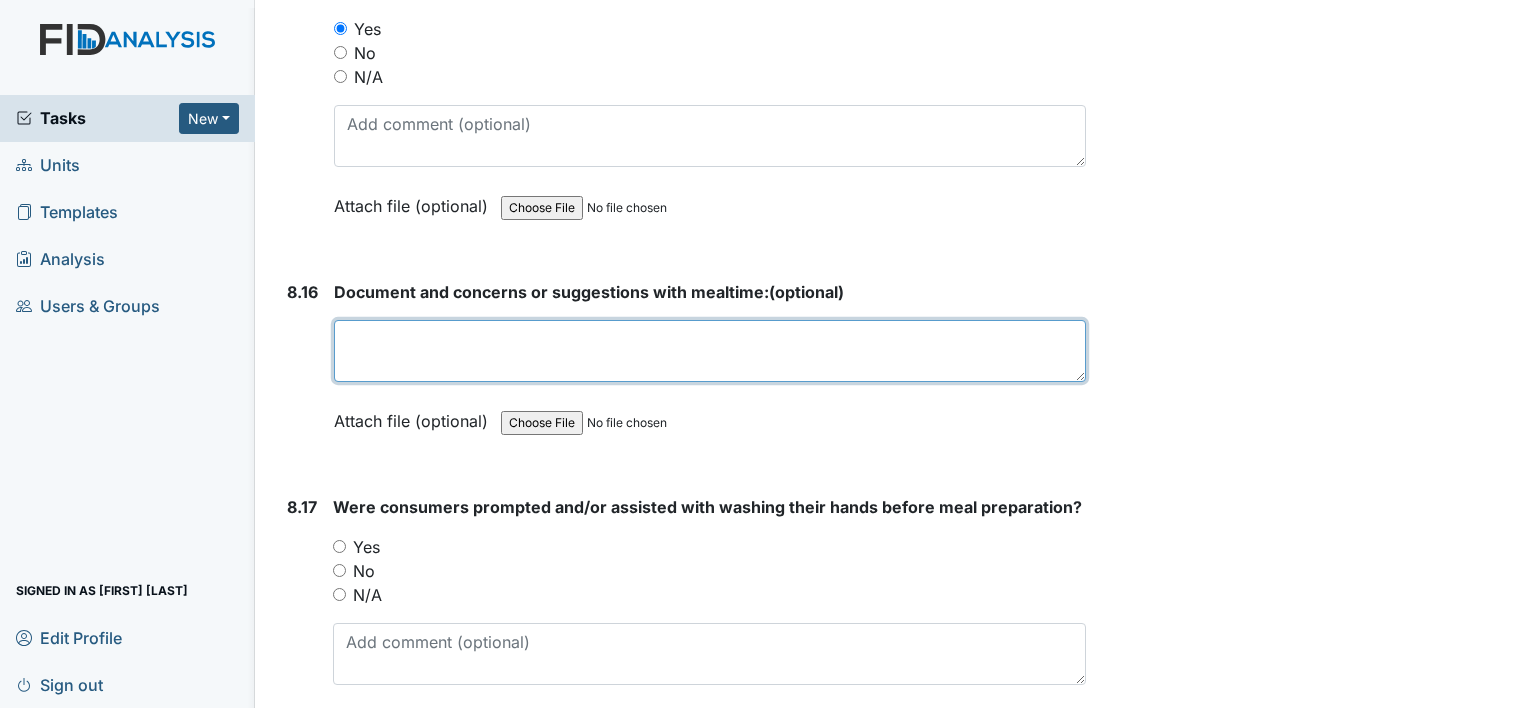 click at bounding box center (710, 351) 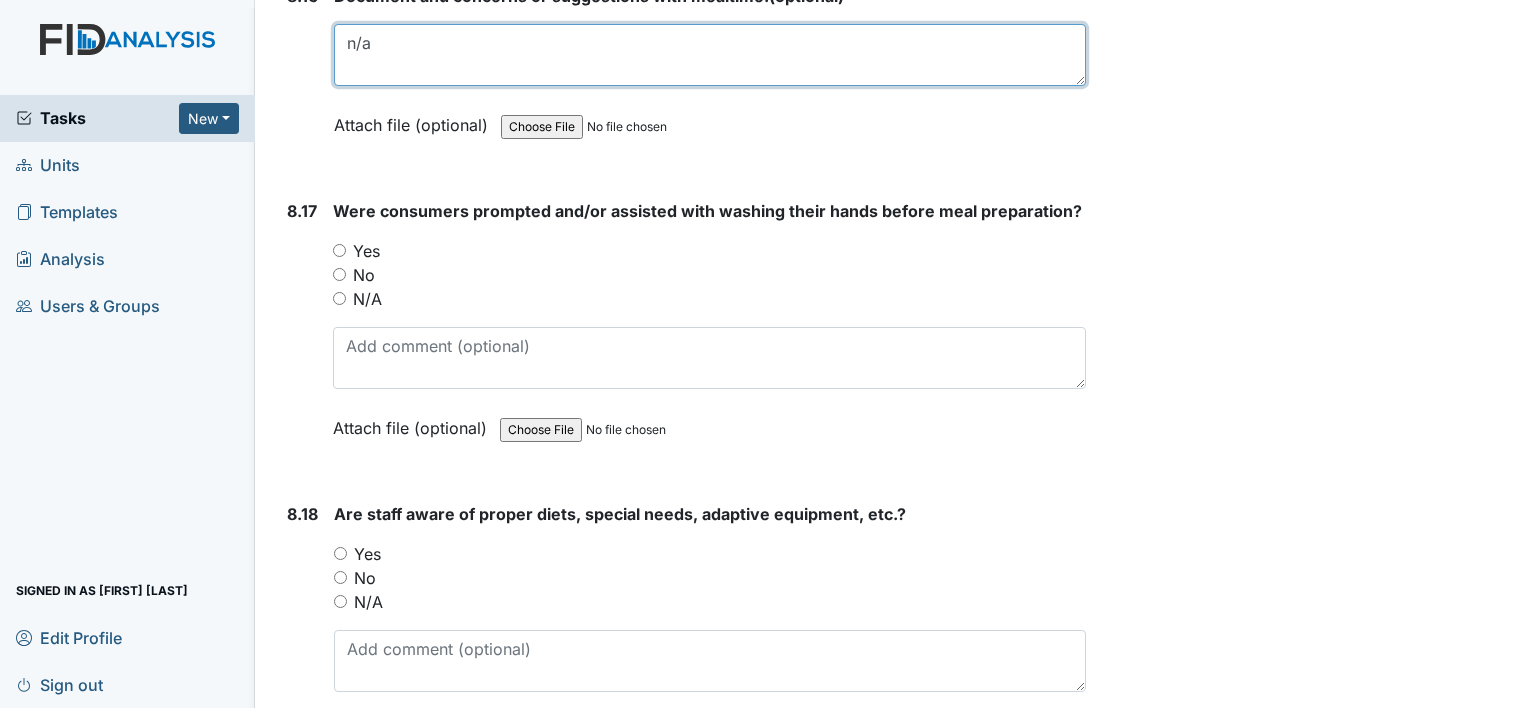 scroll, scrollTop: 19800, scrollLeft: 0, axis: vertical 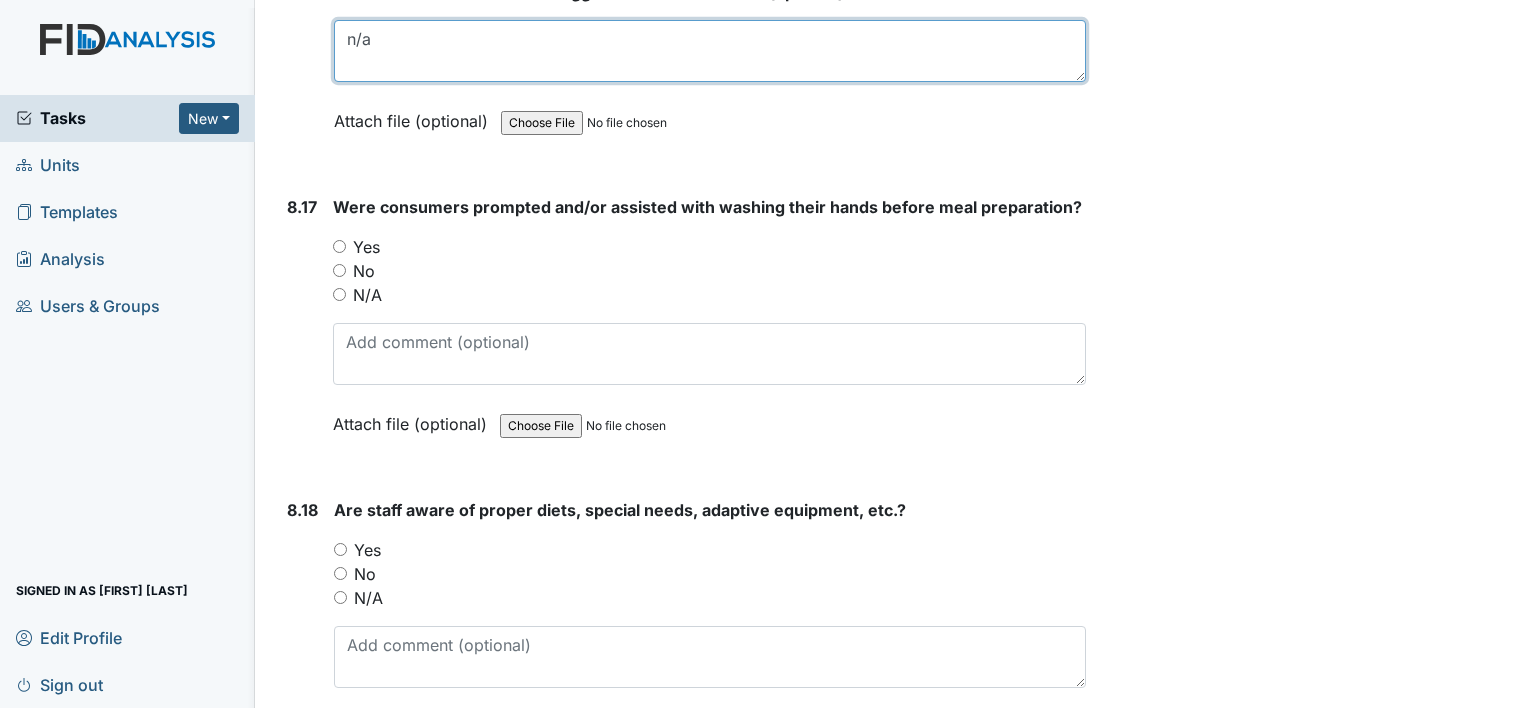 type on "n/a" 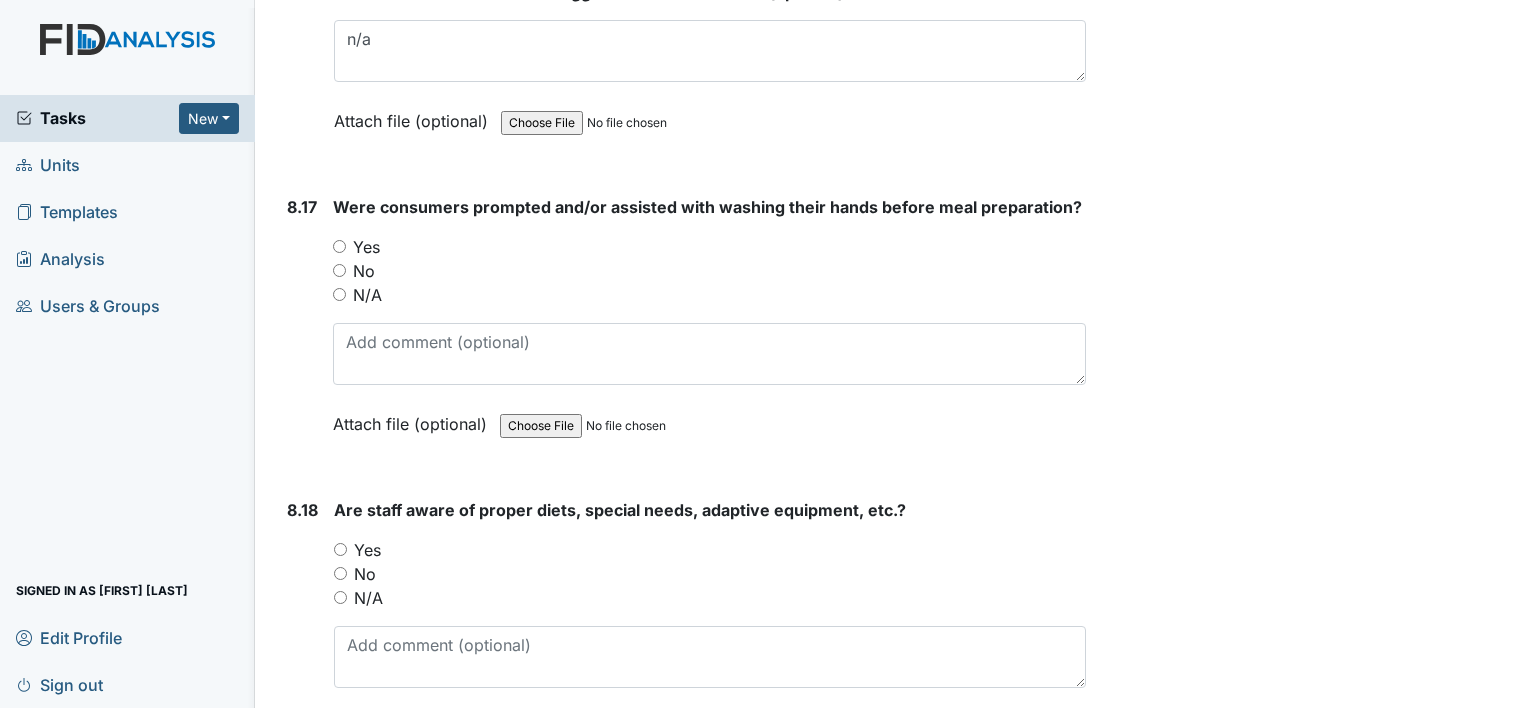click on "Yes" at bounding box center (339, 246) 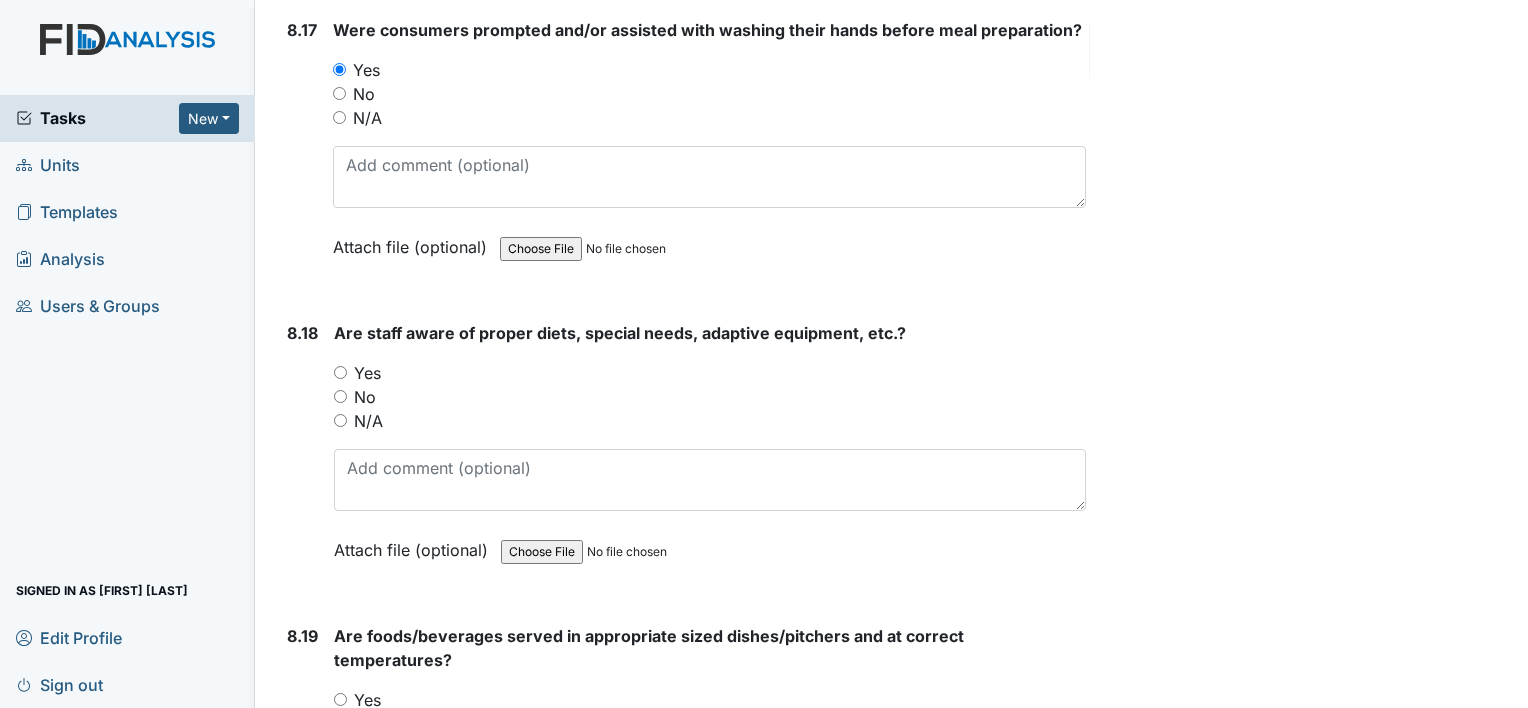 scroll, scrollTop: 20000, scrollLeft: 0, axis: vertical 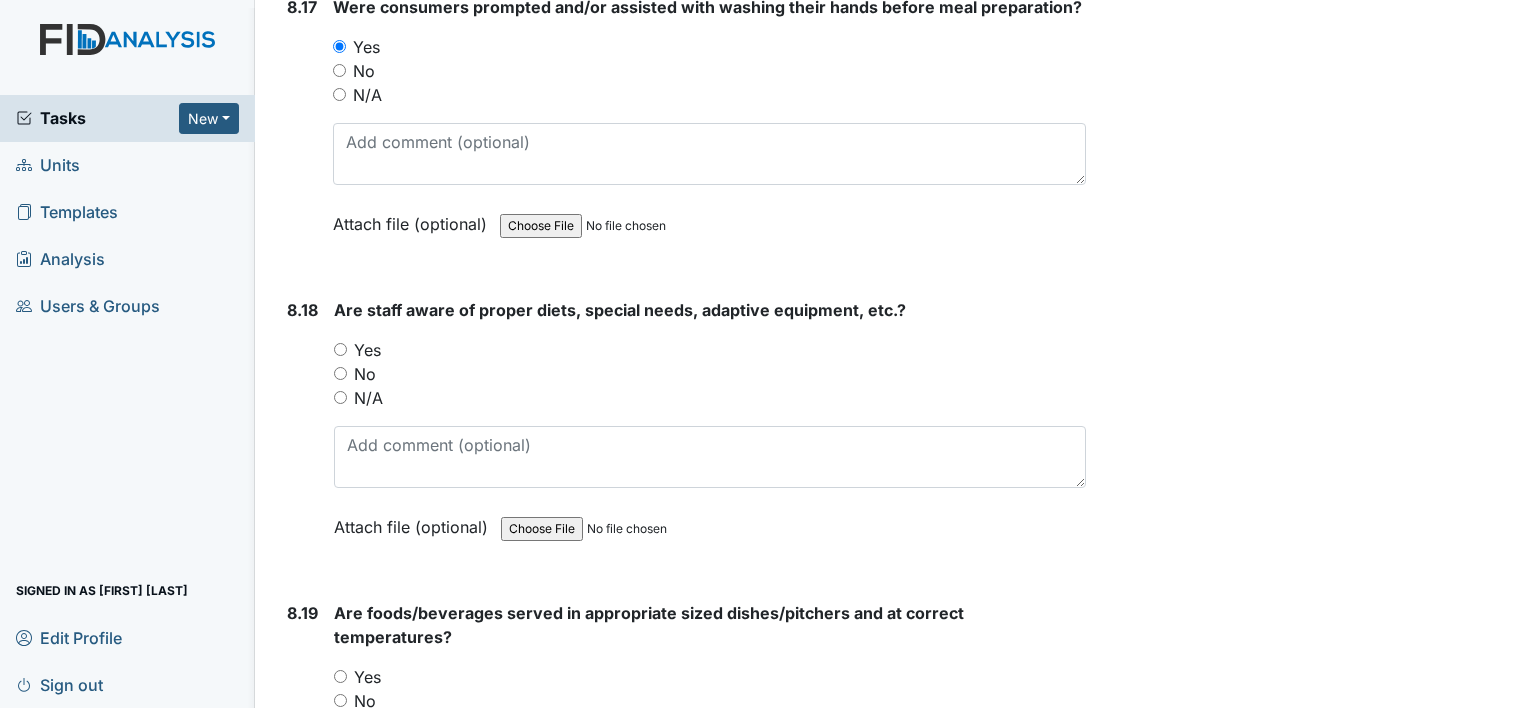 click on "Yes" at bounding box center [340, 349] 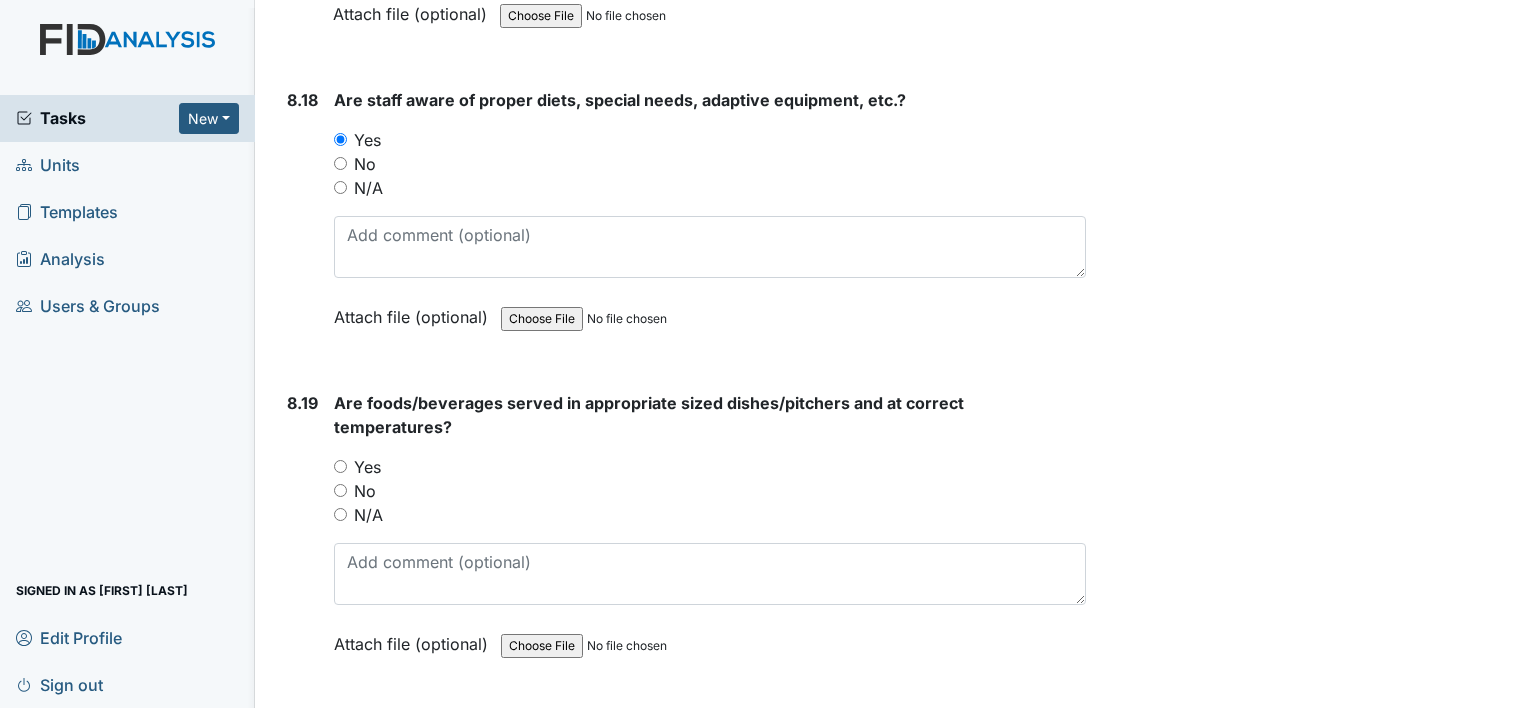 scroll, scrollTop: 20300, scrollLeft: 0, axis: vertical 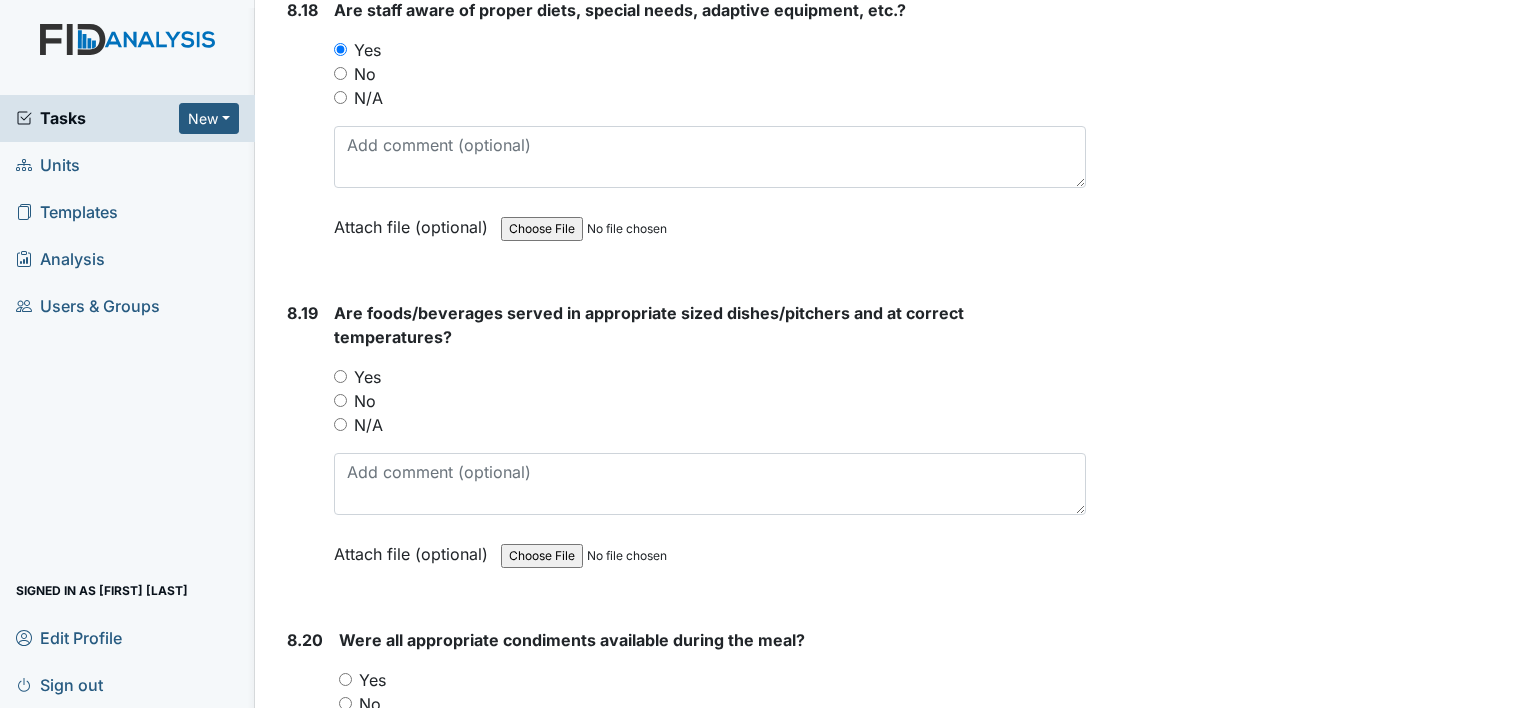 click on "Yes" at bounding box center [340, 376] 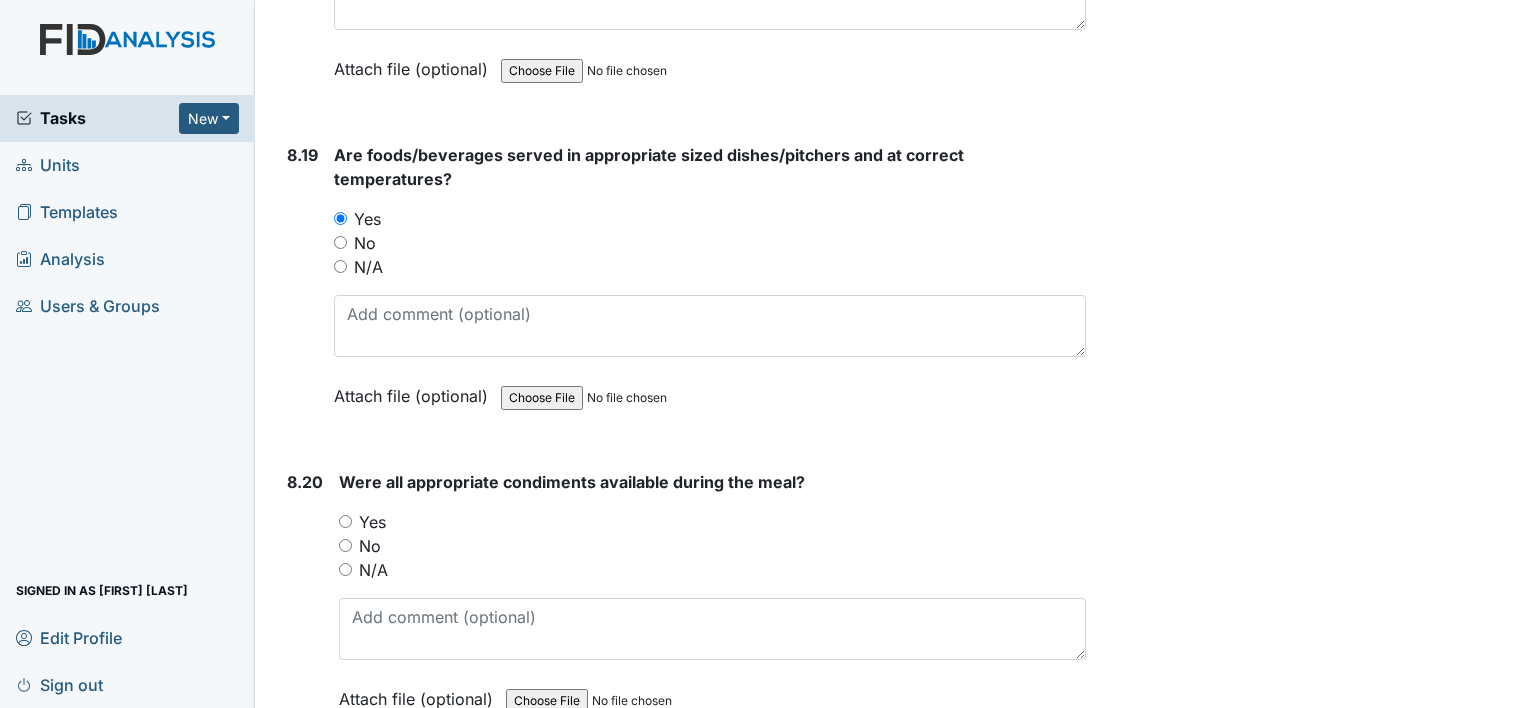 scroll, scrollTop: 20500, scrollLeft: 0, axis: vertical 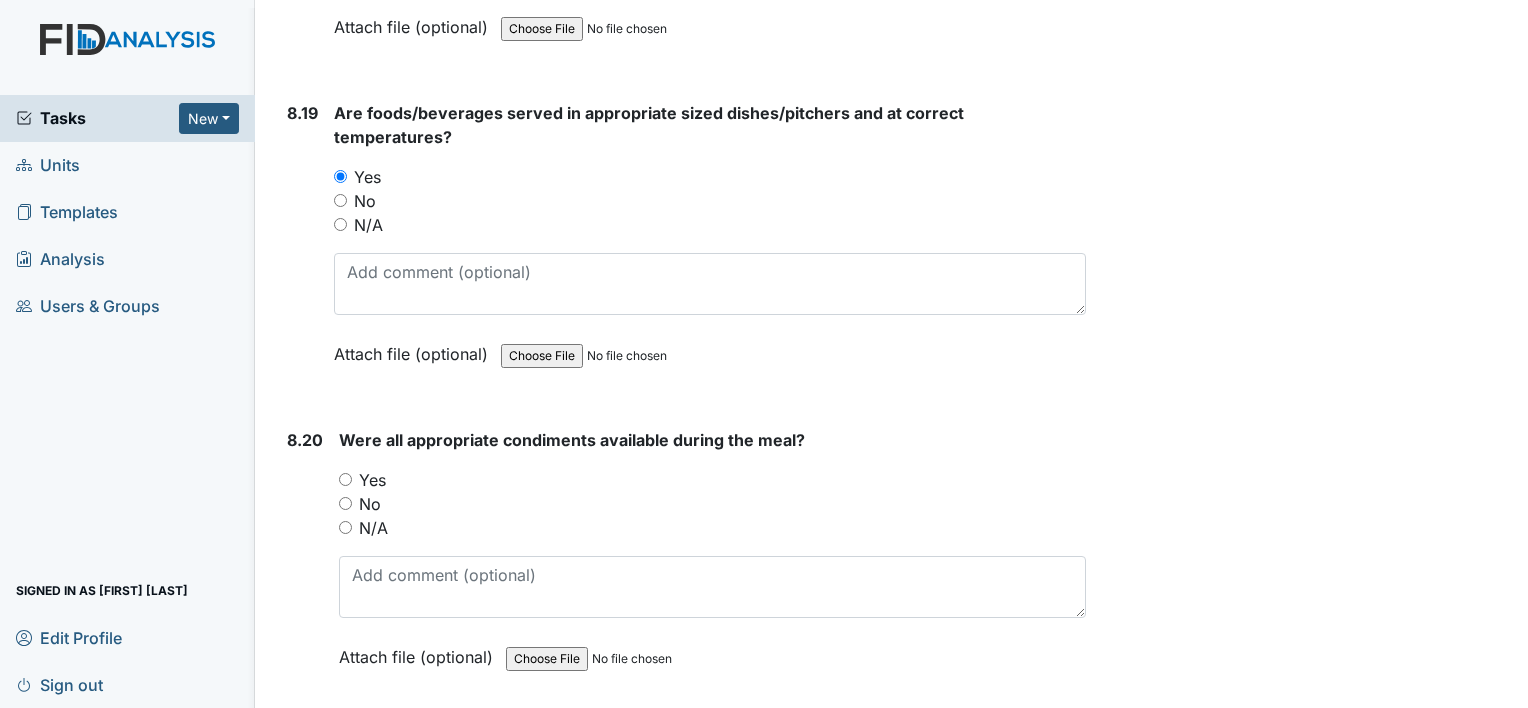 click on "Yes" at bounding box center [345, 479] 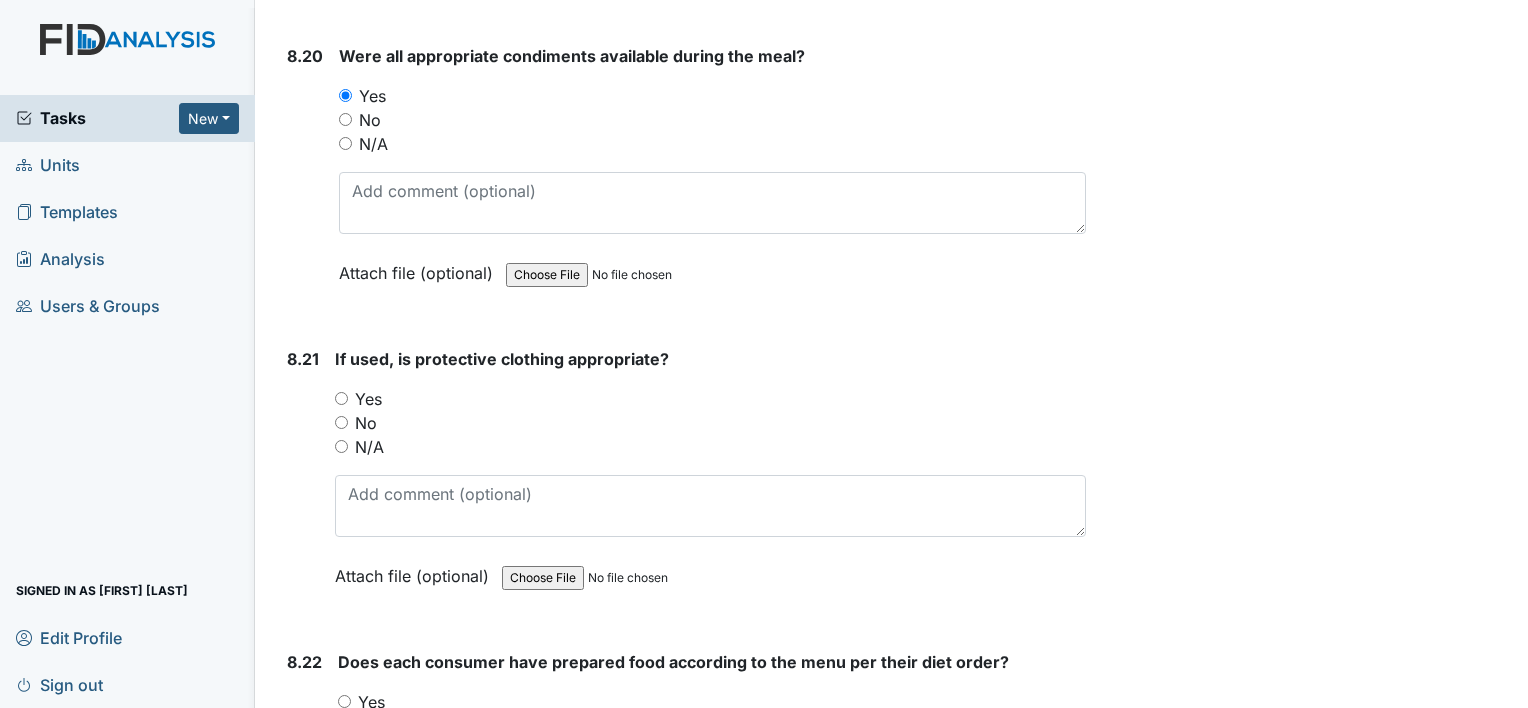 scroll, scrollTop: 20900, scrollLeft: 0, axis: vertical 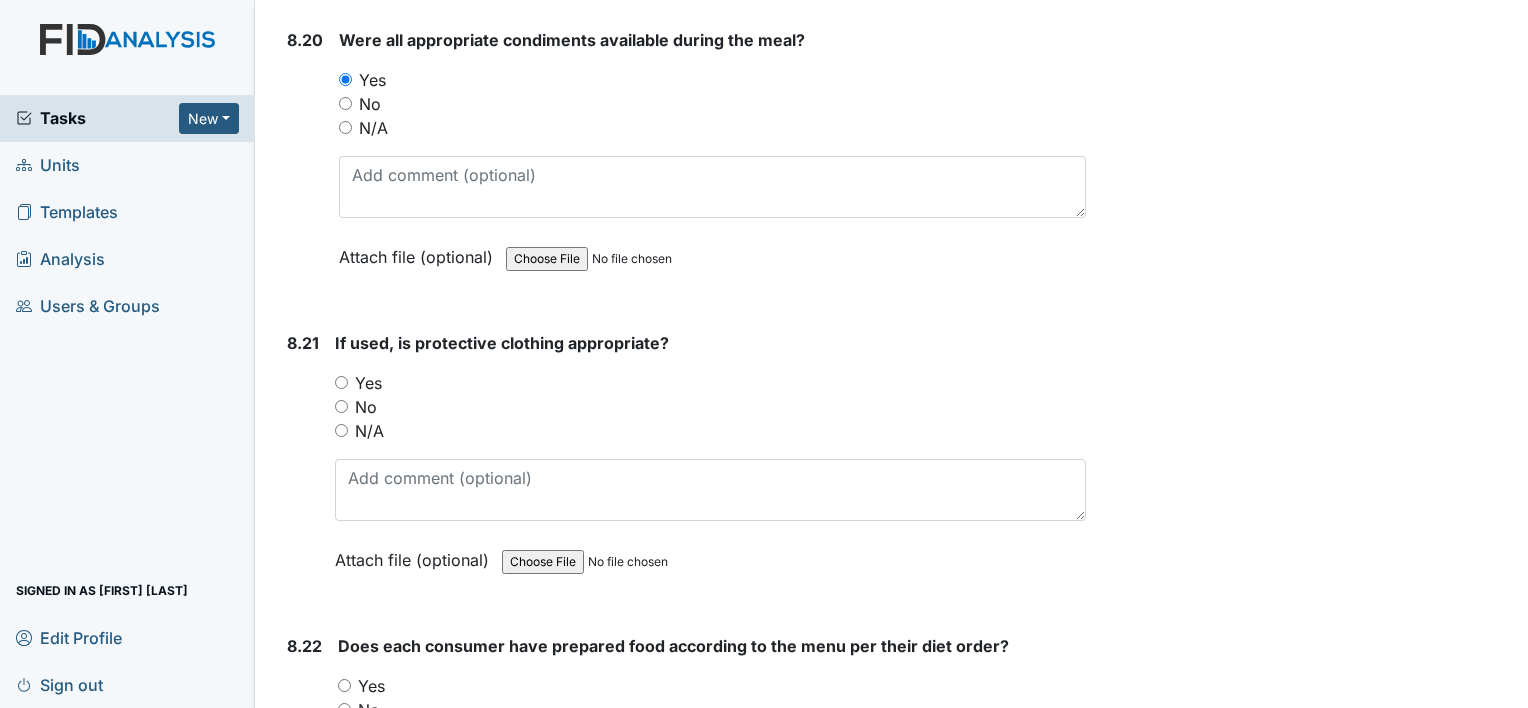 click on "N/A" at bounding box center (341, 430) 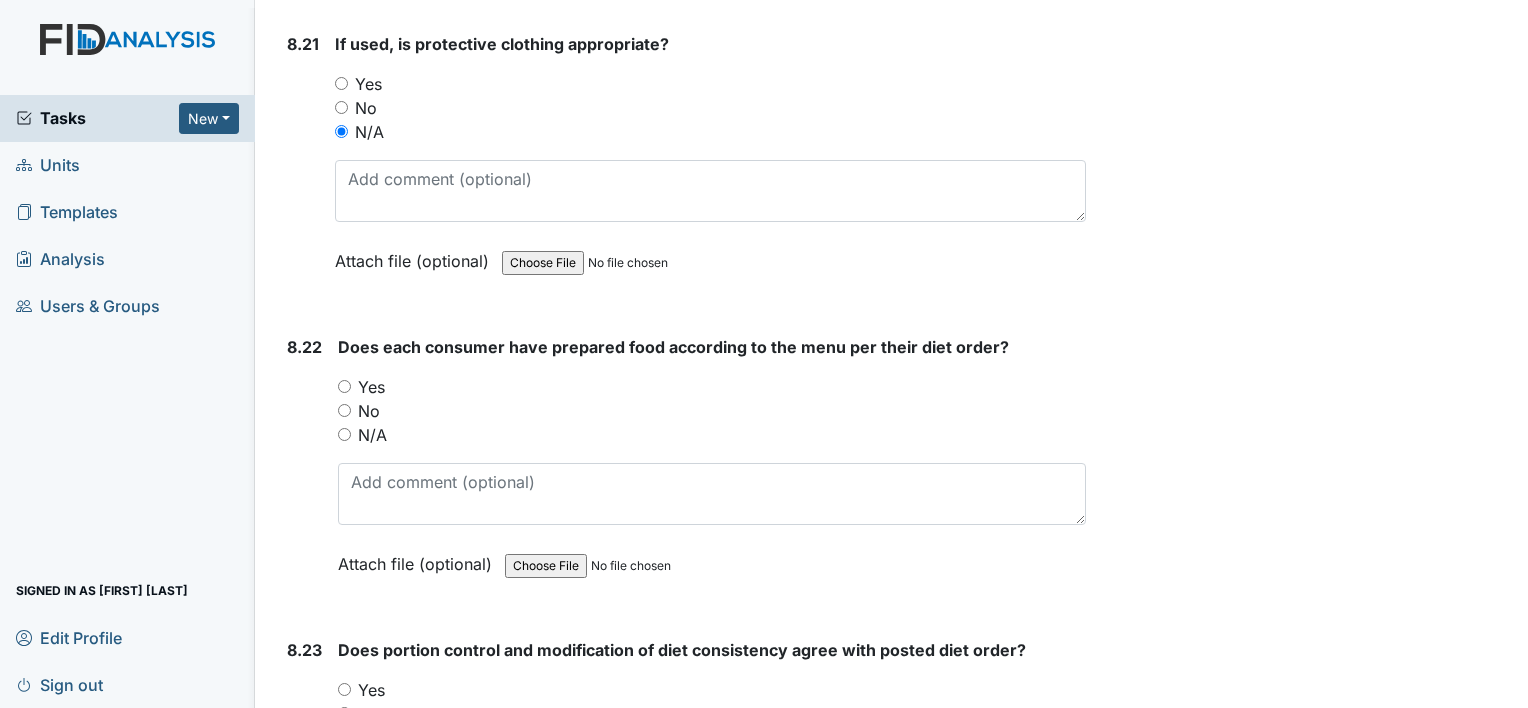 scroll, scrollTop: 21200, scrollLeft: 0, axis: vertical 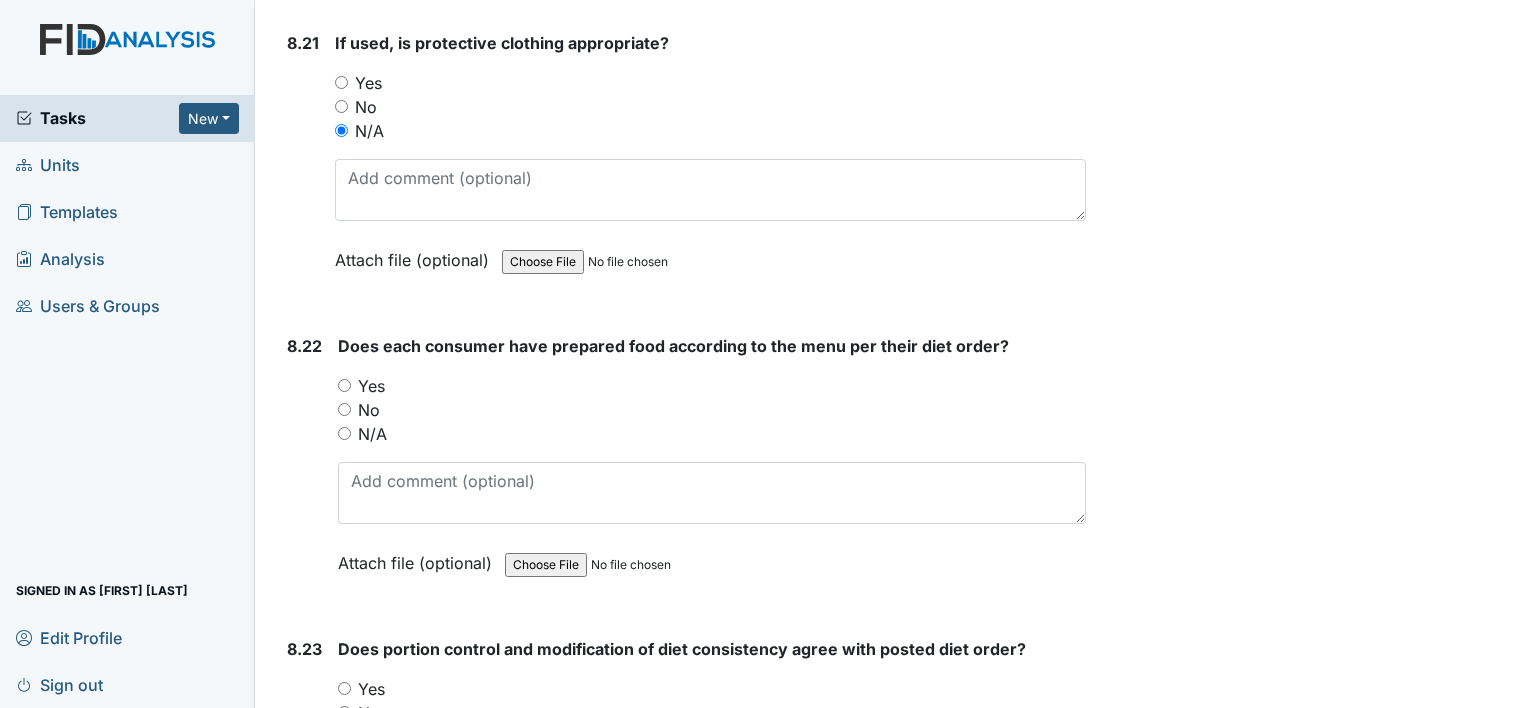 click on "Yes" at bounding box center [344, 385] 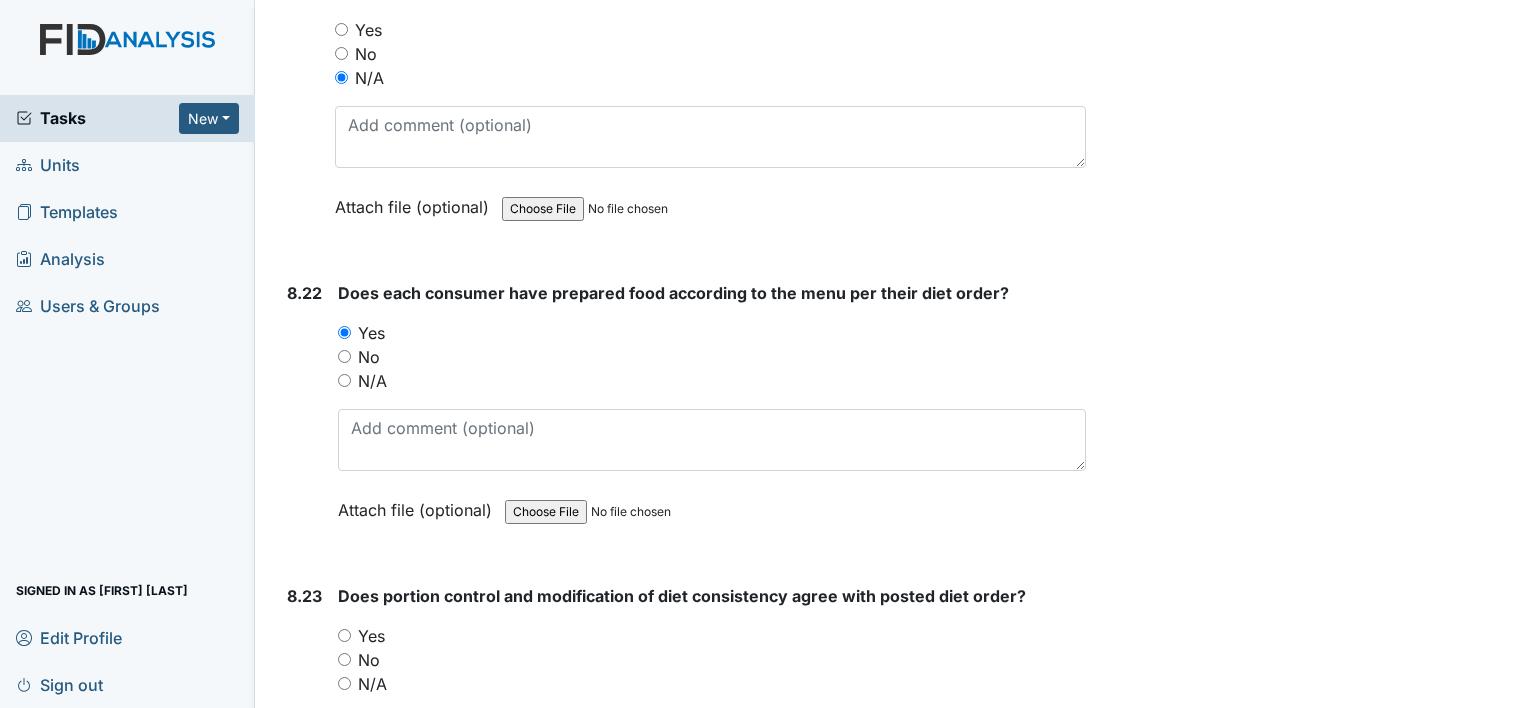 scroll, scrollTop: 21400, scrollLeft: 0, axis: vertical 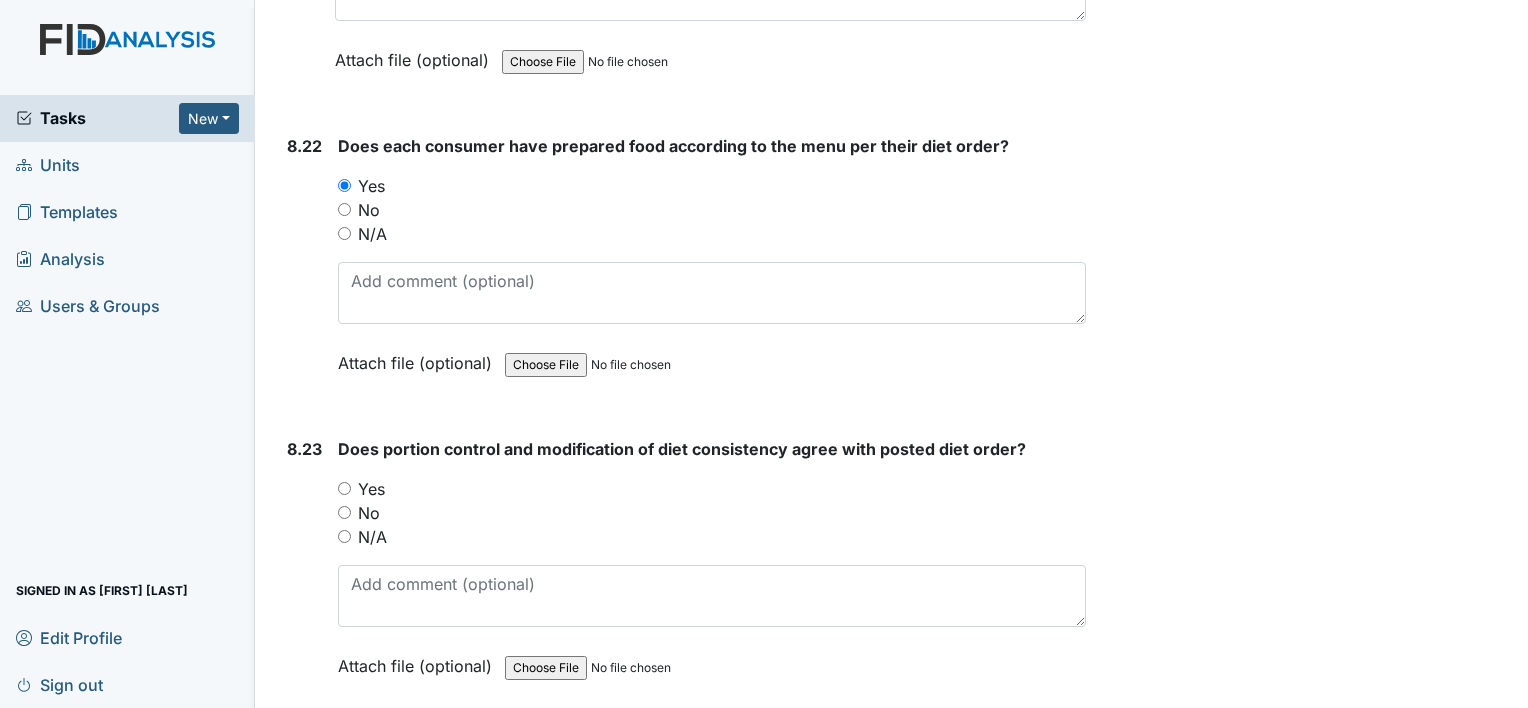 click on "Yes" at bounding box center (344, 488) 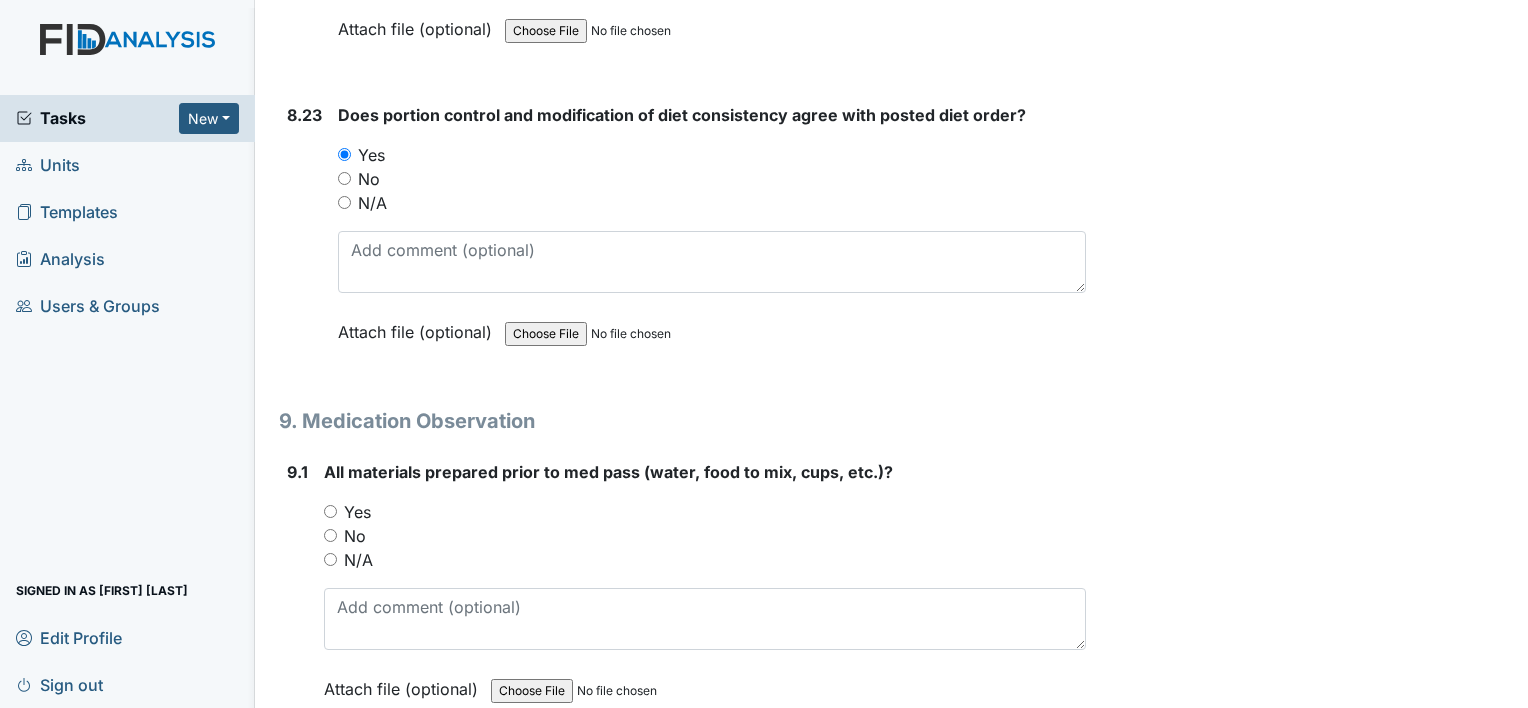 scroll, scrollTop: 21800, scrollLeft: 0, axis: vertical 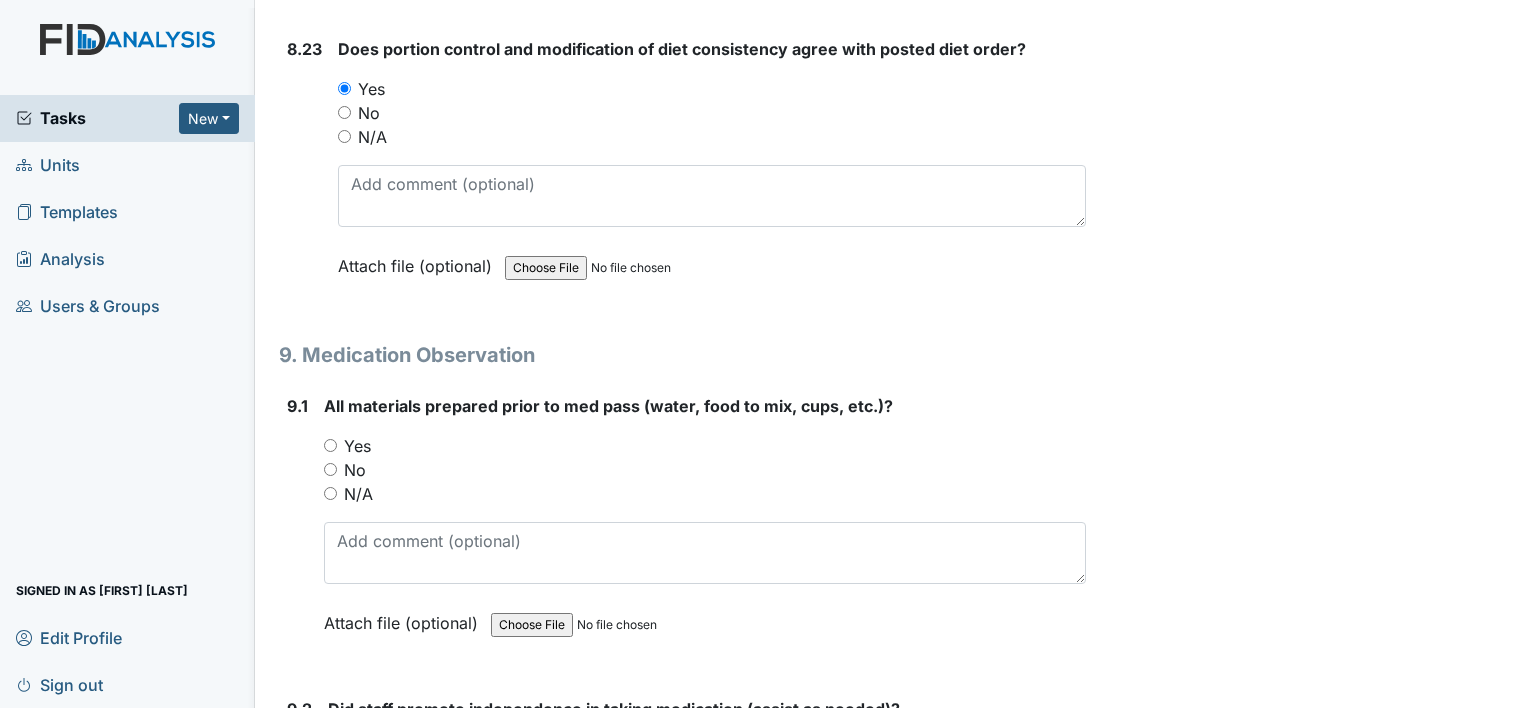 click on "Yes" at bounding box center (330, 445) 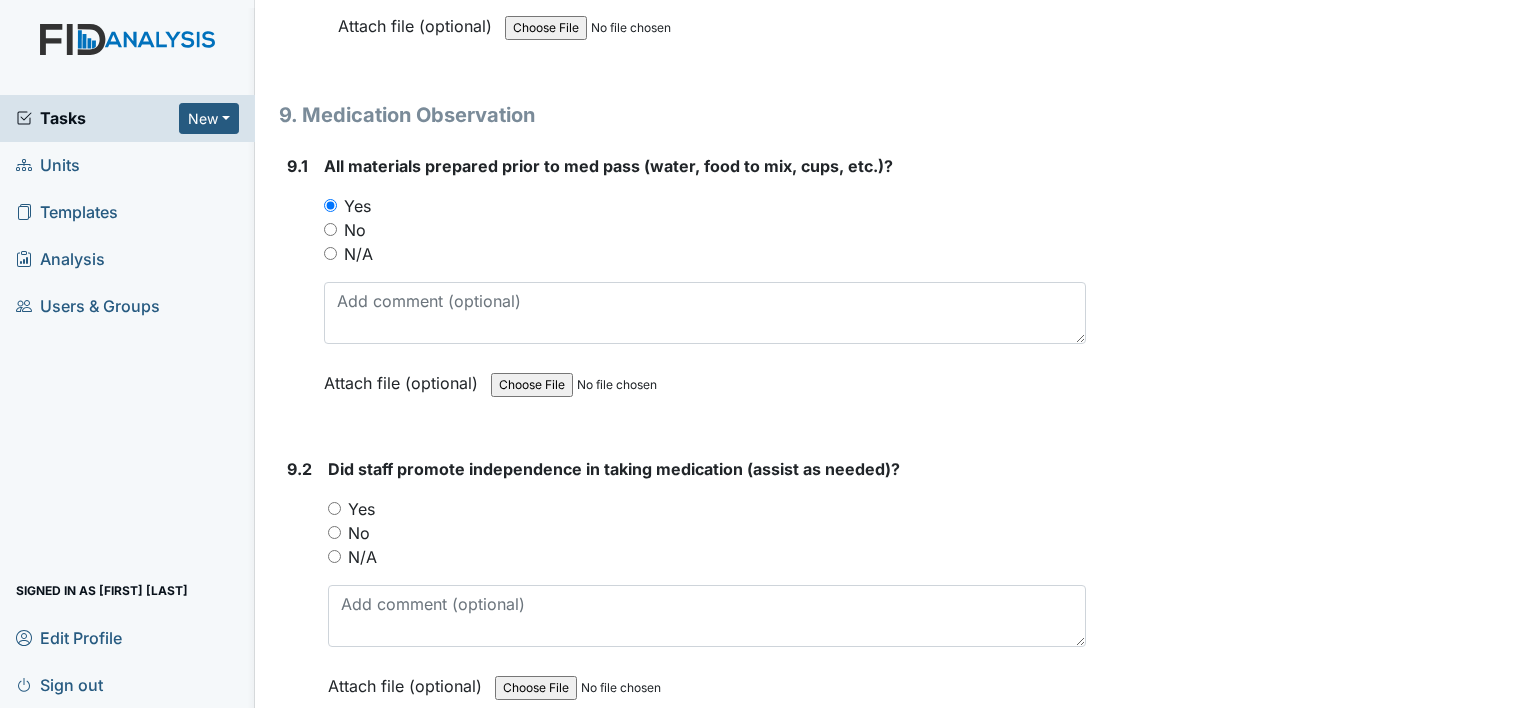 scroll, scrollTop: 22100, scrollLeft: 0, axis: vertical 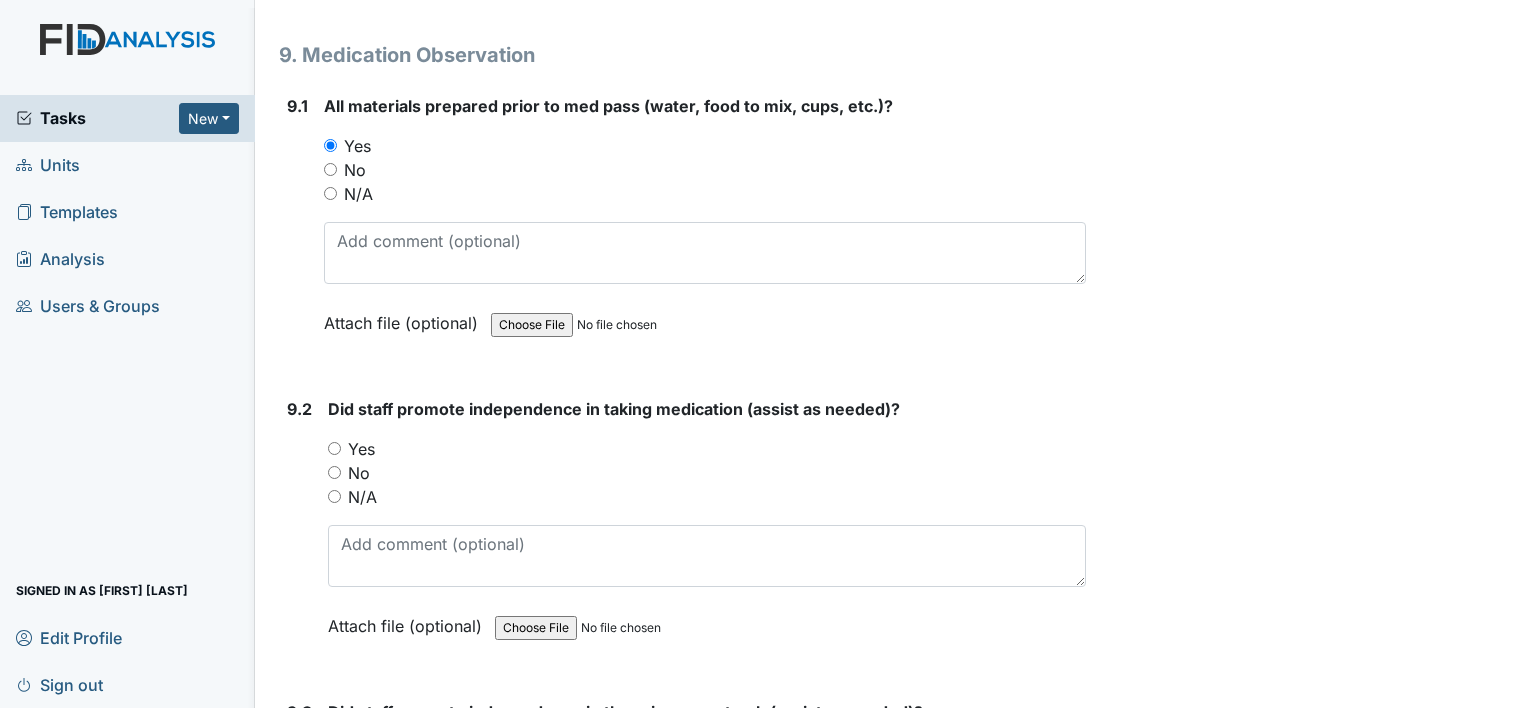click on "Yes" at bounding box center (334, 448) 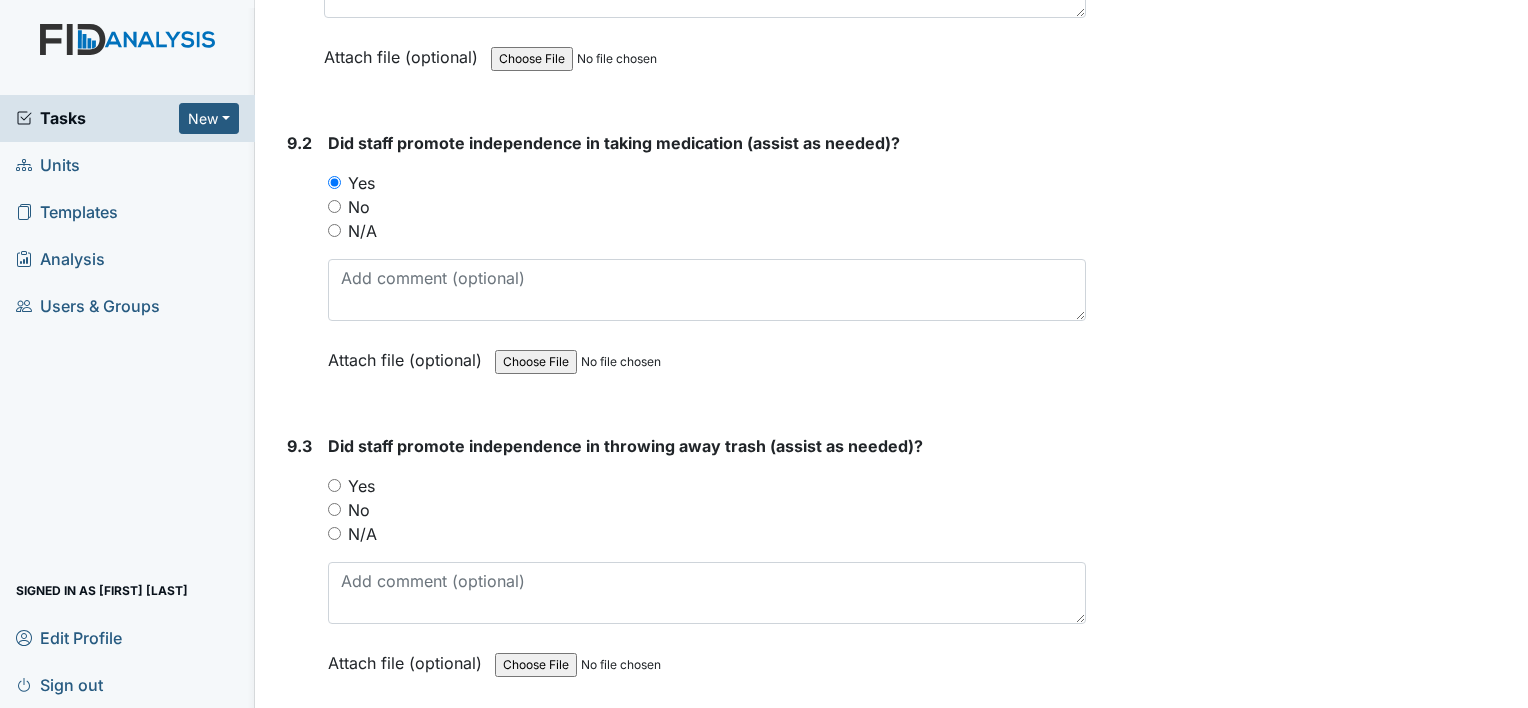 scroll, scrollTop: 22400, scrollLeft: 0, axis: vertical 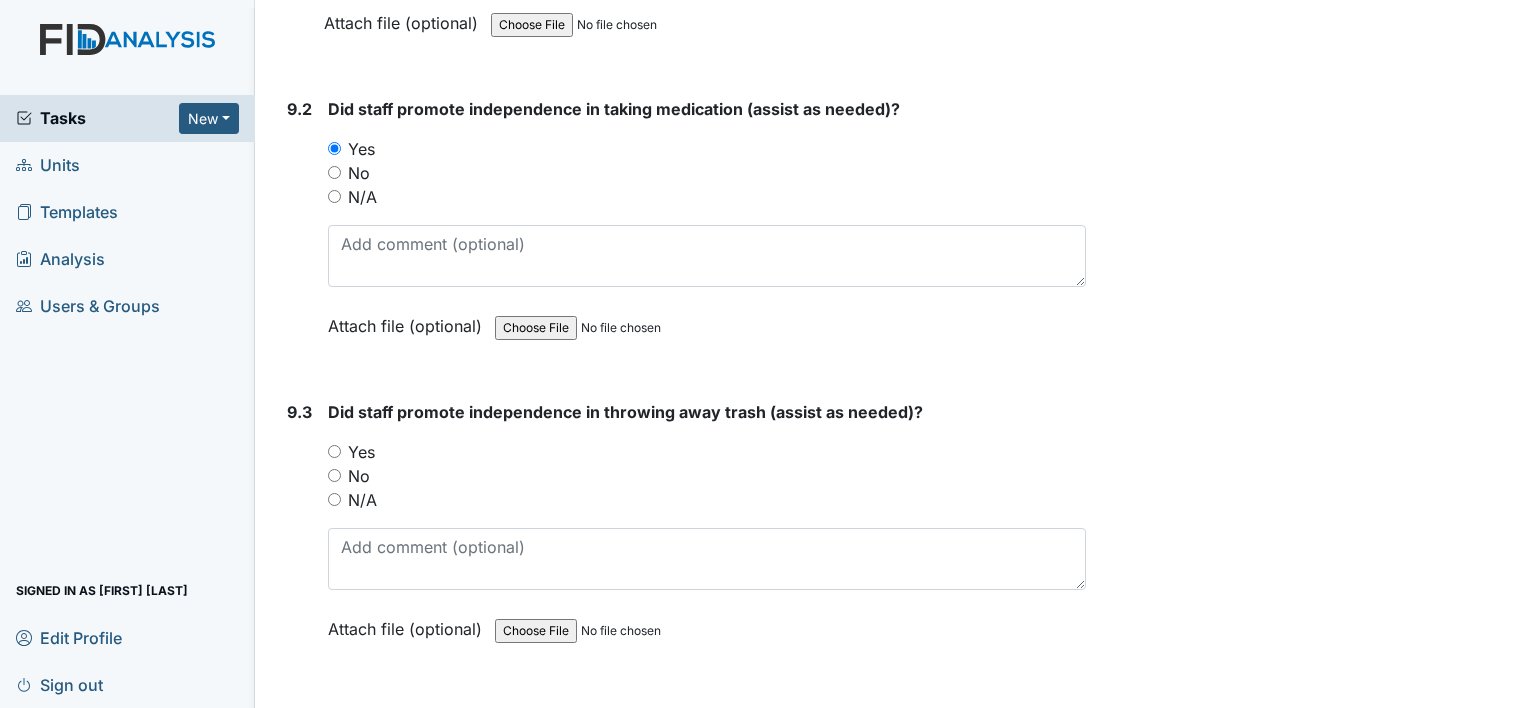 click on "Yes" at bounding box center [334, 451] 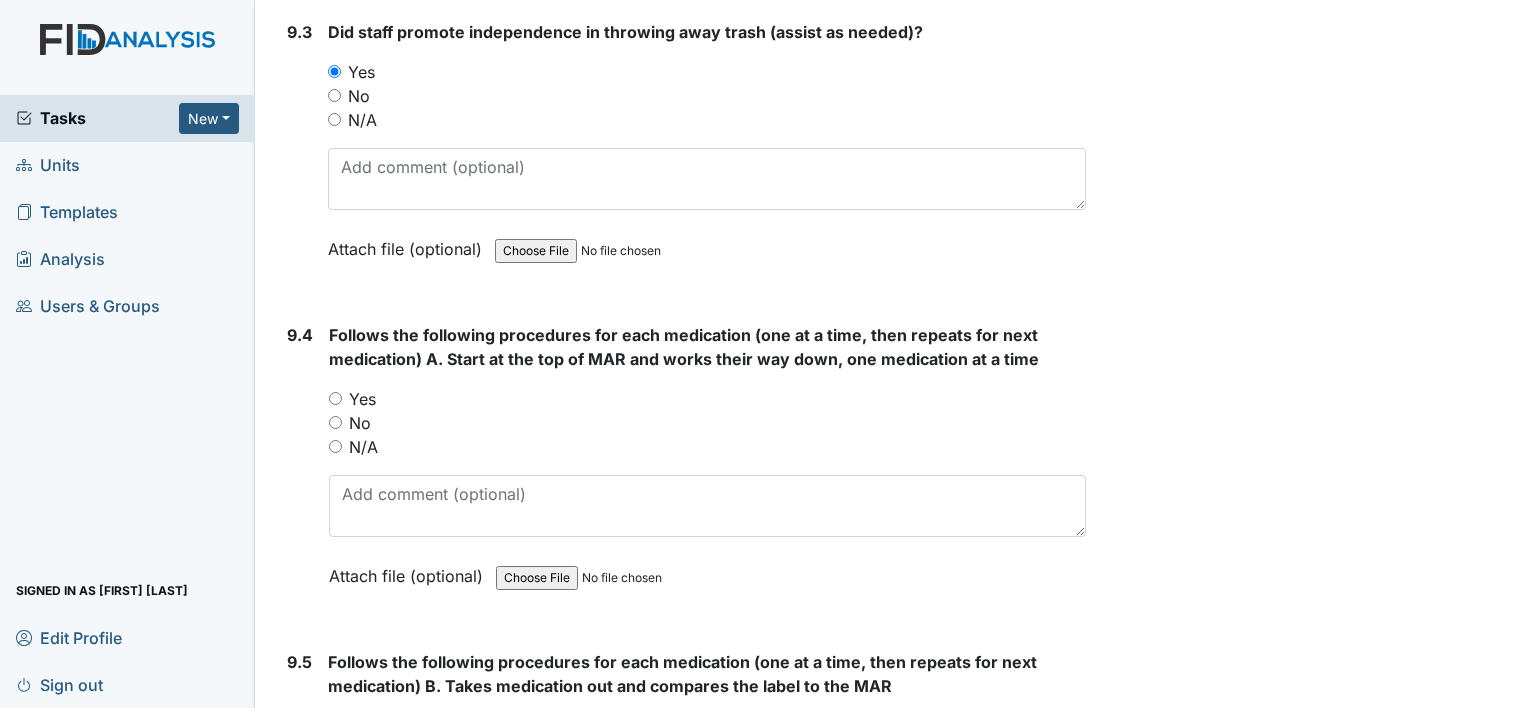 scroll, scrollTop: 22800, scrollLeft: 0, axis: vertical 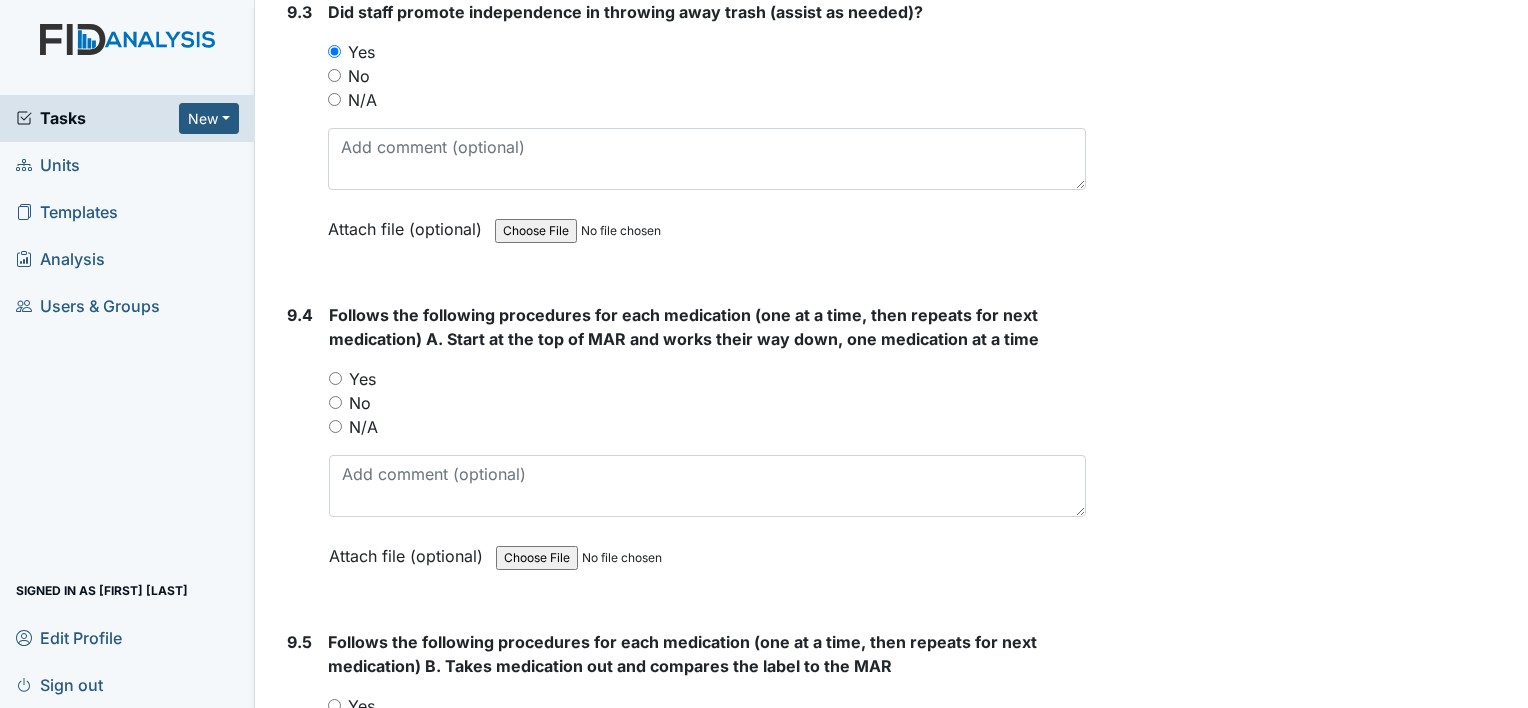 click on "Yes" at bounding box center (335, 378) 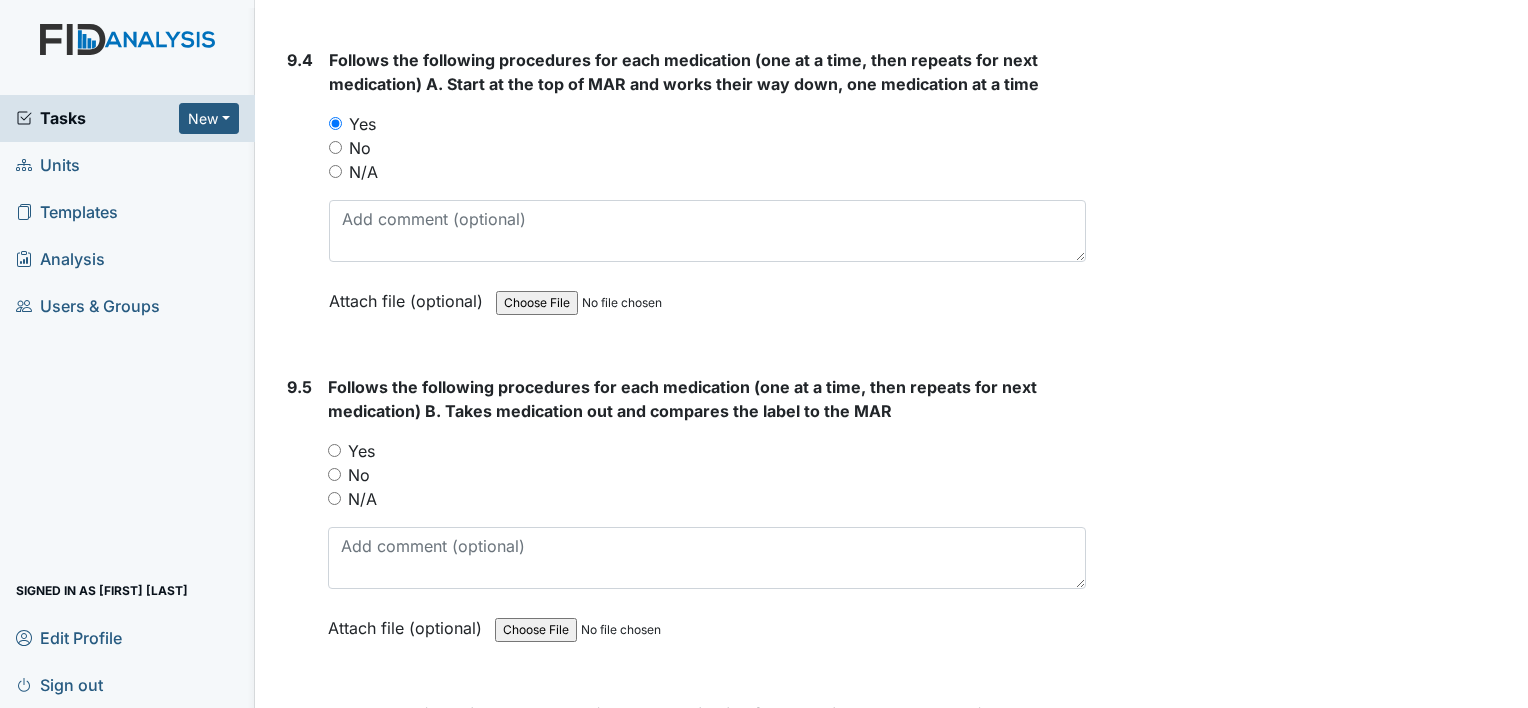 scroll, scrollTop: 23100, scrollLeft: 0, axis: vertical 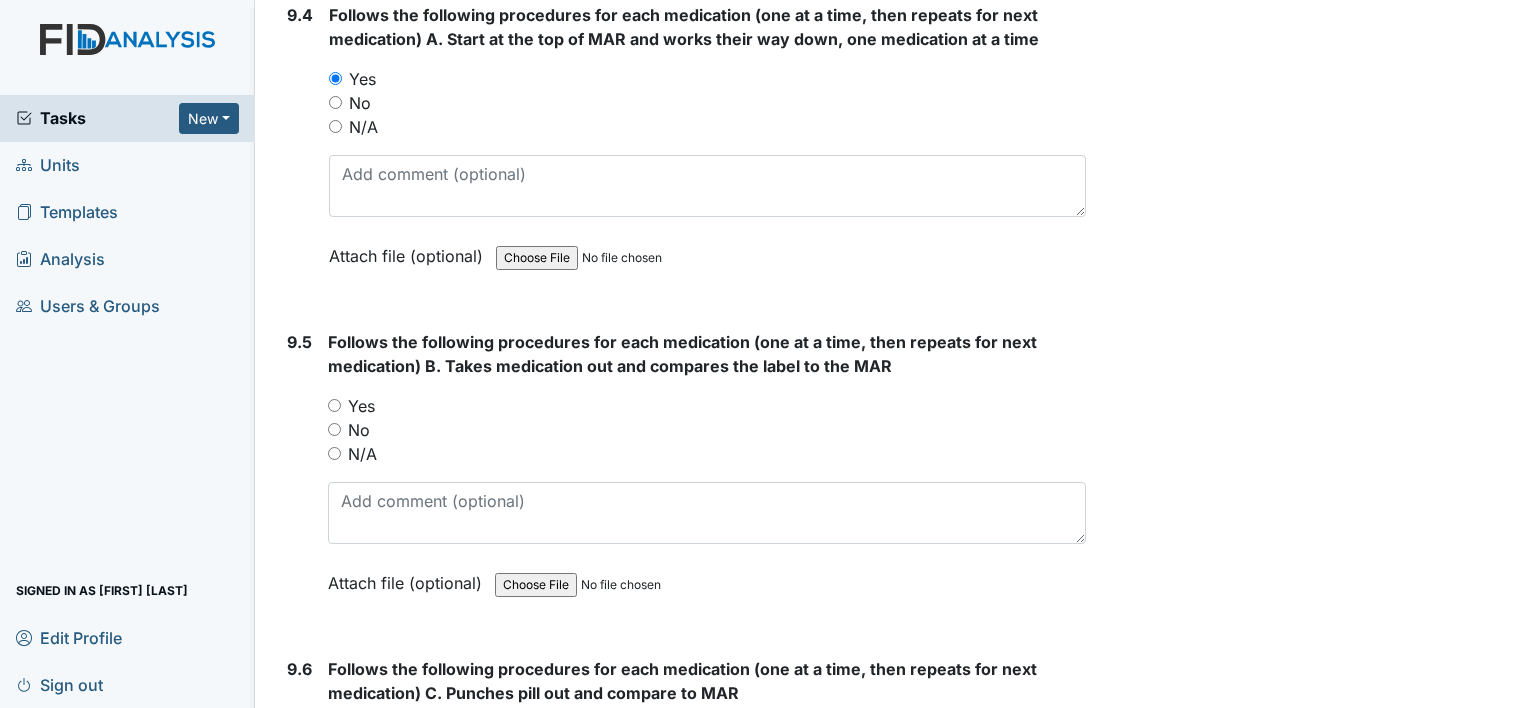 click on "Yes" at bounding box center (334, 405) 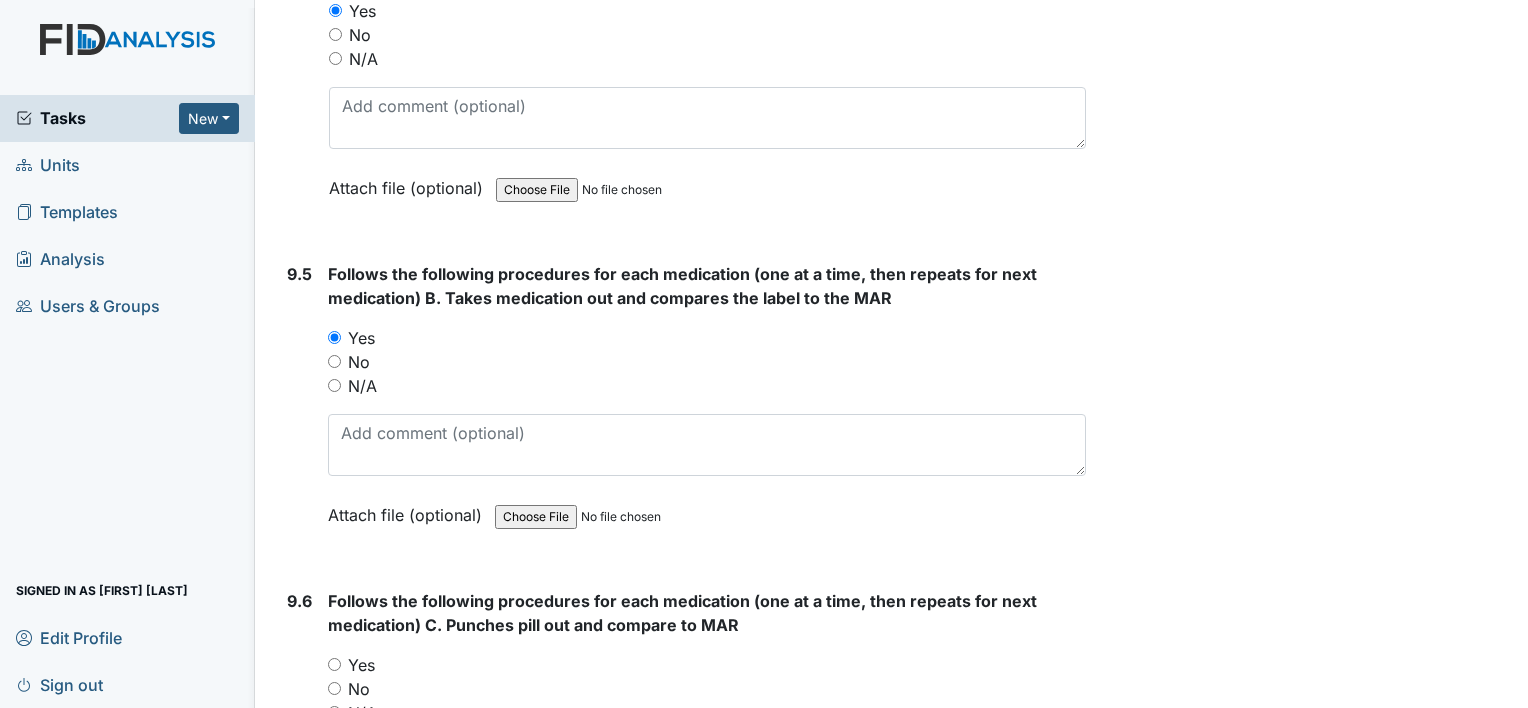 scroll, scrollTop: 23300, scrollLeft: 0, axis: vertical 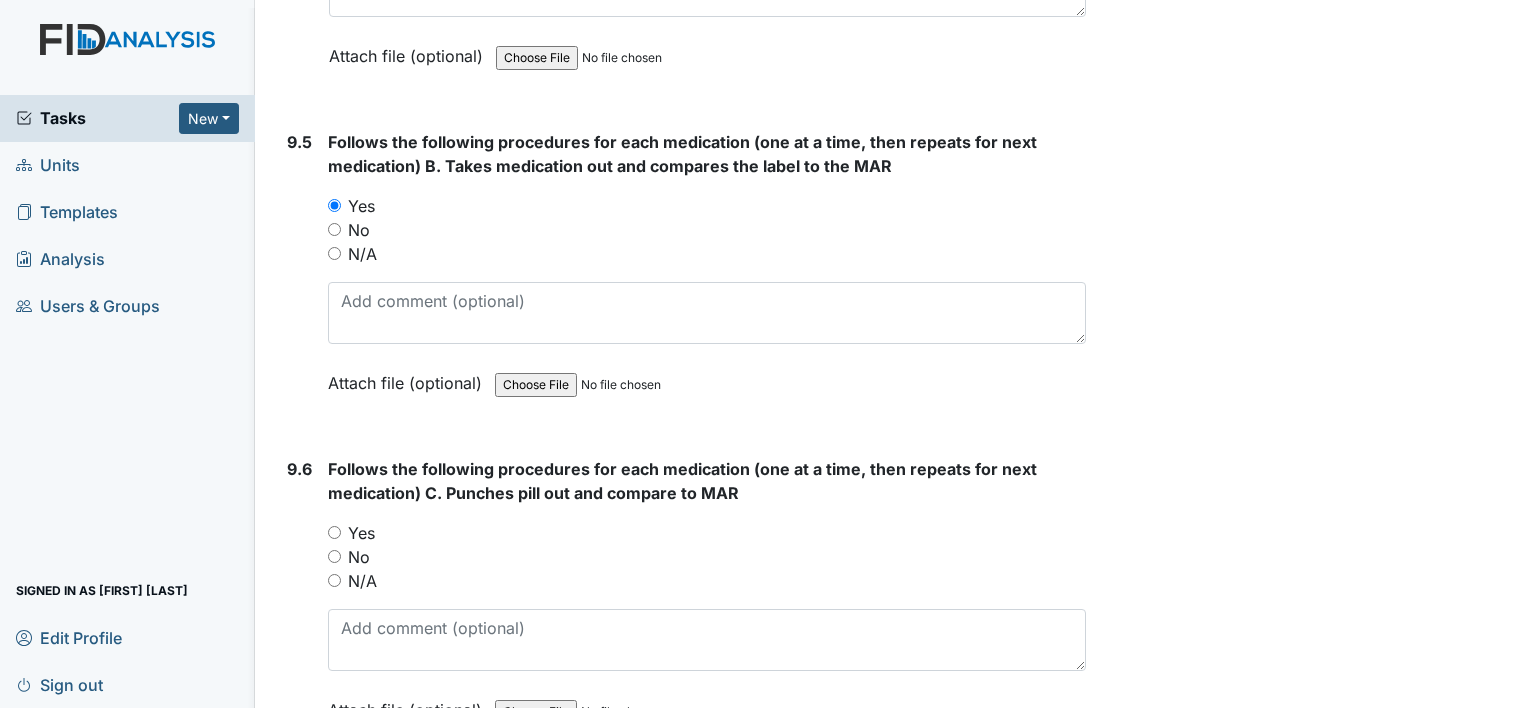 click on "Yes" at bounding box center (707, 533) 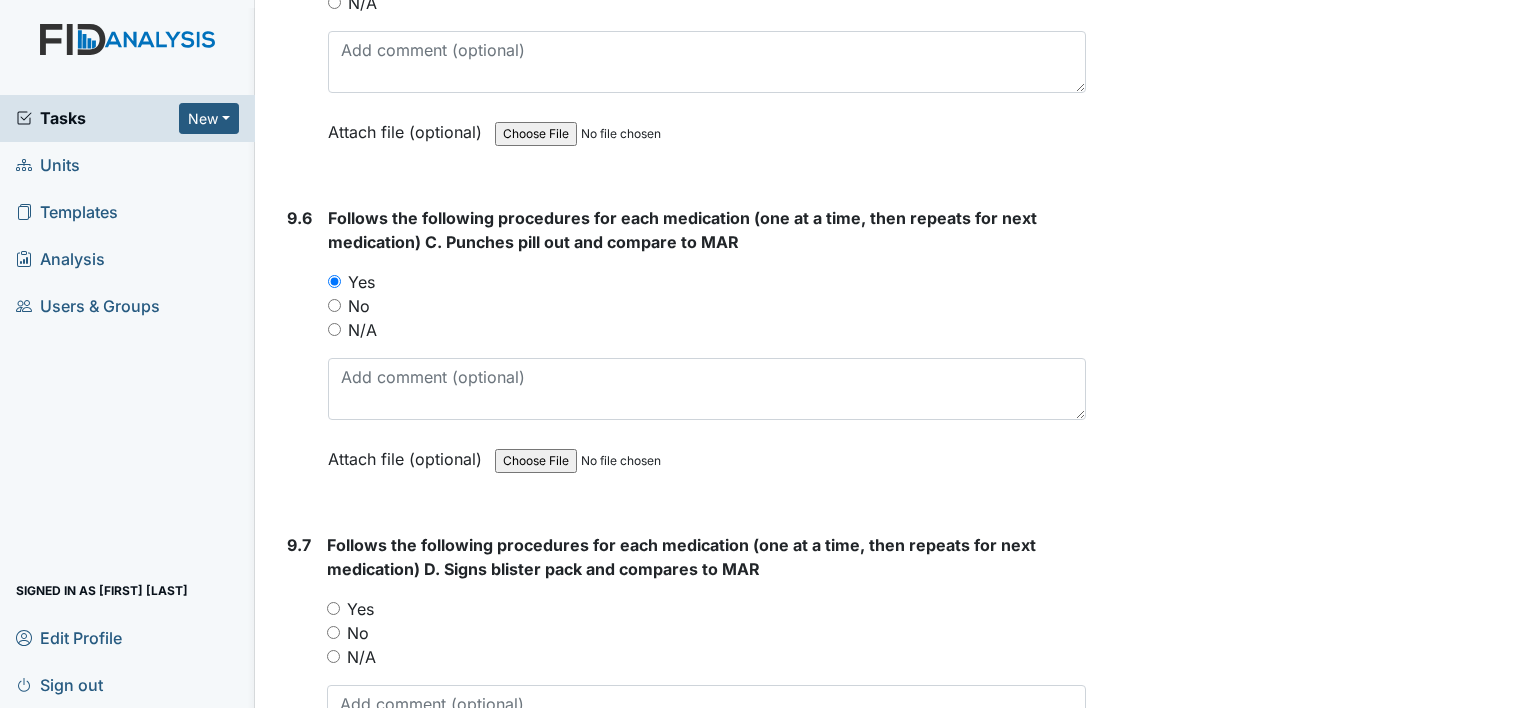 scroll, scrollTop: 23600, scrollLeft: 0, axis: vertical 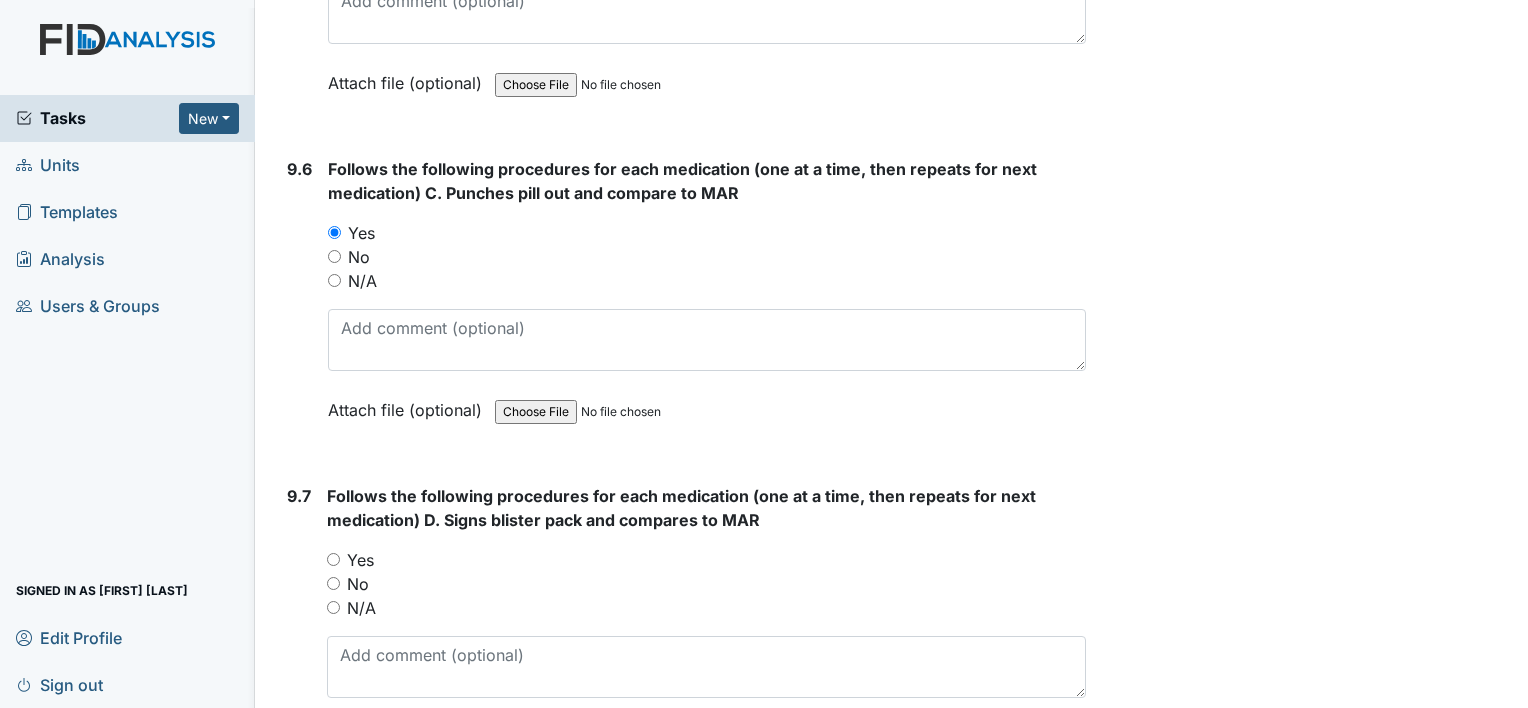 click on "Yes" at bounding box center [333, 559] 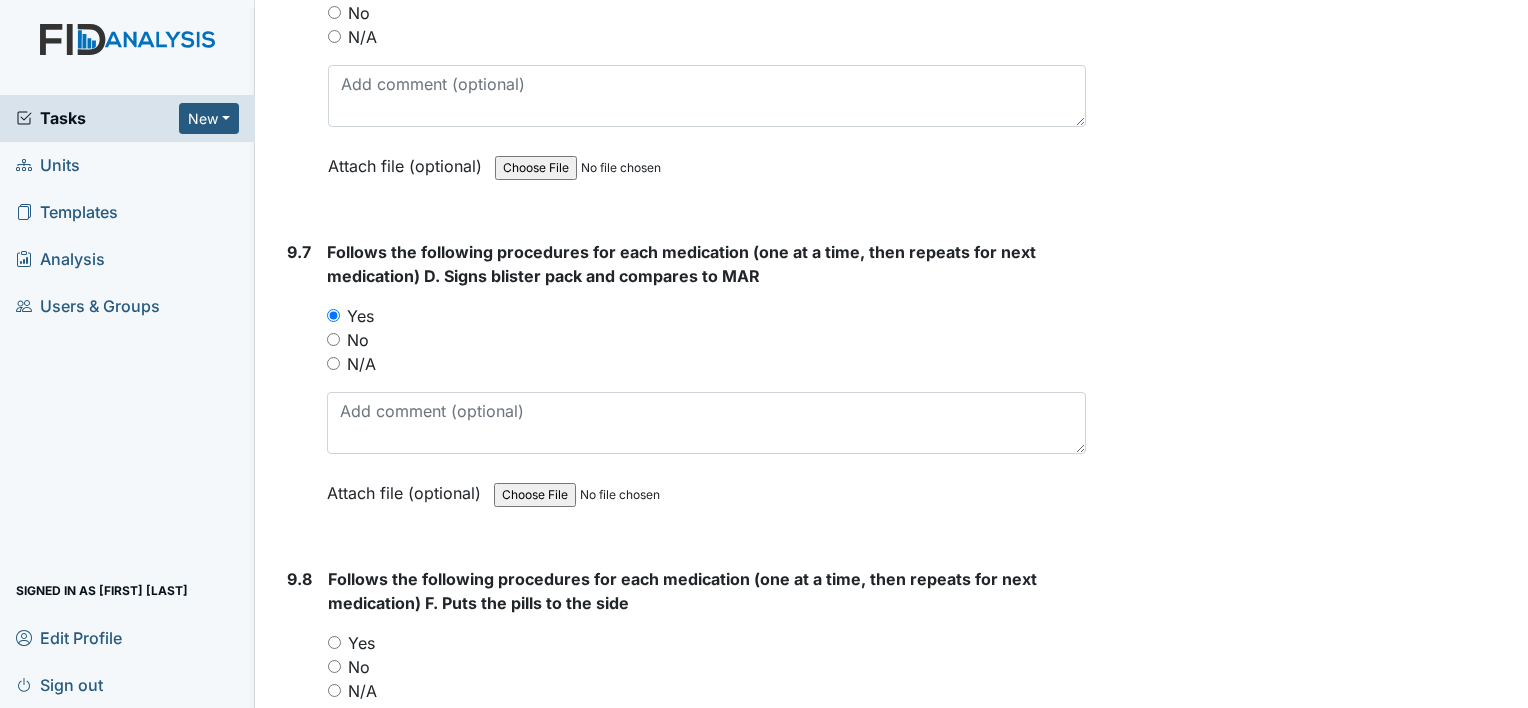 scroll, scrollTop: 24000, scrollLeft: 0, axis: vertical 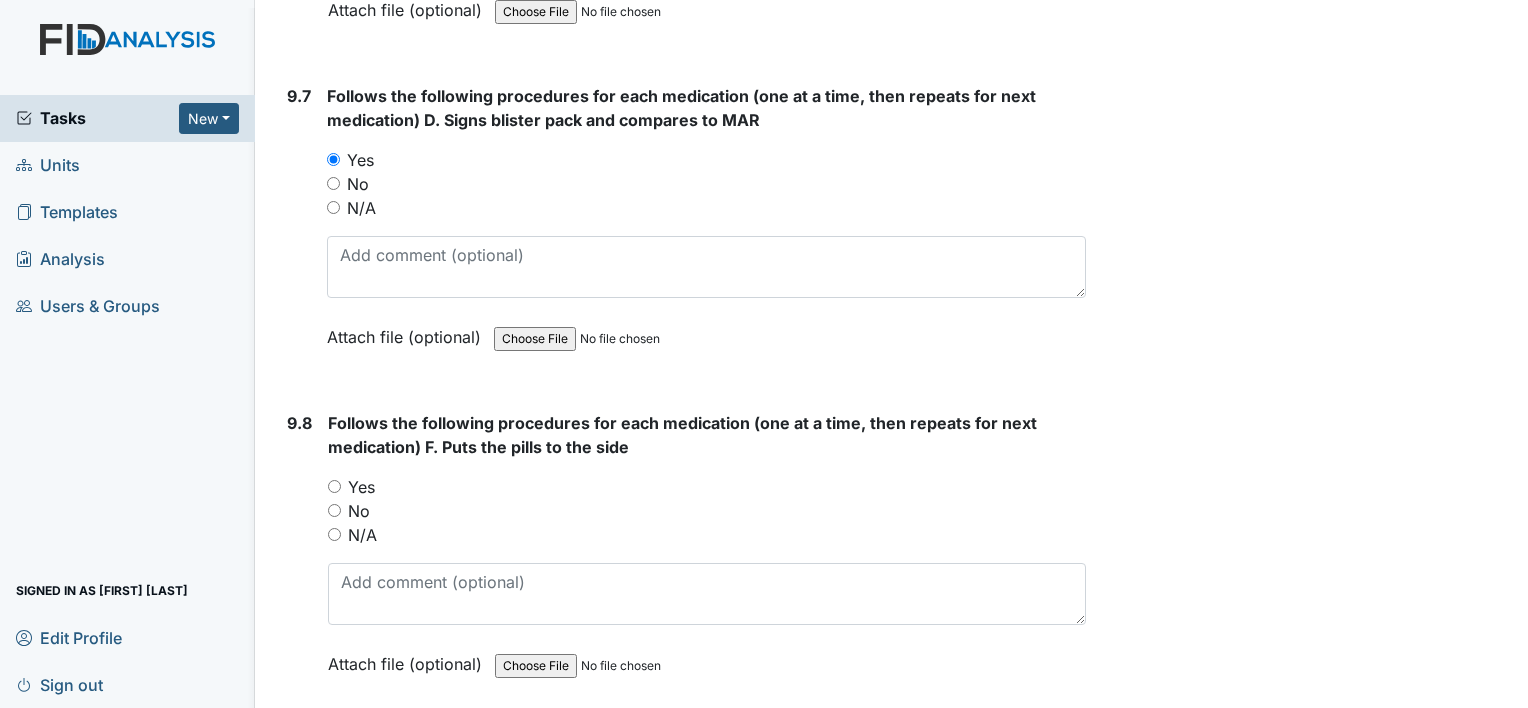 click on "Yes" at bounding box center [334, 486] 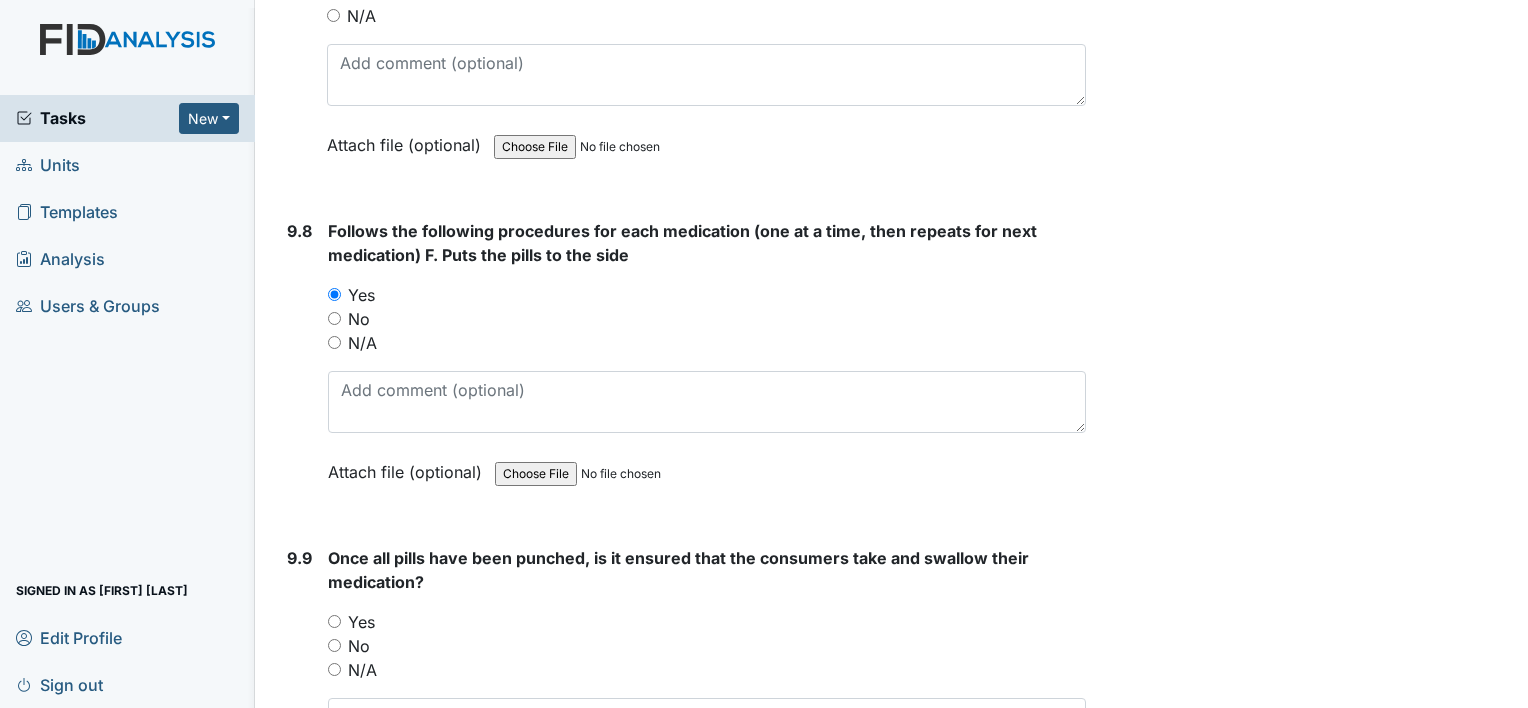 scroll, scrollTop: 24200, scrollLeft: 0, axis: vertical 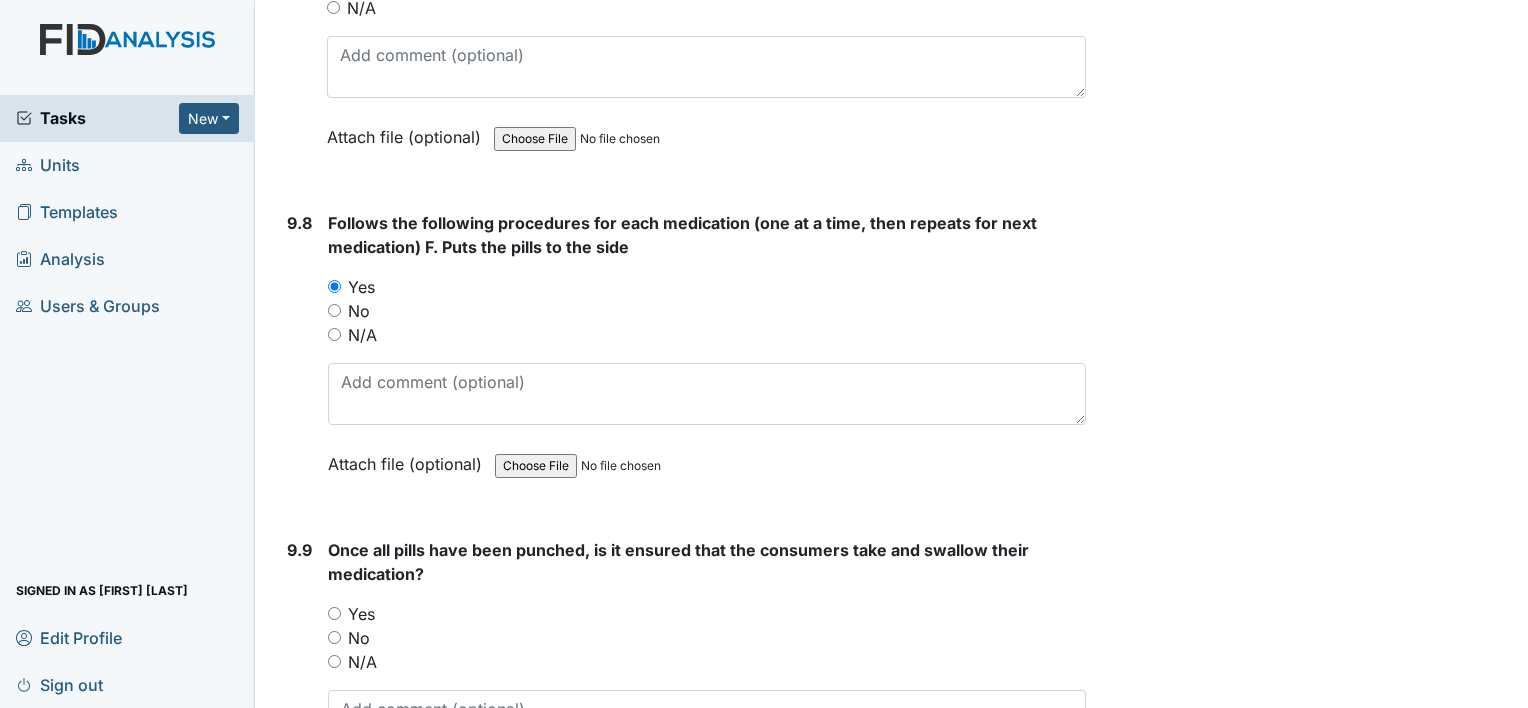 click on "Yes" at bounding box center (707, 614) 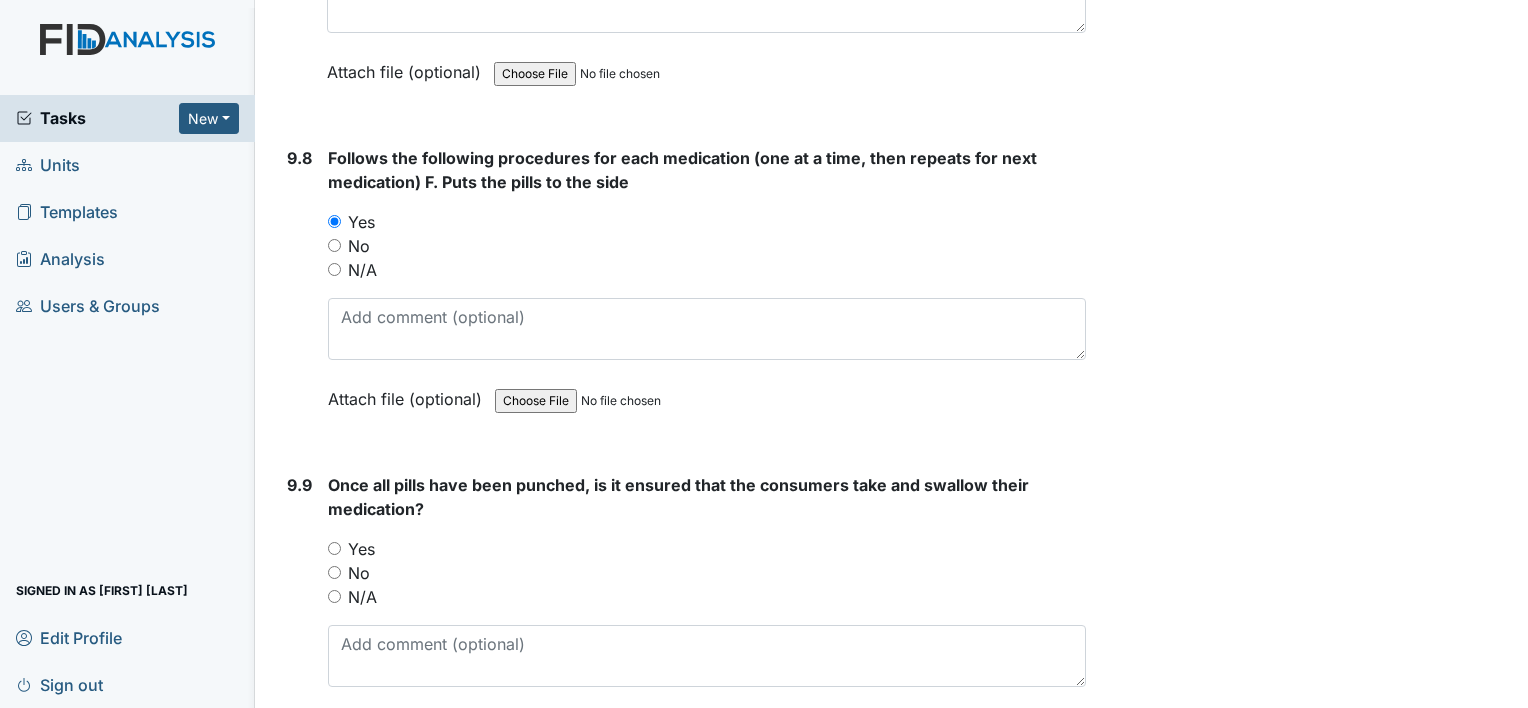 scroll, scrollTop: 24300, scrollLeft: 0, axis: vertical 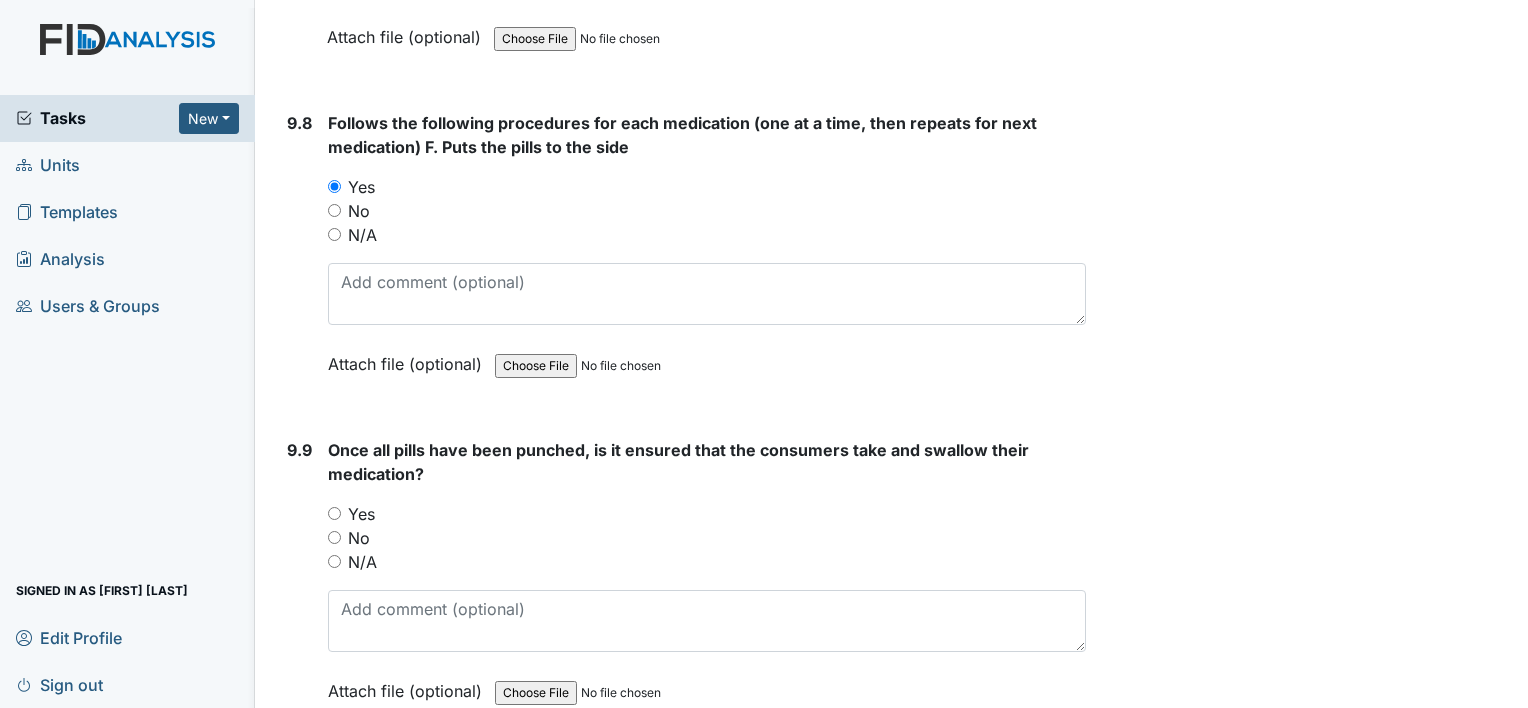click on "Yes" at bounding box center (707, 514) 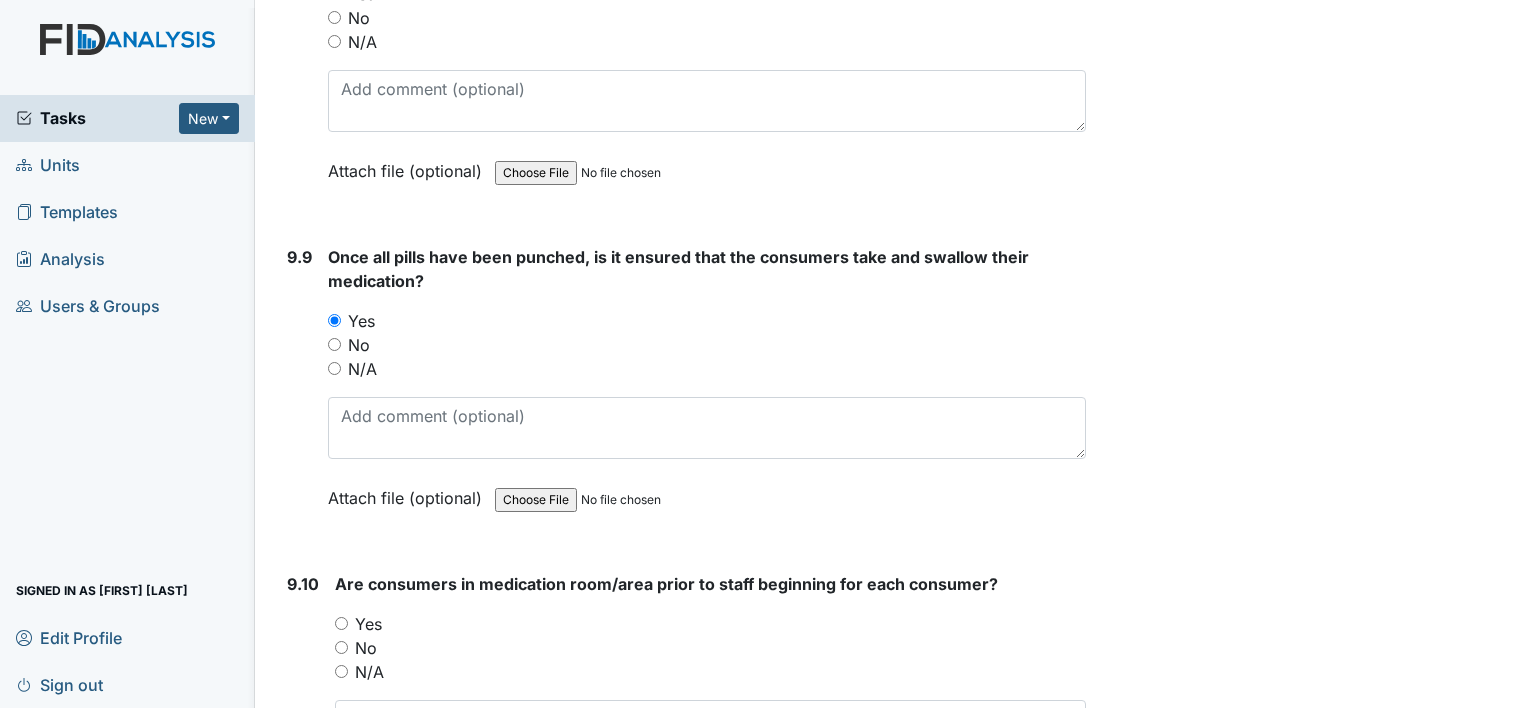 scroll, scrollTop: 24500, scrollLeft: 0, axis: vertical 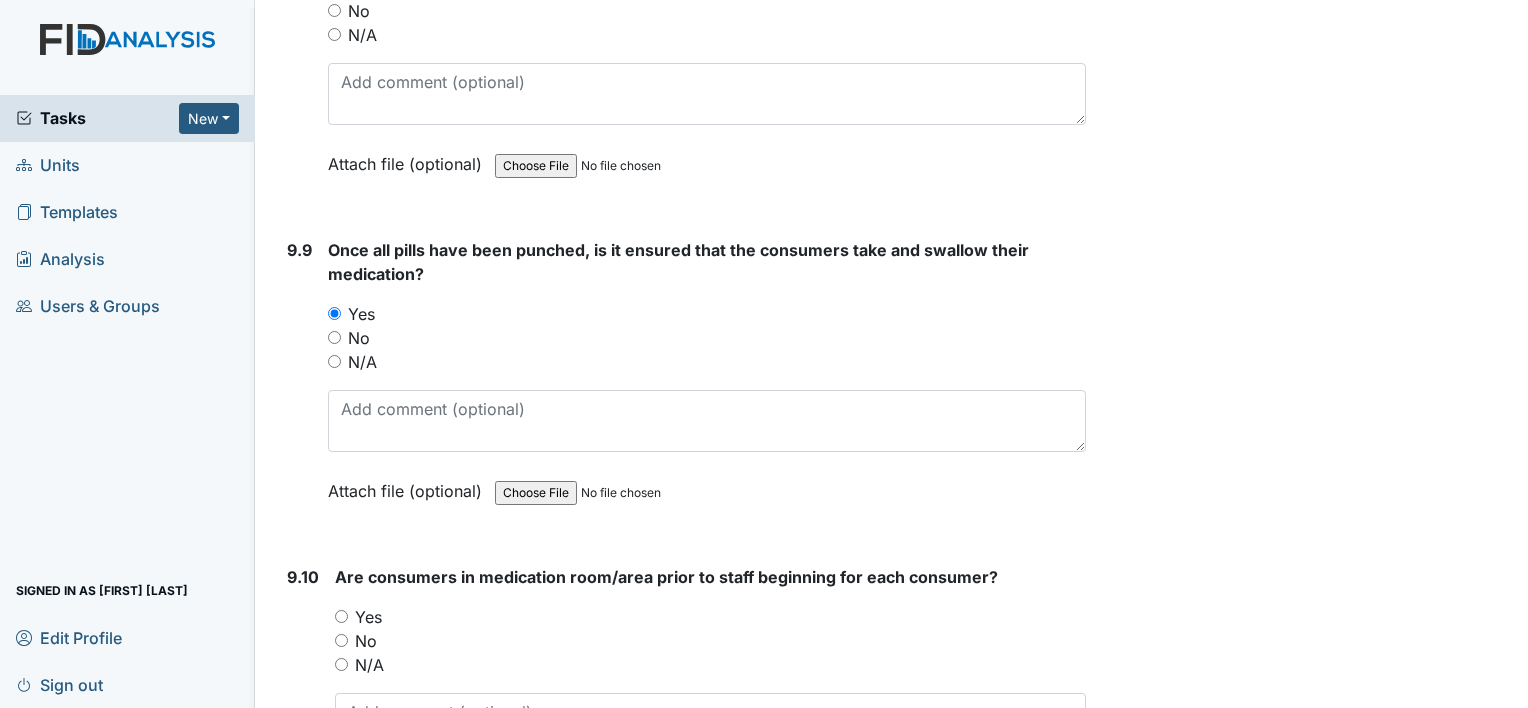 click on "No" at bounding box center (341, 640) 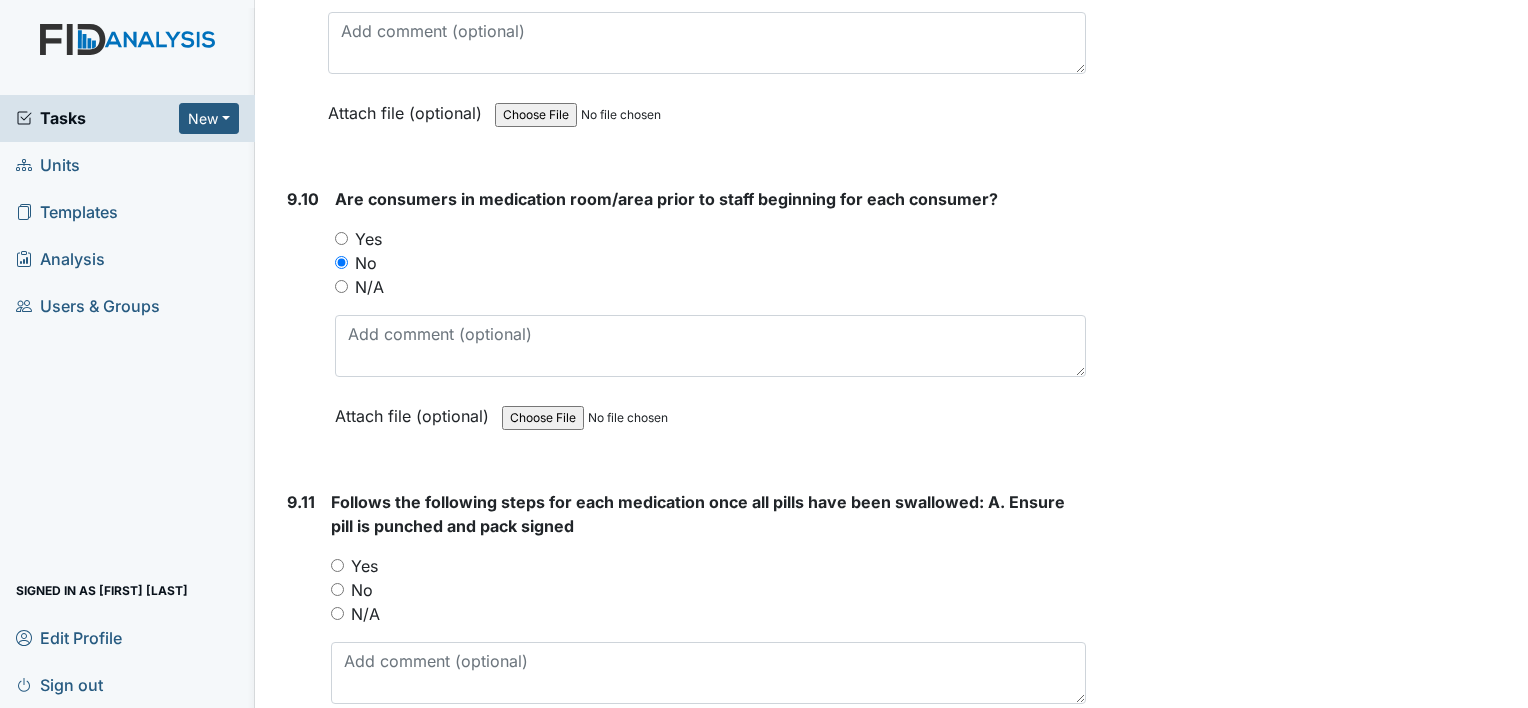 scroll, scrollTop: 24900, scrollLeft: 0, axis: vertical 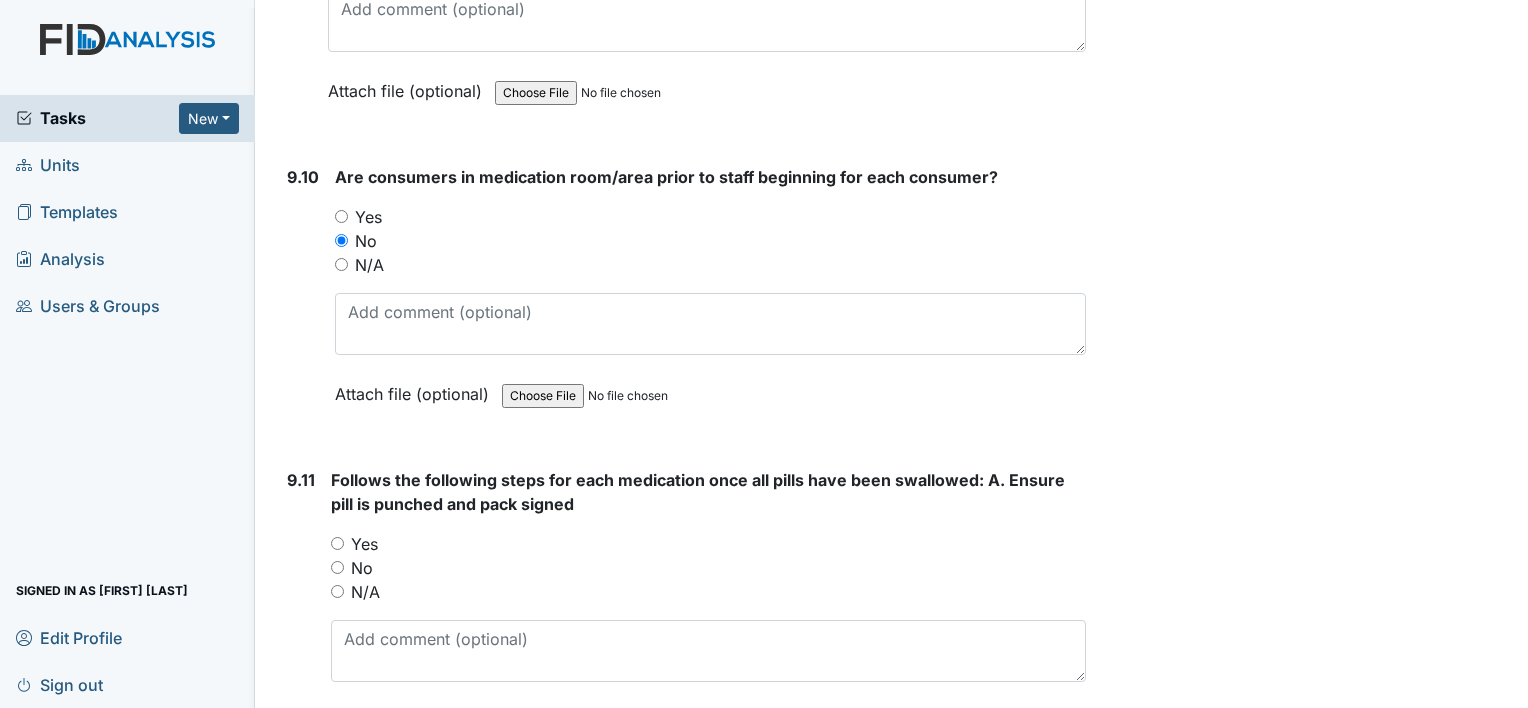 click on "Yes" at bounding box center [337, 543] 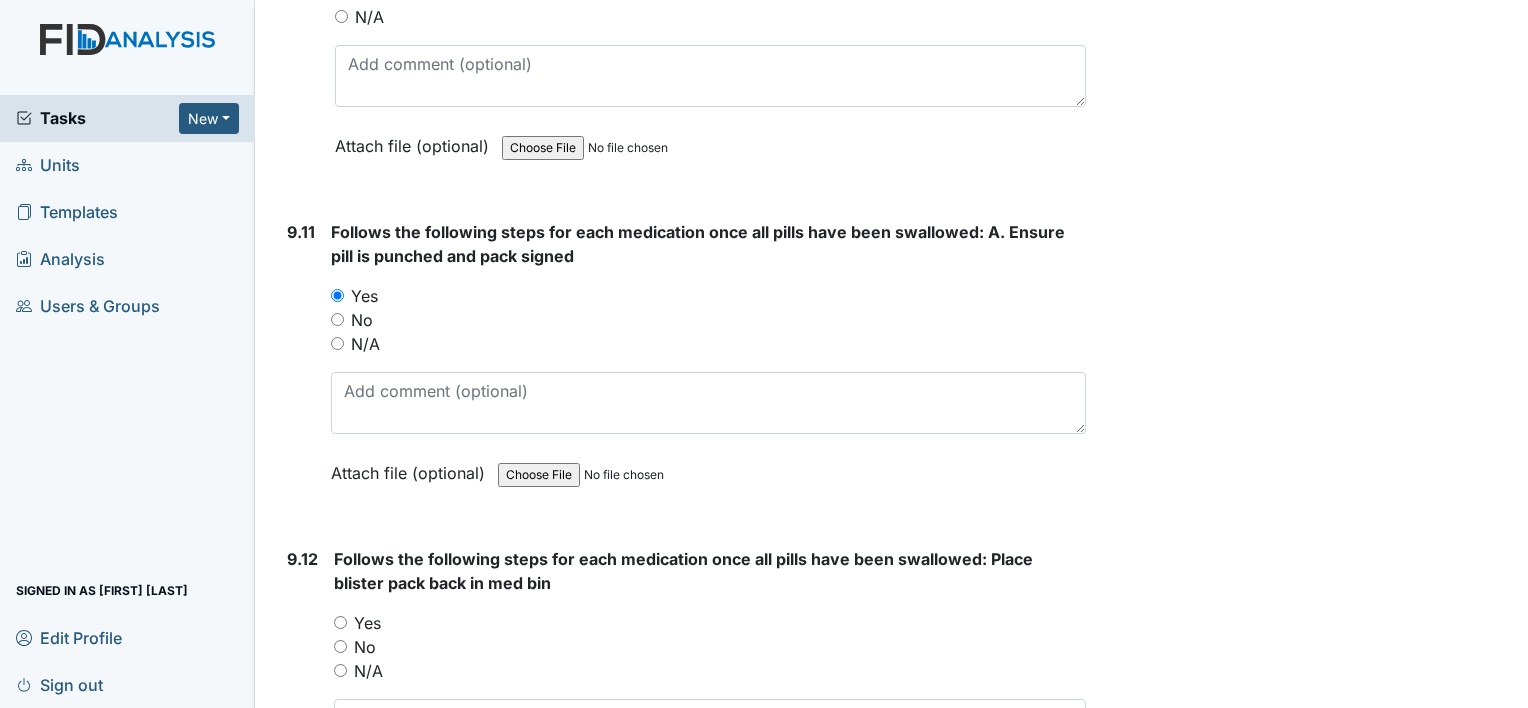 scroll, scrollTop: 25200, scrollLeft: 0, axis: vertical 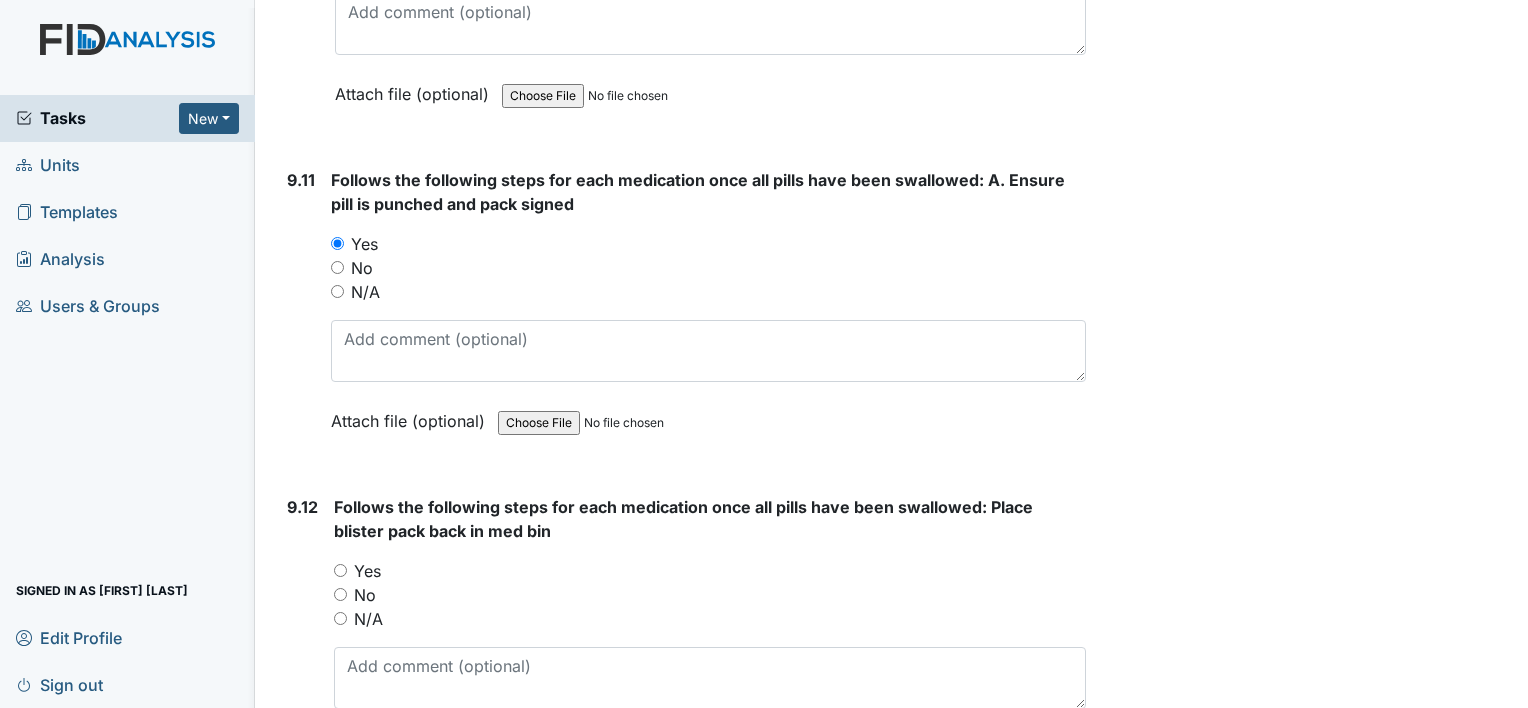 click on "Yes" at bounding box center [340, 570] 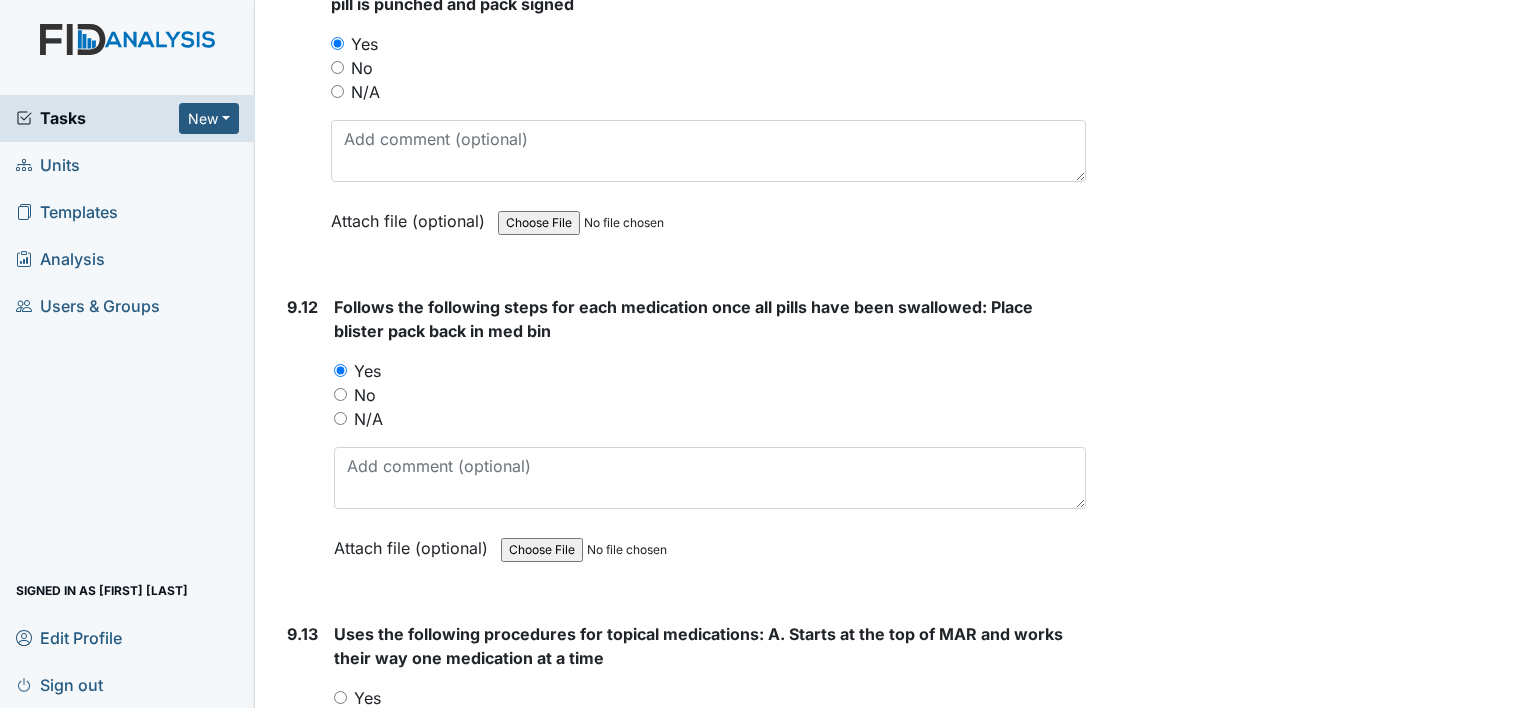 scroll, scrollTop: 25500, scrollLeft: 0, axis: vertical 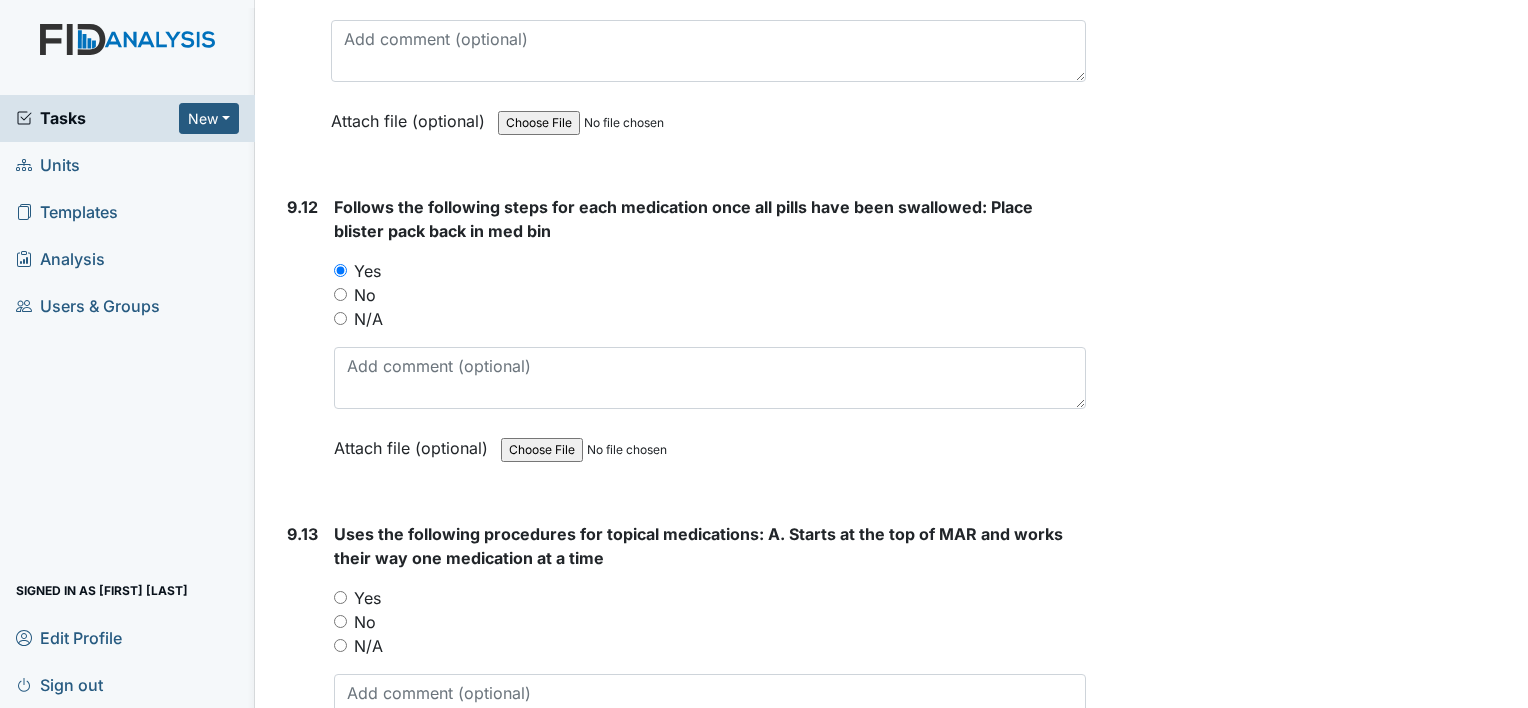 click on "Yes" at bounding box center [340, 597] 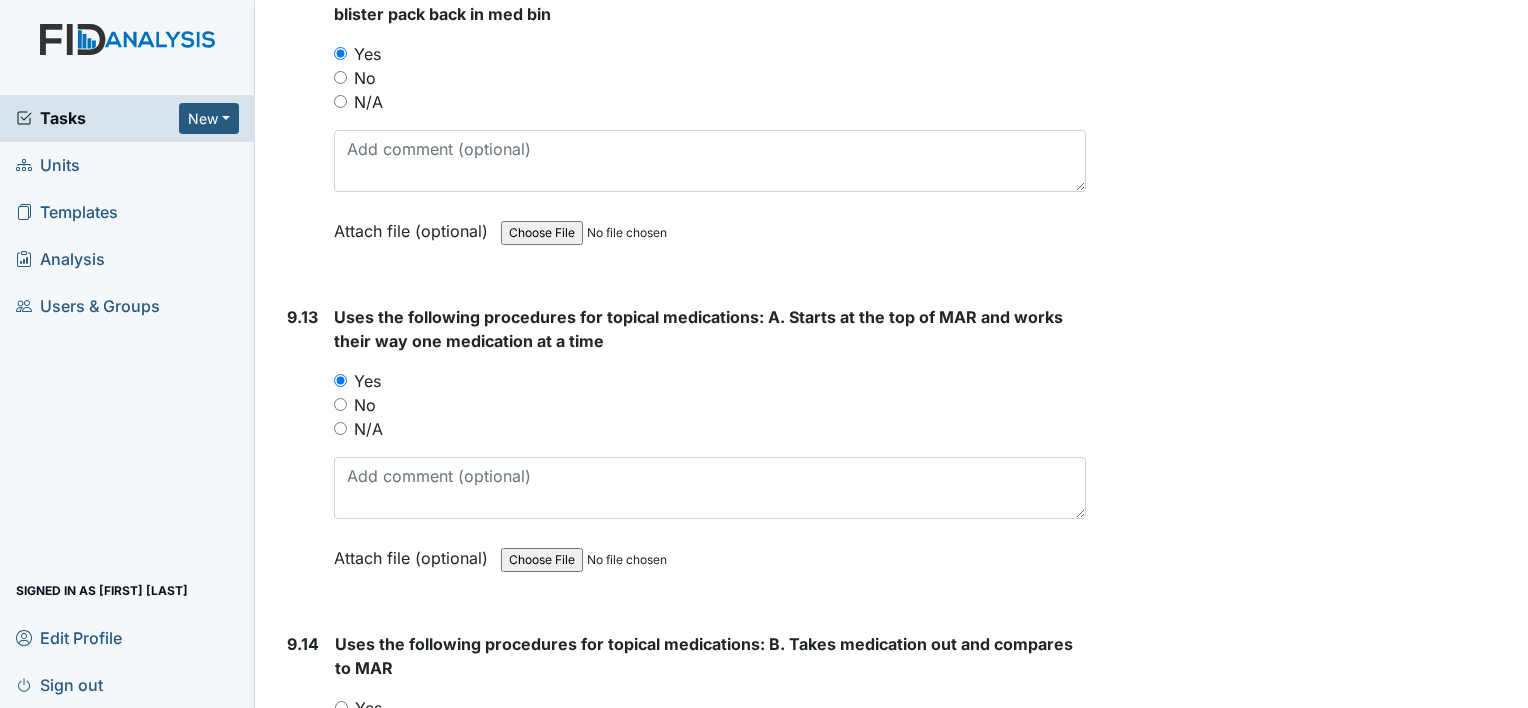scroll, scrollTop: 25800, scrollLeft: 0, axis: vertical 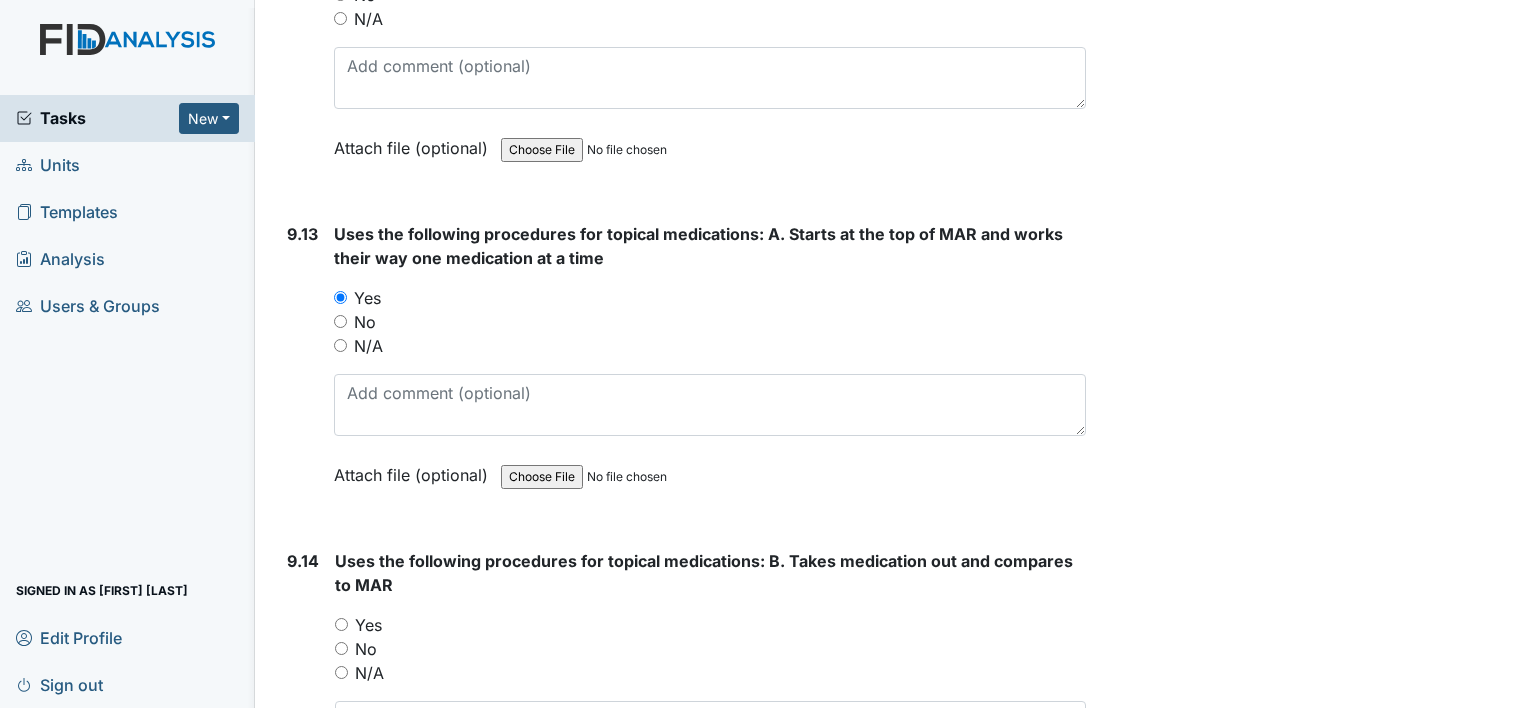 click on "Yes" at bounding box center (341, 624) 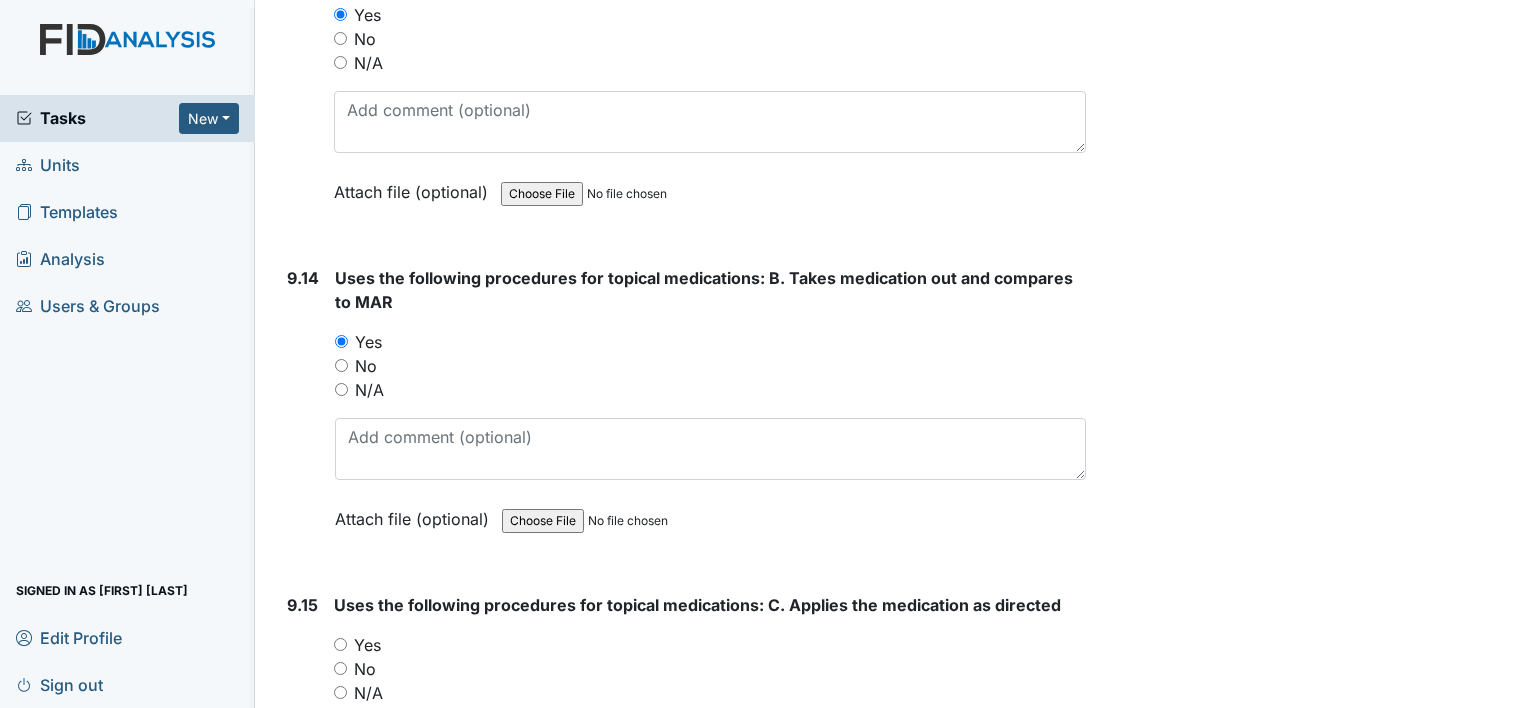 scroll, scrollTop: 26100, scrollLeft: 0, axis: vertical 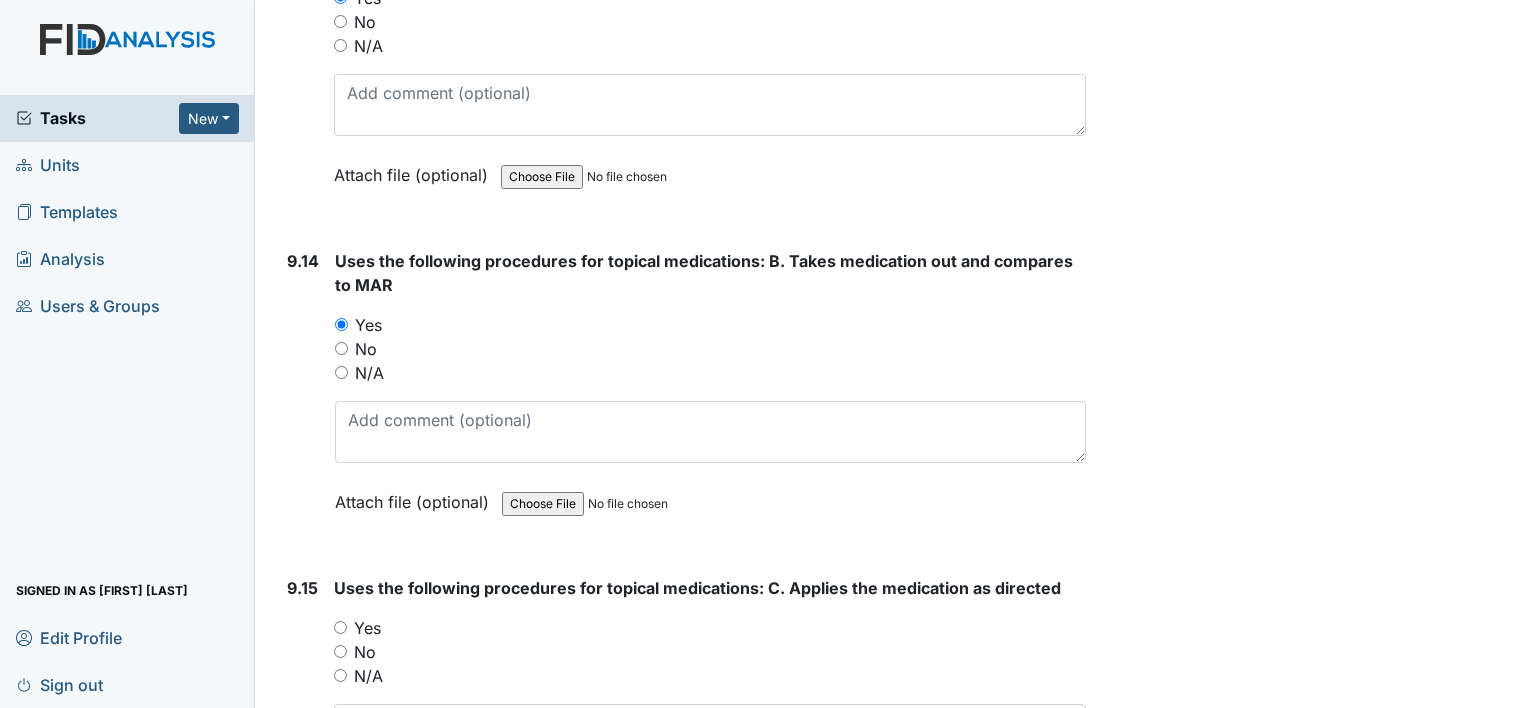 click on "Yes" at bounding box center [340, 627] 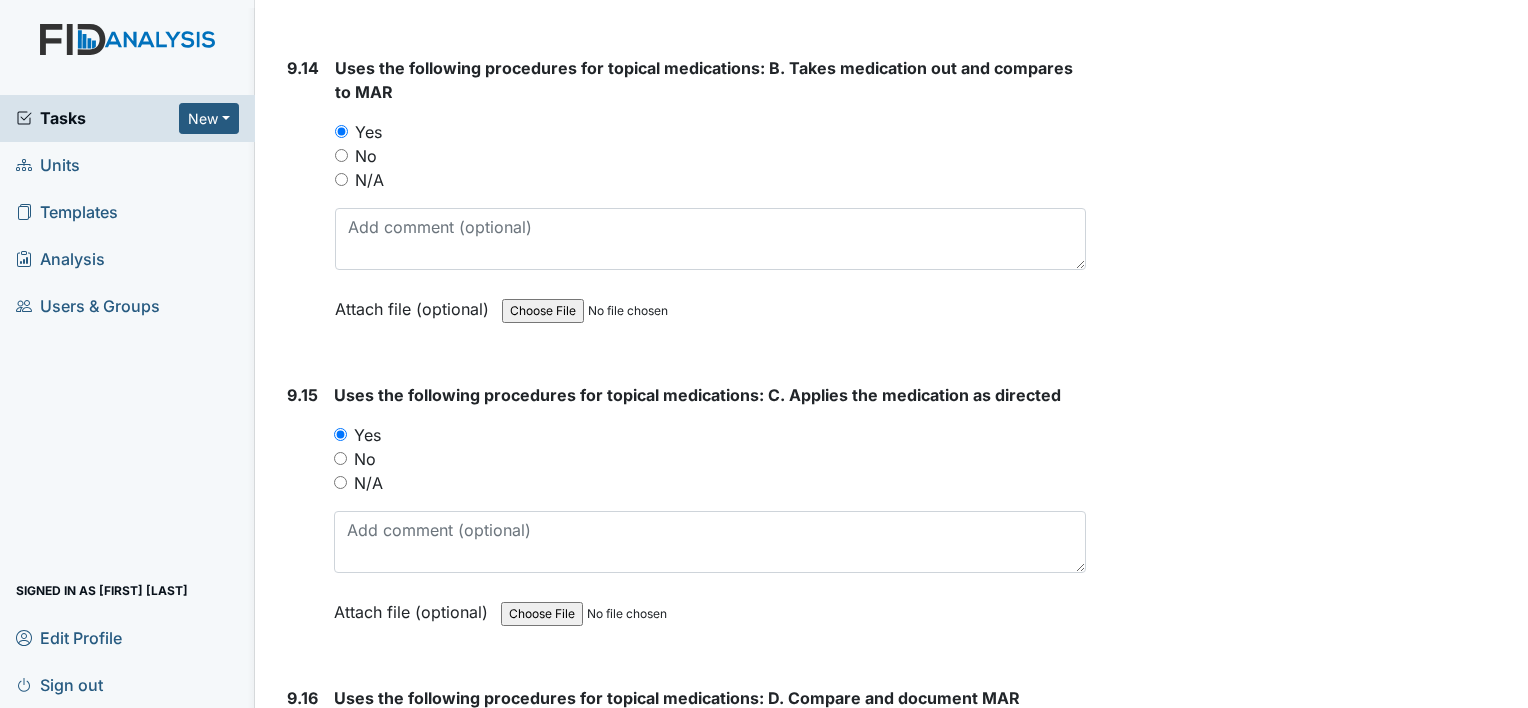 scroll, scrollTop: 26400, scrollLeft: 0, axis: vertical 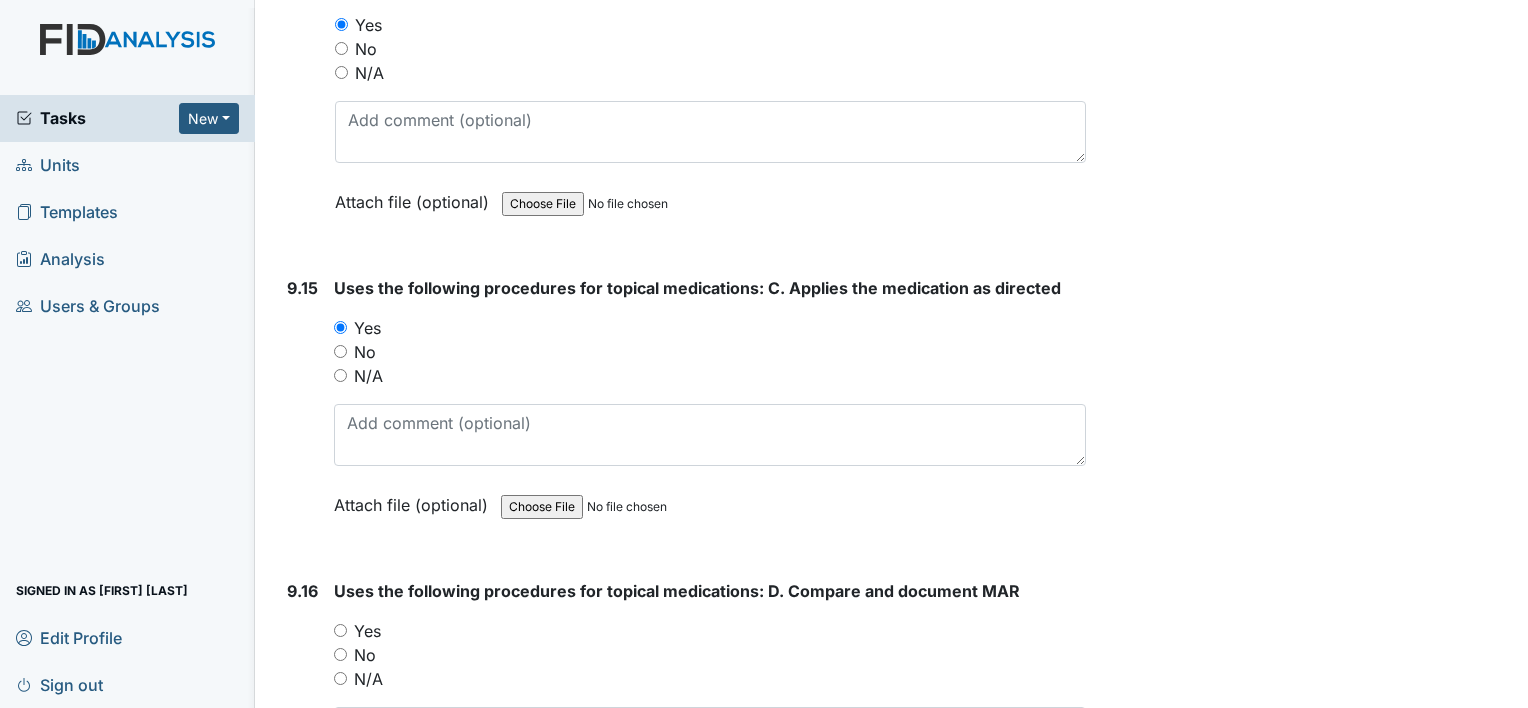 click on "Yes" at bounding box center (340, 630) 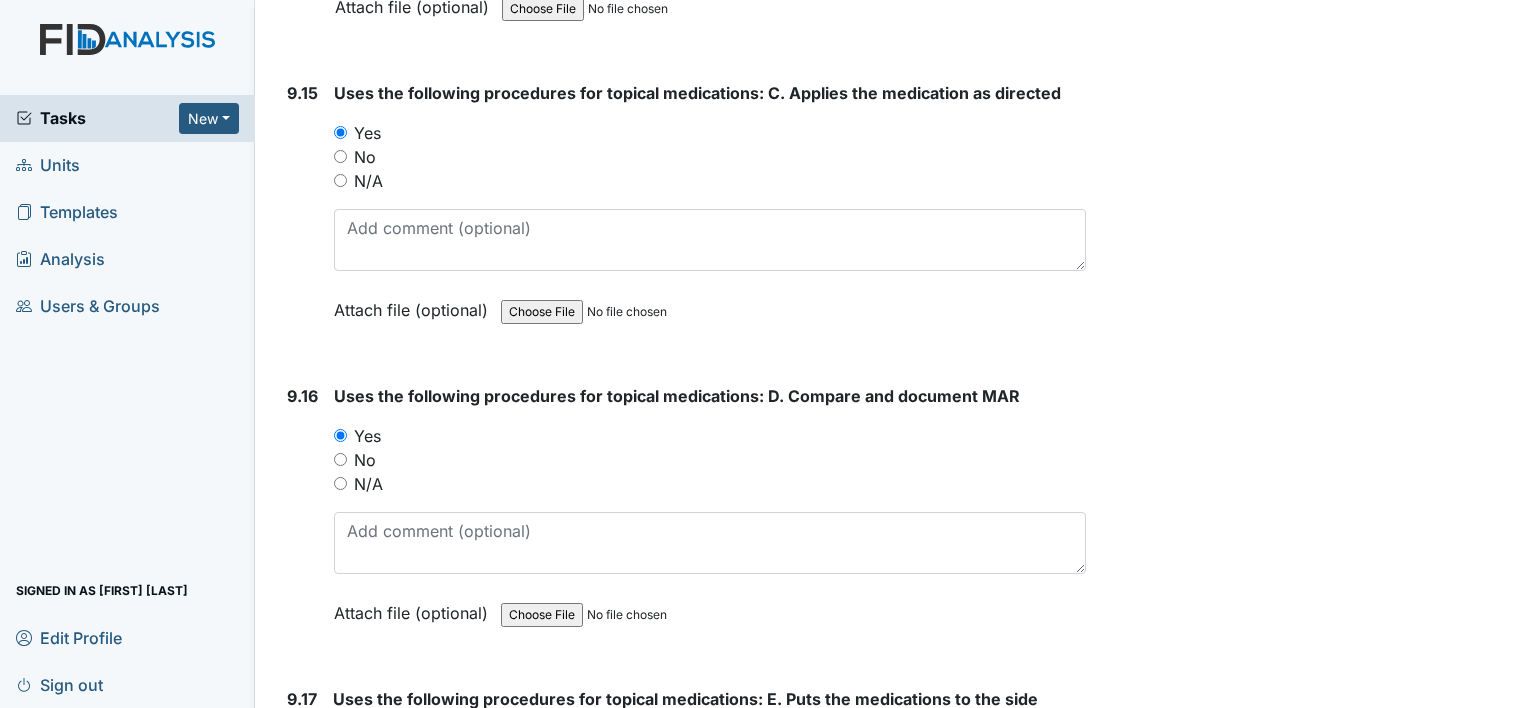 scroll, scrollTop: 26700, scrollLeft: 0, axis: vertical 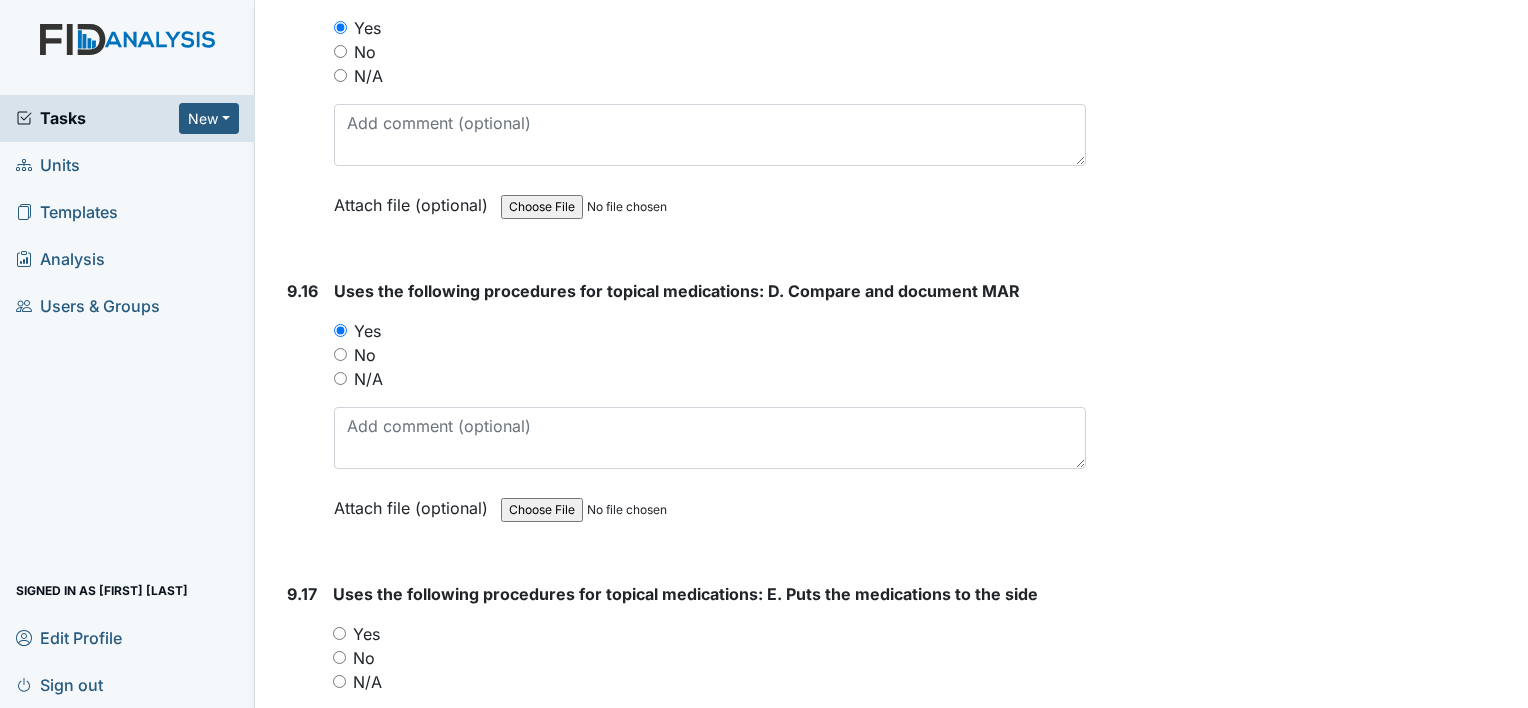 click on "Yes" at bounding box center (339, 633) 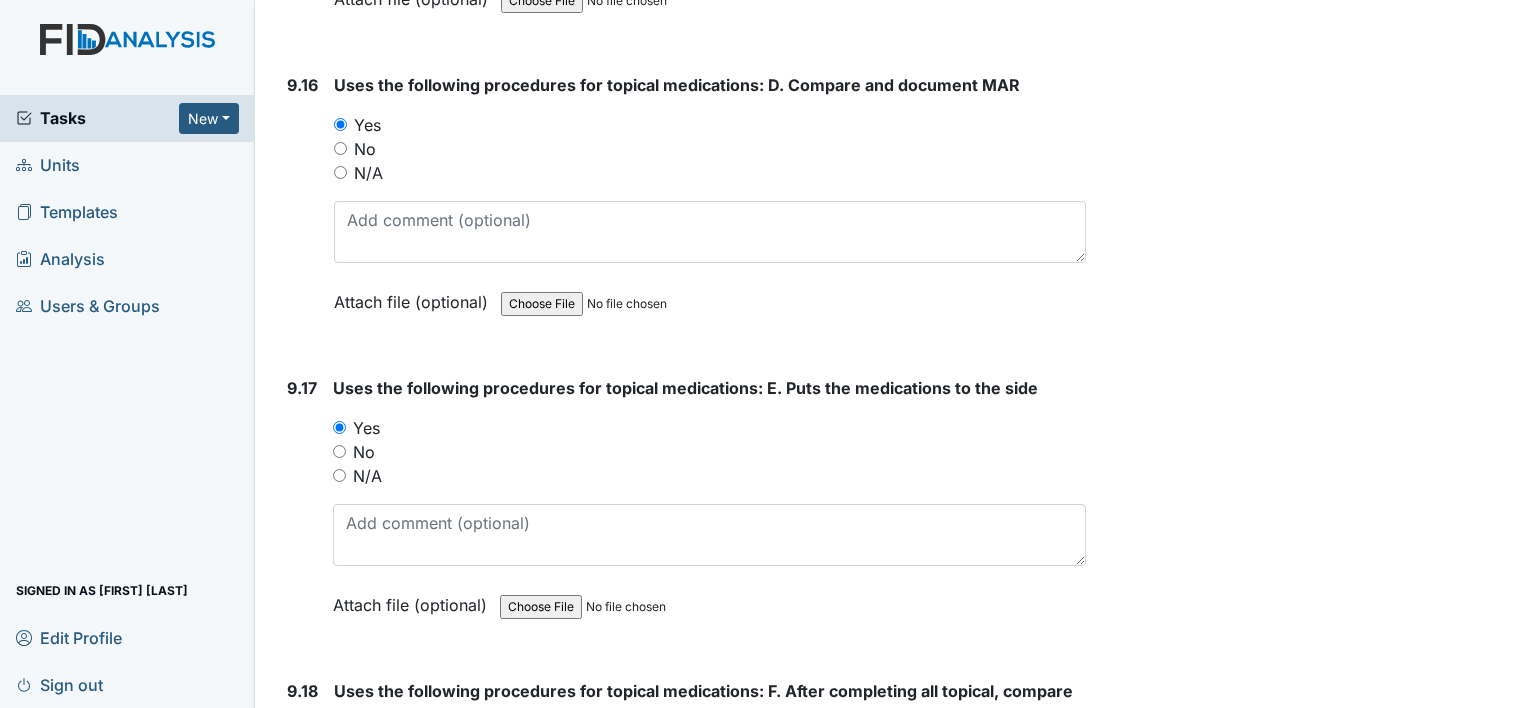 scroll, scrollTop: 27000, scrollLeft: 0, axis: vertical 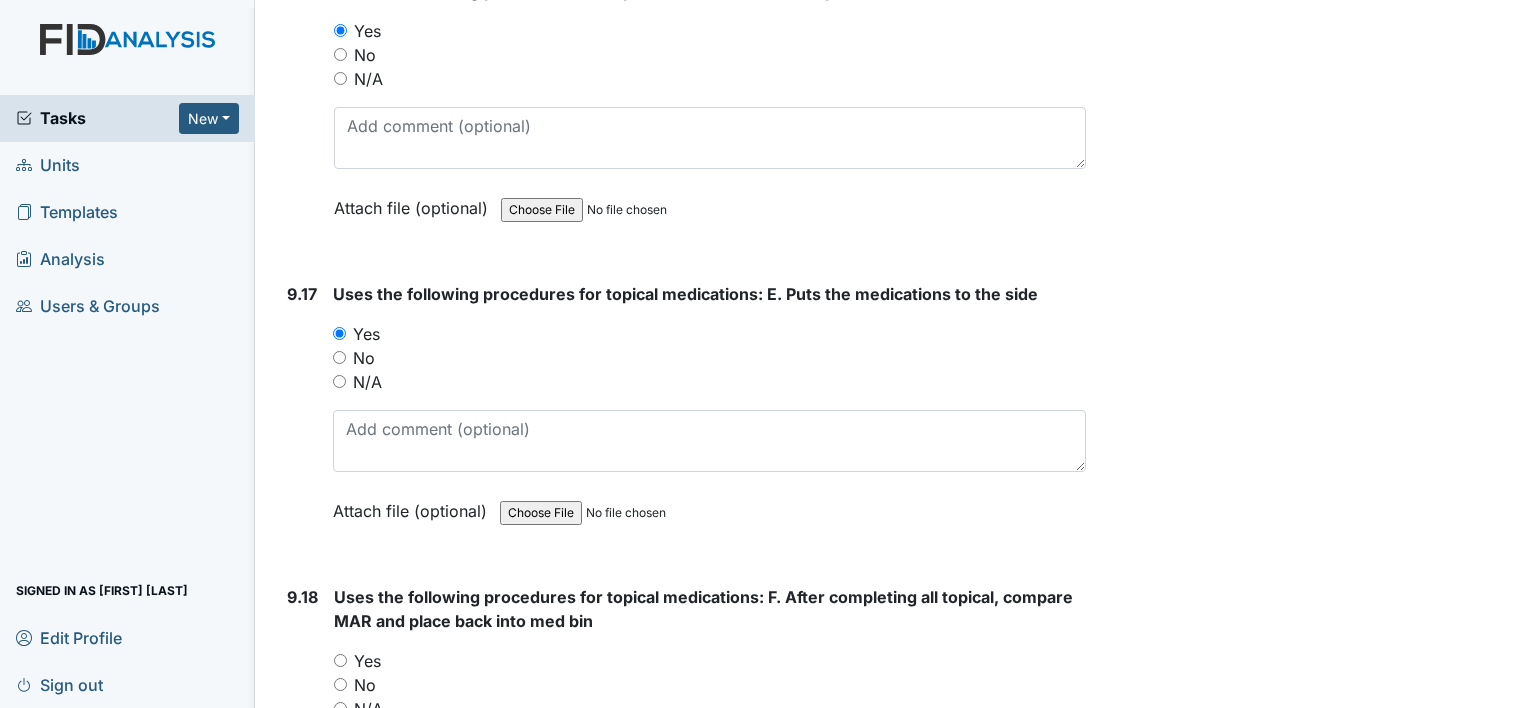 click on "Yes" at bounding box center (340, 660) 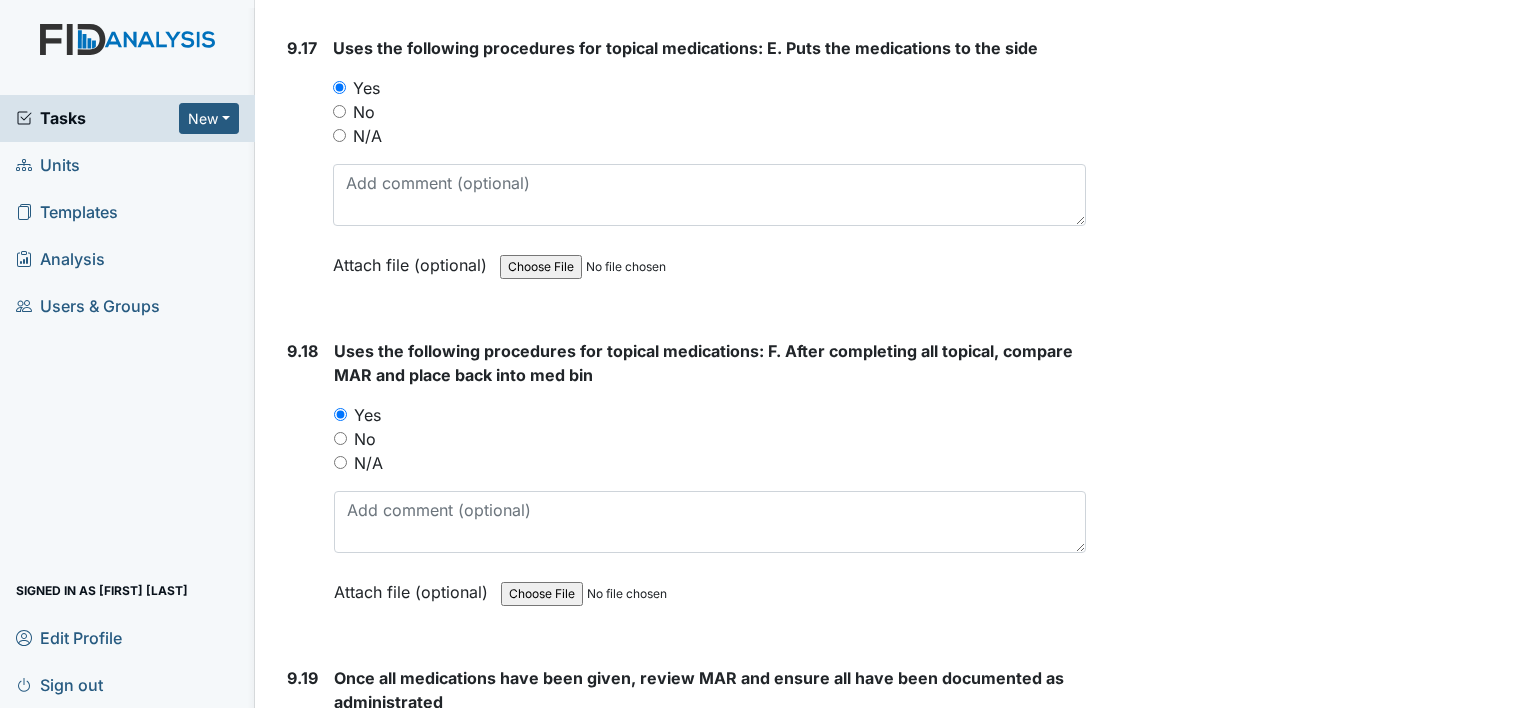 scroll, scrollTop: 27300, scrollLeft: 0, axis: vertical 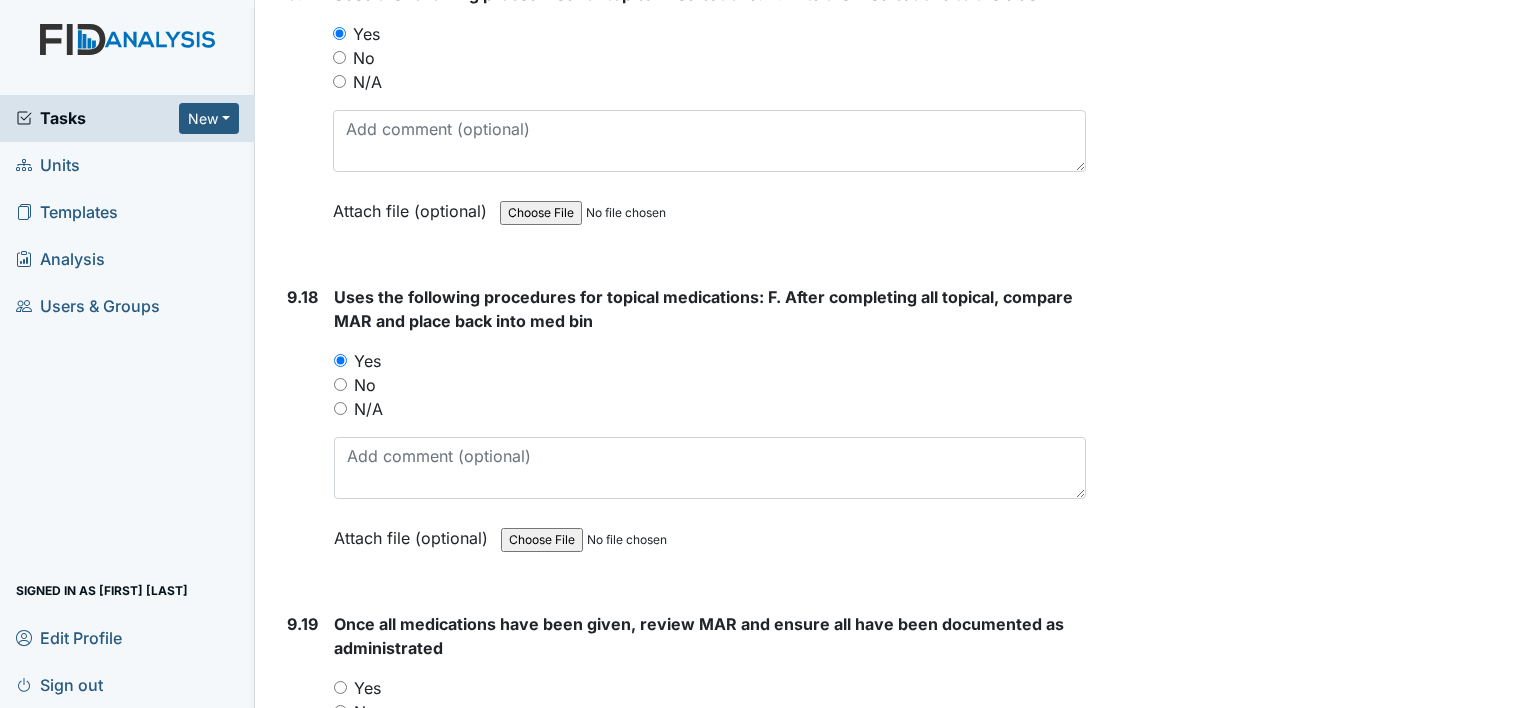 click on "Yes" at bounding box center (340, 687) 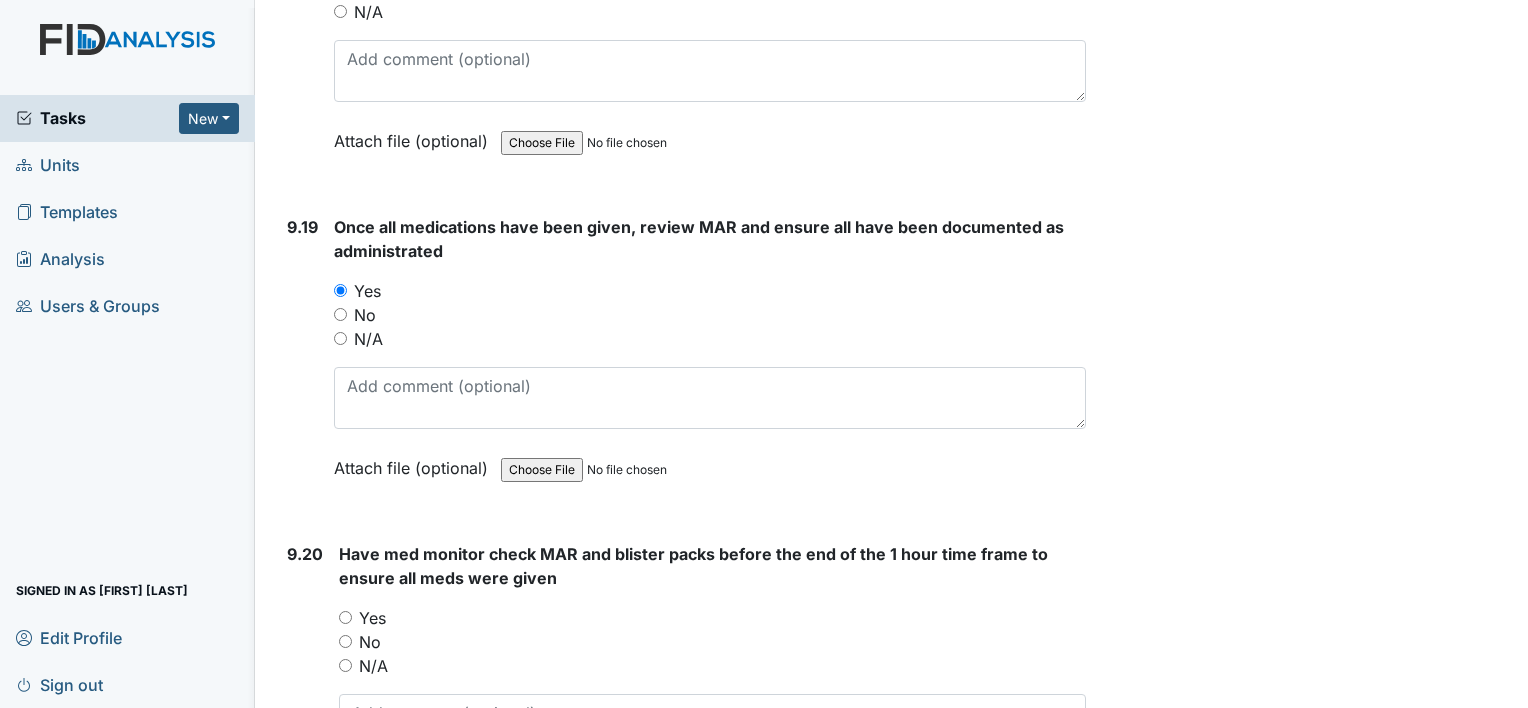 scroll, scrollTop: 27700, scrollLeft: 0, axis: vertical 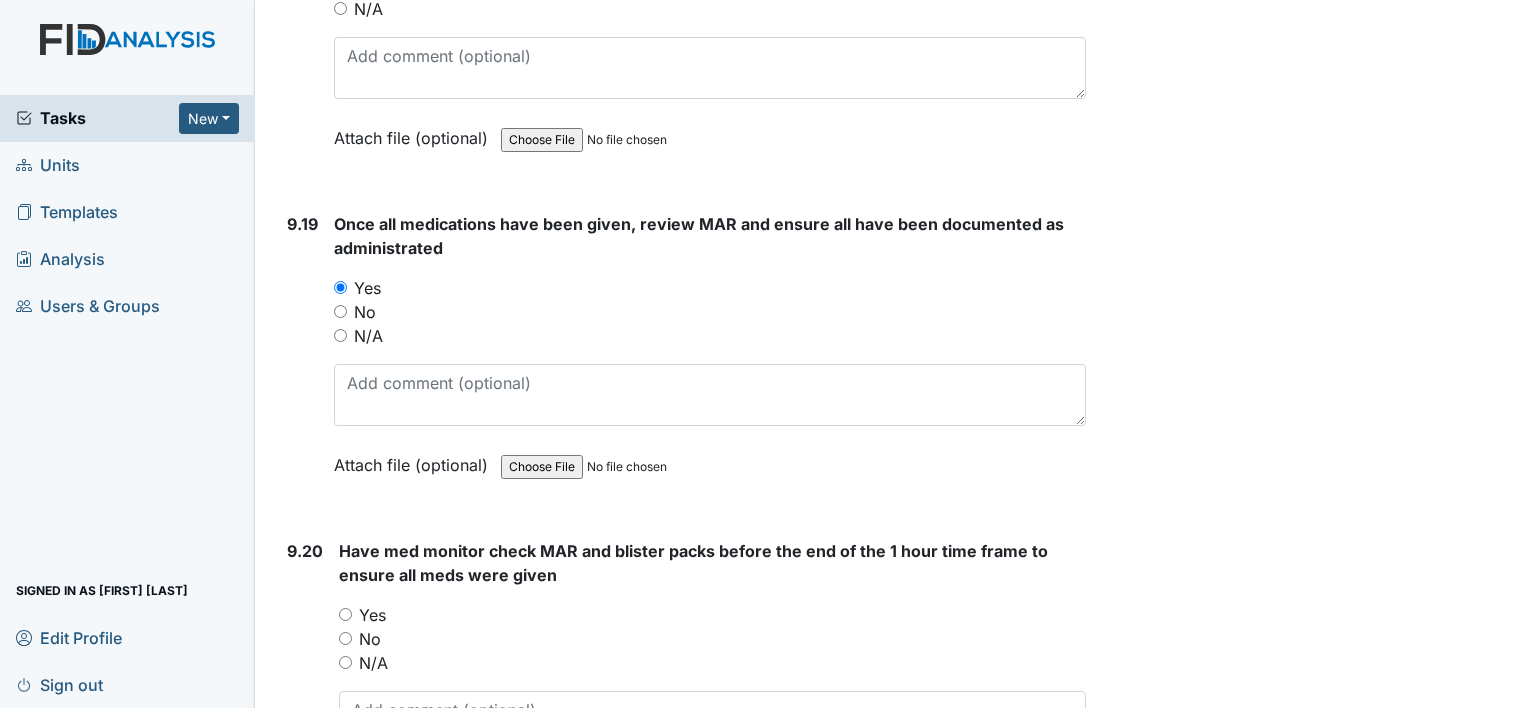 click on "N/A" at bounding box center [345, 662] 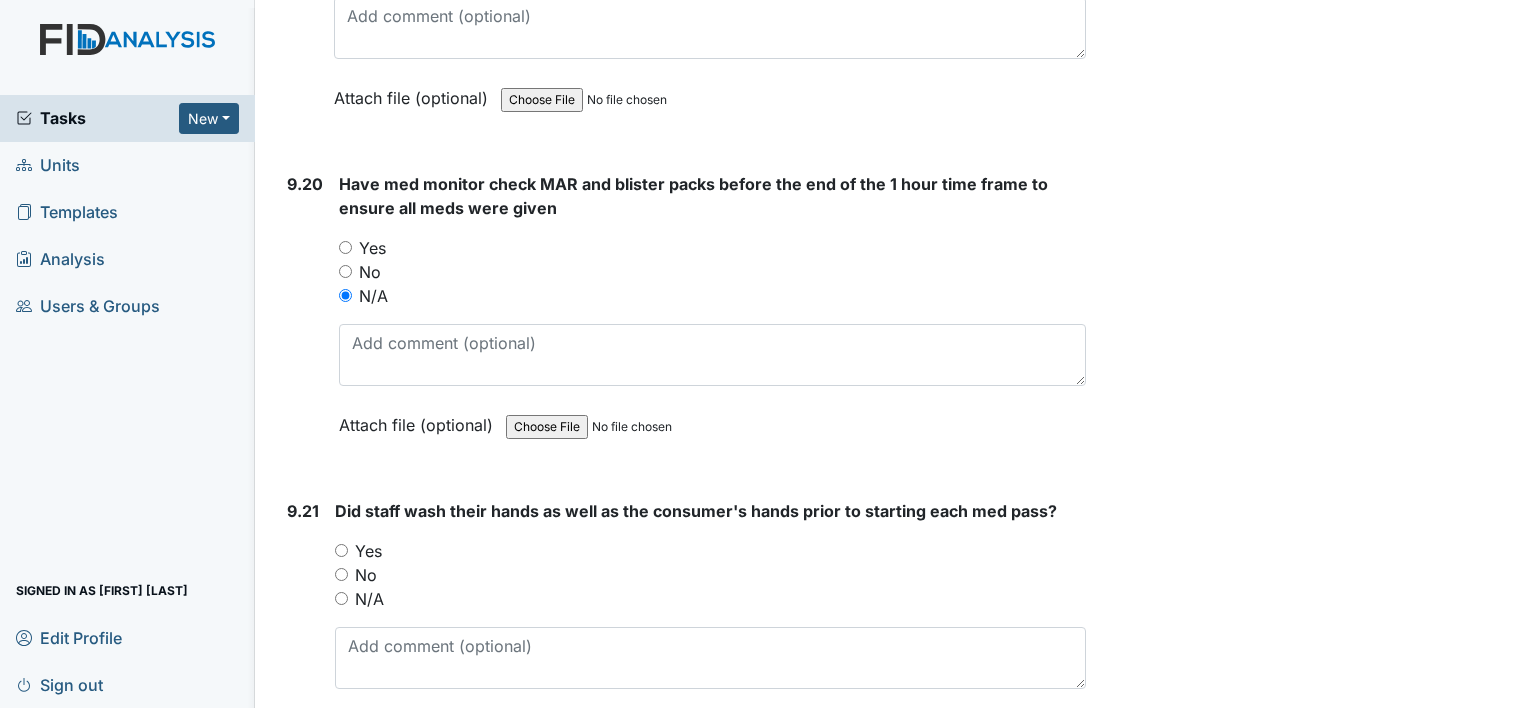 scroll, scrollTop: 28100, scrollLeft: 0, axis: vertical 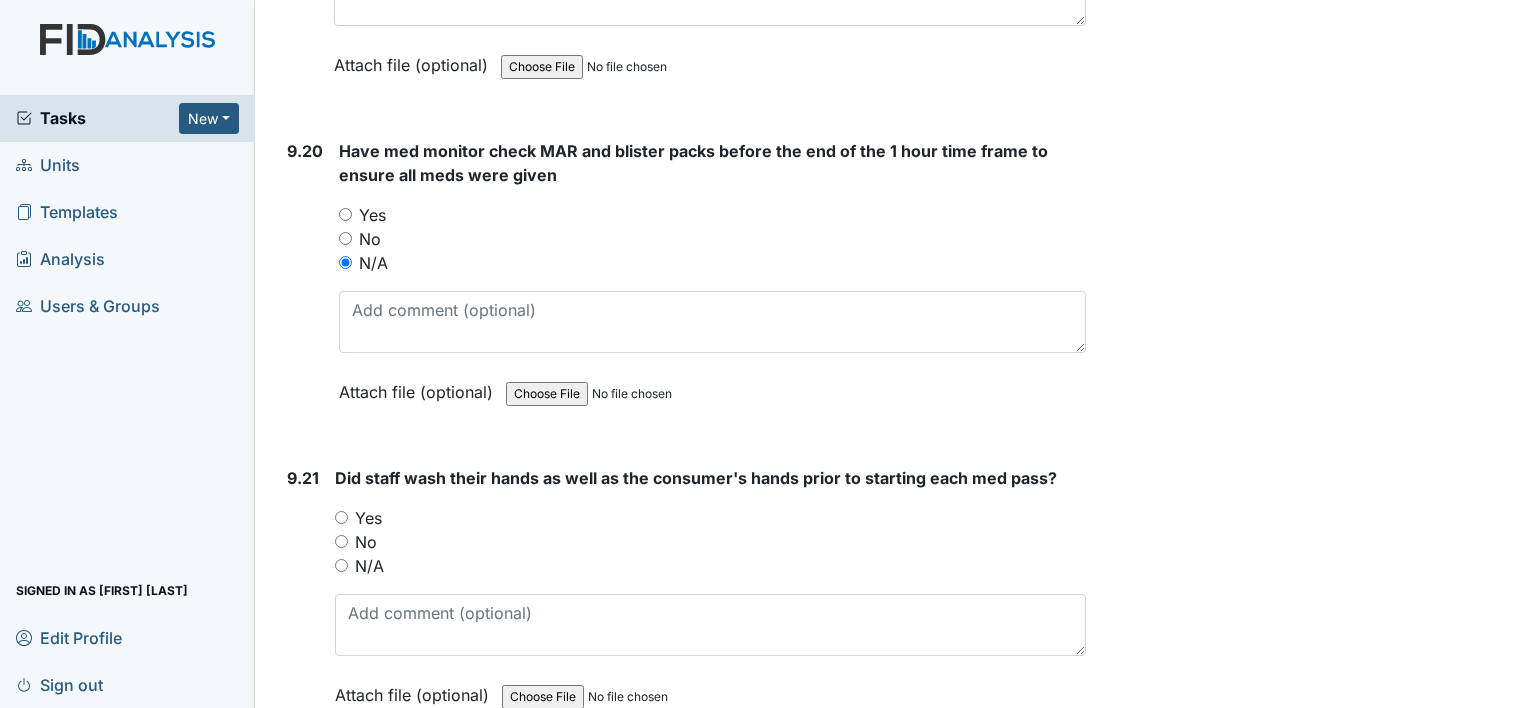 click on "Yes" at bounding box center (341, 517) 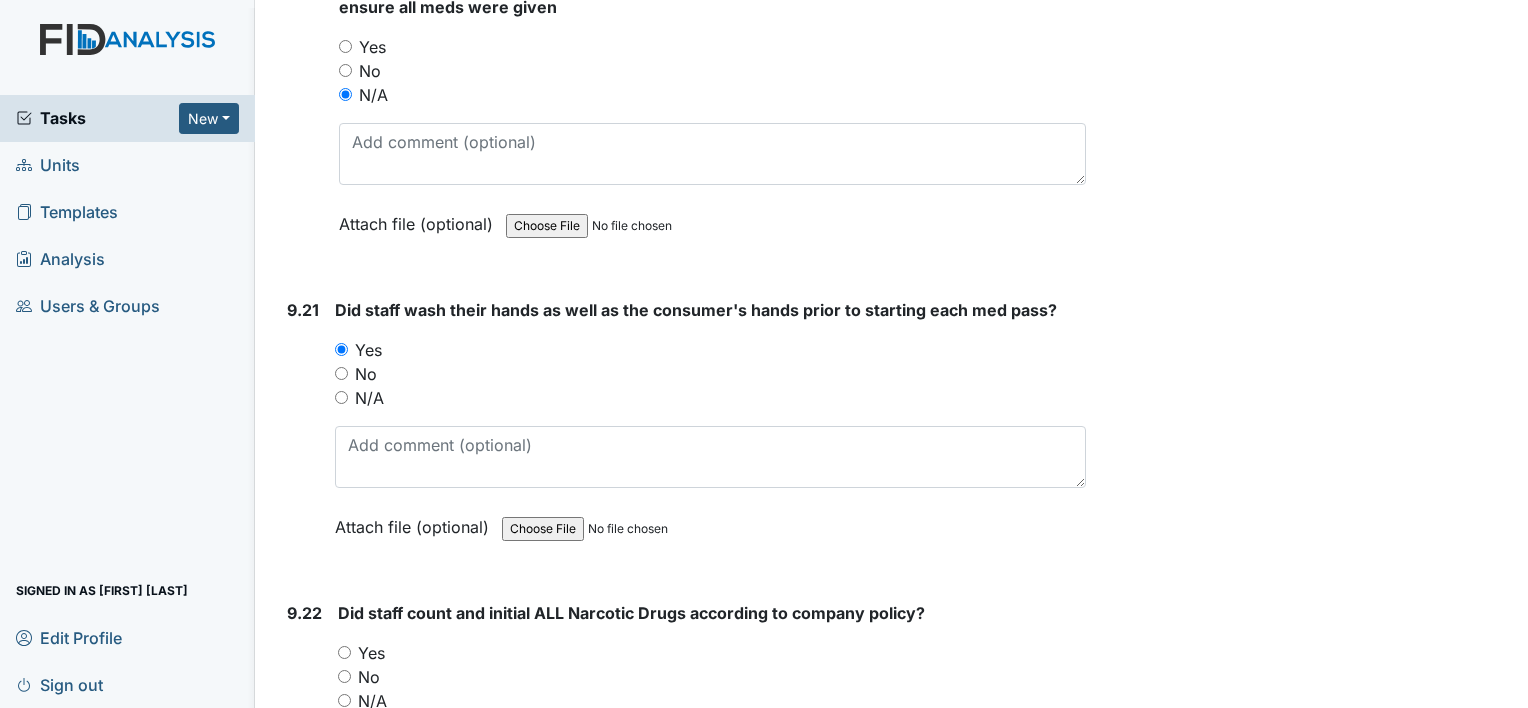 scroll, scrollTop: 28300, scrollLeft: 0, axis: vertical 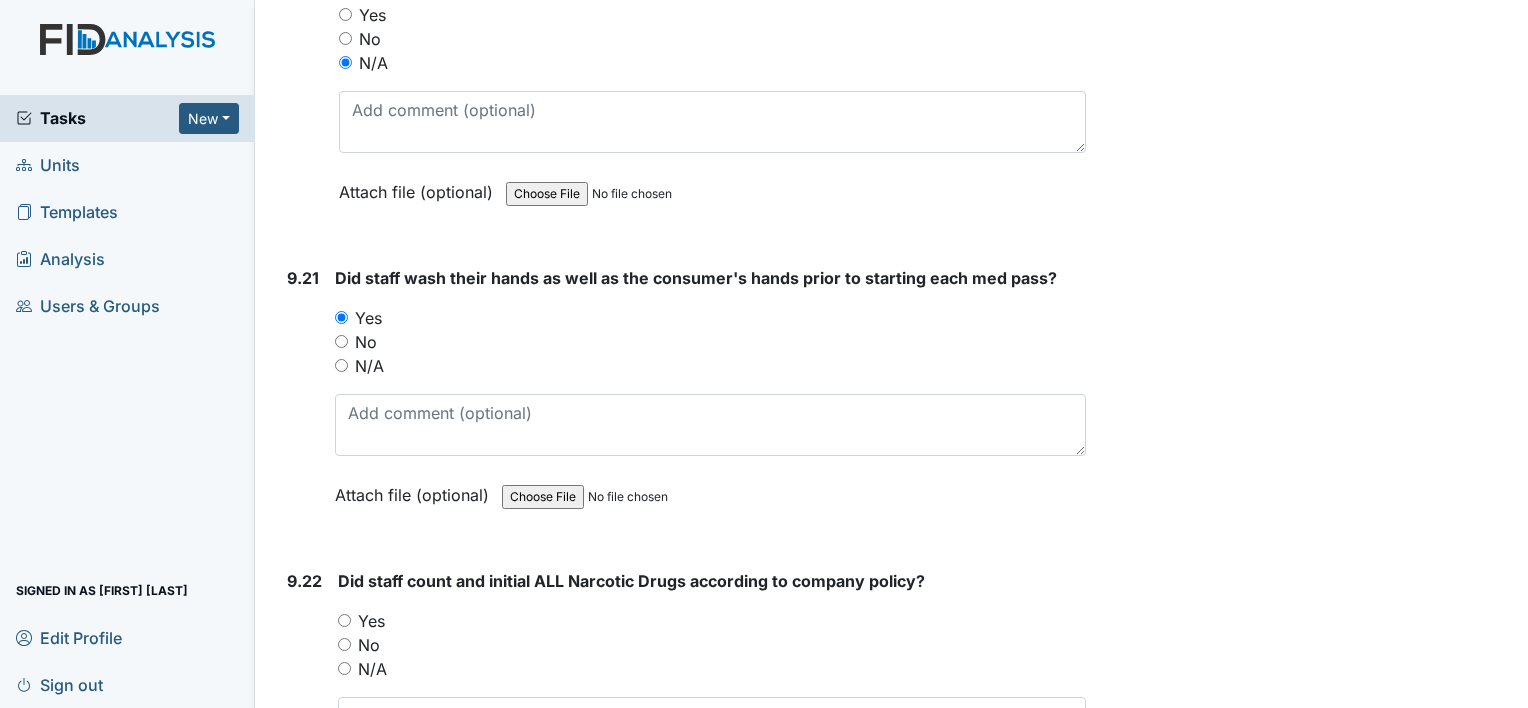 click on "Yes" at bounding box center [344, 620] 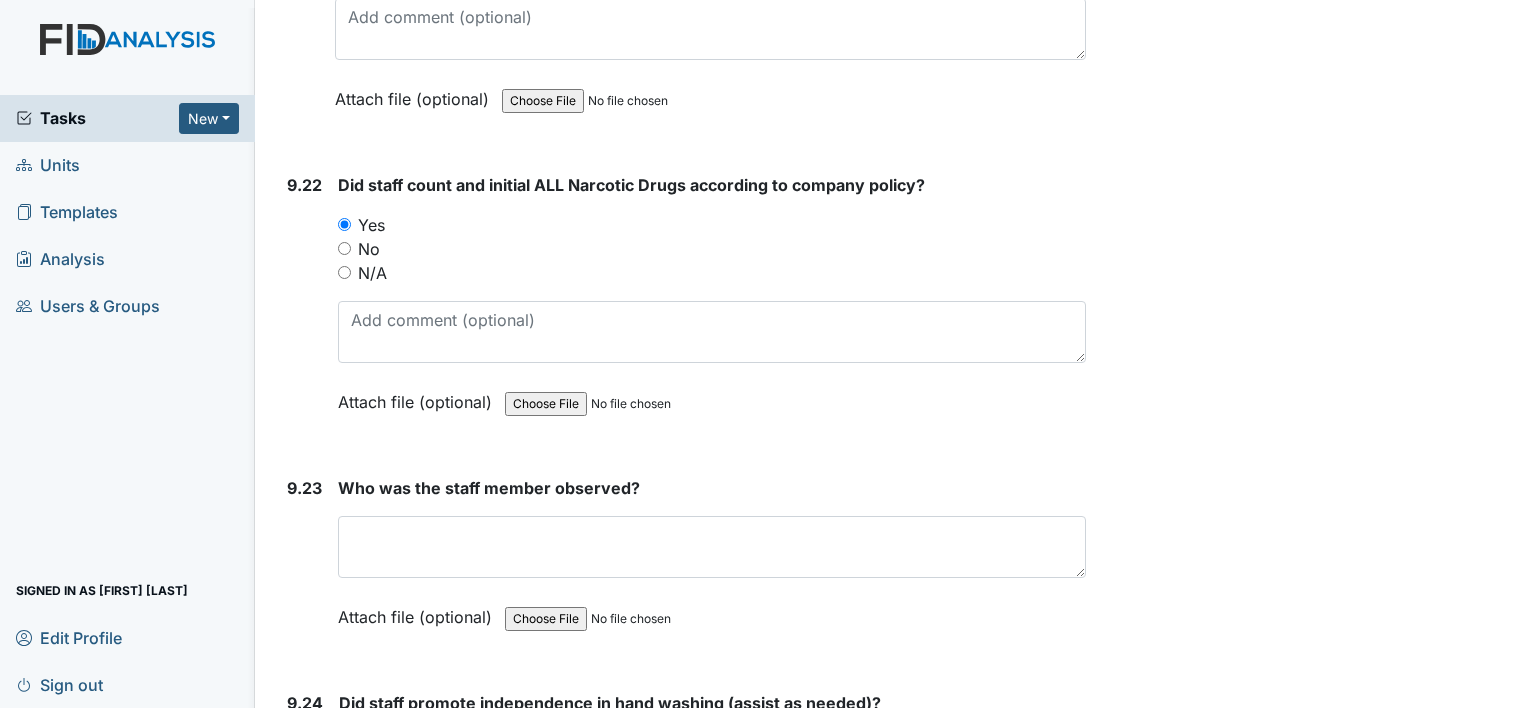 scroll, scrollTop: 28700, scrollLeft: 0, axis: vertical 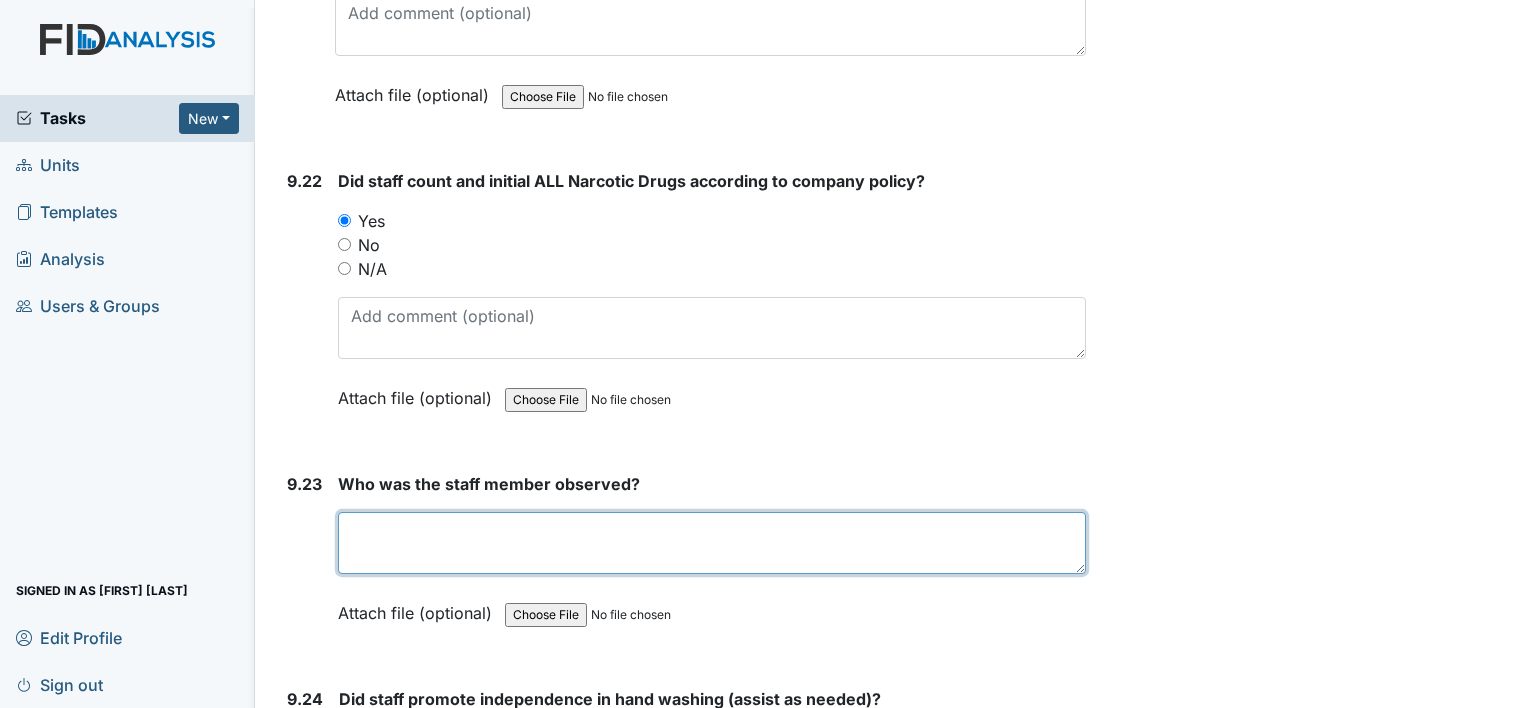 click at bounding box center (712, 543) 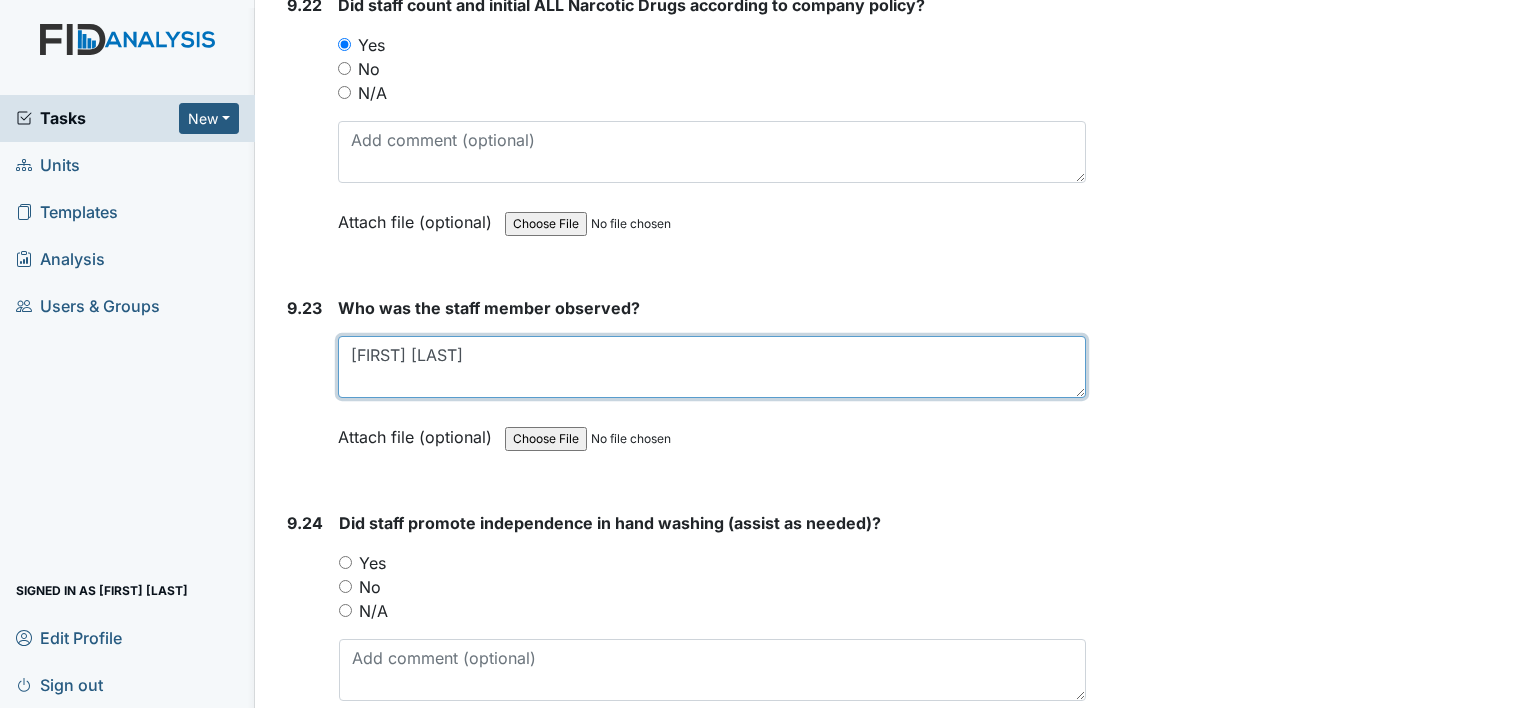 scroll, scrollTop: 28900, scrollLeft: 0, axis: vertical 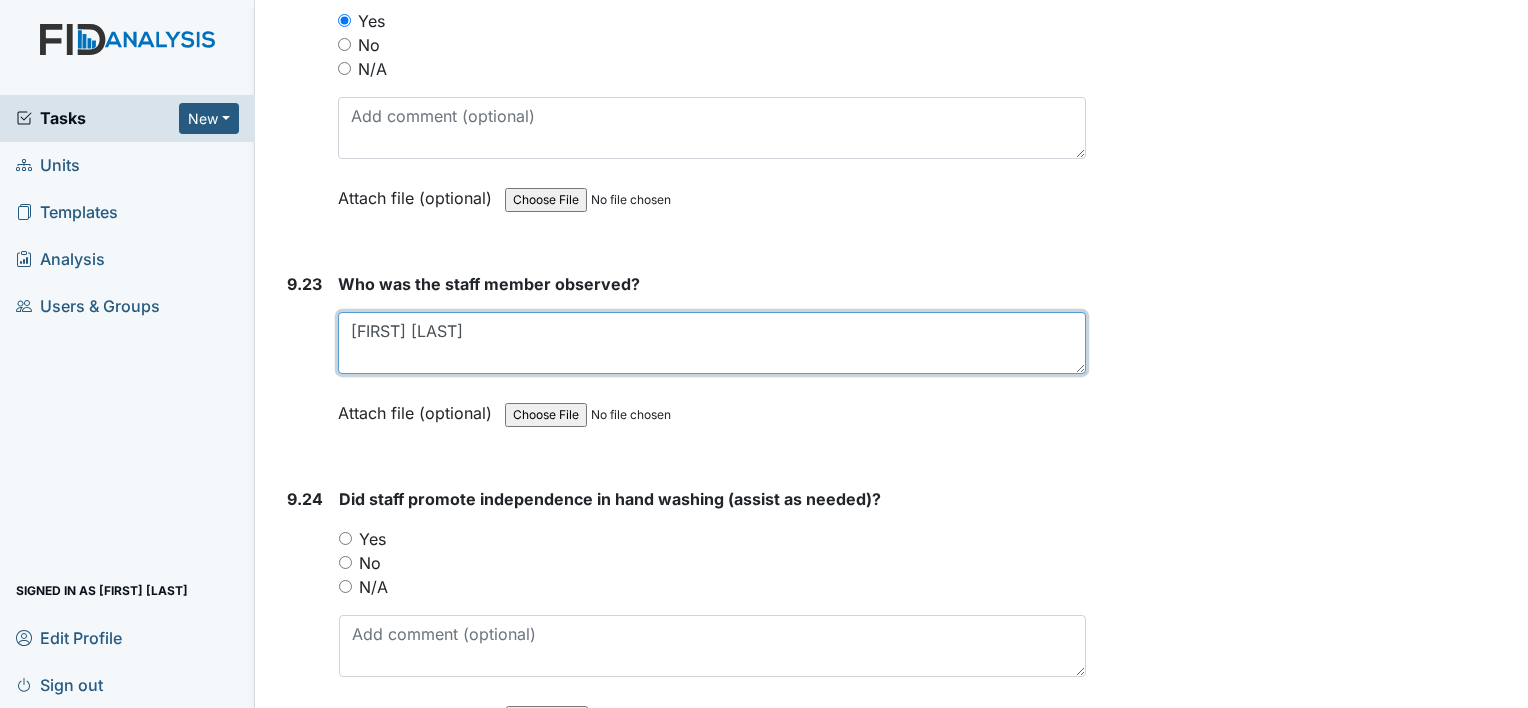 type on "[FIRST] [LAST]" 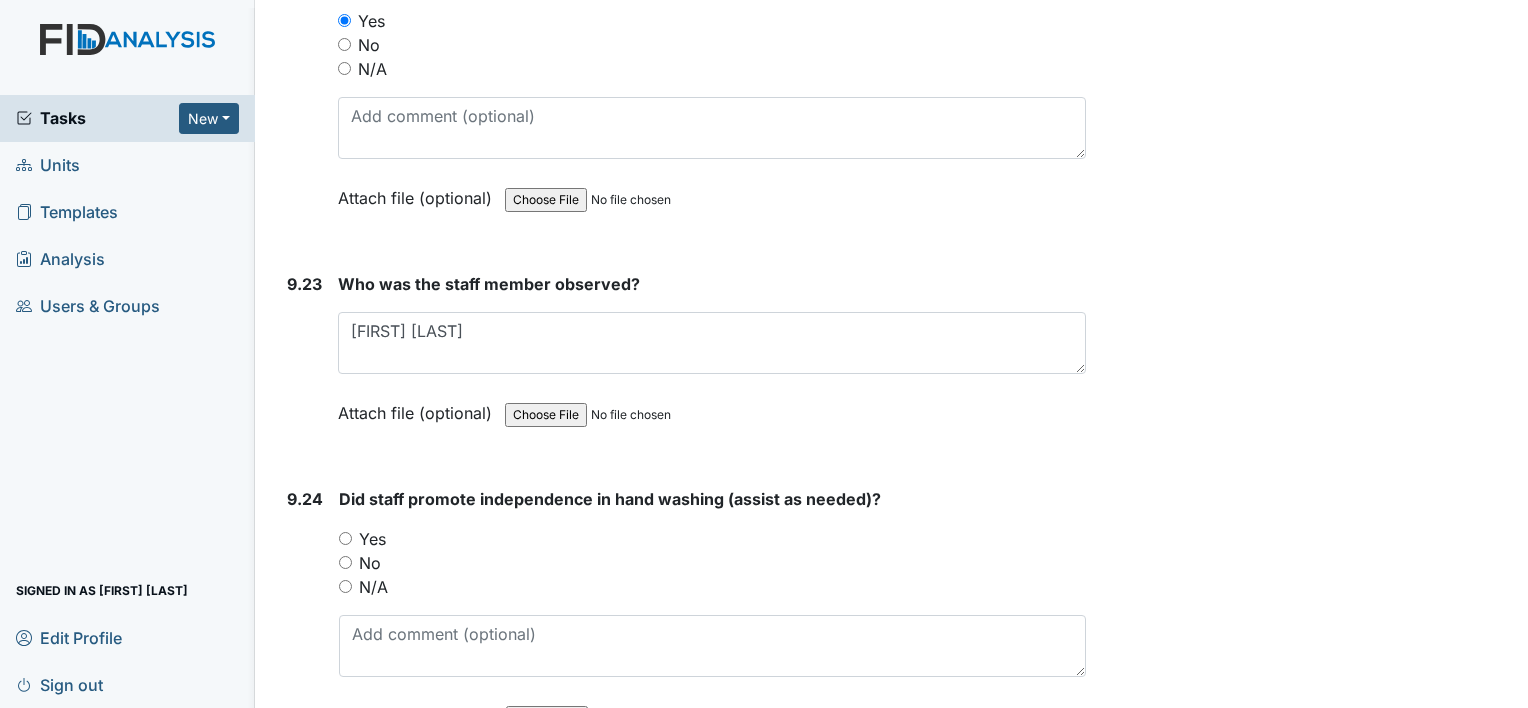 click on "Yes" at bounding box center [345, 538] 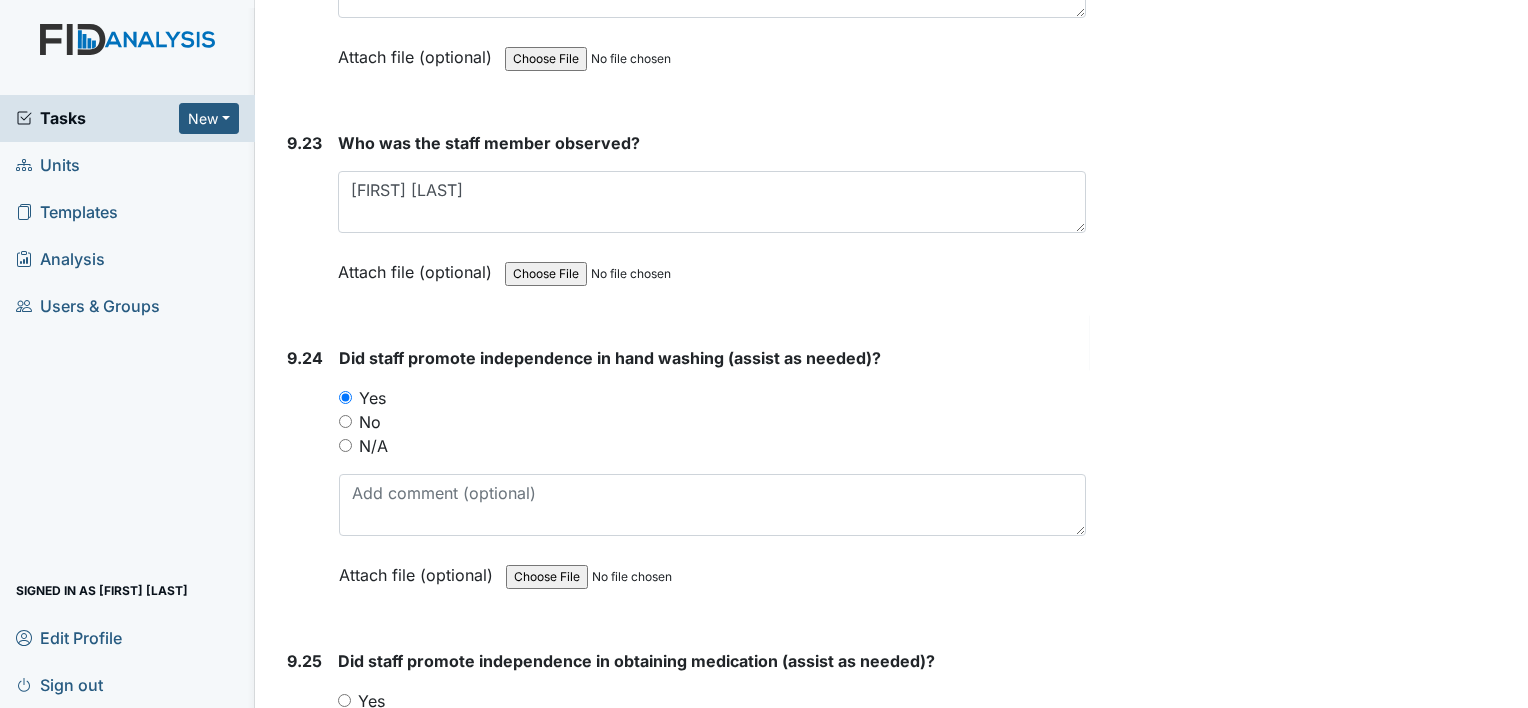 scroll, scrollTop: 29200, scrollLeft: 0, axis: vertical 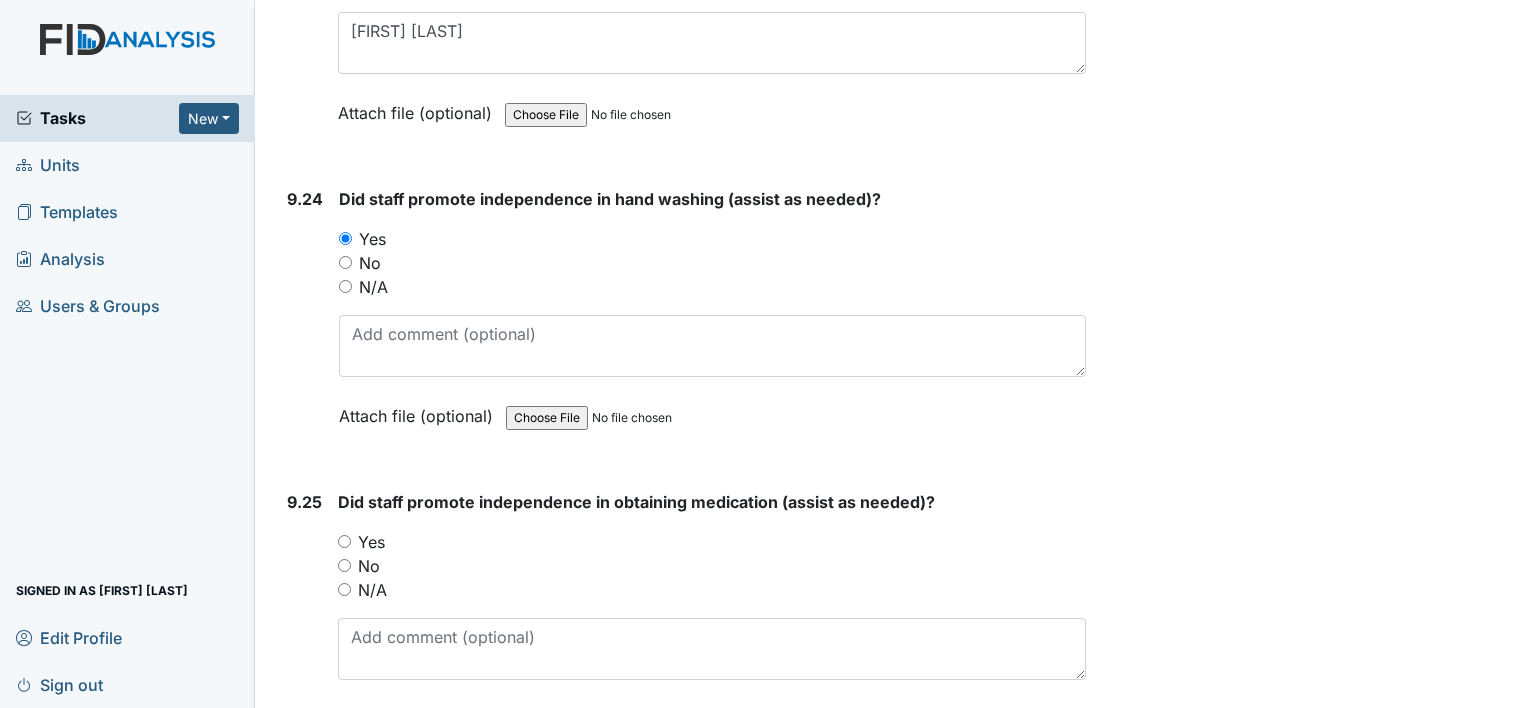 click on "Yes" at bounding box center (344, 541) 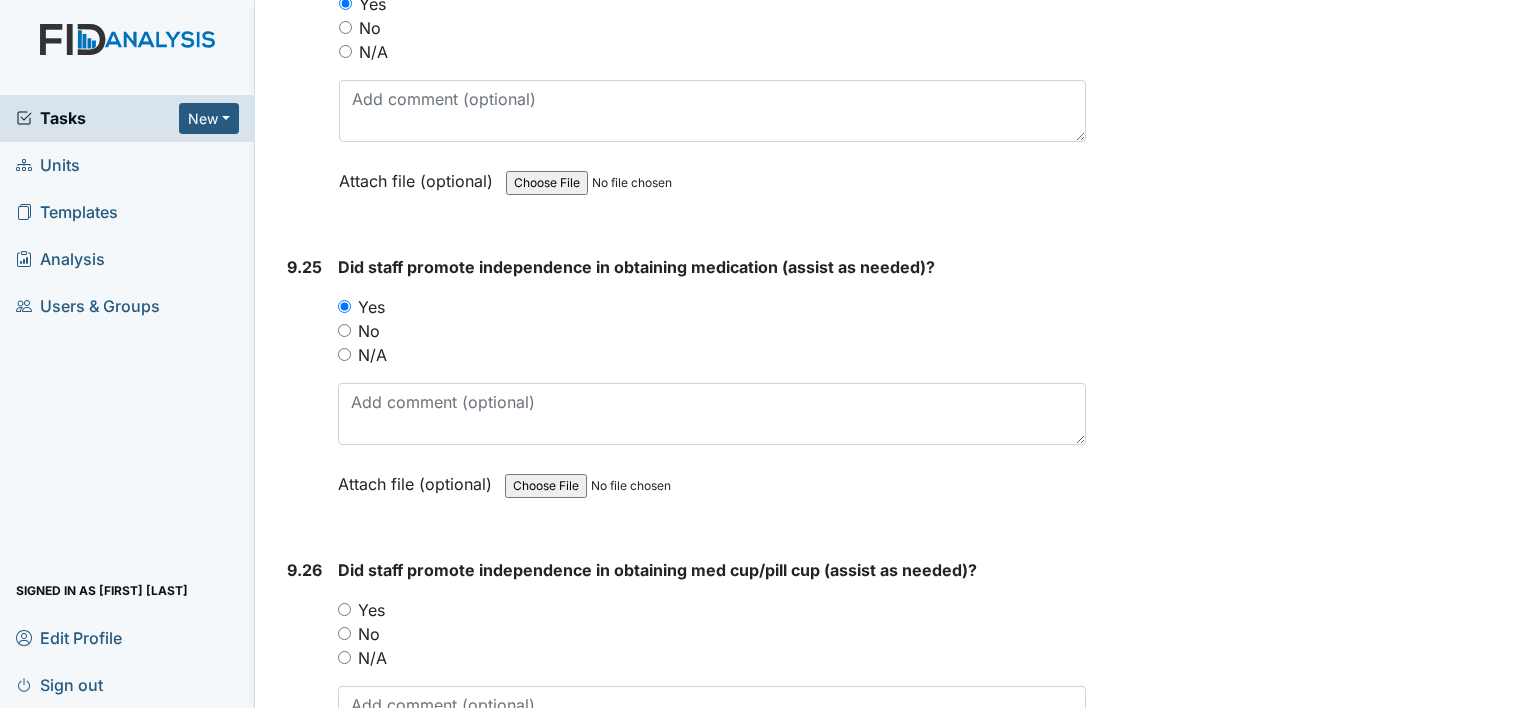 scroll, scrollTop: 29500, scrollLeft: 0, axis: vertical 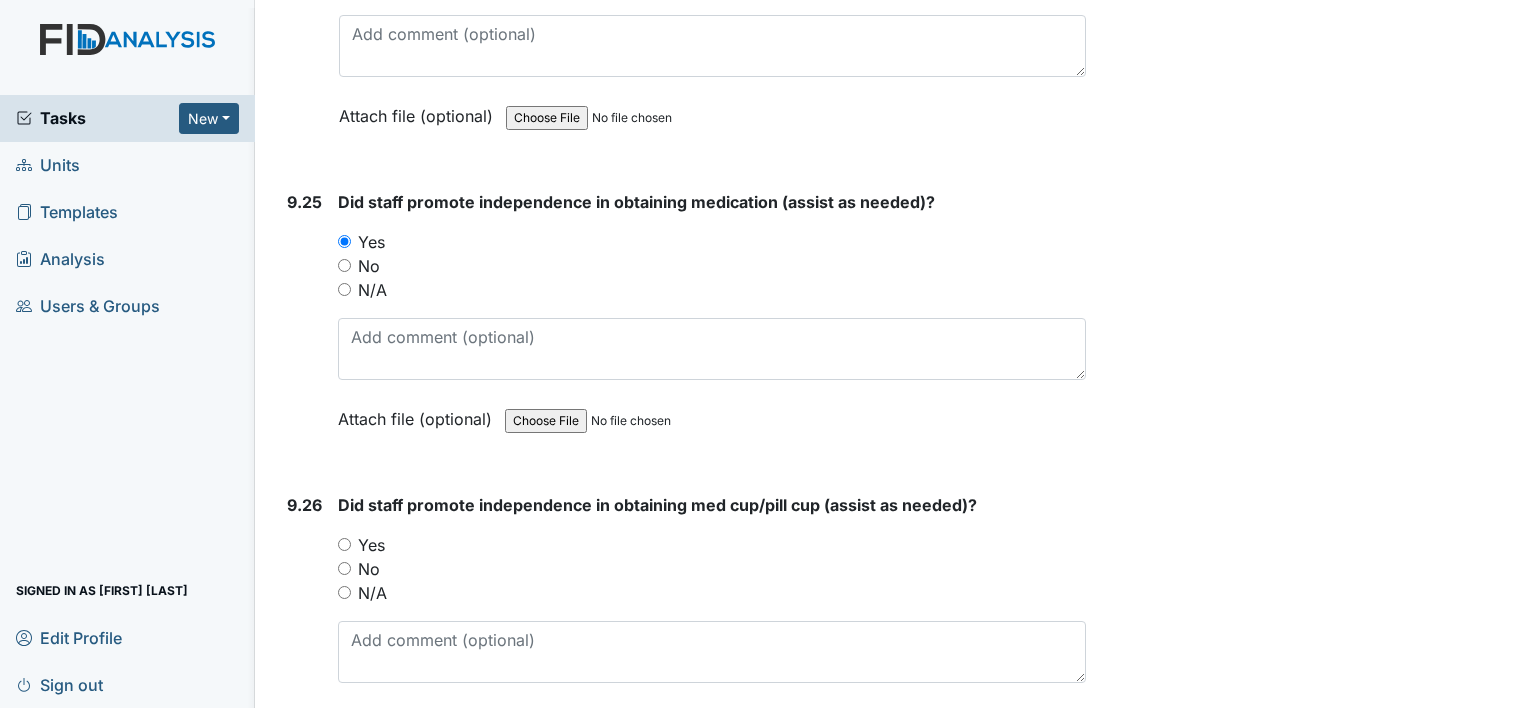 click on "Yes" at bounding box center (344, 544) 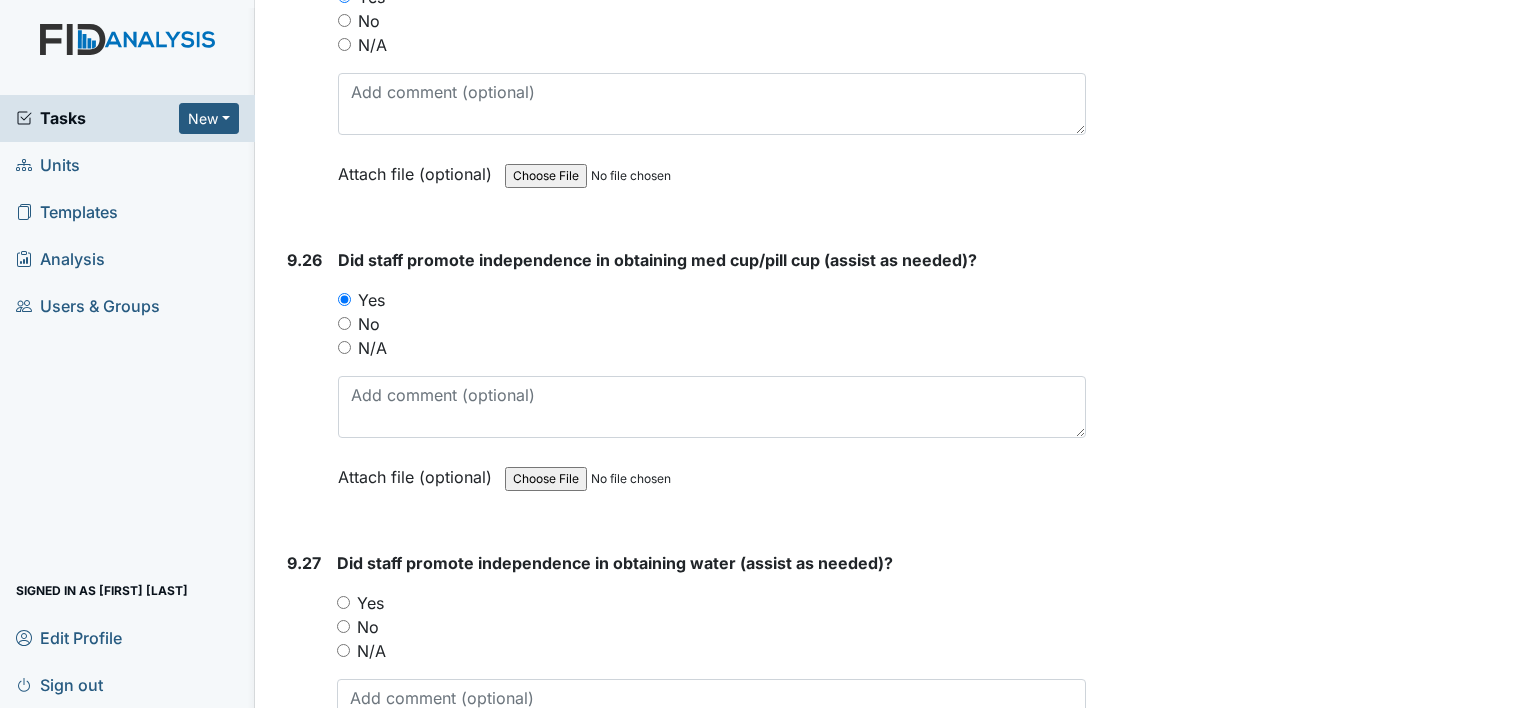 scroll, scrollTop: 29800, scrollLeft: 0, axis: vertical 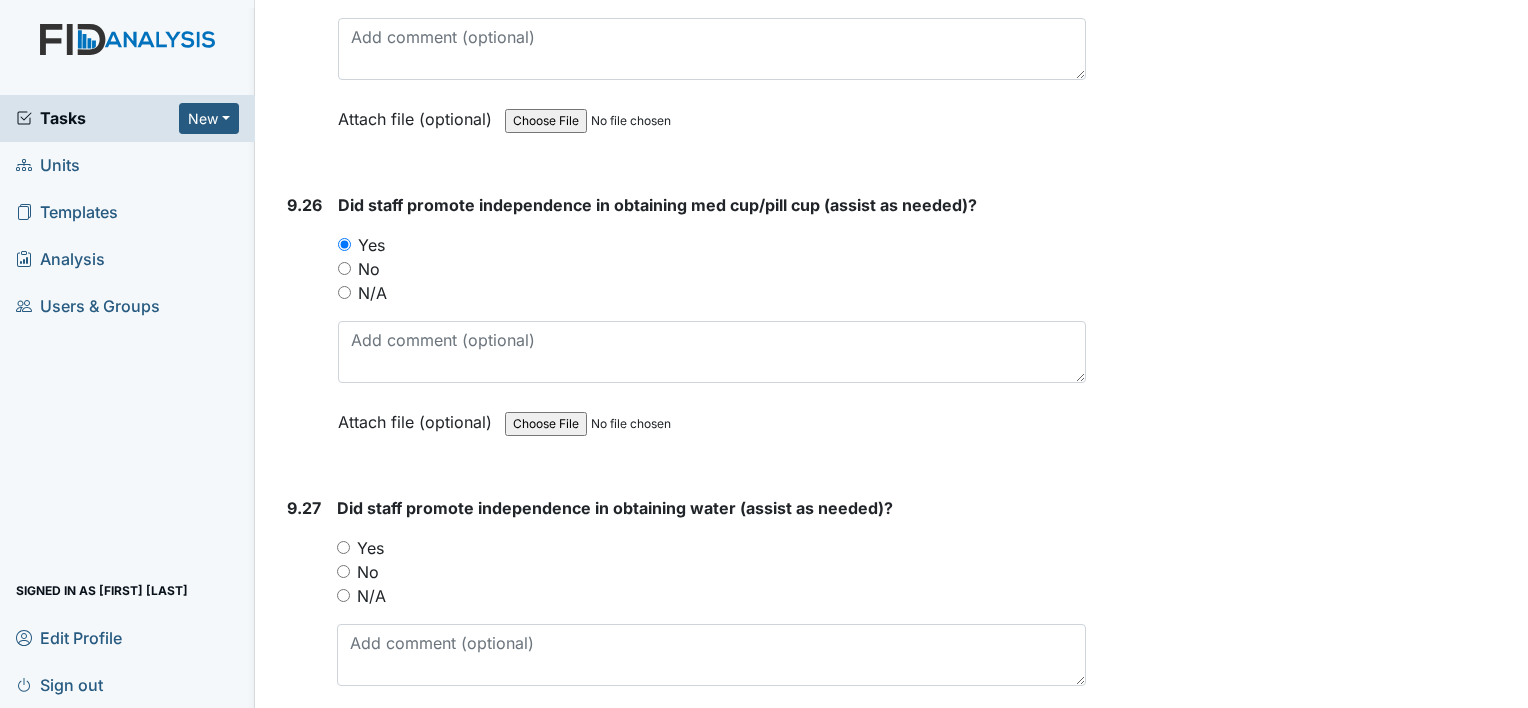 click on "Yes" at bounding box center (343, 547) 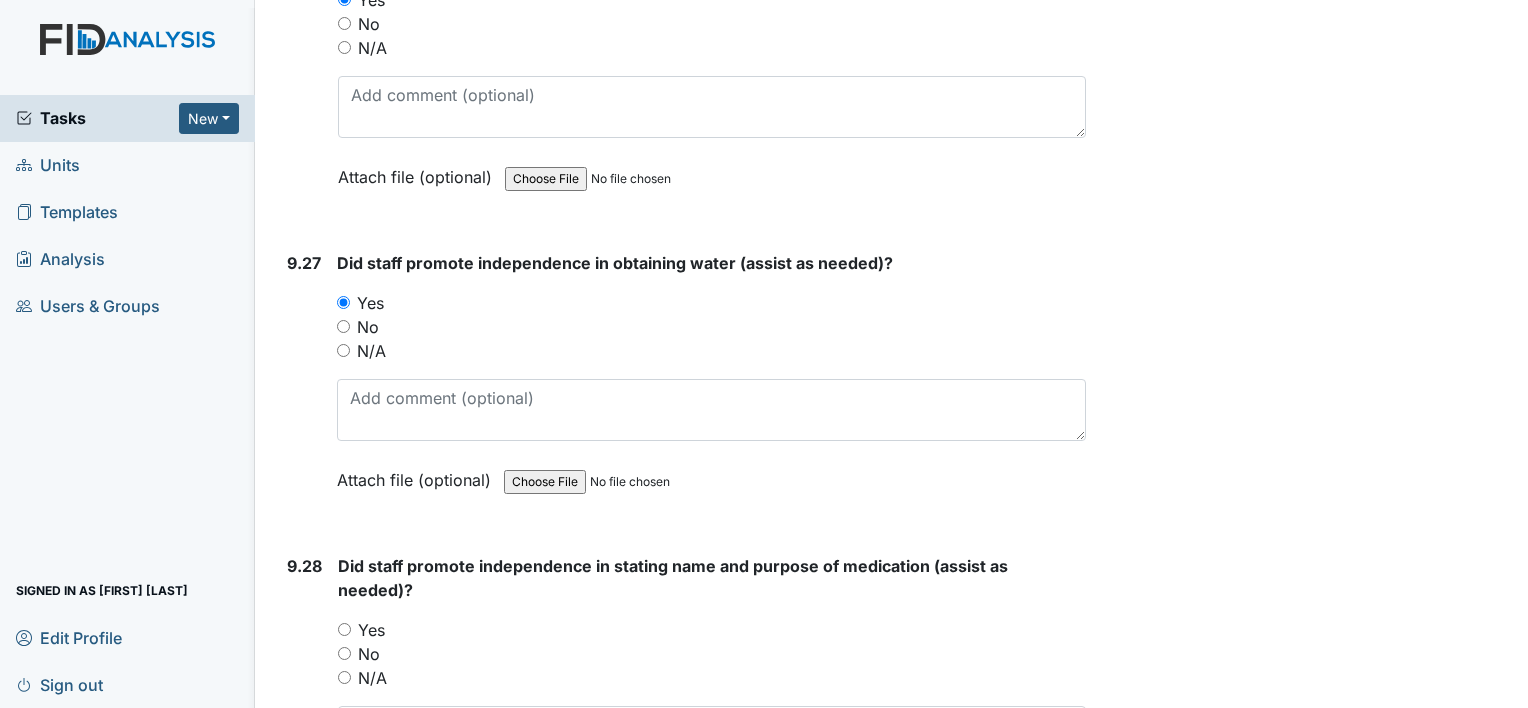 scroll, scrollTop: 30100, scrollLeft: 0, axis: vertical 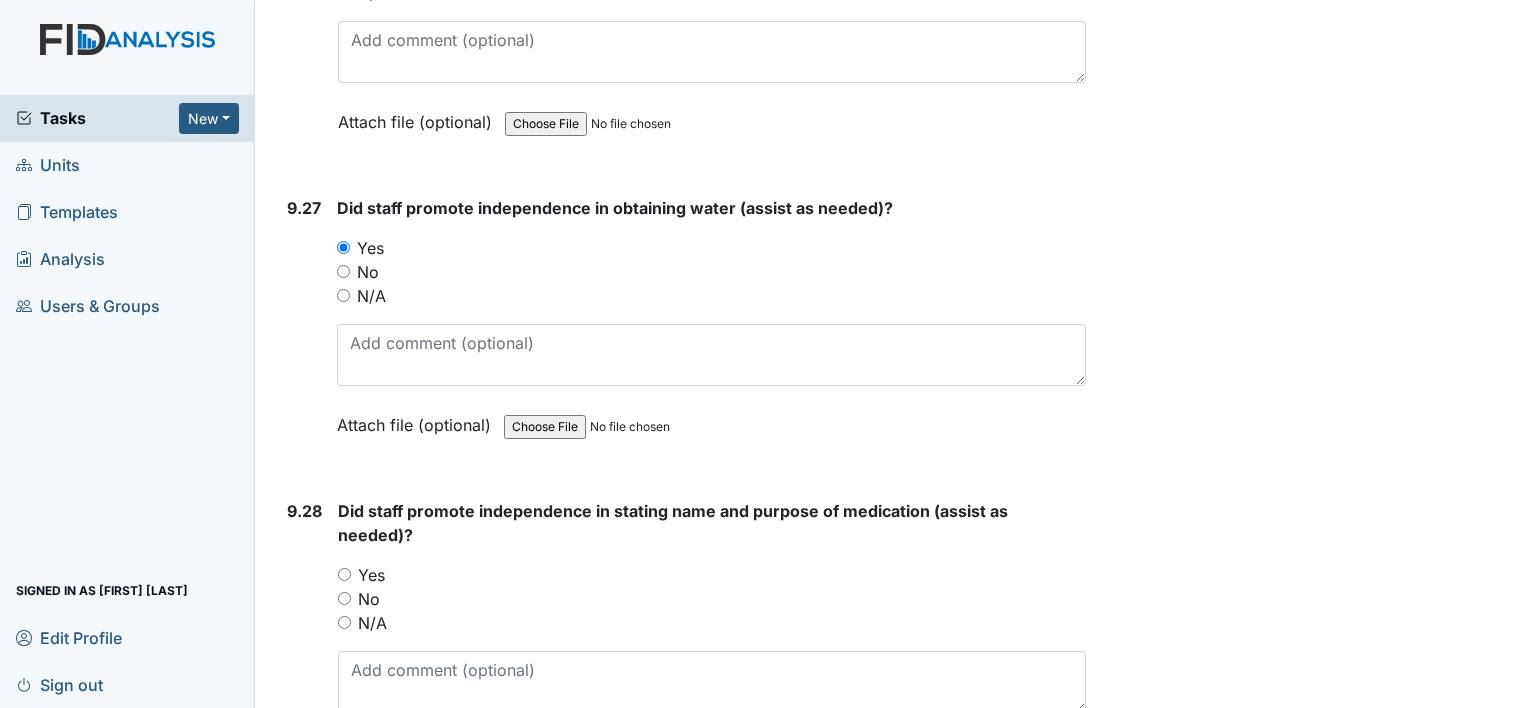 click on "Yes" at bounding box center (344, 574) 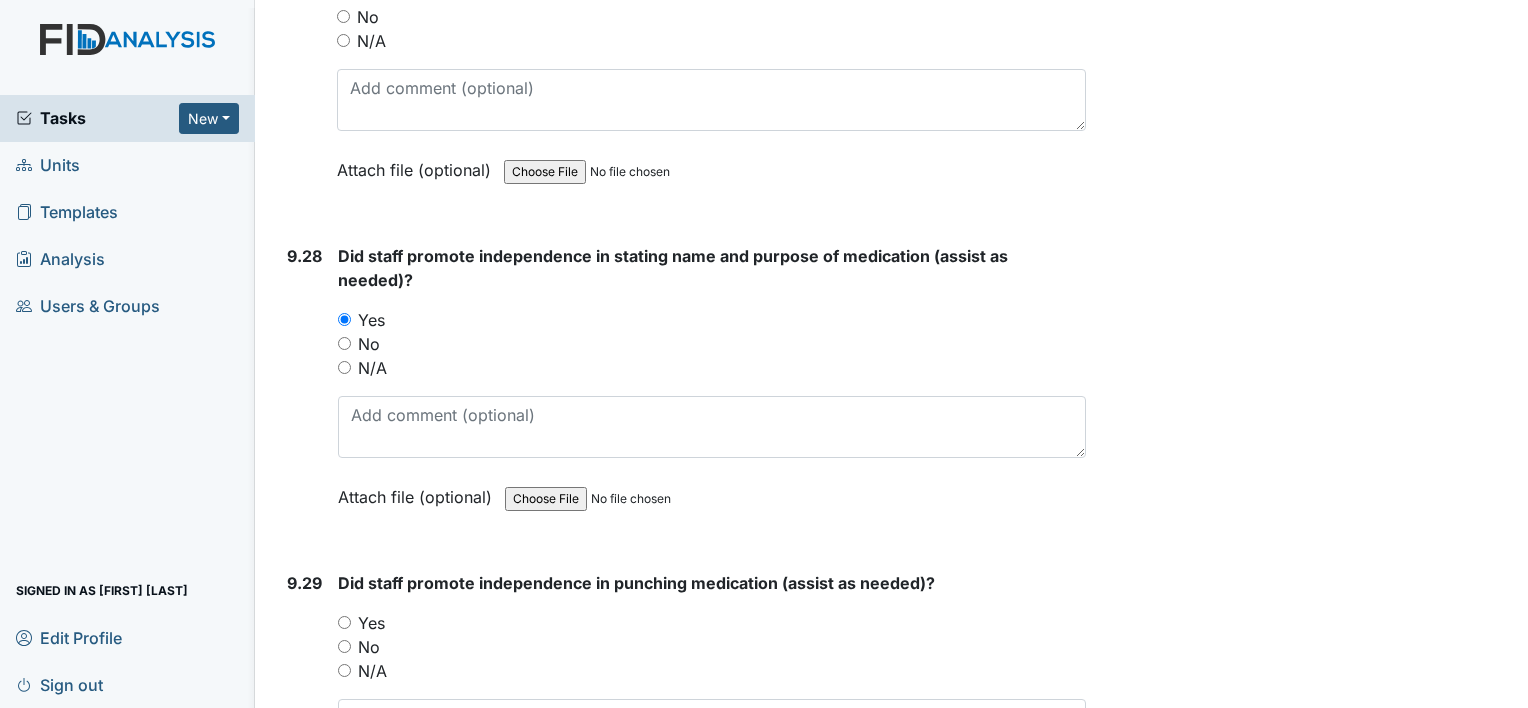 scroll, scrollTop: 30400, scrollLeft: 0, axis: vertical 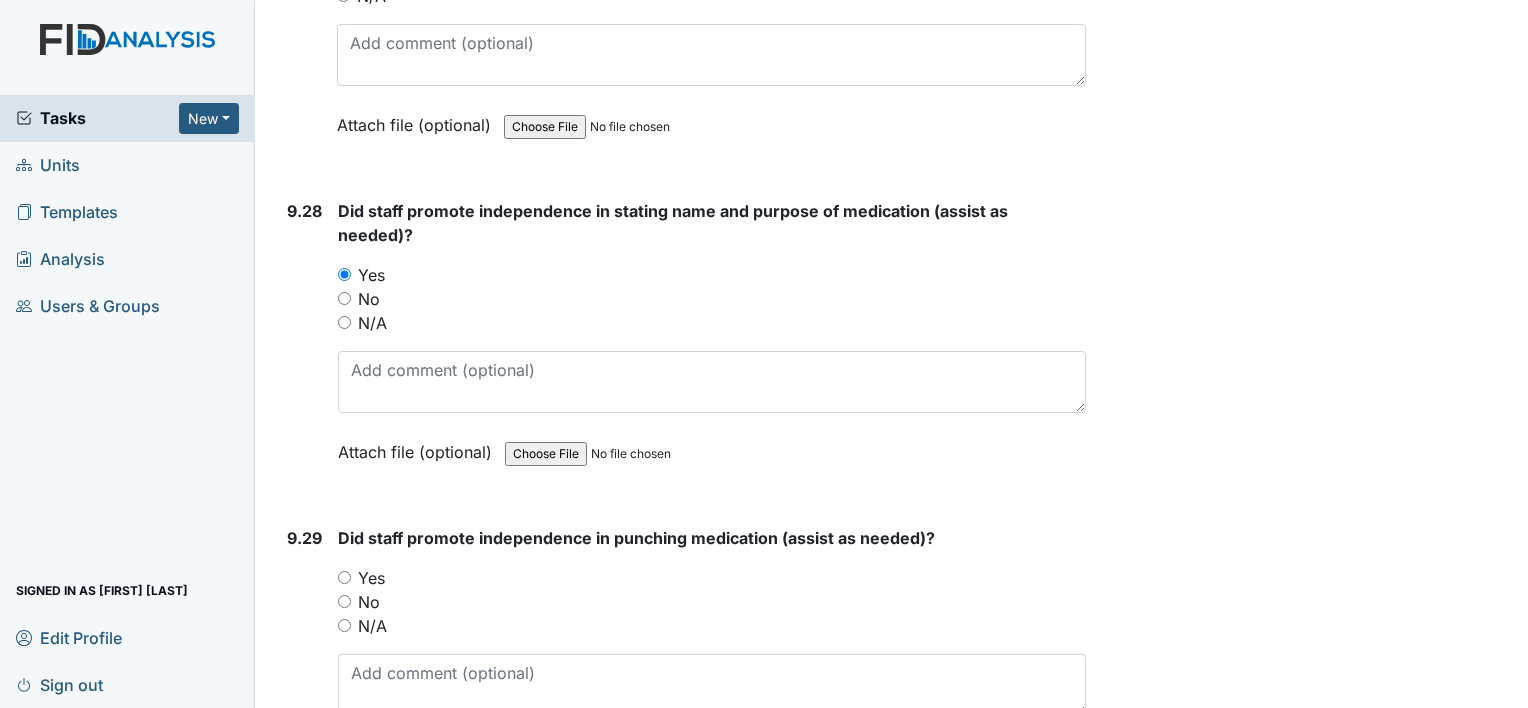 click on "Yes" at bounding box center [344, 577] 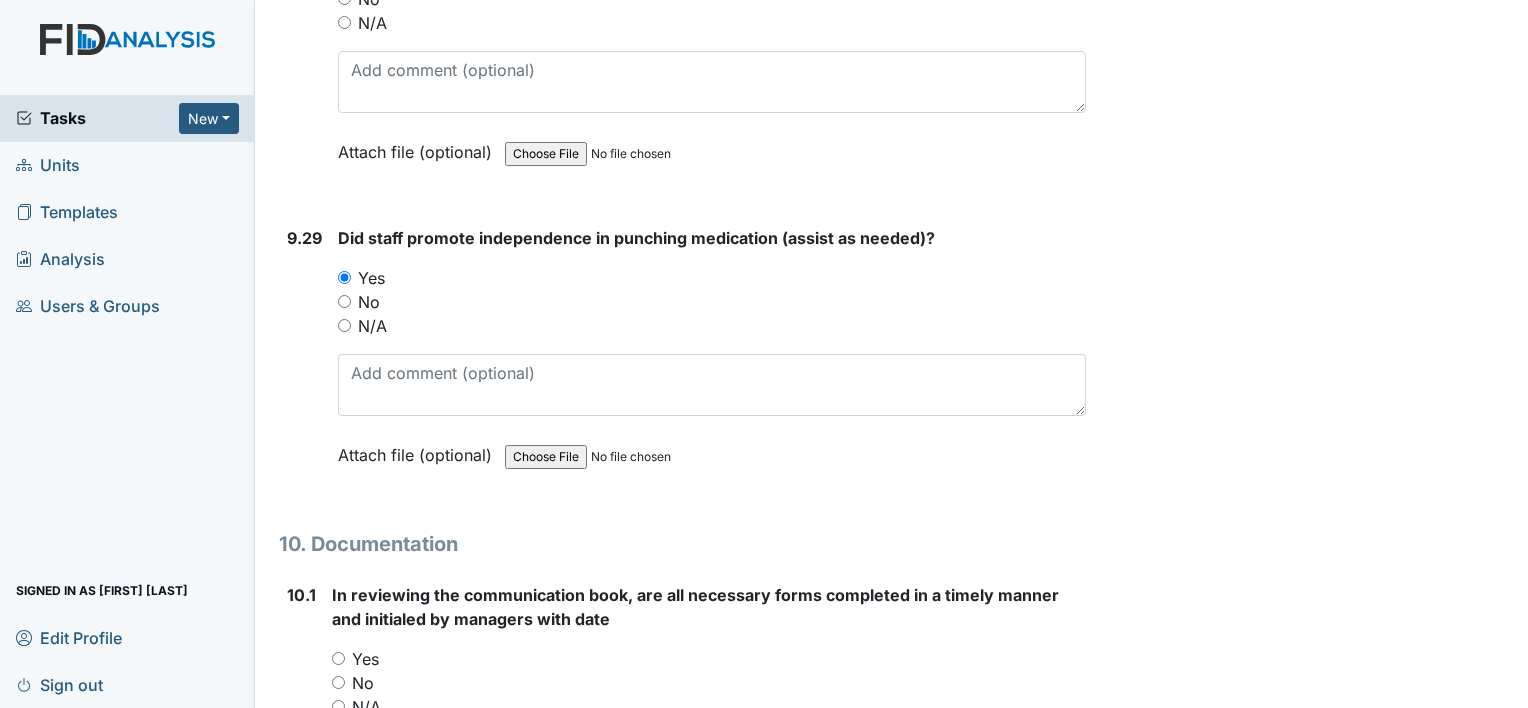 scroll, scrollTop: 30800, scrollLeft: 0, axis: vertical 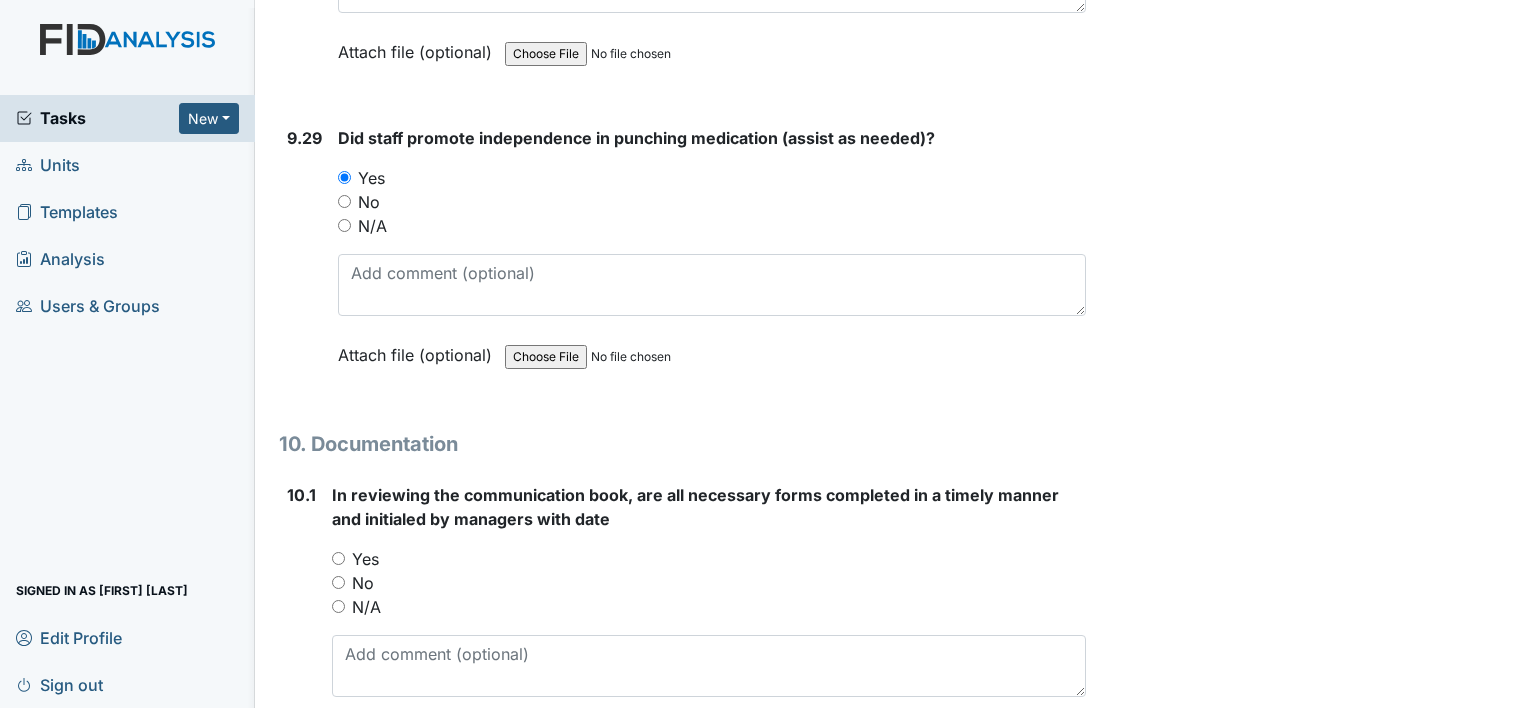 click on "Yes" at bounding box center [338, 558] 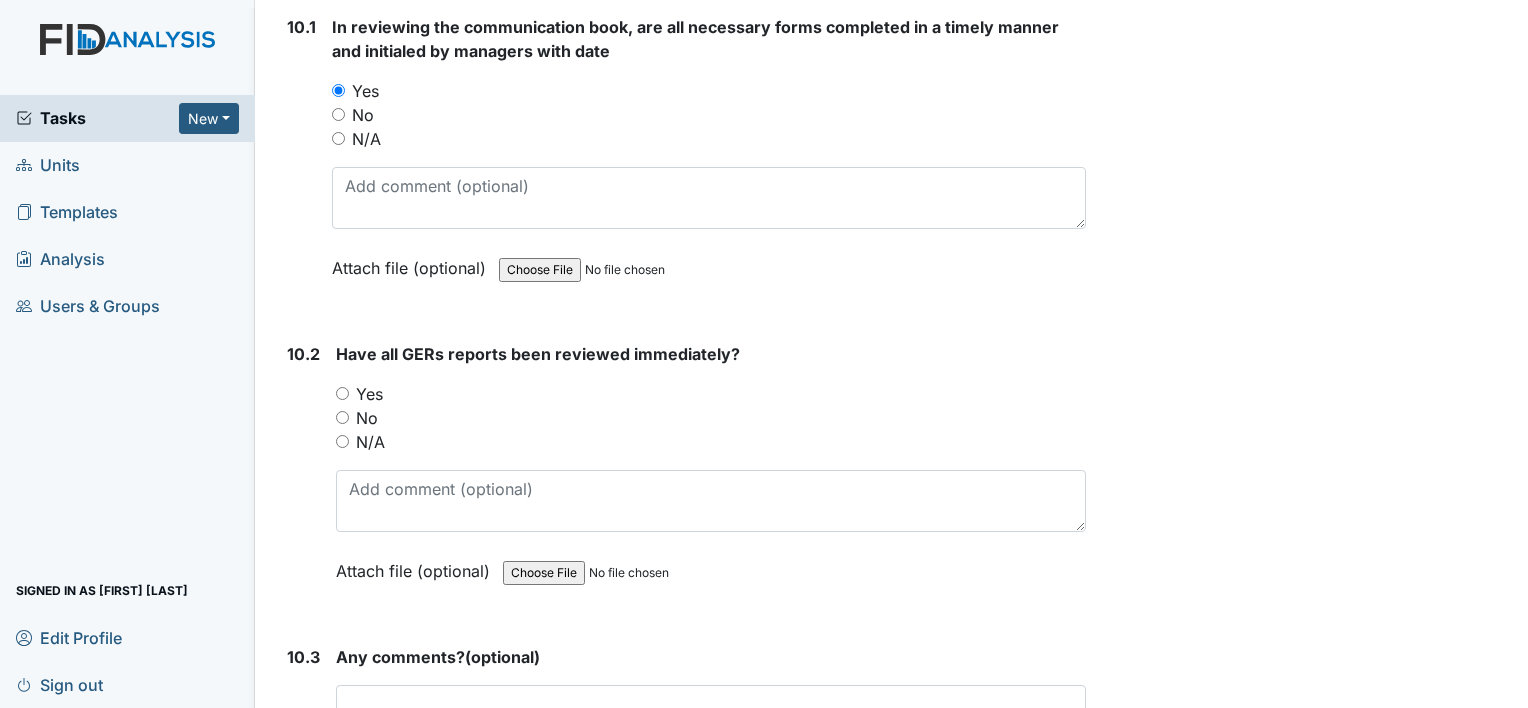 scroll, scrollTop: 31300, scrollLeft: 0, axis: vertical 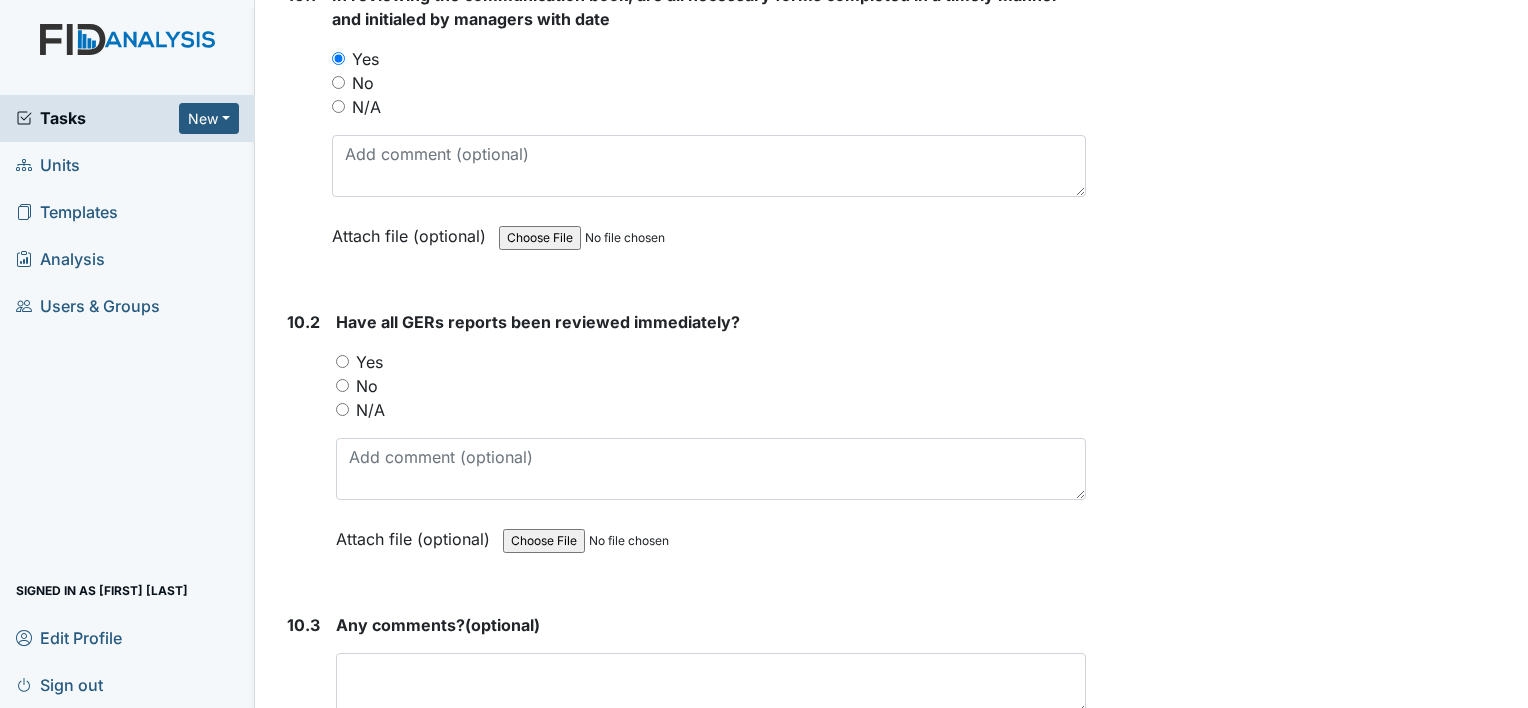click on "10.2
Have all GERs reports been reviewed immediately?
You must select one of the below options.
Yes
No
N/A
Attach file (optional)
You can upload .pdf, .txt, .jpg, .jpeg, .png, .csv, .xls, or .doc files under 100MB." at bounding box center [682, 445] 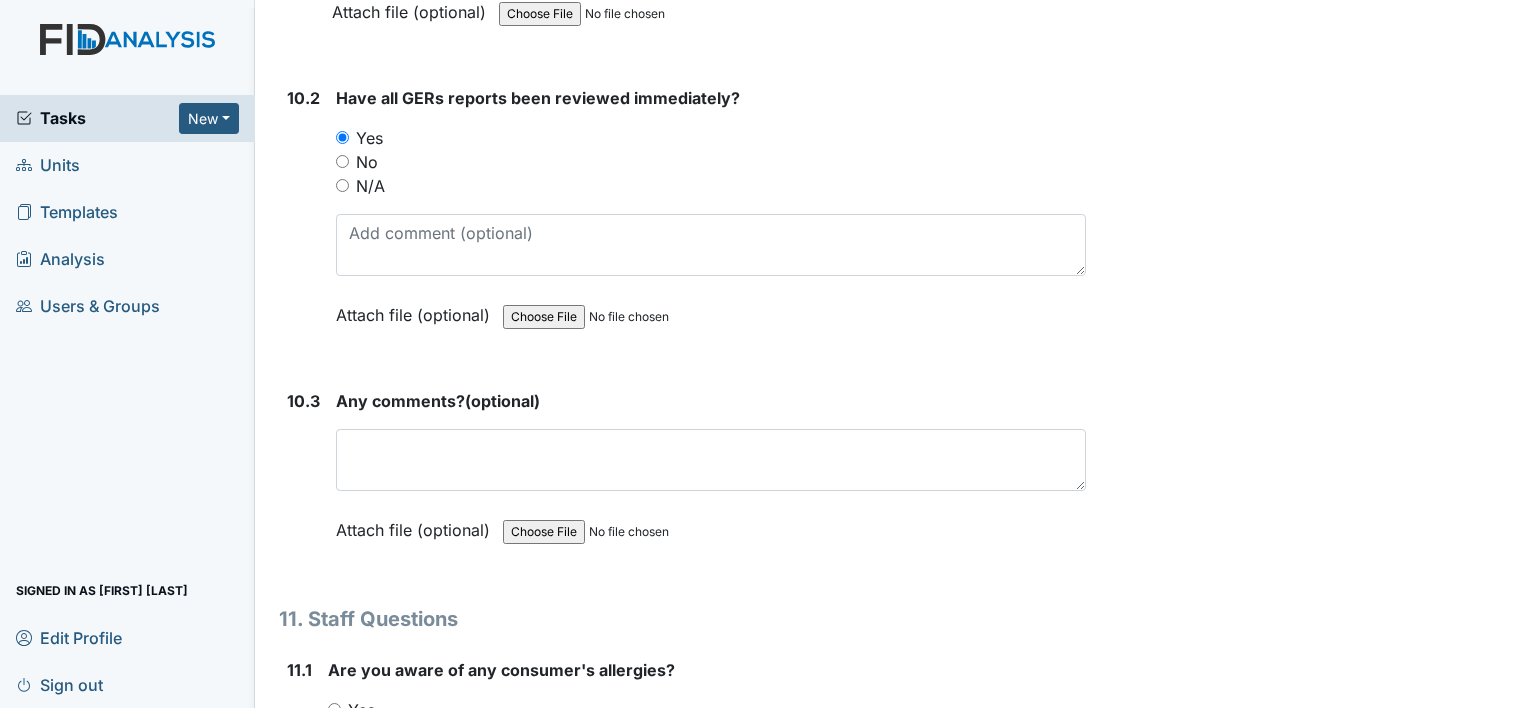 scroll, scrollTop: 31600, scrollLeft: 0, axis: vertical 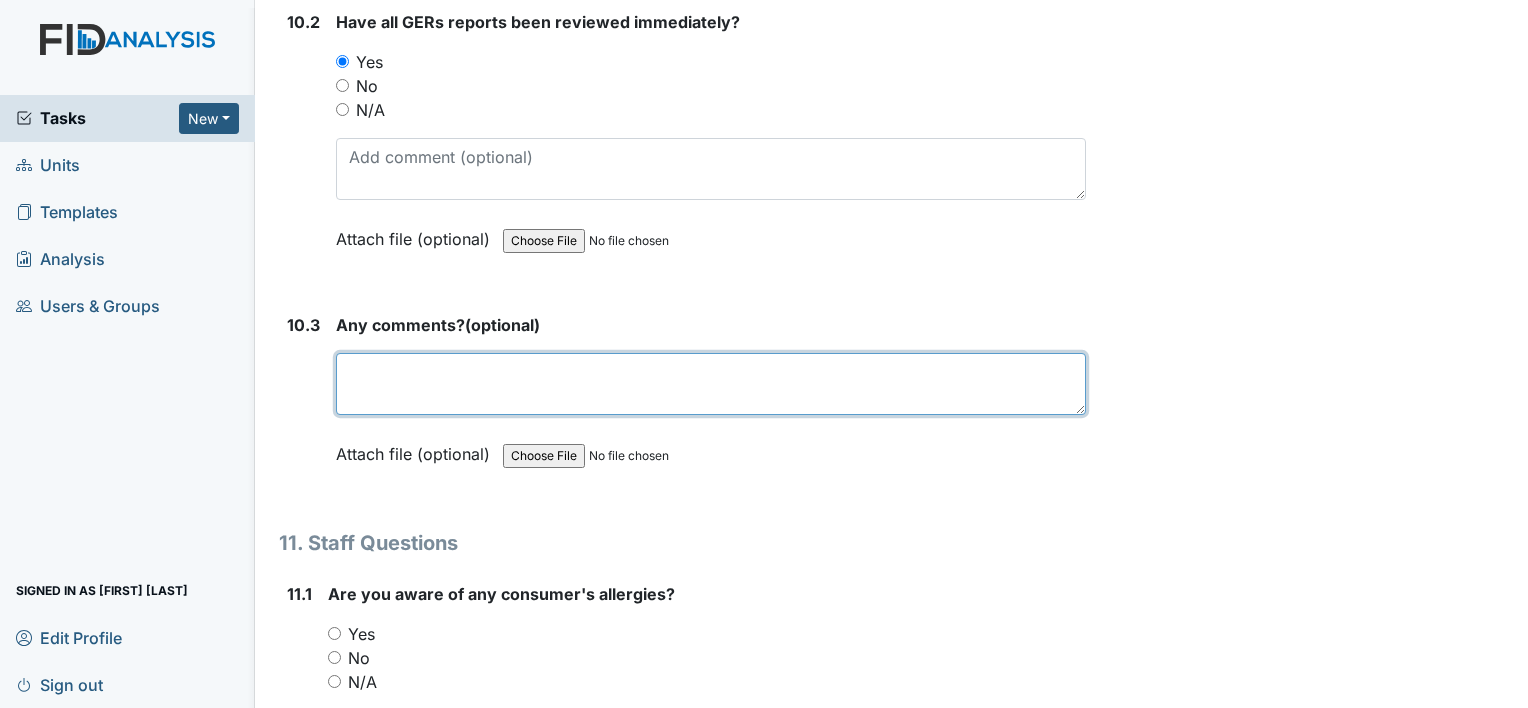 click at bounding box center [711, 384] 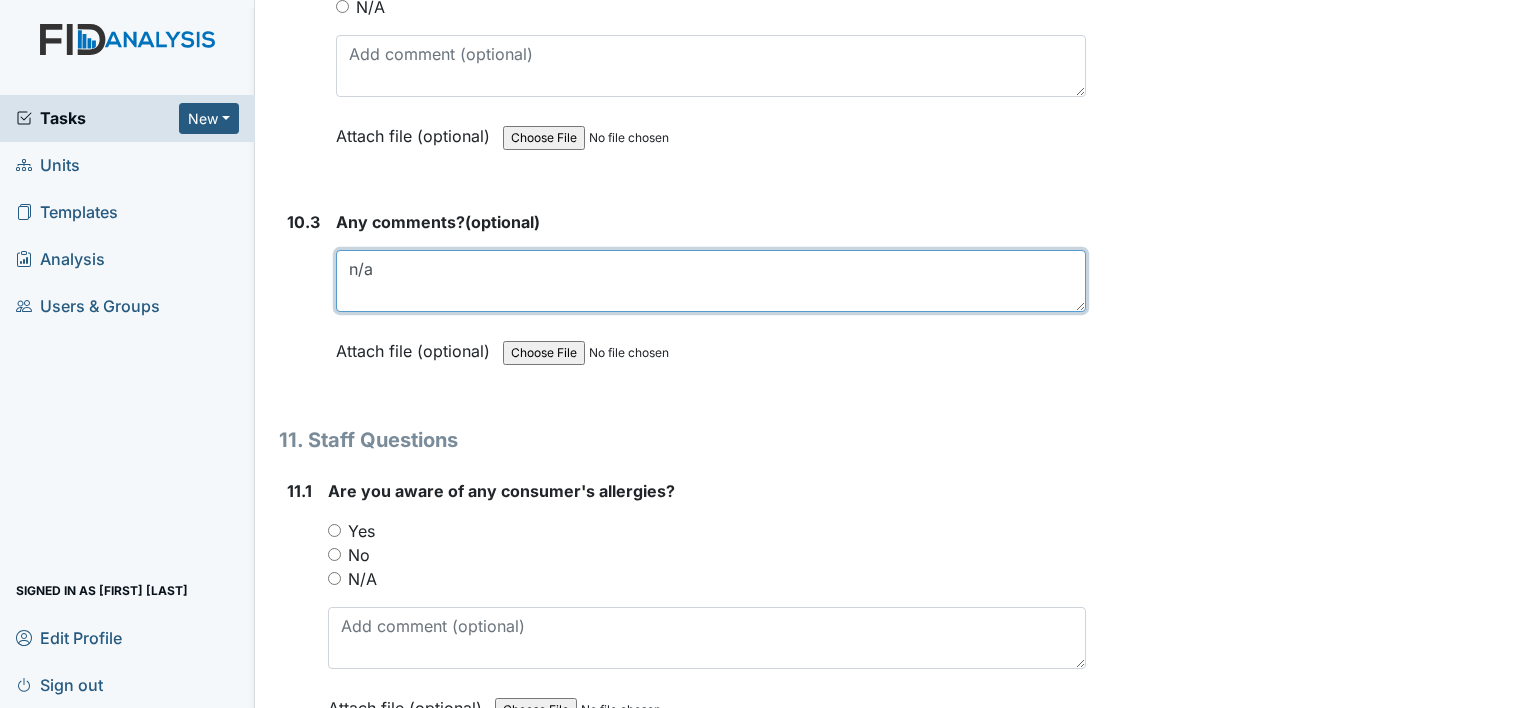 scroll, scrollTop: 31800, scrollLeft: 0, axis: vertical 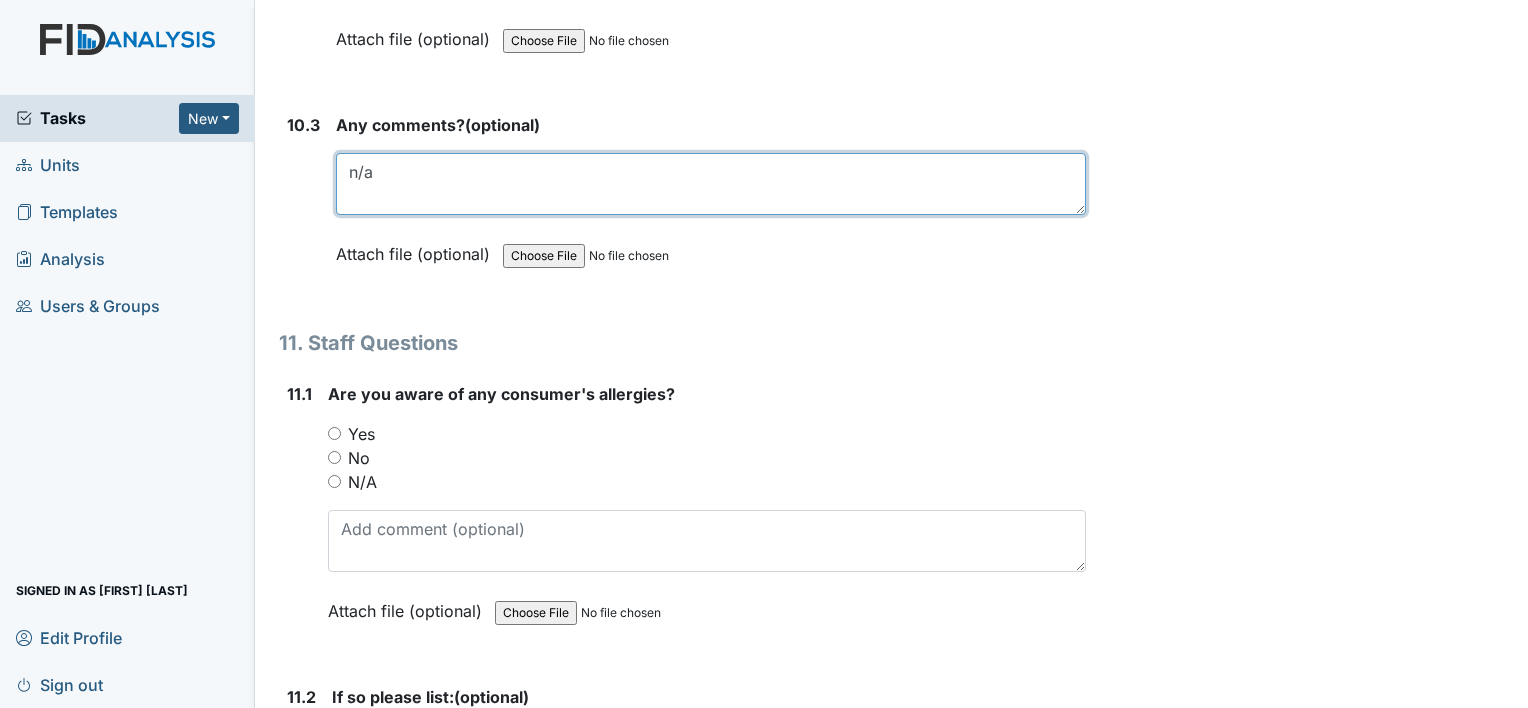 type on "n/a" 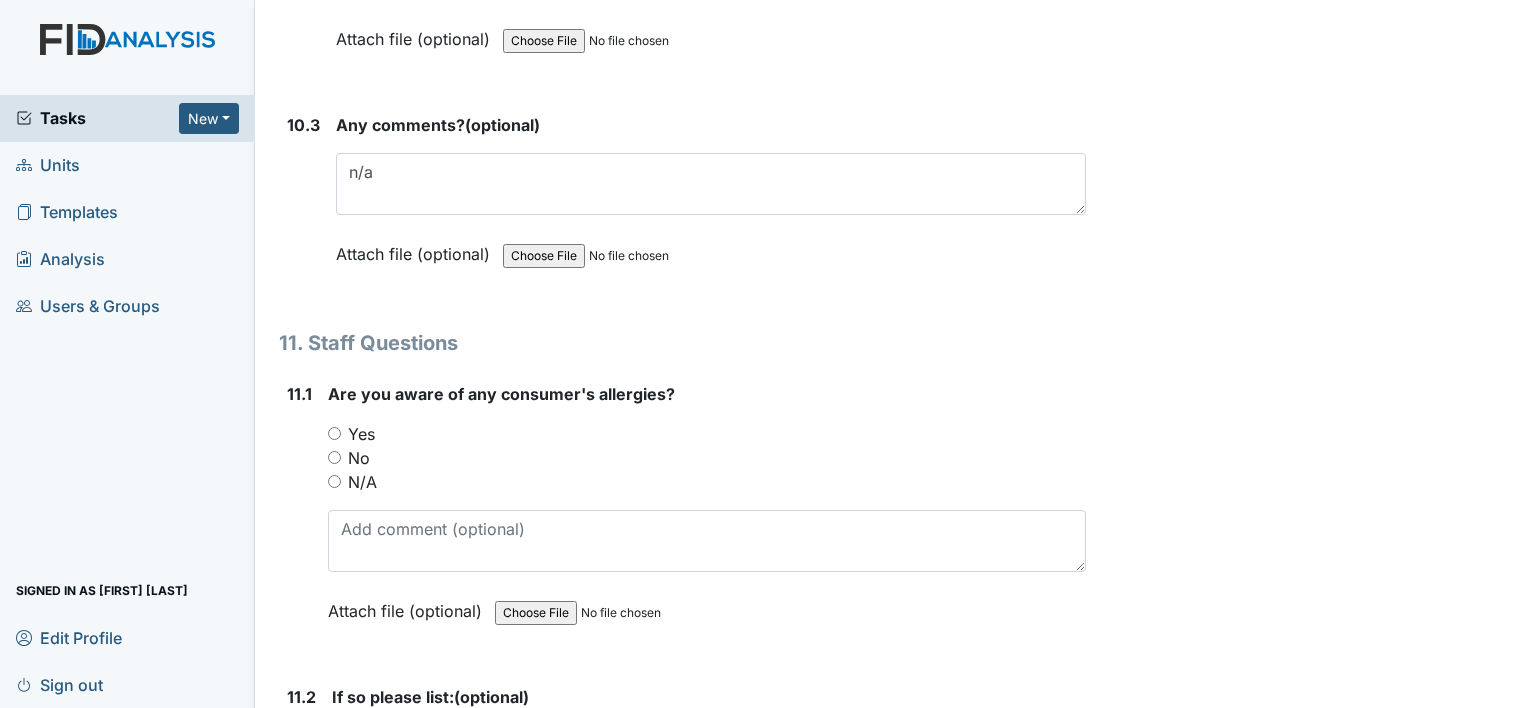 click on "Yes" at bounding box center [334, 433] 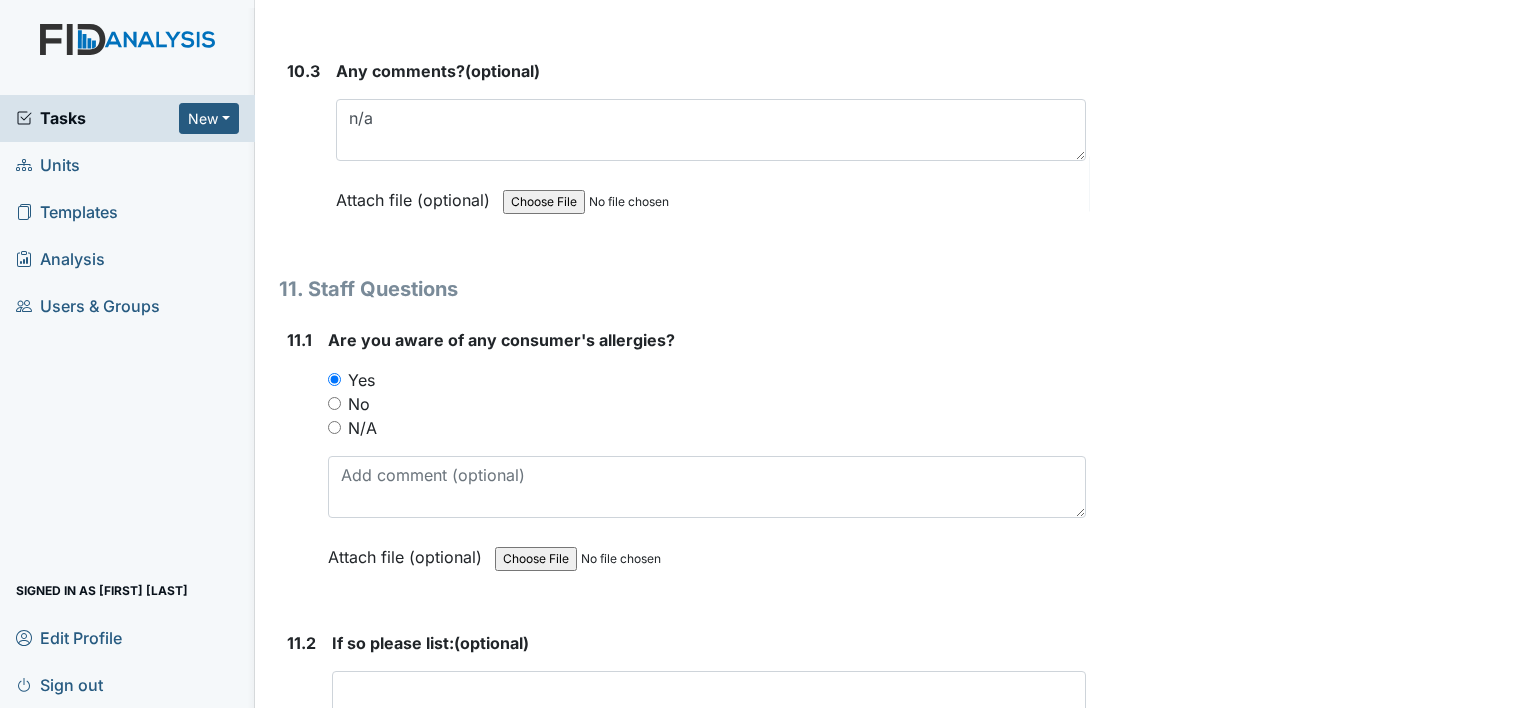 scroll, scrollTop: 32100, scrollLeft: 0, axis: vertical 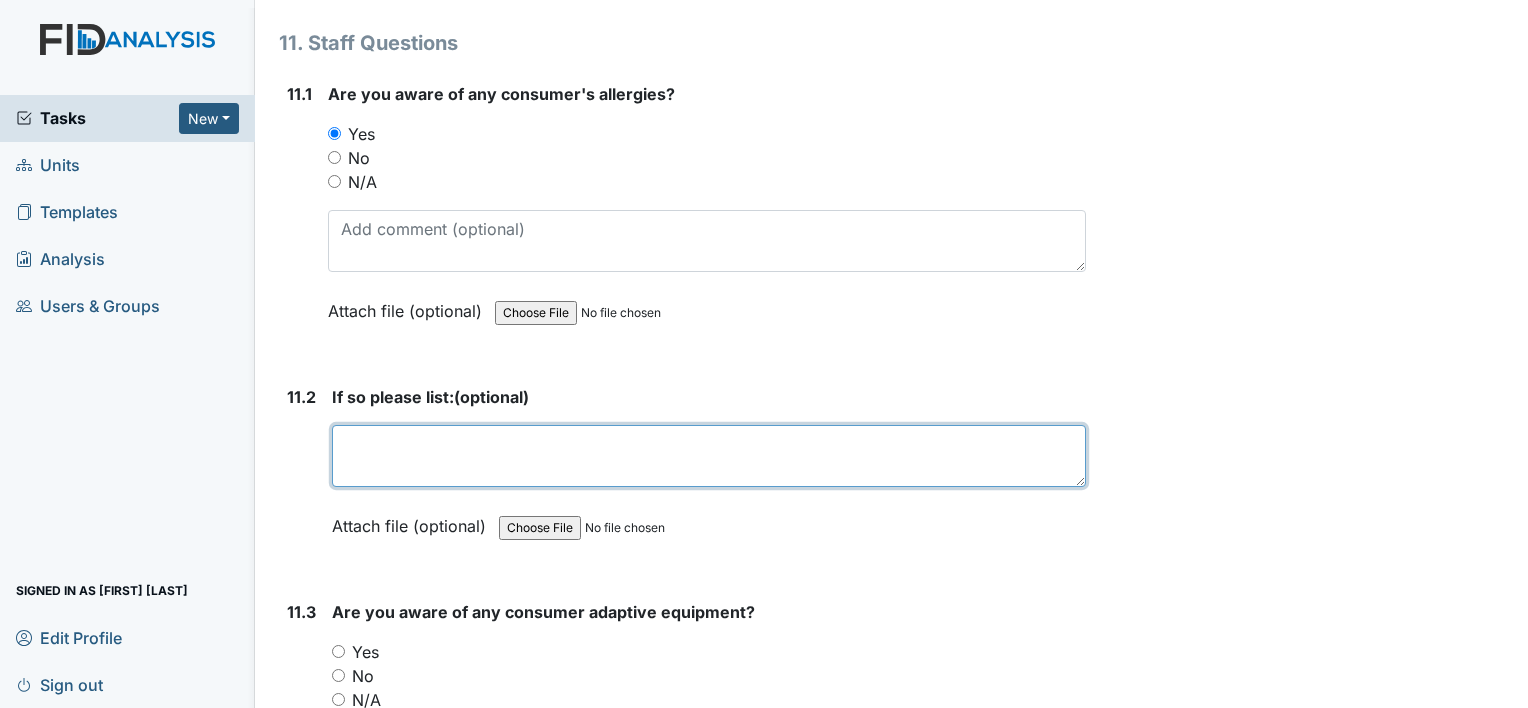click at bounding box center [709, 456] 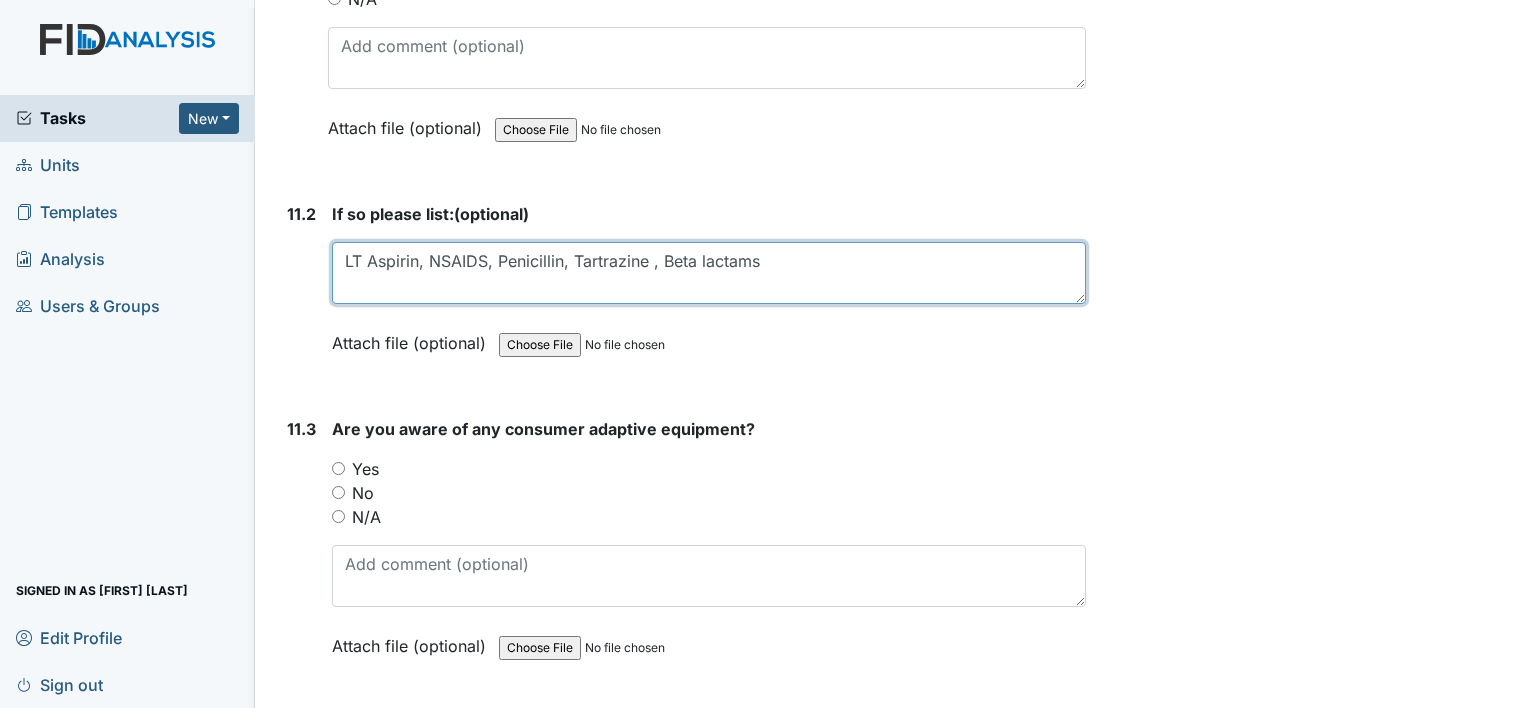 scroll, scrollTop: 32400, scrollLeft: 0, axis: vertical 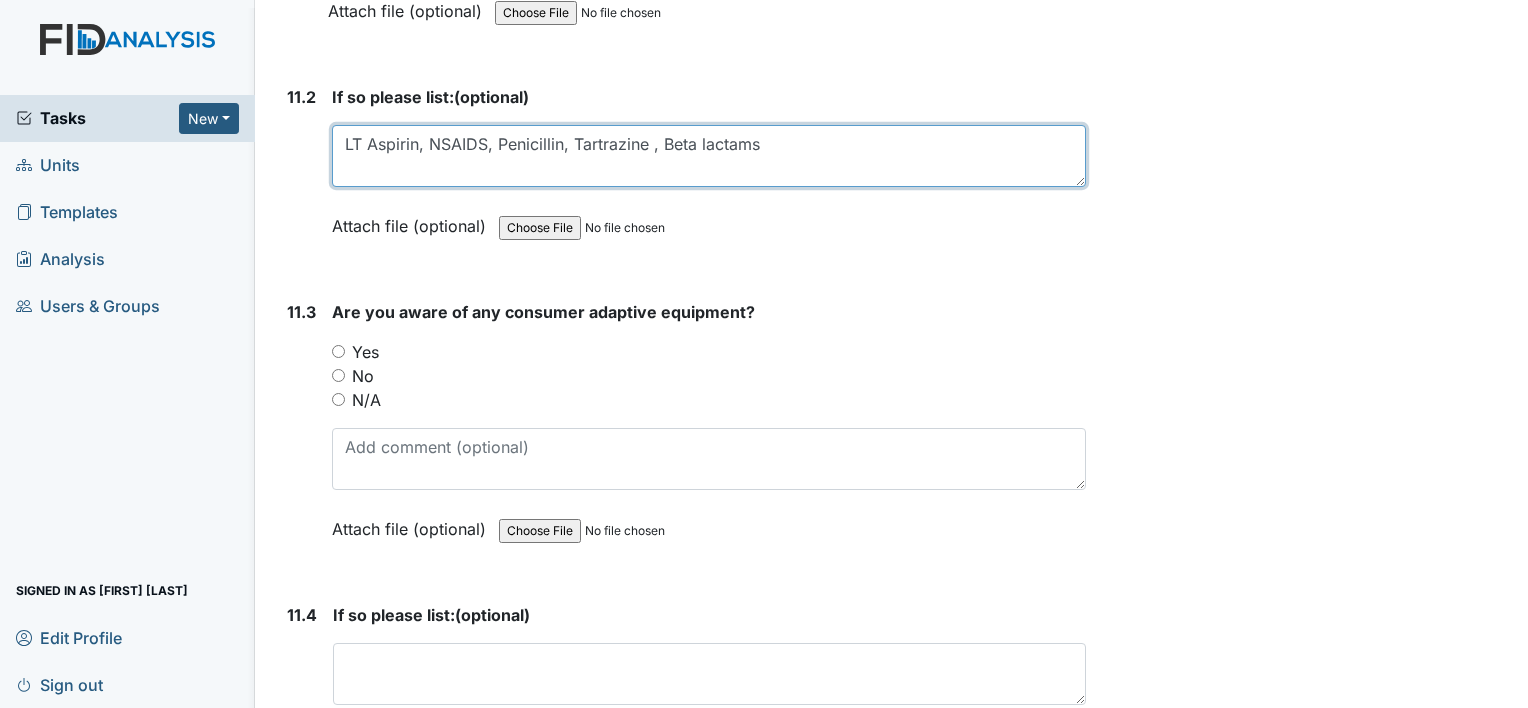 type on "LT Aspirin, NSAIDS, Penicillin, Tartrazine , Beta lactams" 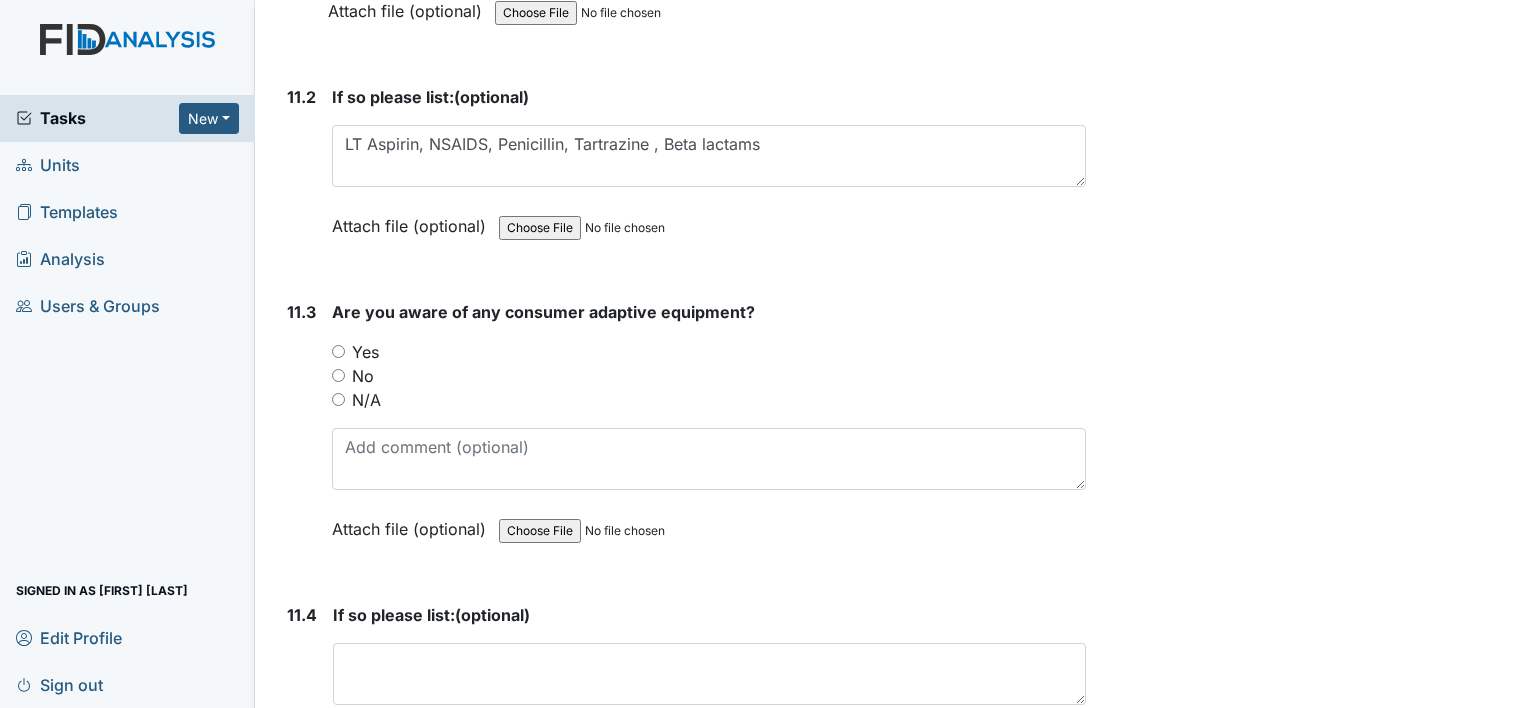 click on "Yes" at bounding box center [338, 351] 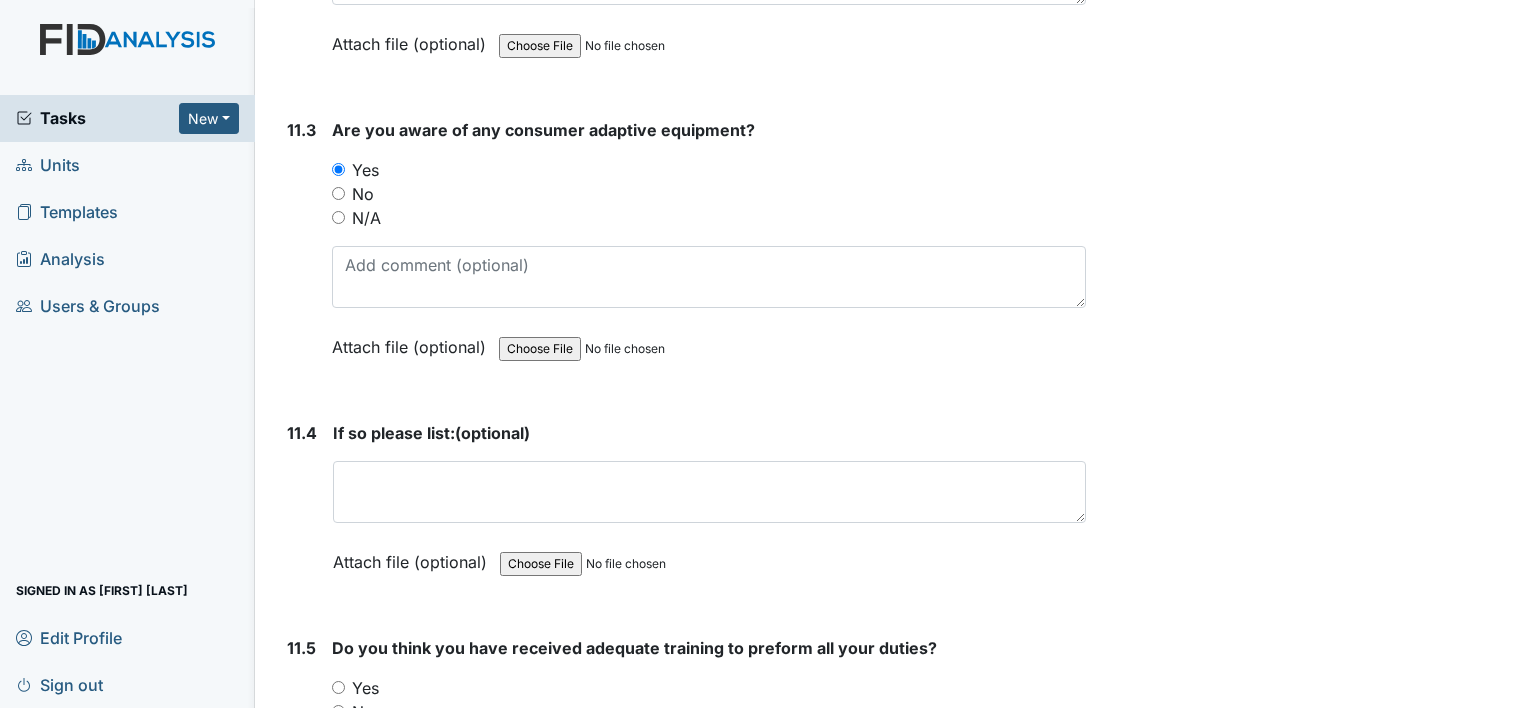 scroll, scrollTop: 32600, scrollLeft: 0, axis: vertical 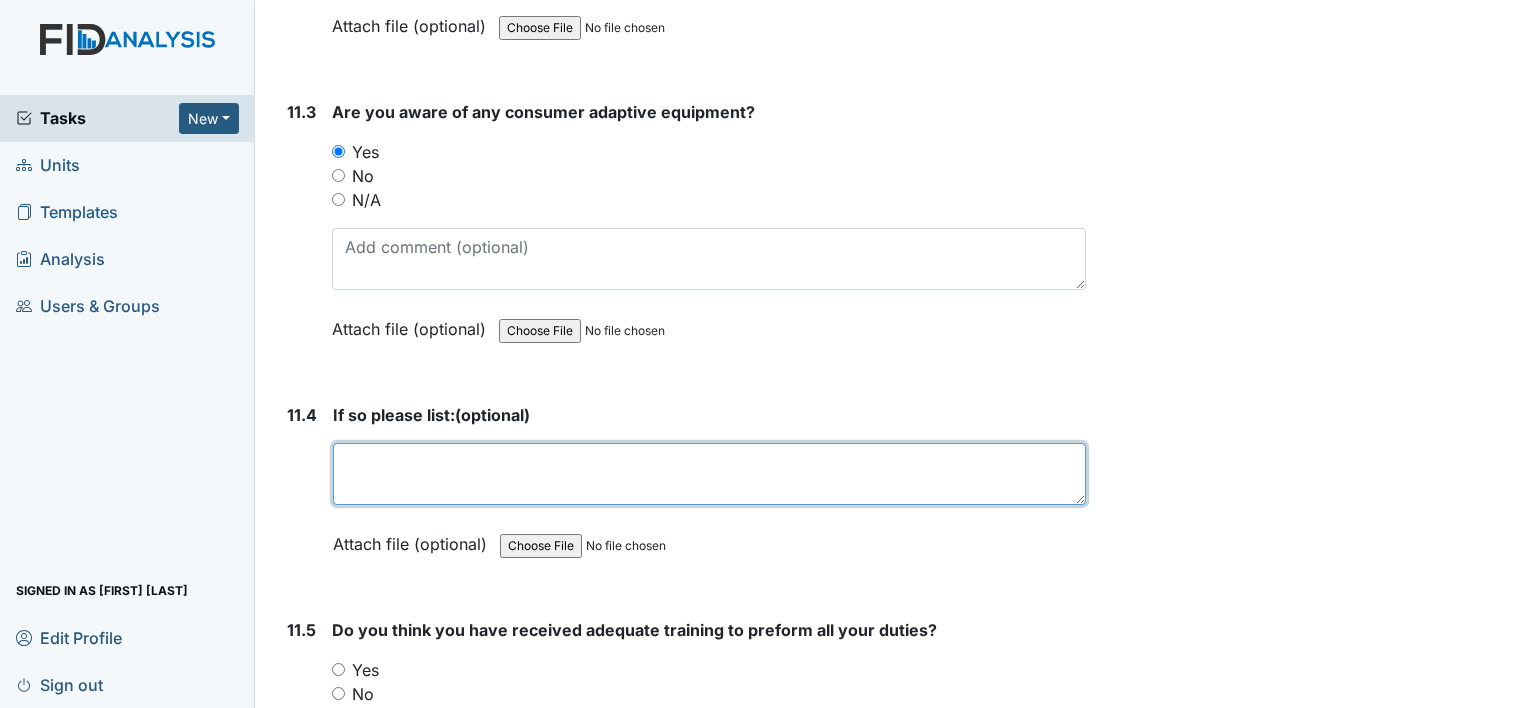 click at bounding box center [709, 474] 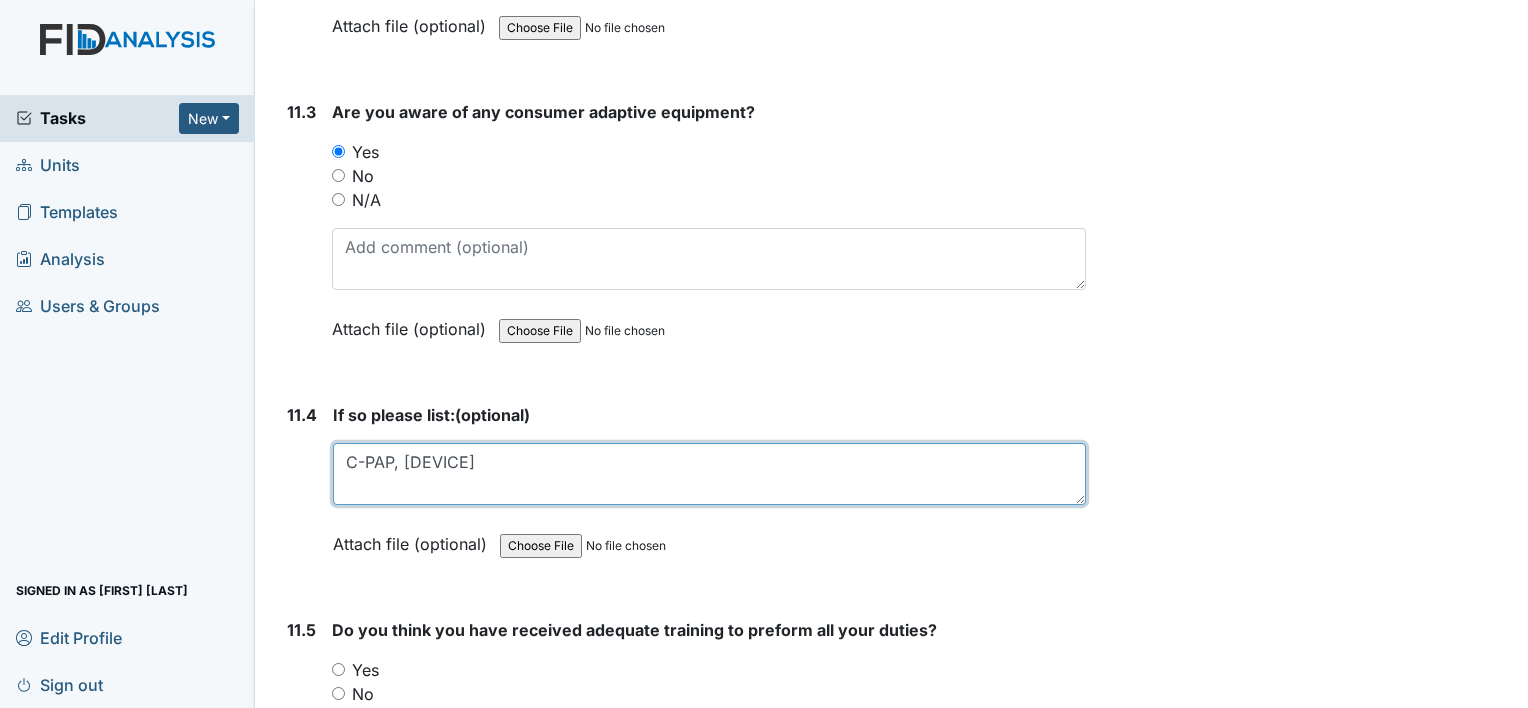 scroll, scrollTop: 32800, scrollLeft: 0, axis: vertical 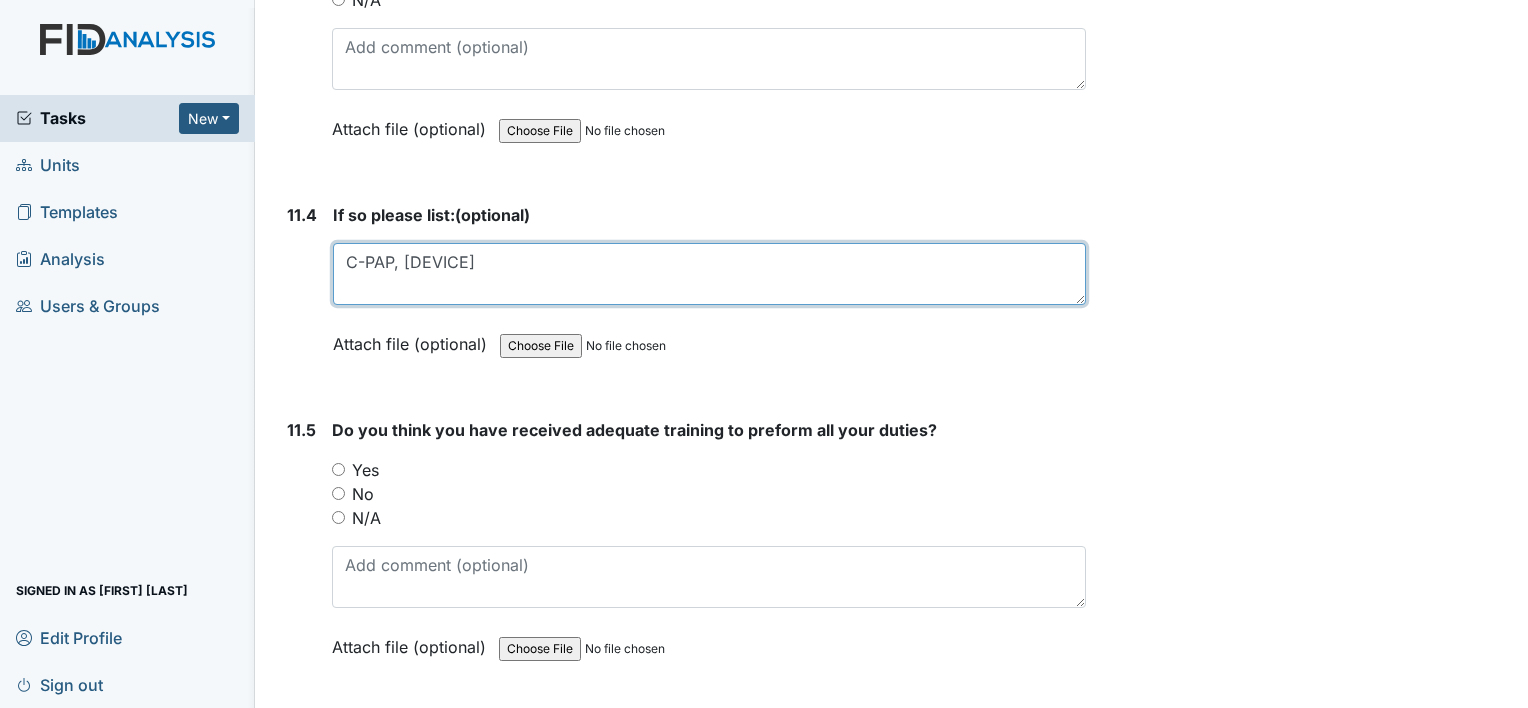 type on "C-PAP, [DEVICE]" 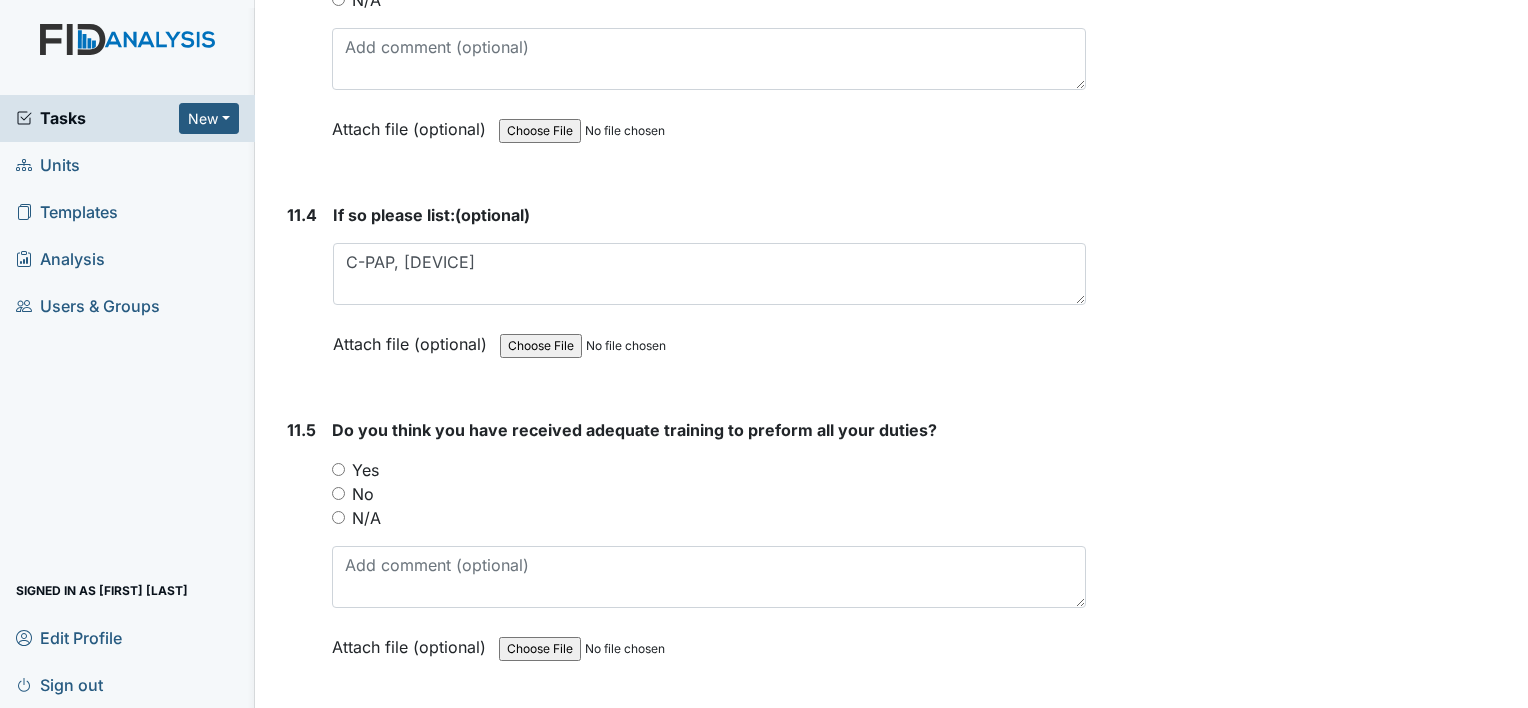 click on "Yes" at bounding box center (338, 469) 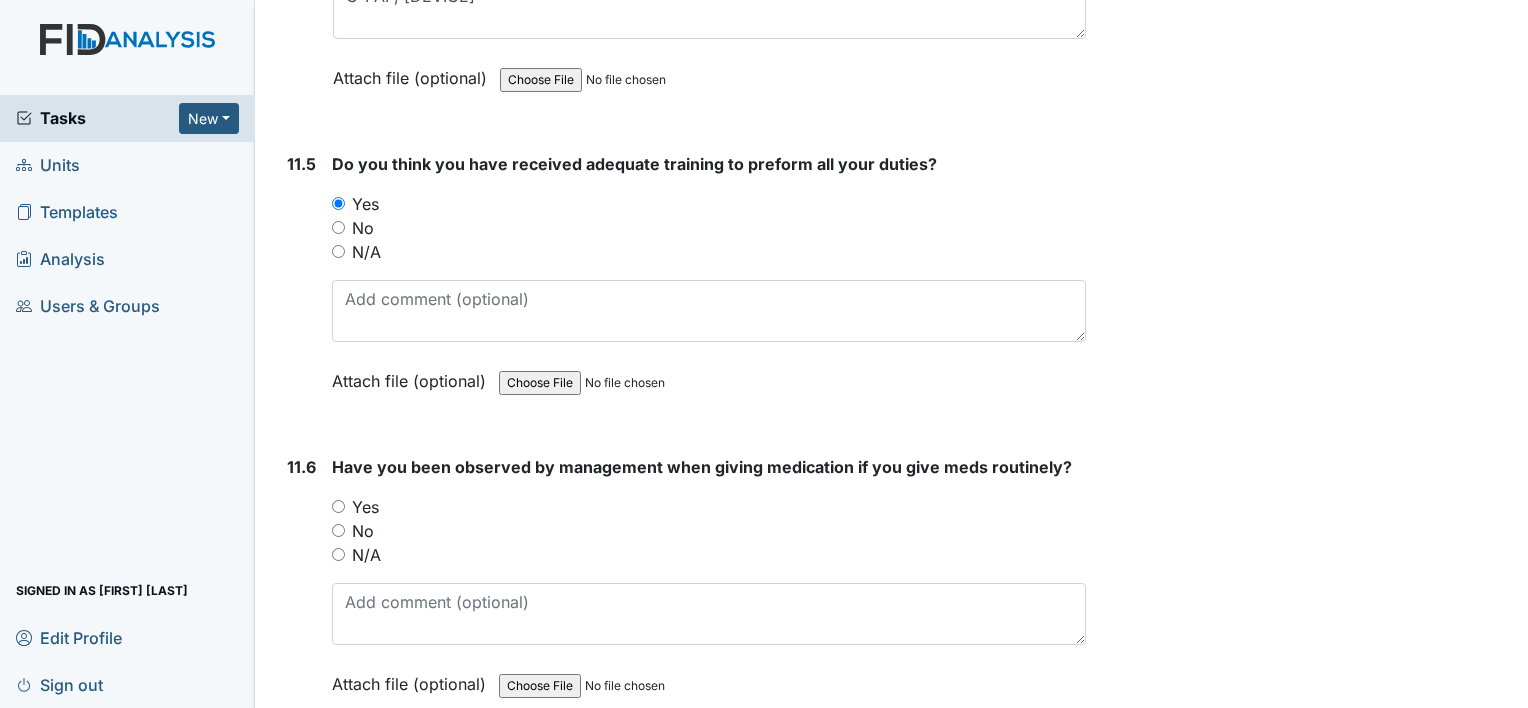 scroll, scrollTop: 33100, scrollLeft: 0, axis: vertical 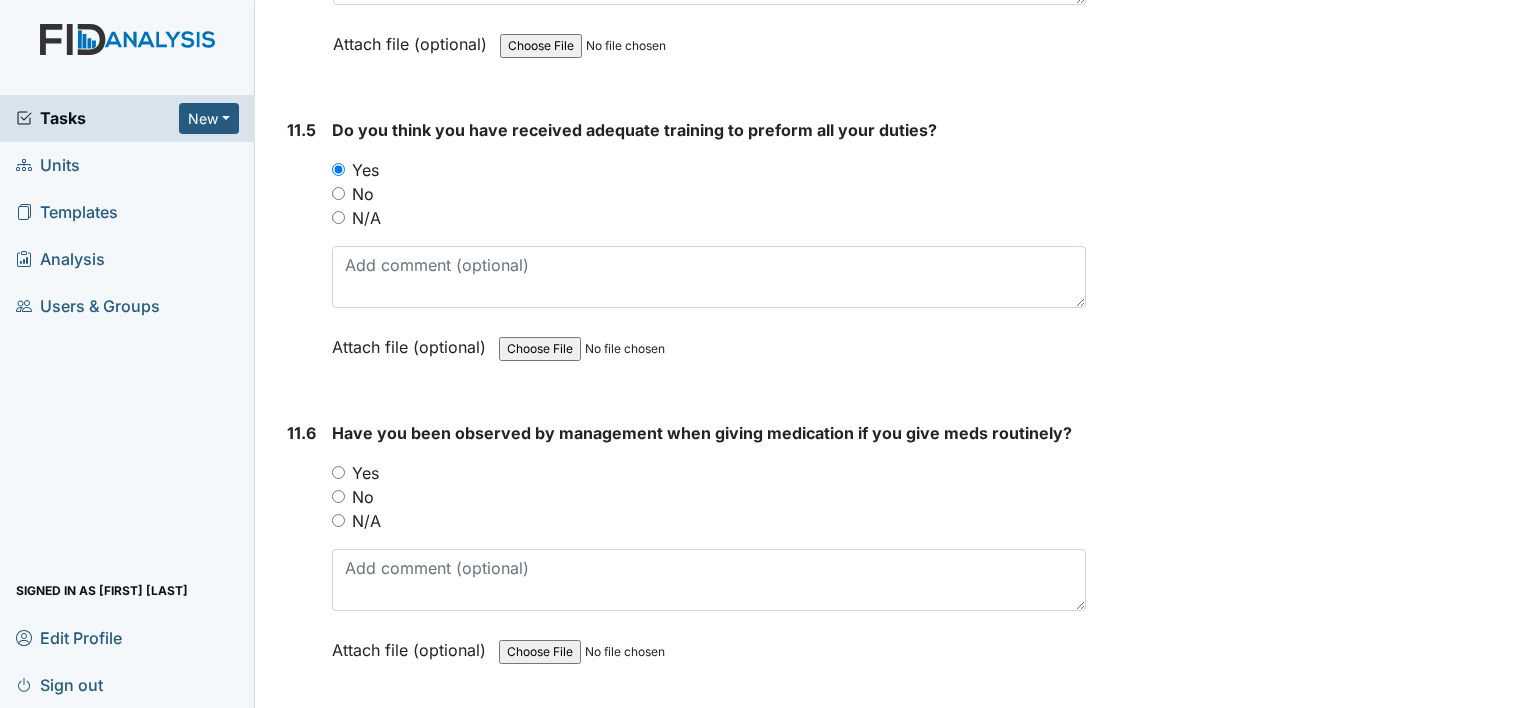 click on "Yes" at bounding box center (338, 472) 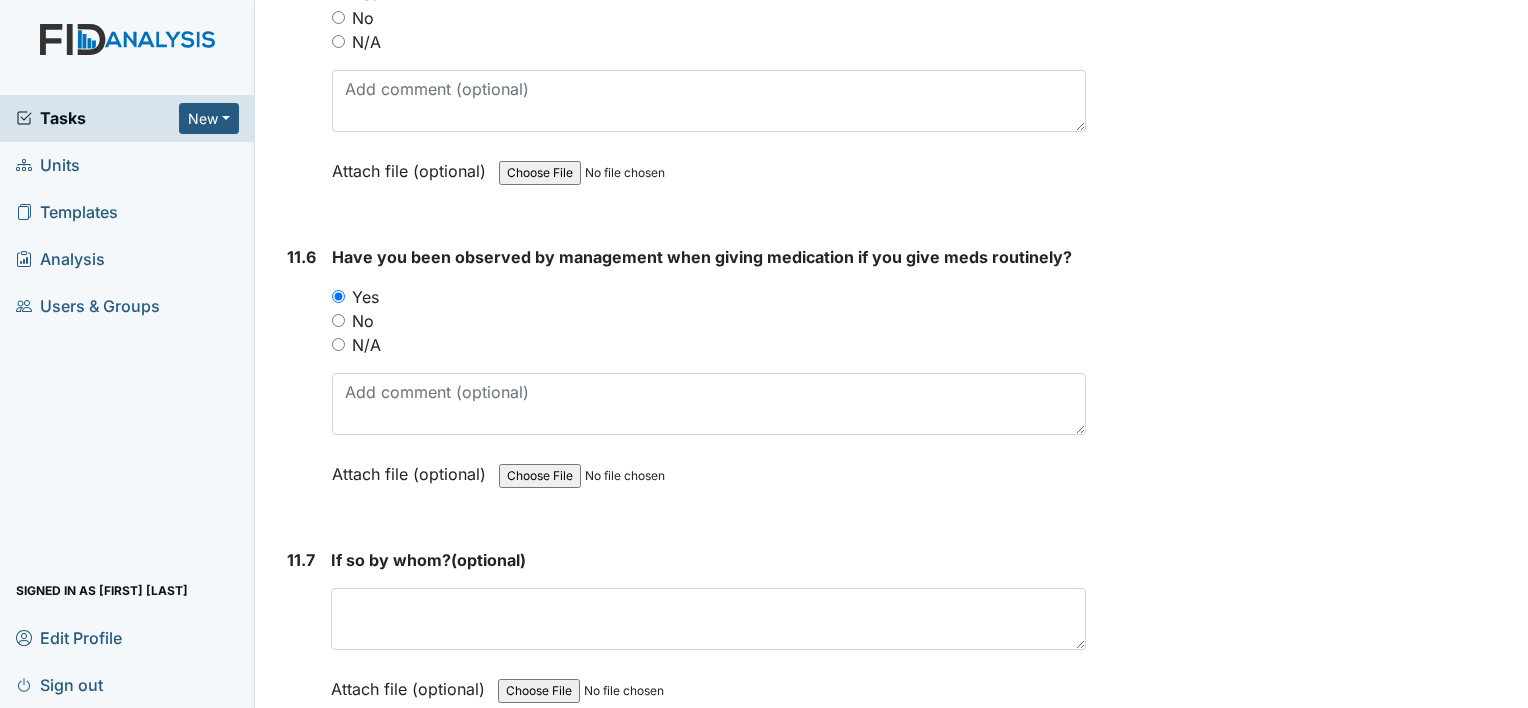 scroll, scrollTop: 33400, scrollLeft: 0, axis: vertical 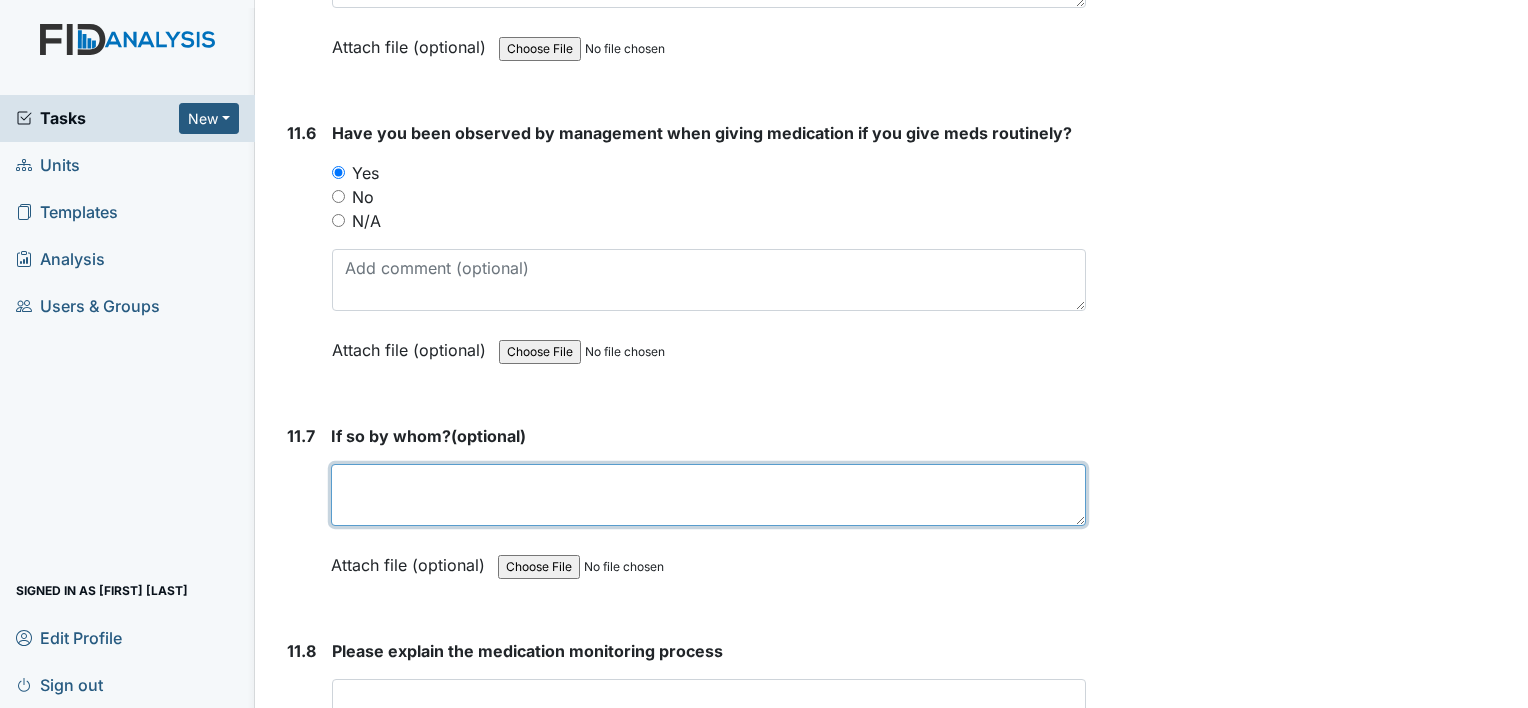 click at bounding box center (708, 495) 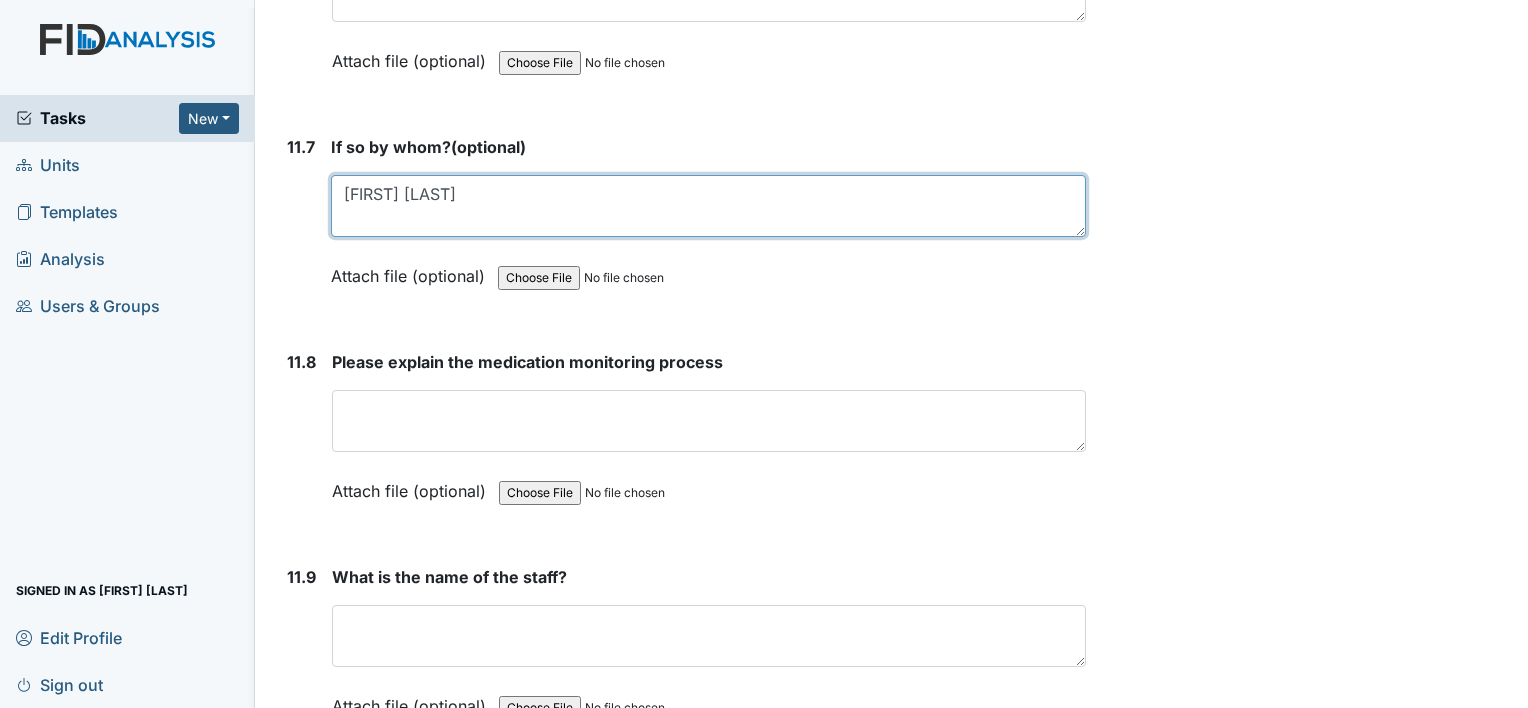 scroll, scrollTop: 33700, scrollLeft: 0, axis: vertical 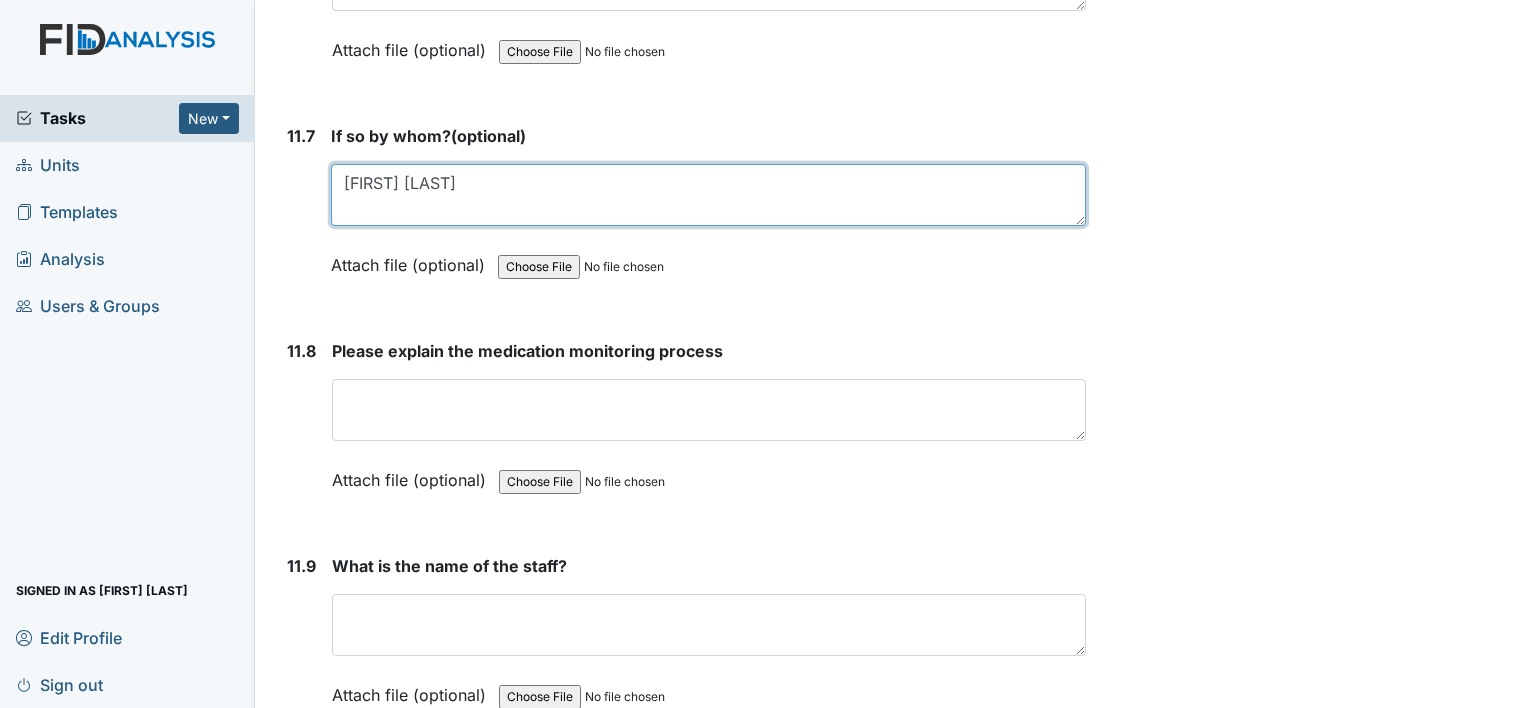 type on "[FIRST] [LAST]" 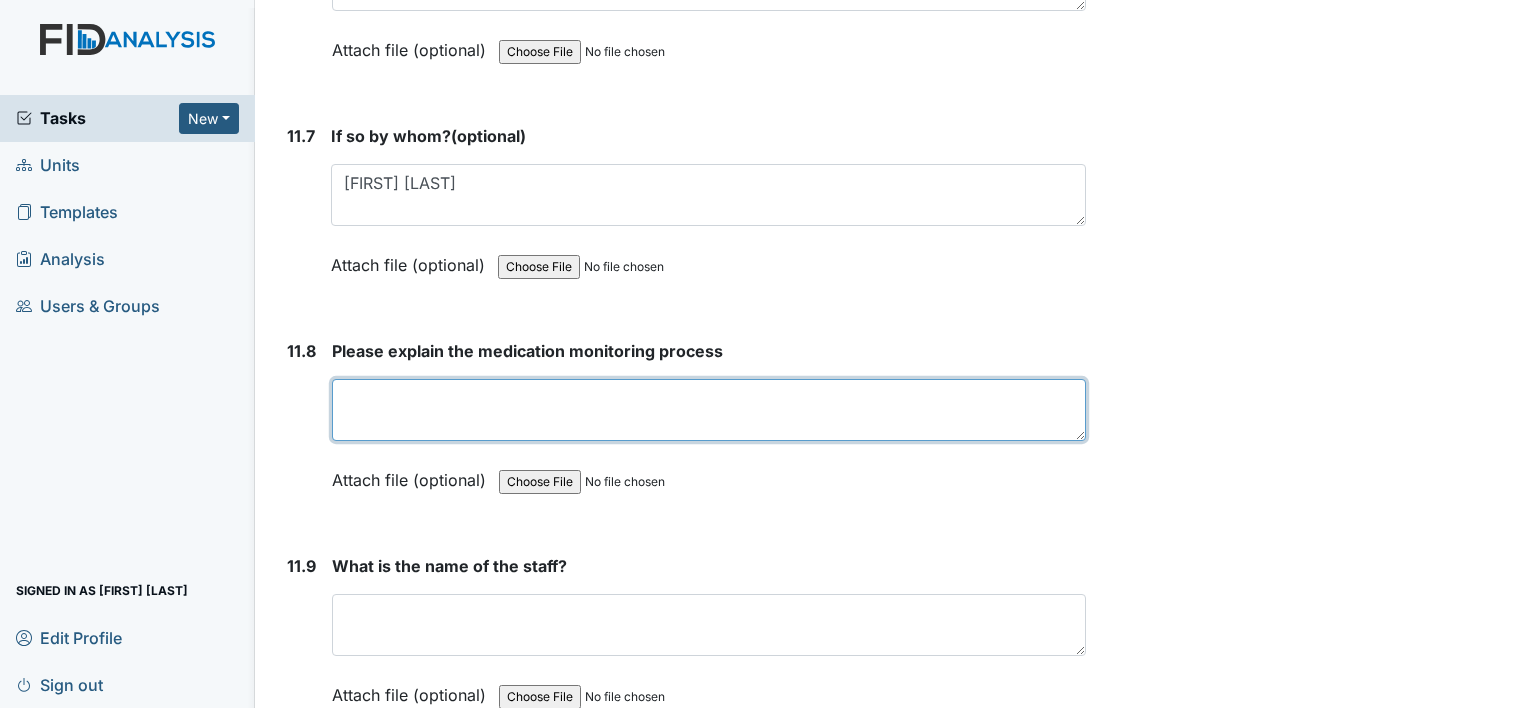 click at bounding box center [709, 410] 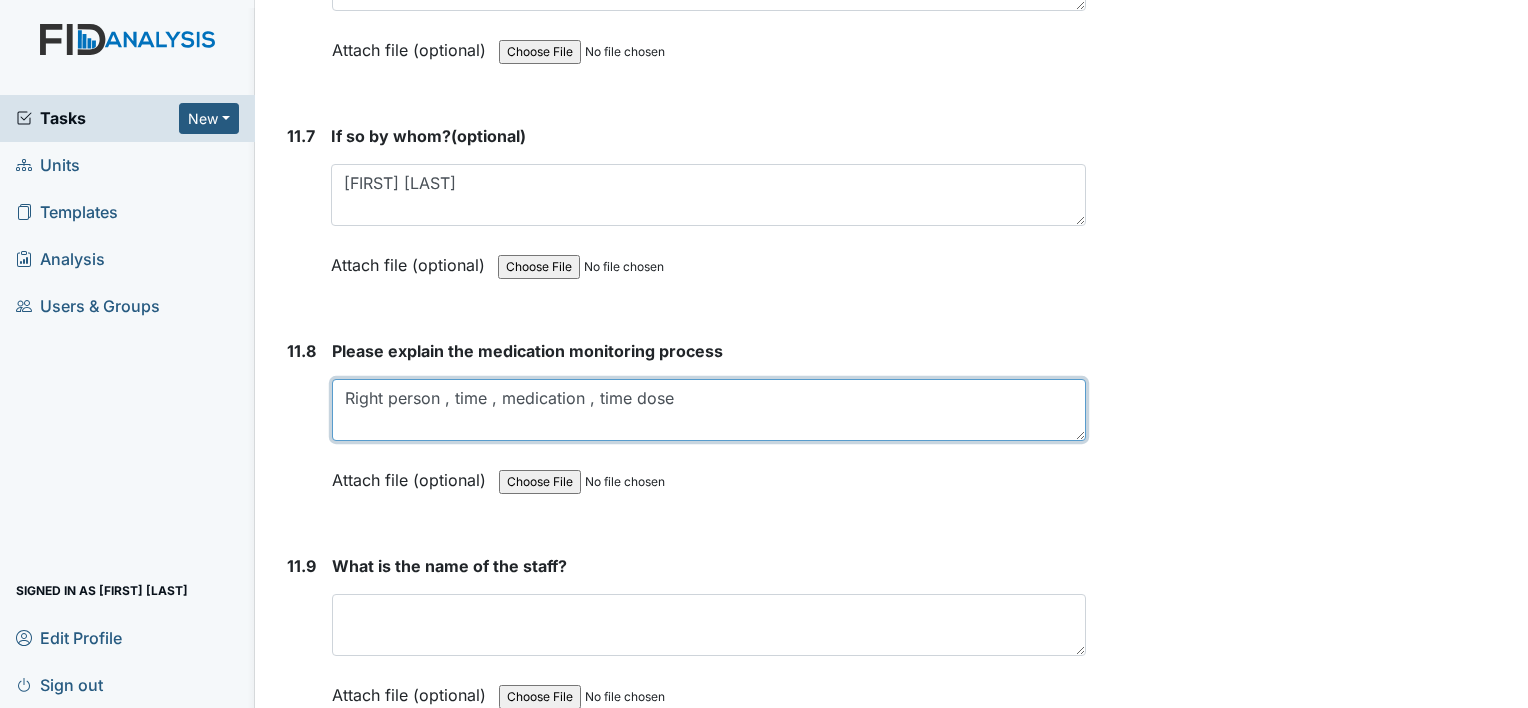 click on "Right person , time , medication , time dose" at bounding box center [709, 410] 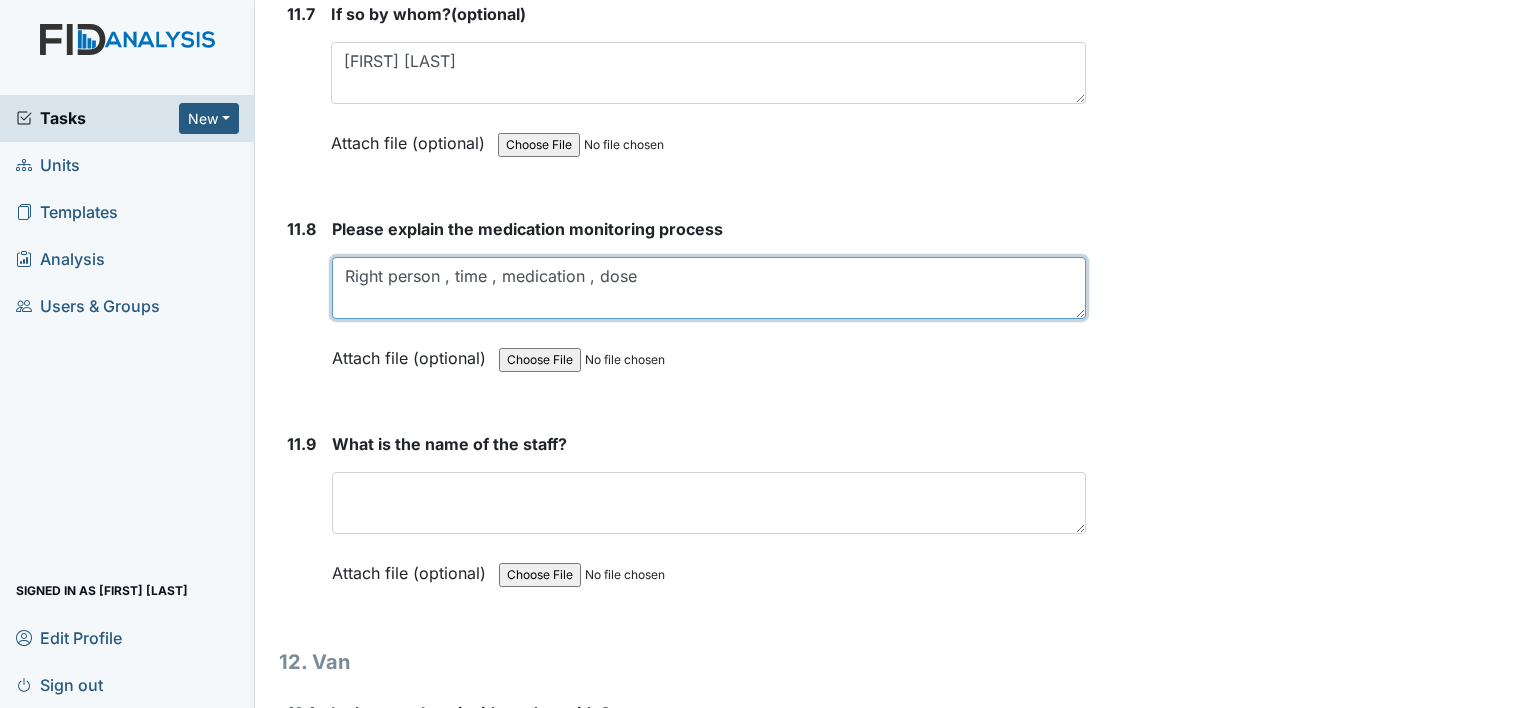 scroll, scrollTop: 33900, scrollLeft: 0, axis: vertical 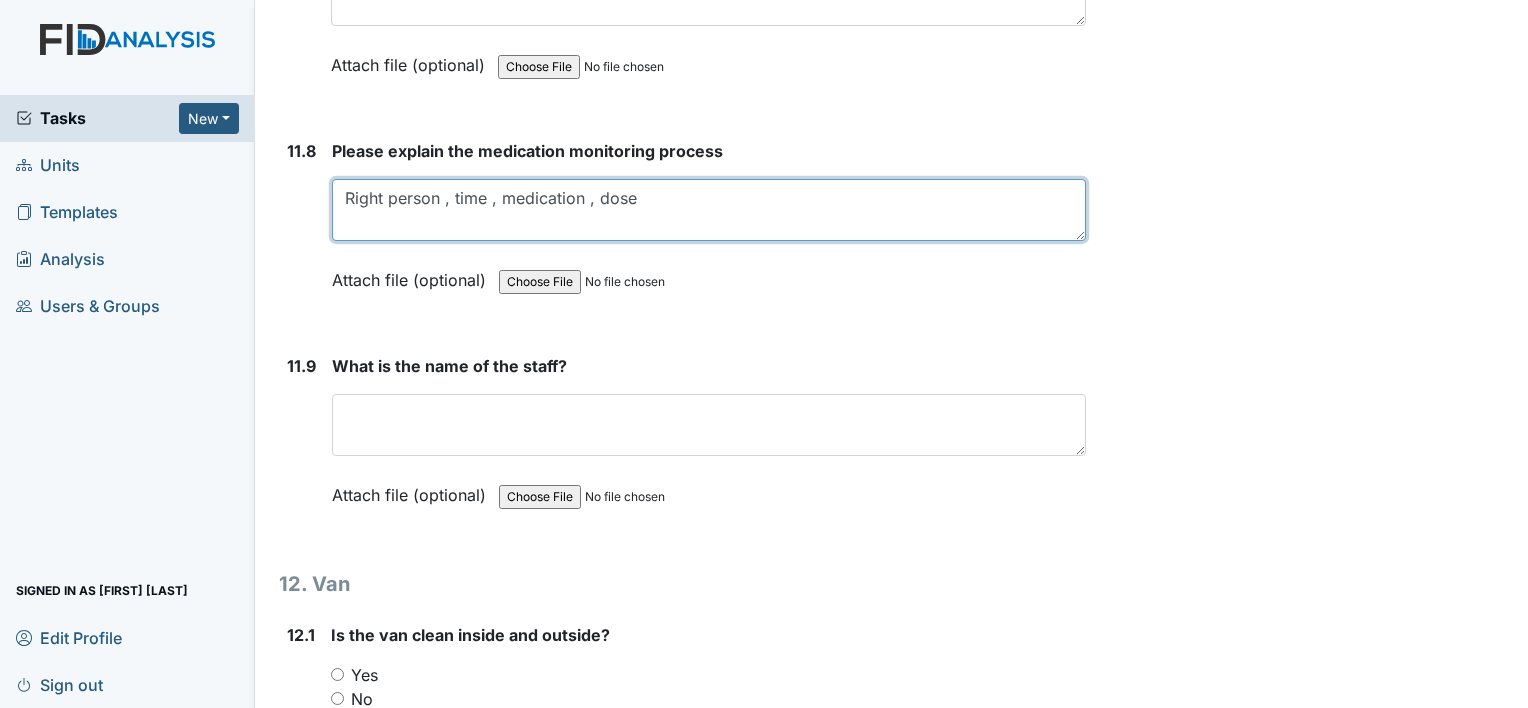 type on "Right person , time , medication , dose" 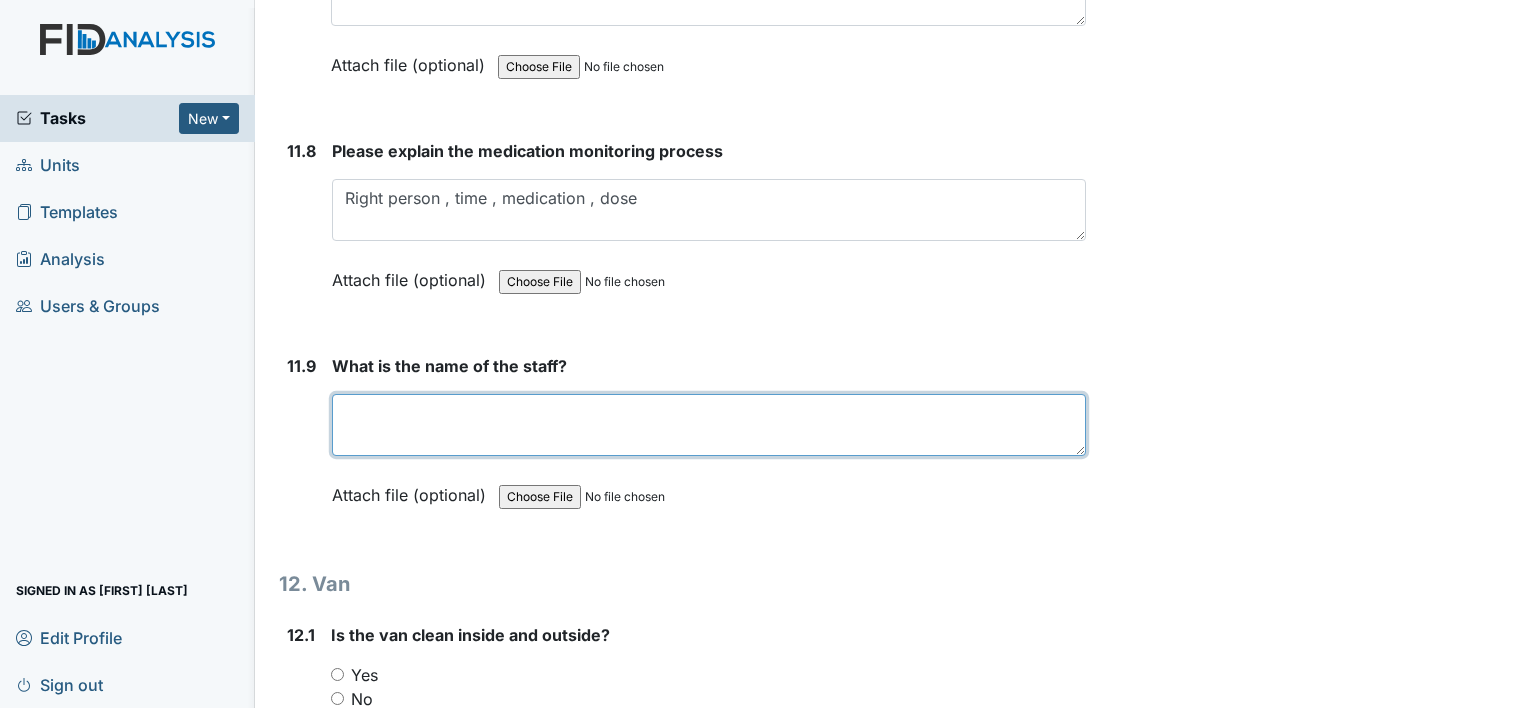 click at bounding box center (709, 425) 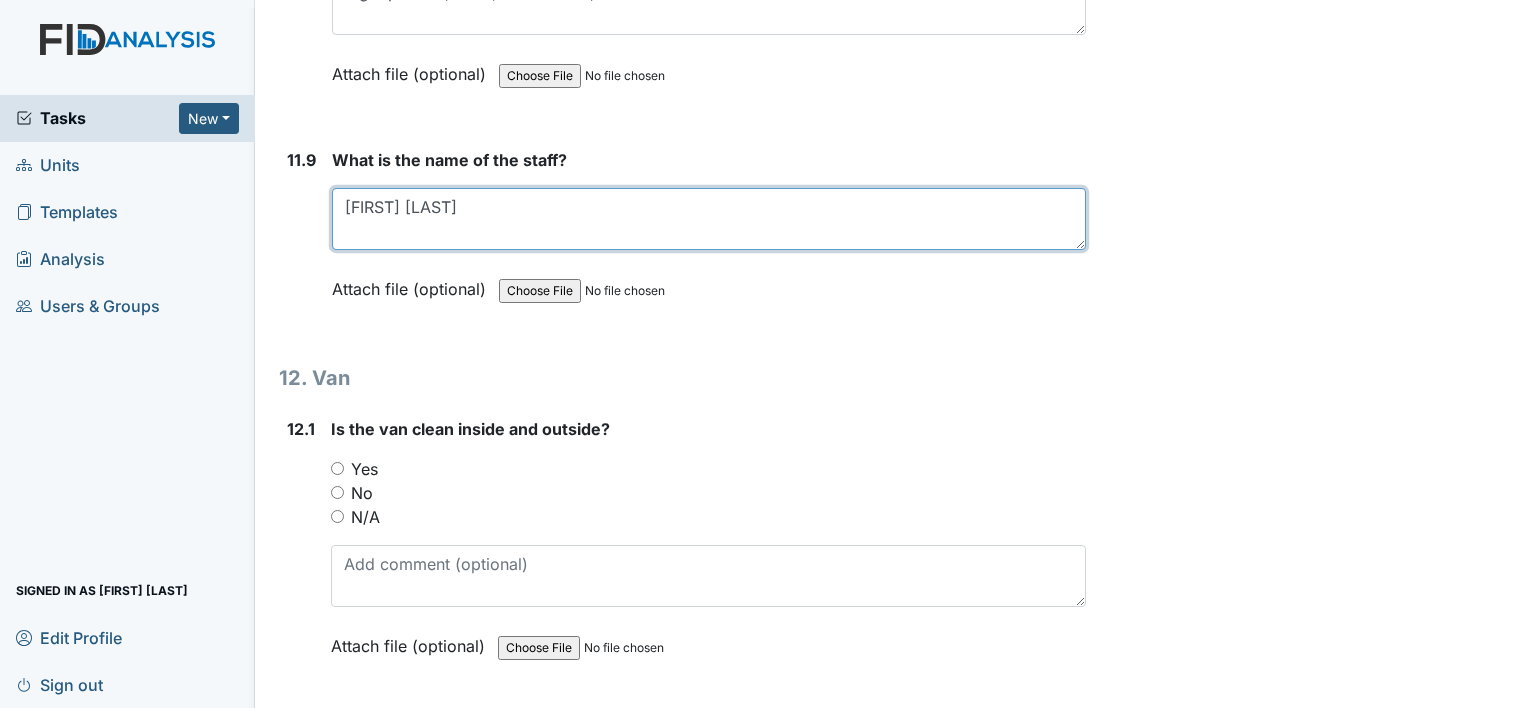 scroll, scrollTop: 34200, scrollLeft: 0, axis: vertical 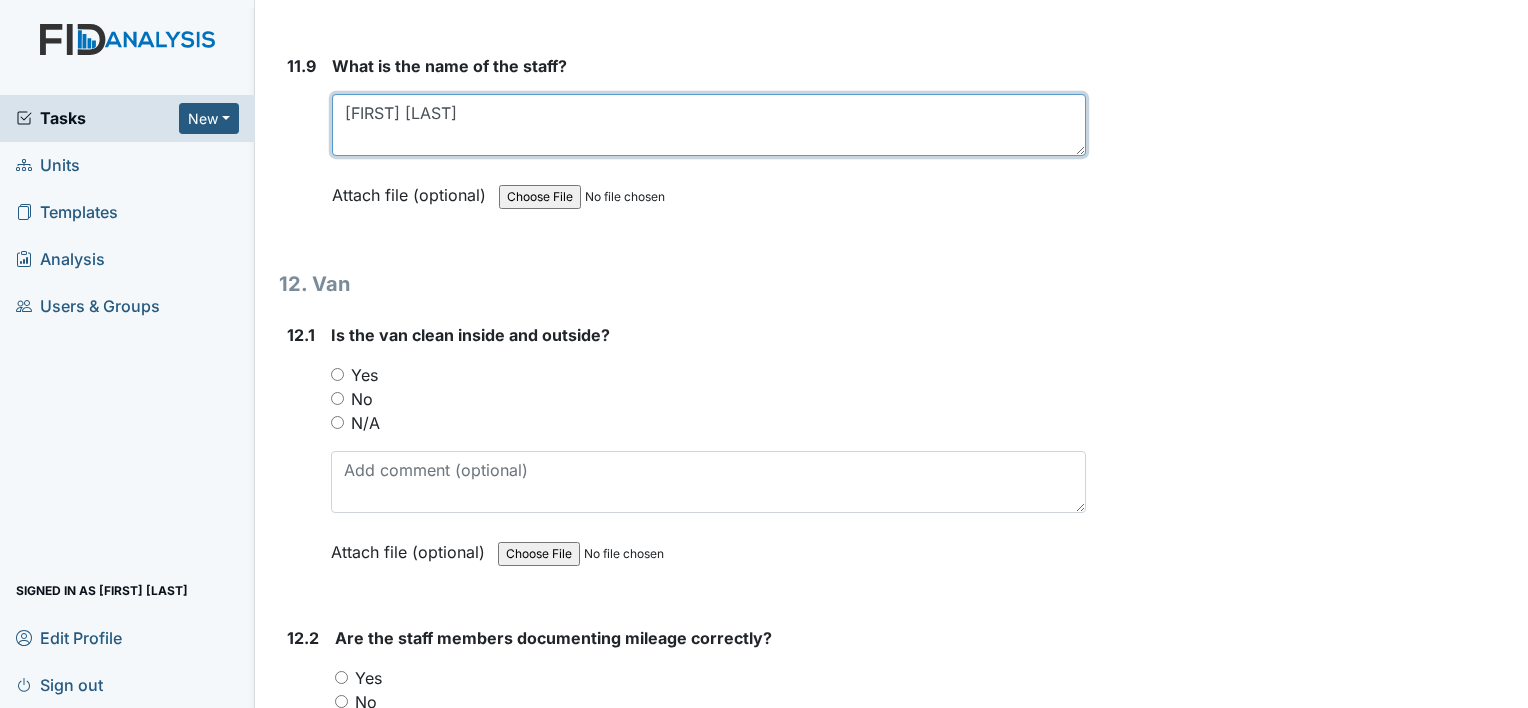 type on "[FIRST] [LAST]" 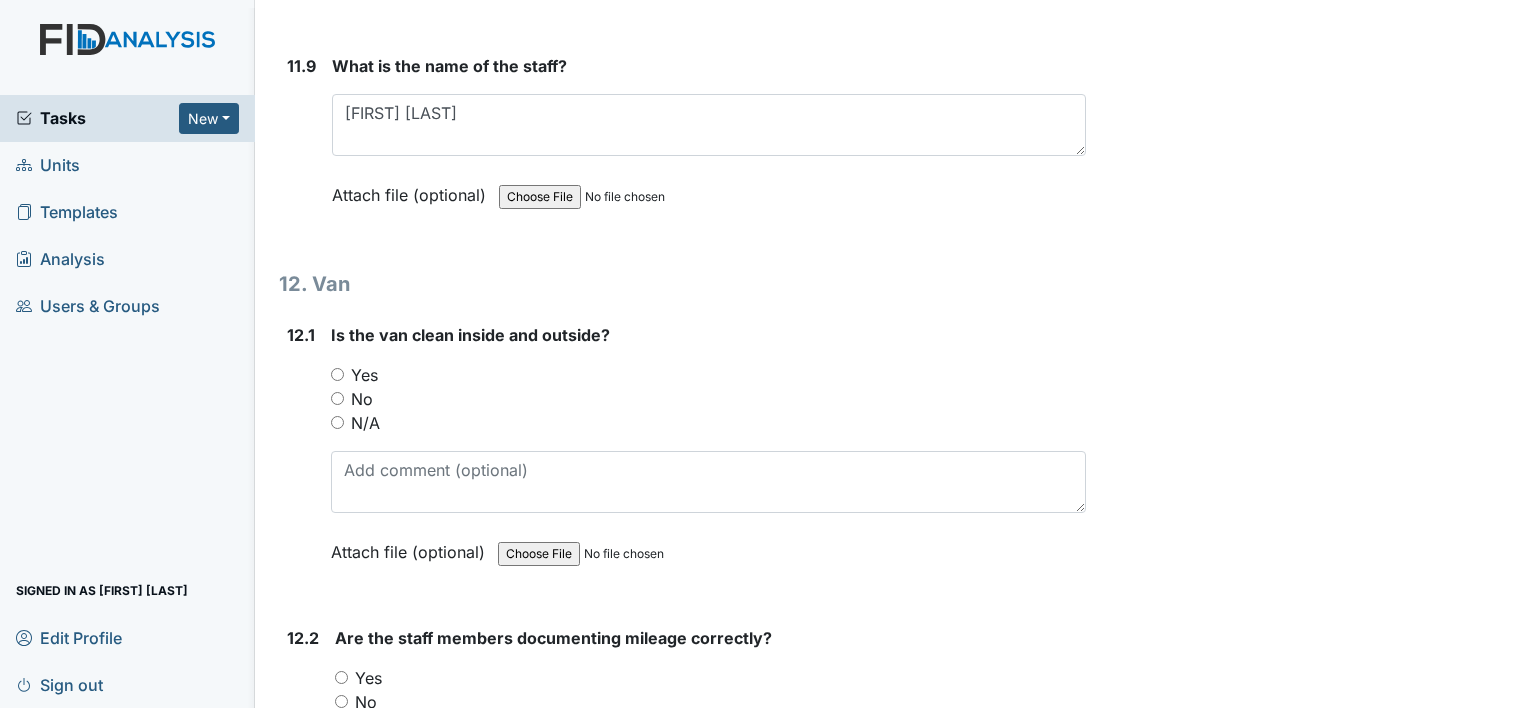 click on "Yes" at bounding box center (337, 374) 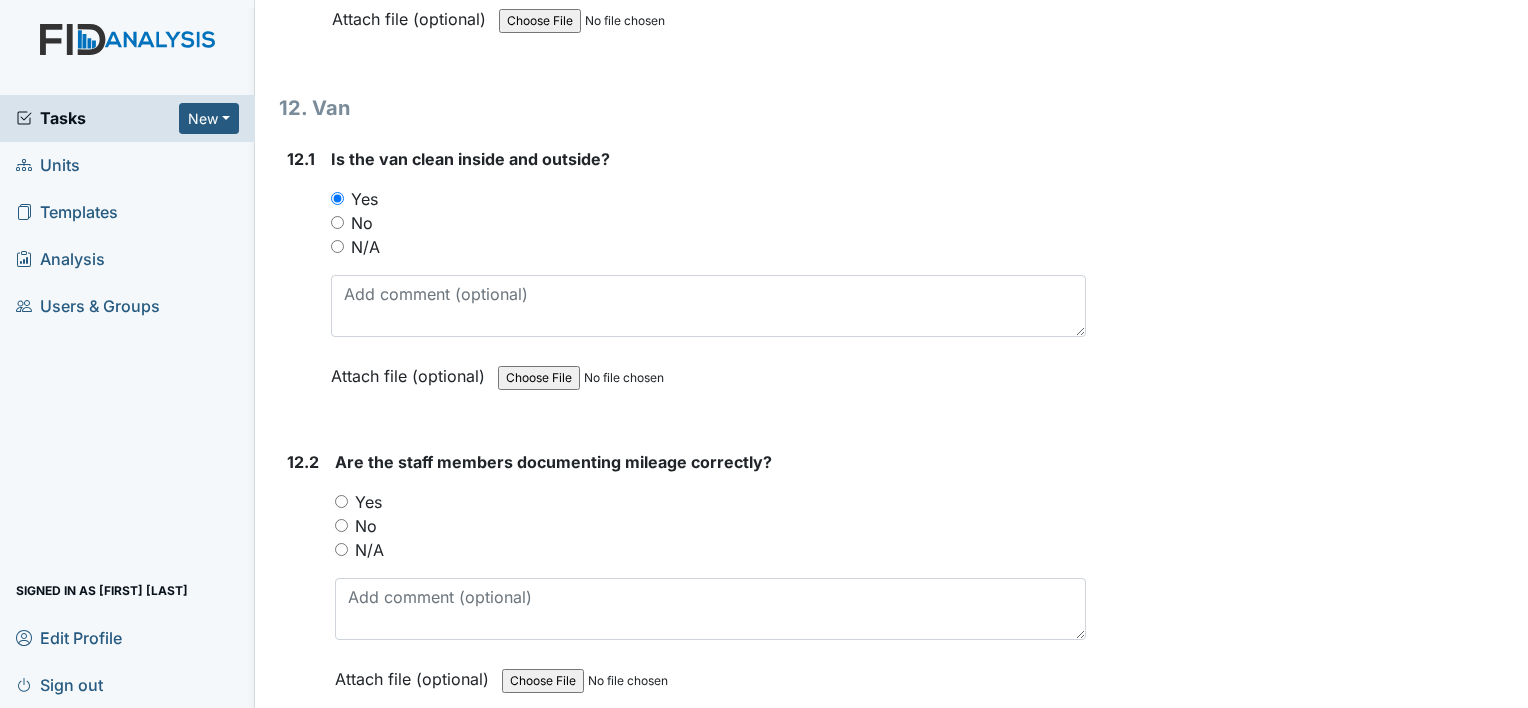 scroll, scrollTop: 34400, scrollLeft: 0, axis: vertical 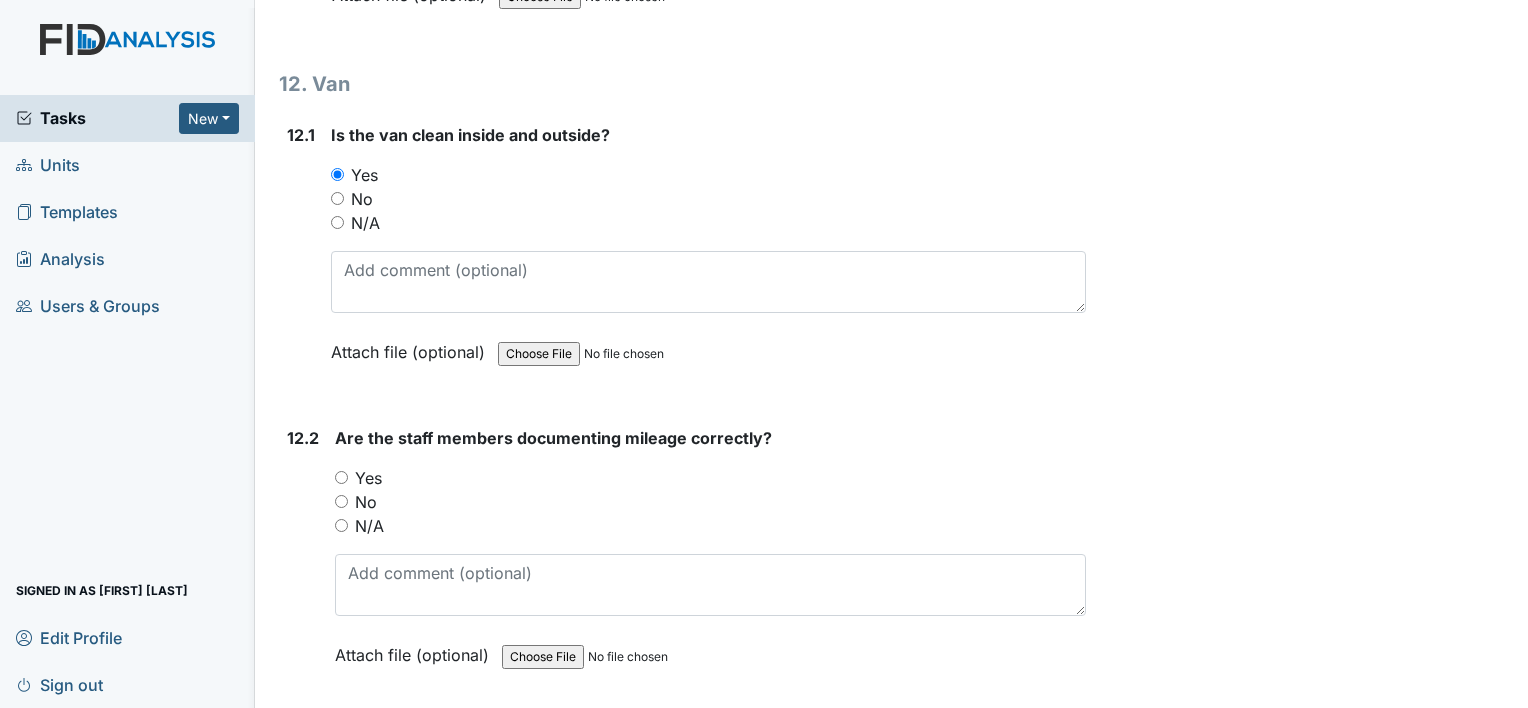 click on "Yes" at bounding box center [710, 478] 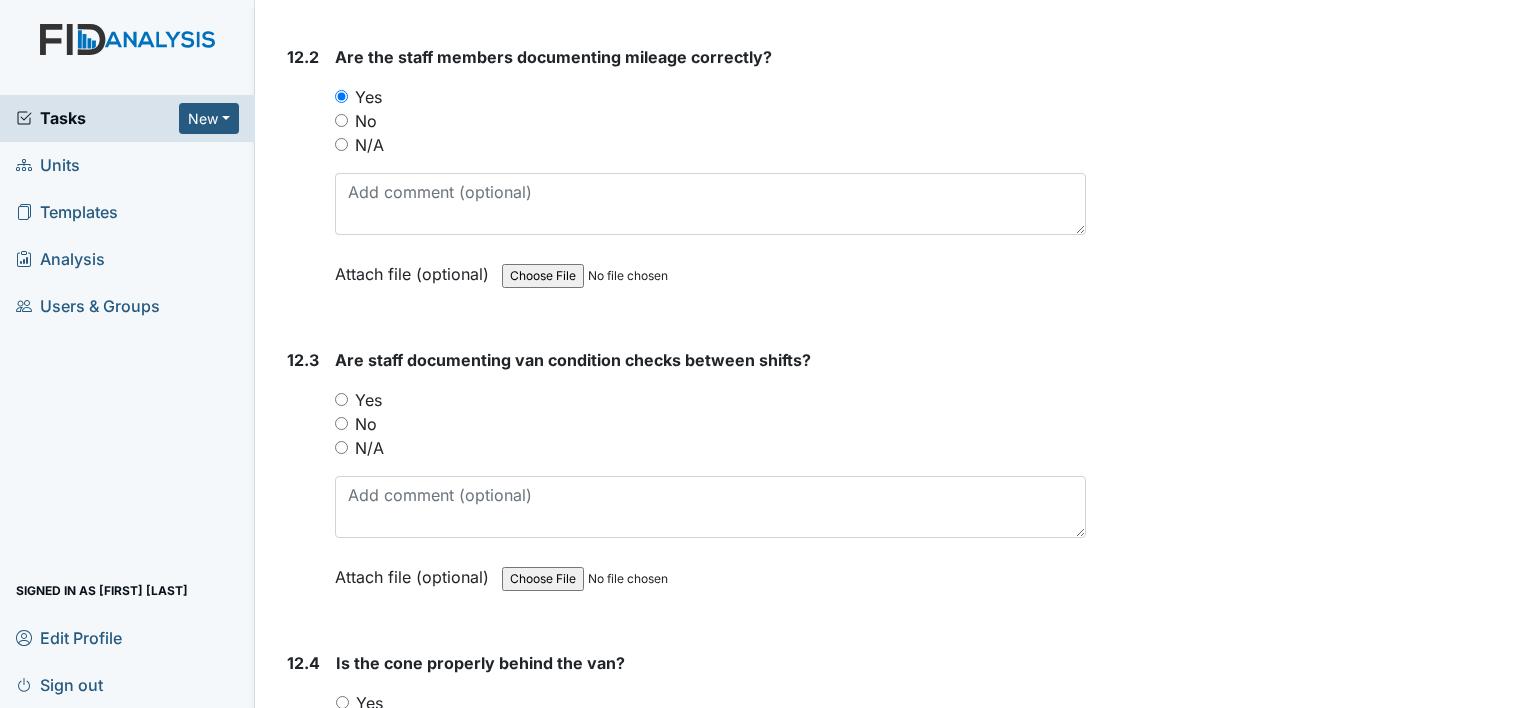 scroll, scrollTop: 34800, scrollLeft: 0, axis: vertical 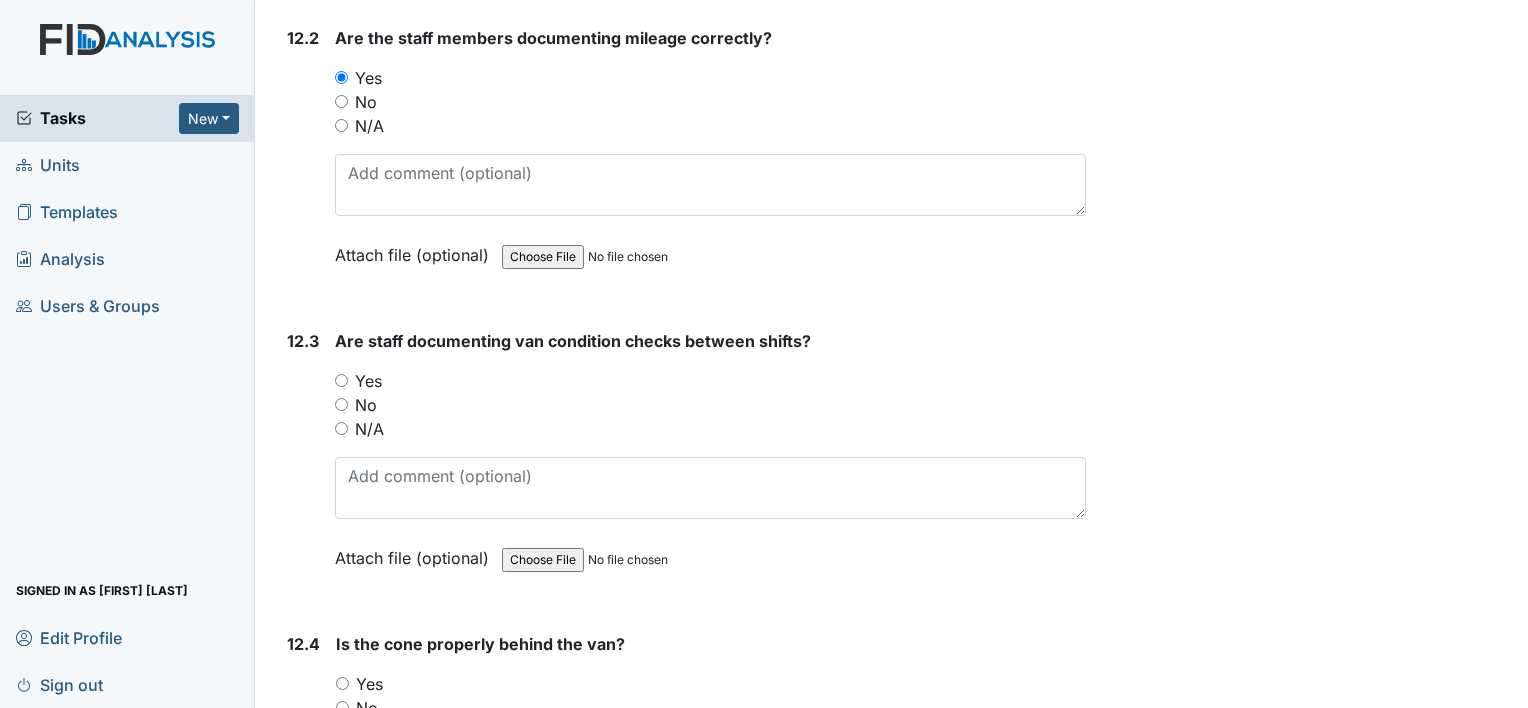 click on "Yes" at bounding box center [341, 380] 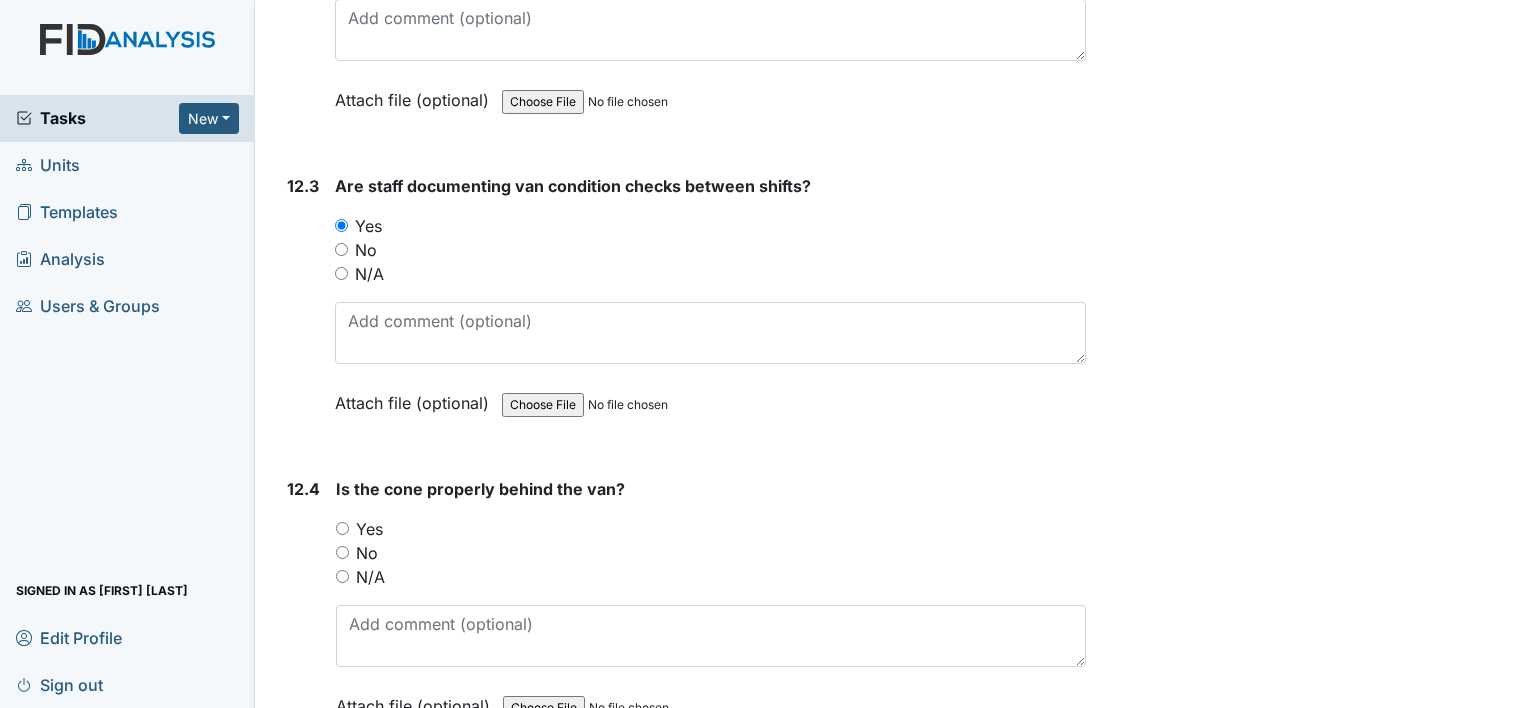 scroll, scrollTop: 35000, scrollLeft: 0, axis: vertical 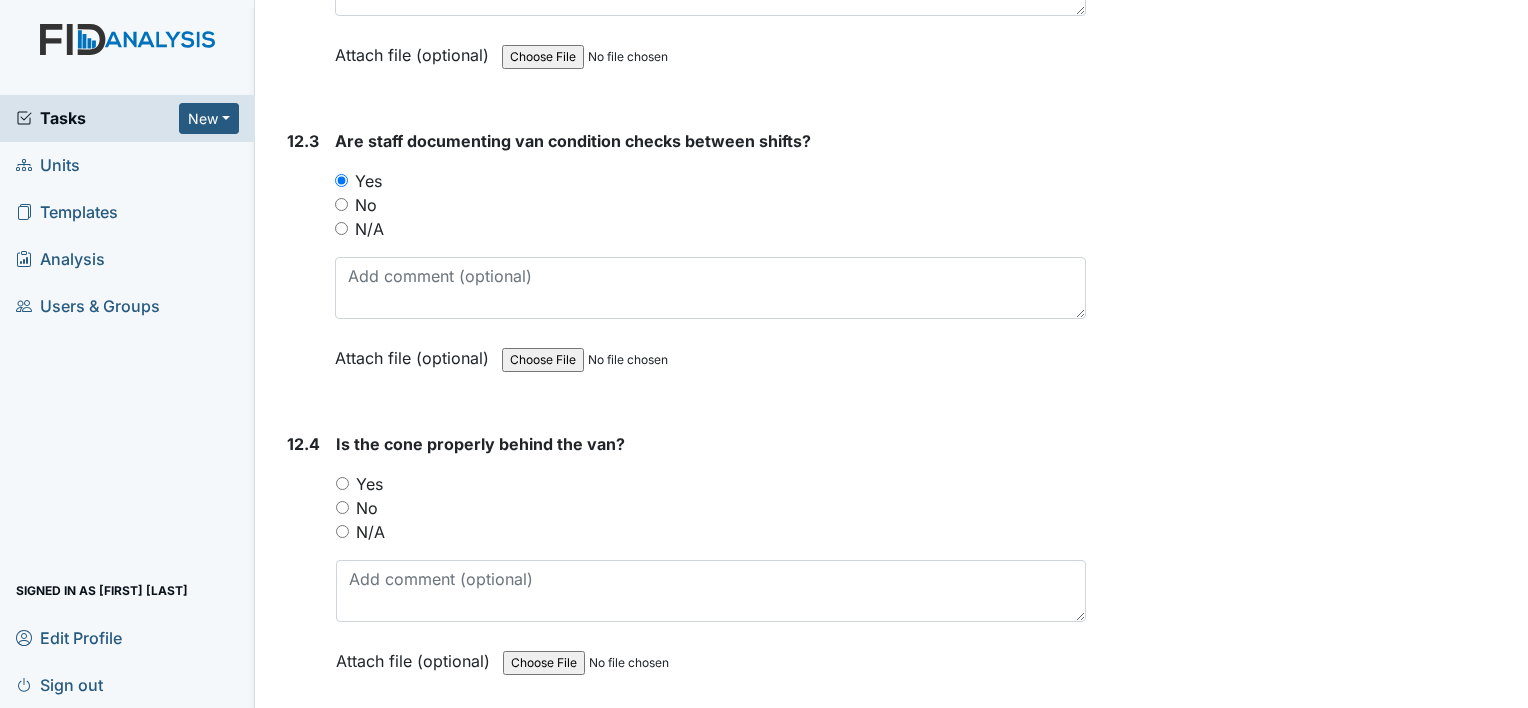 click on "Yes" at bounding box center (342, 483) 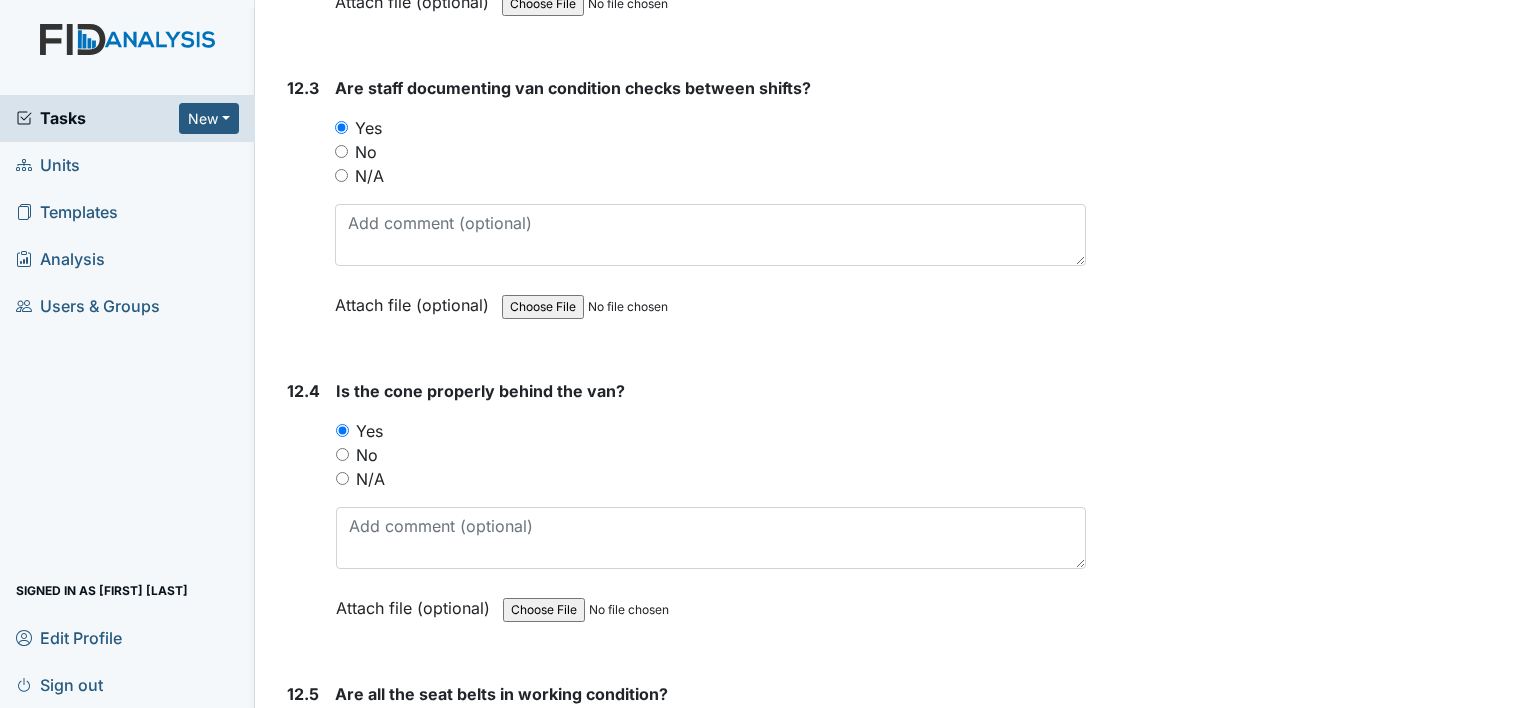 scroll, scrollTop: 35200, scrollLeft: 0, axis: vertical 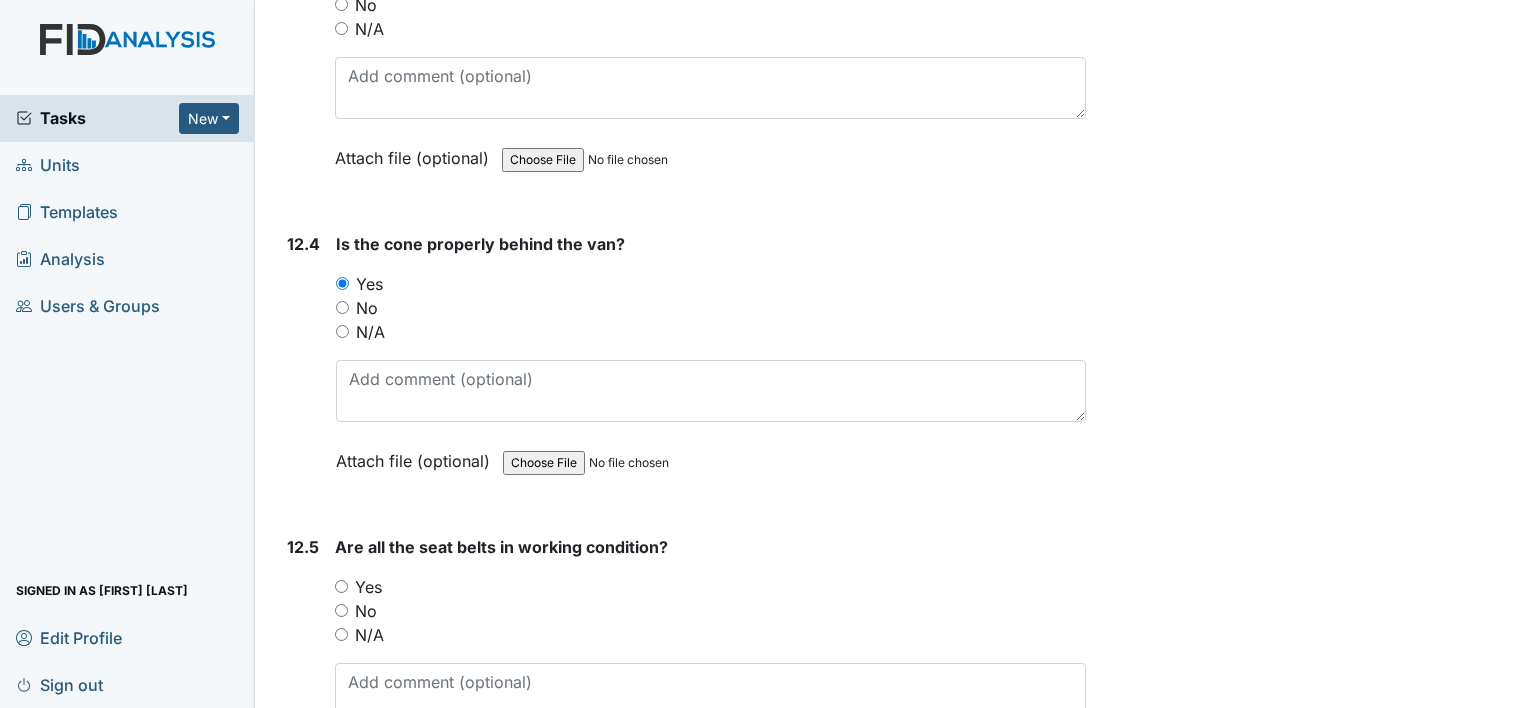 click on "Yes" at bounding box center [341, 586] 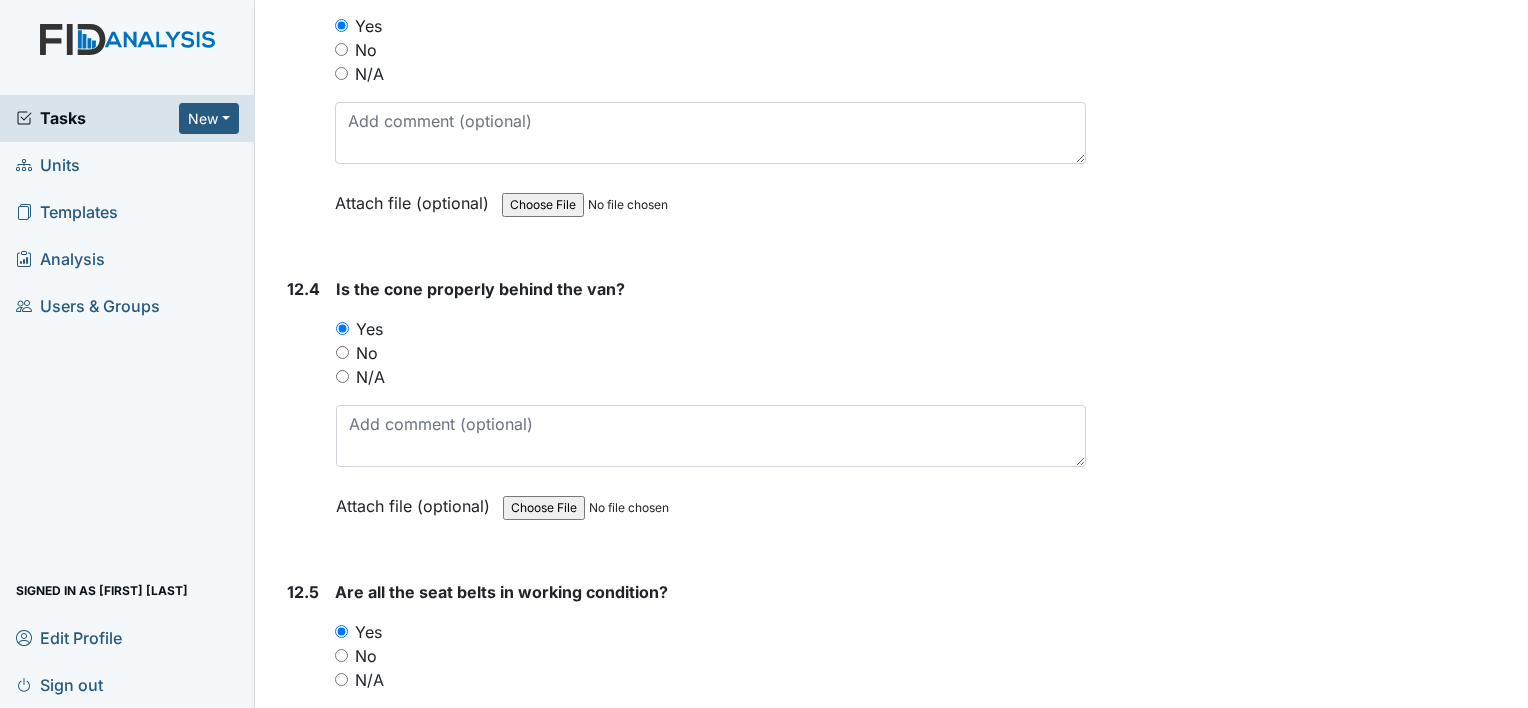scroll, scrollTop: 35239, scrollLeft: 0, axis: vertical 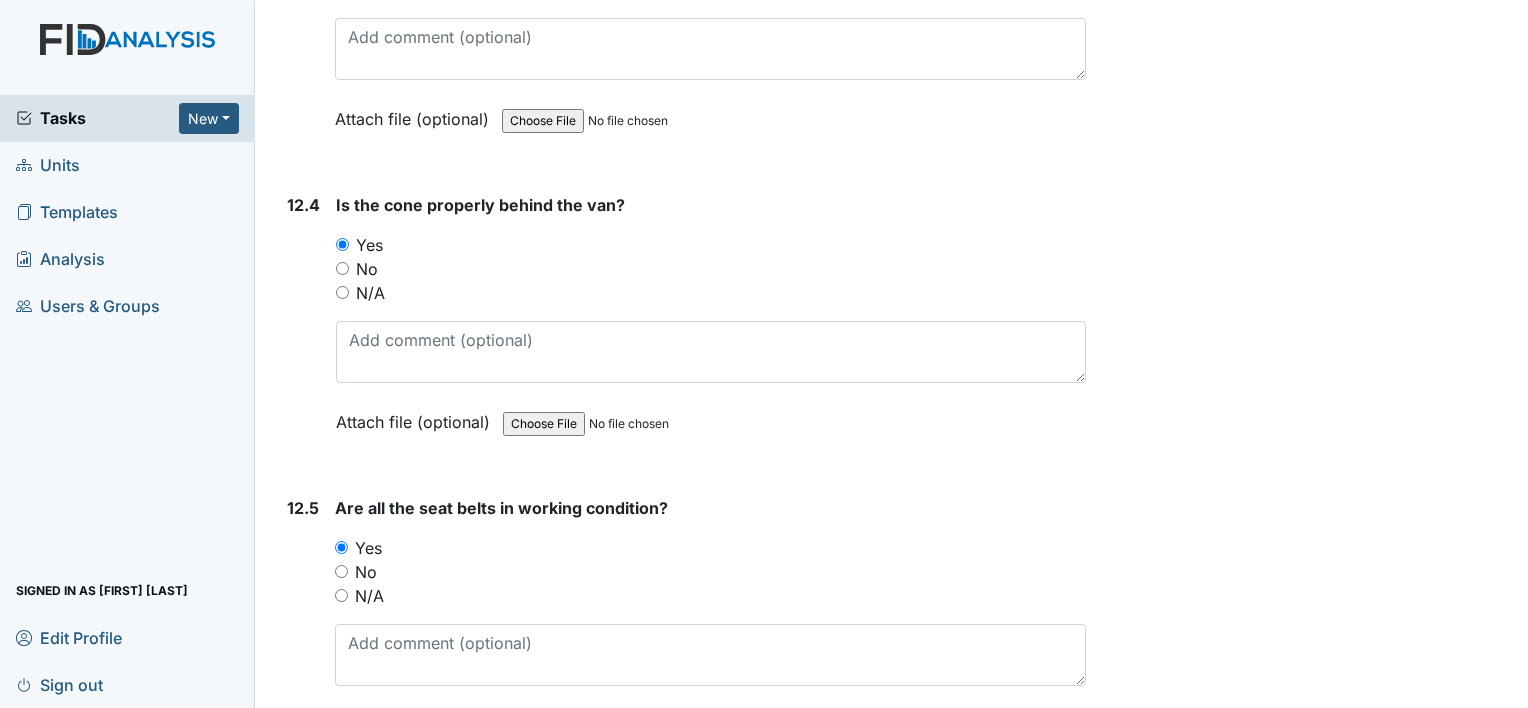click on "Submit" at bounding box center (330, 818) 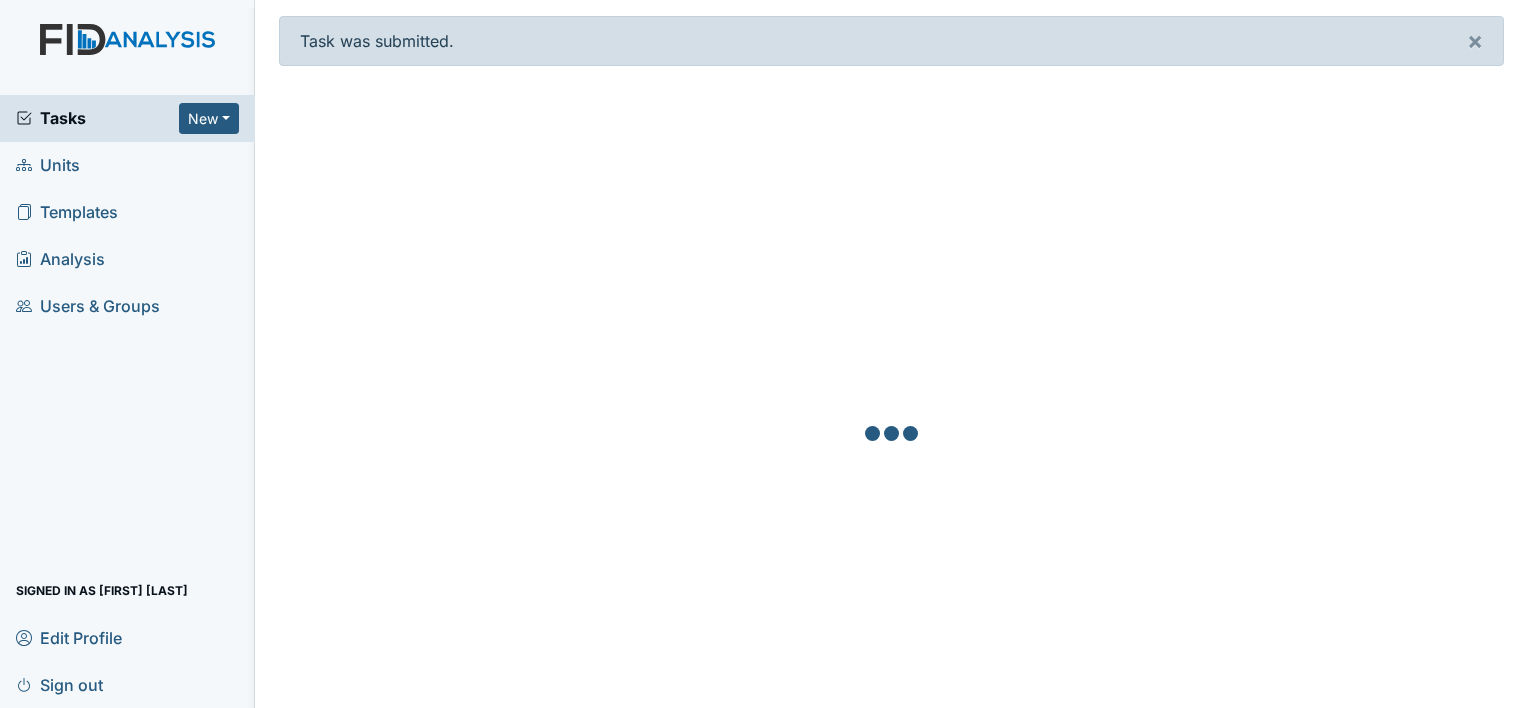 scroll, scrollTop: 0, scrollLeft: 0, axis: both 